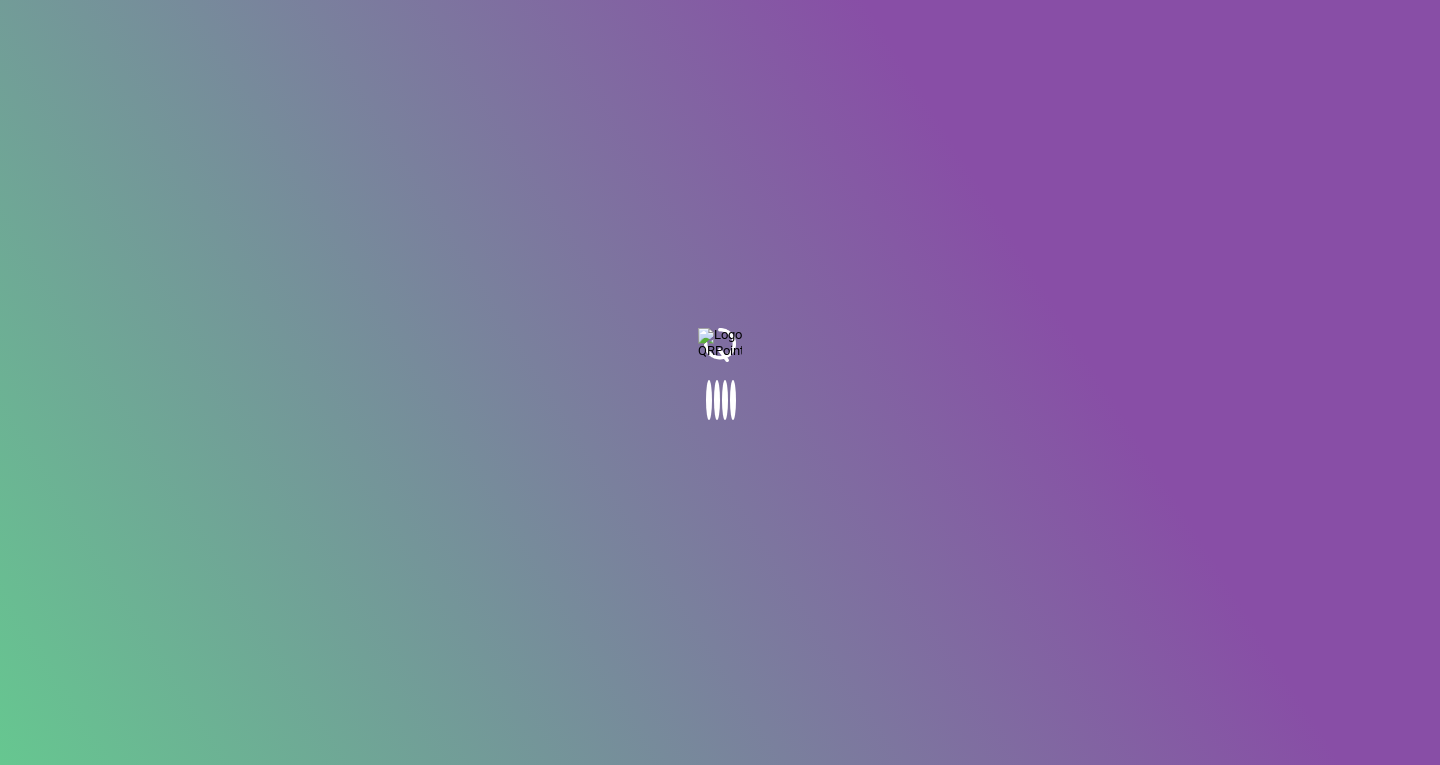scroll, scrollTop: 0, scrollLeft: 0, axis: both 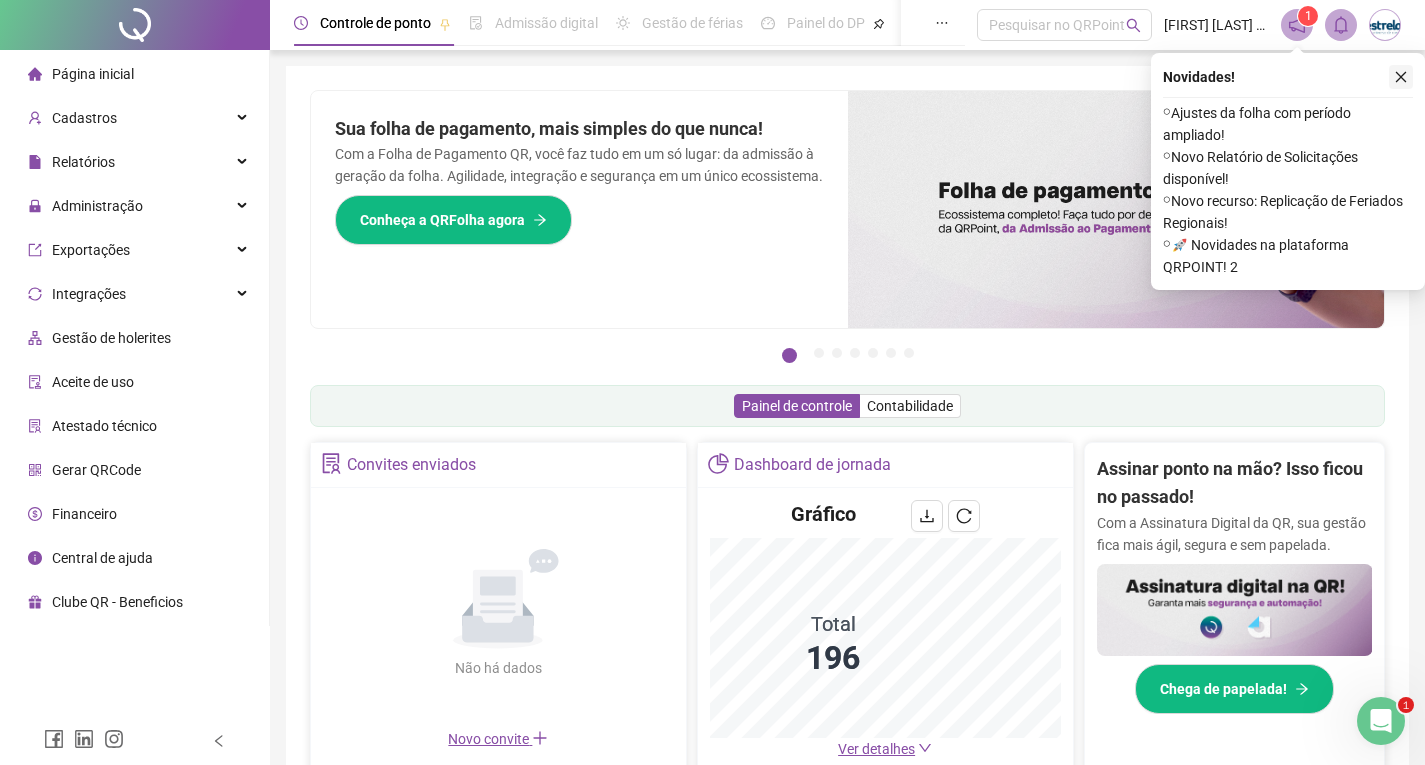 click 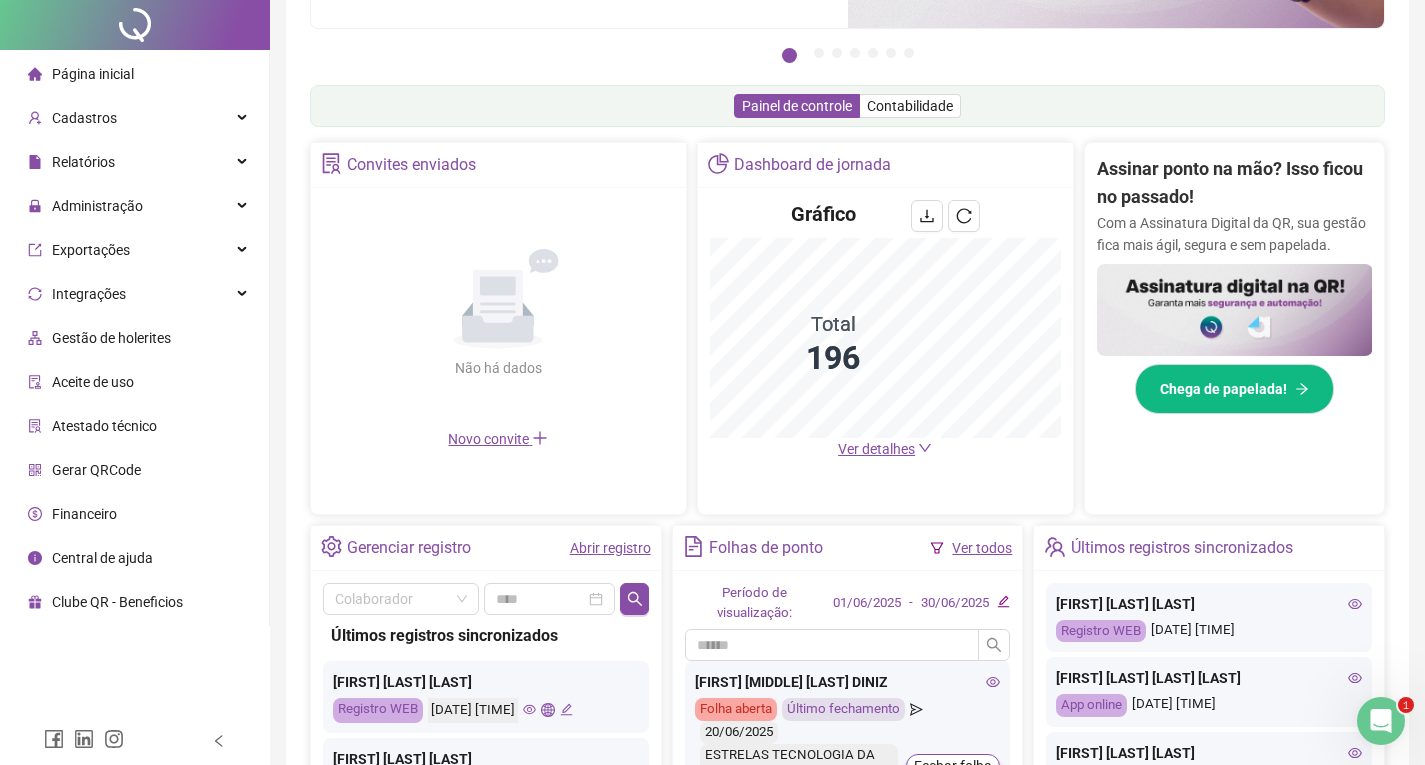 scroll, scrollTop: 557, scrollLeft: 0, axis: vertical 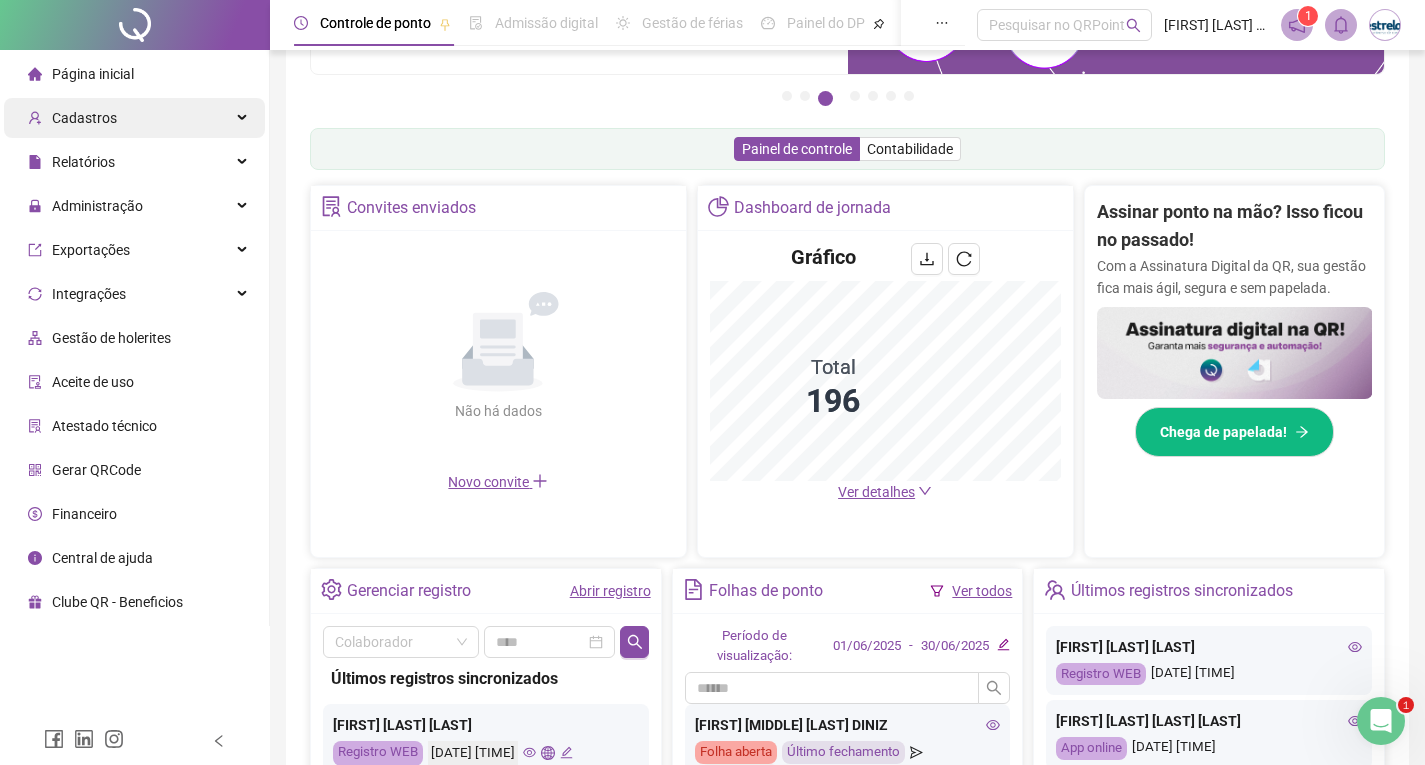 click on "Cadastros" at bounding box center (134, 118) 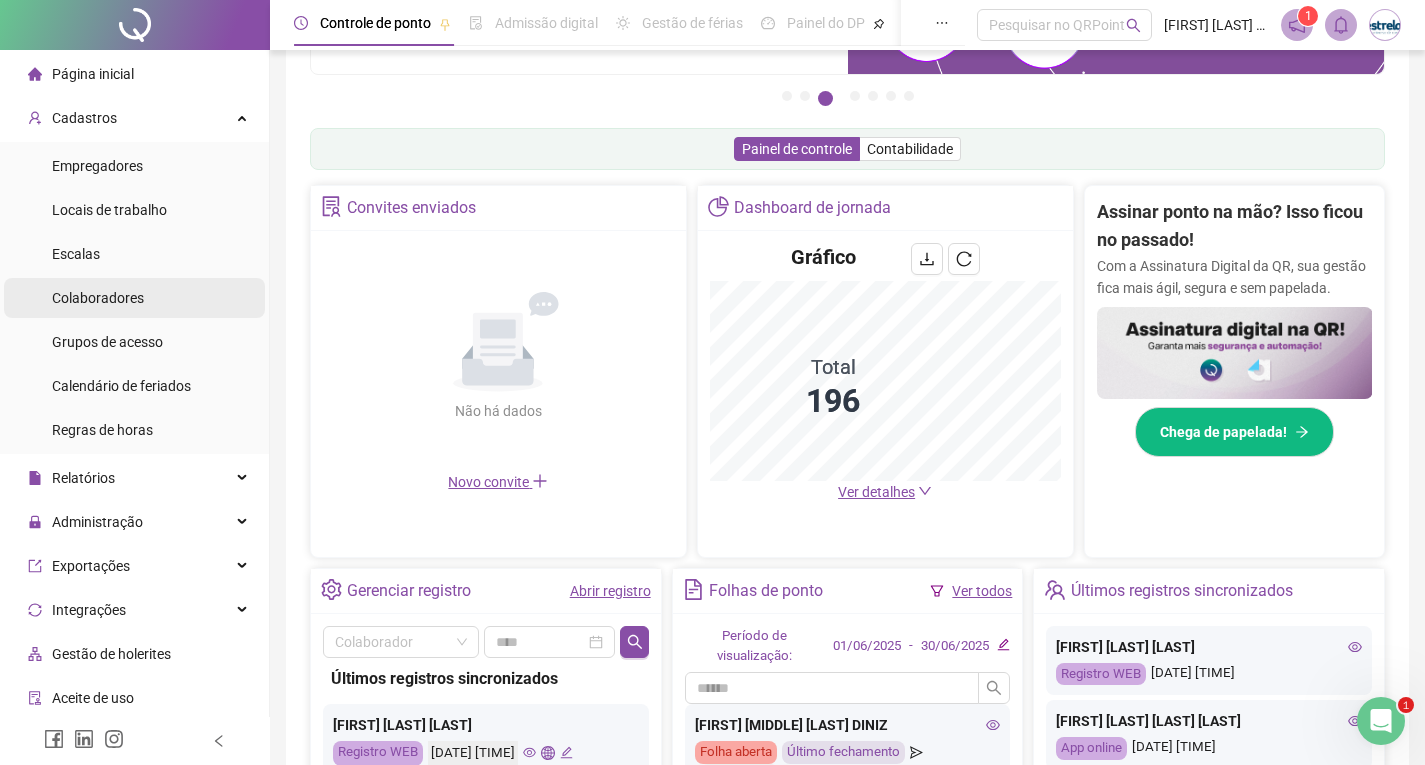 click on "Colaboradores" at bounding box center [98, 298] 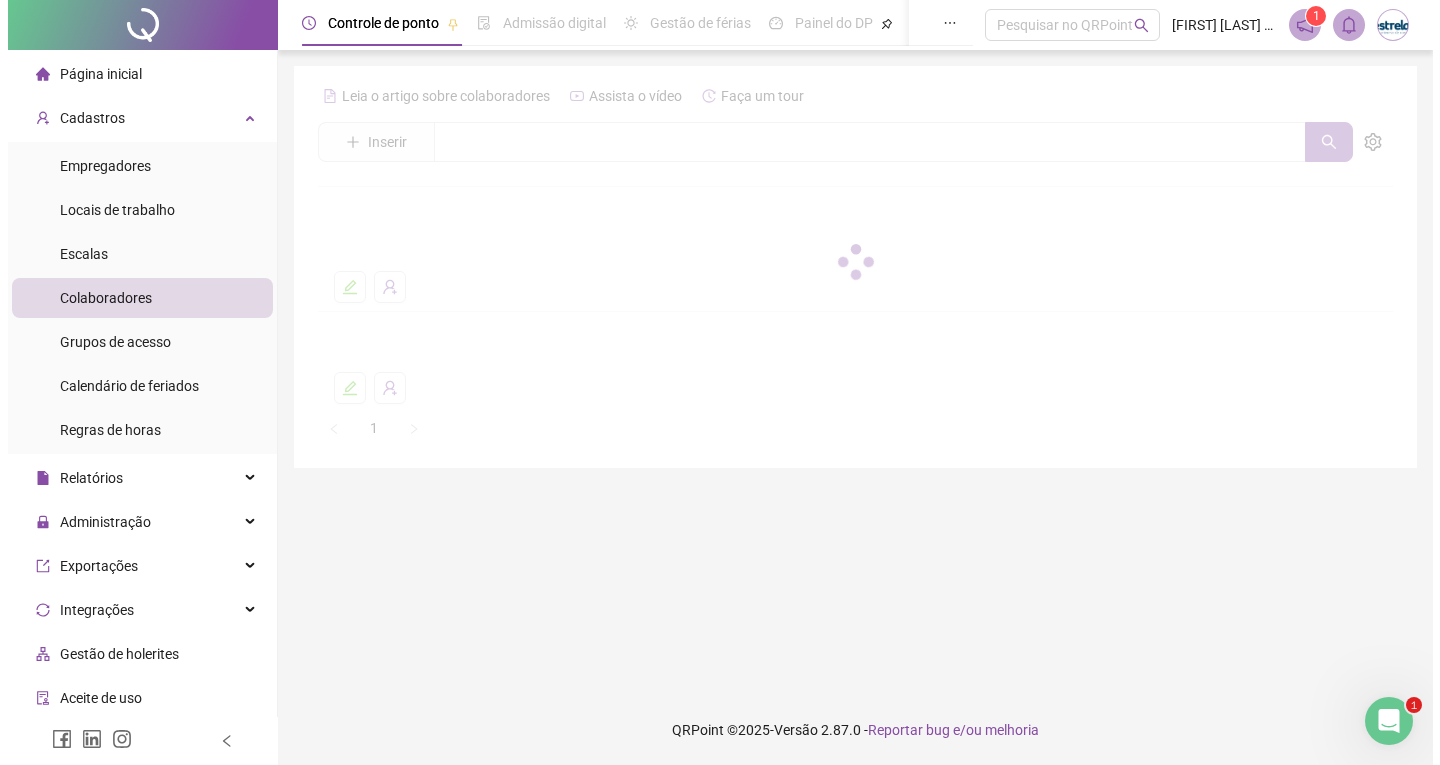 scroll, scrollTop: 0, scrollLeft: 0, axis: both 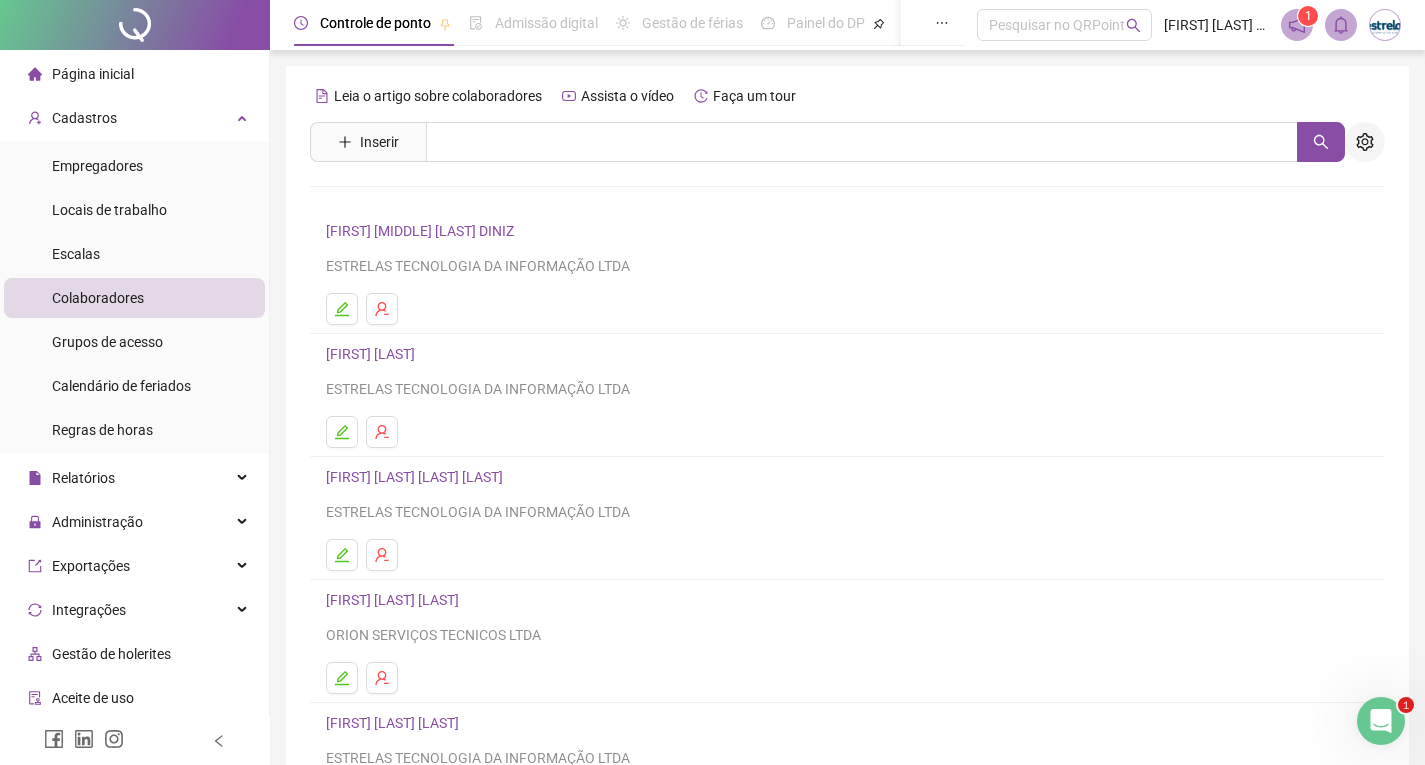 click 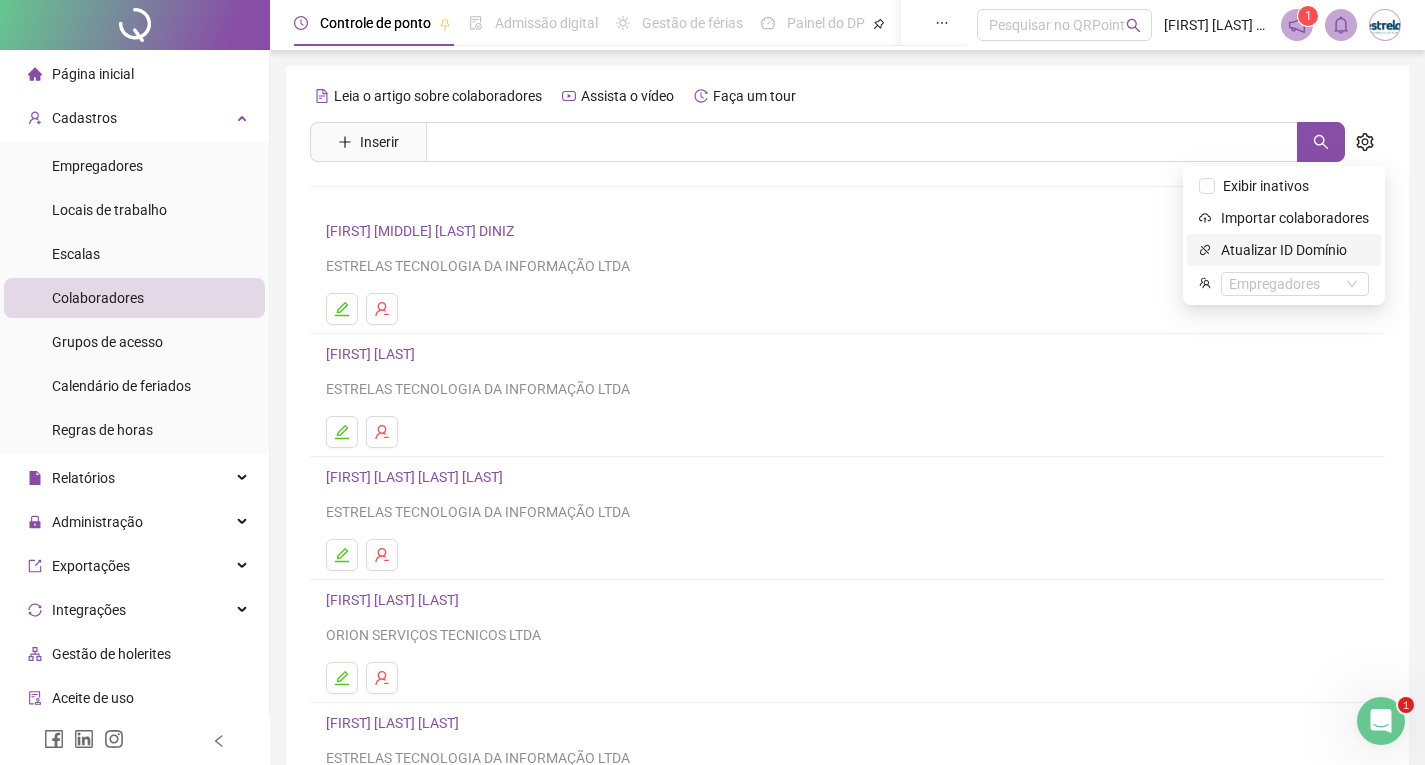 click on "Atualizar ID Domínio" at bounding box center (1295, 250) 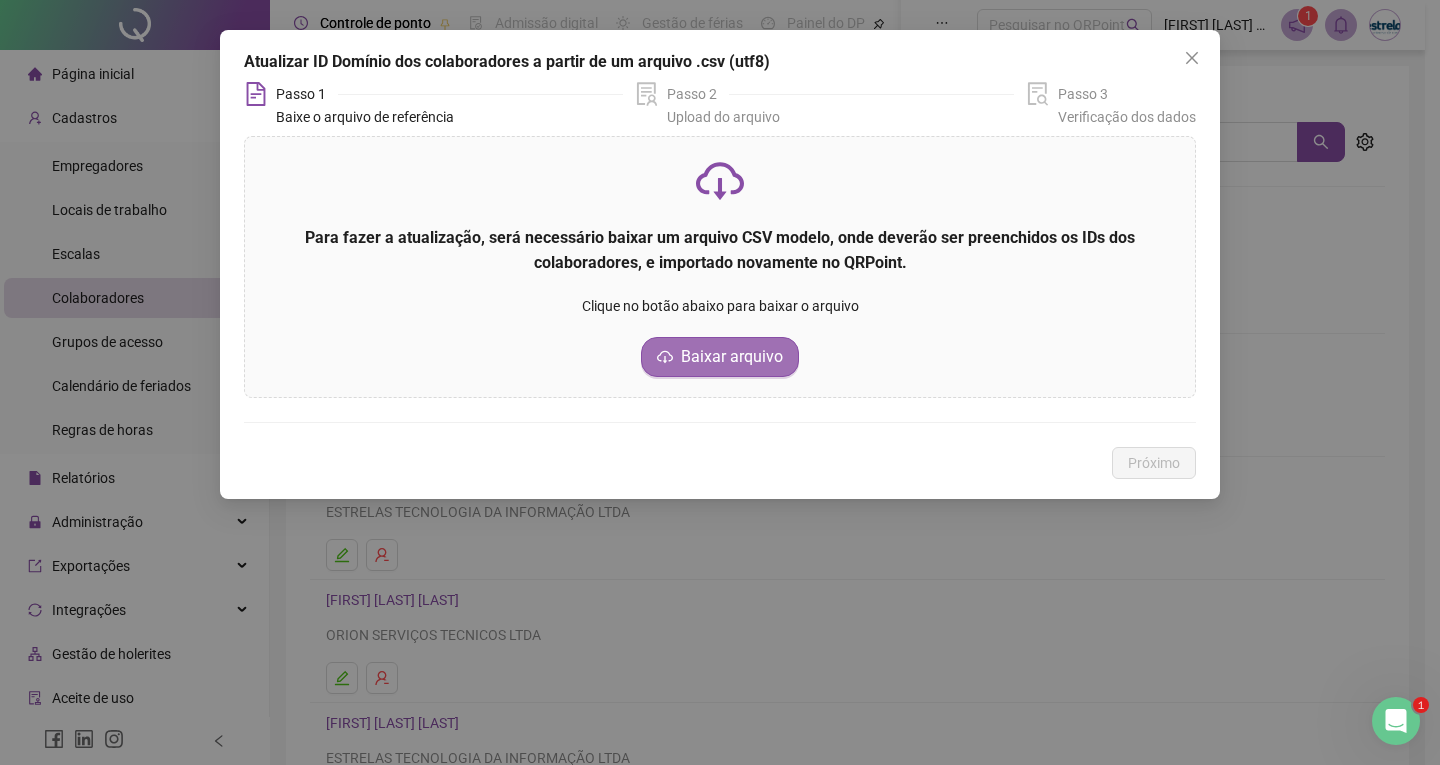 click on "Baixar arquivo" at bounding box center (732, 357) 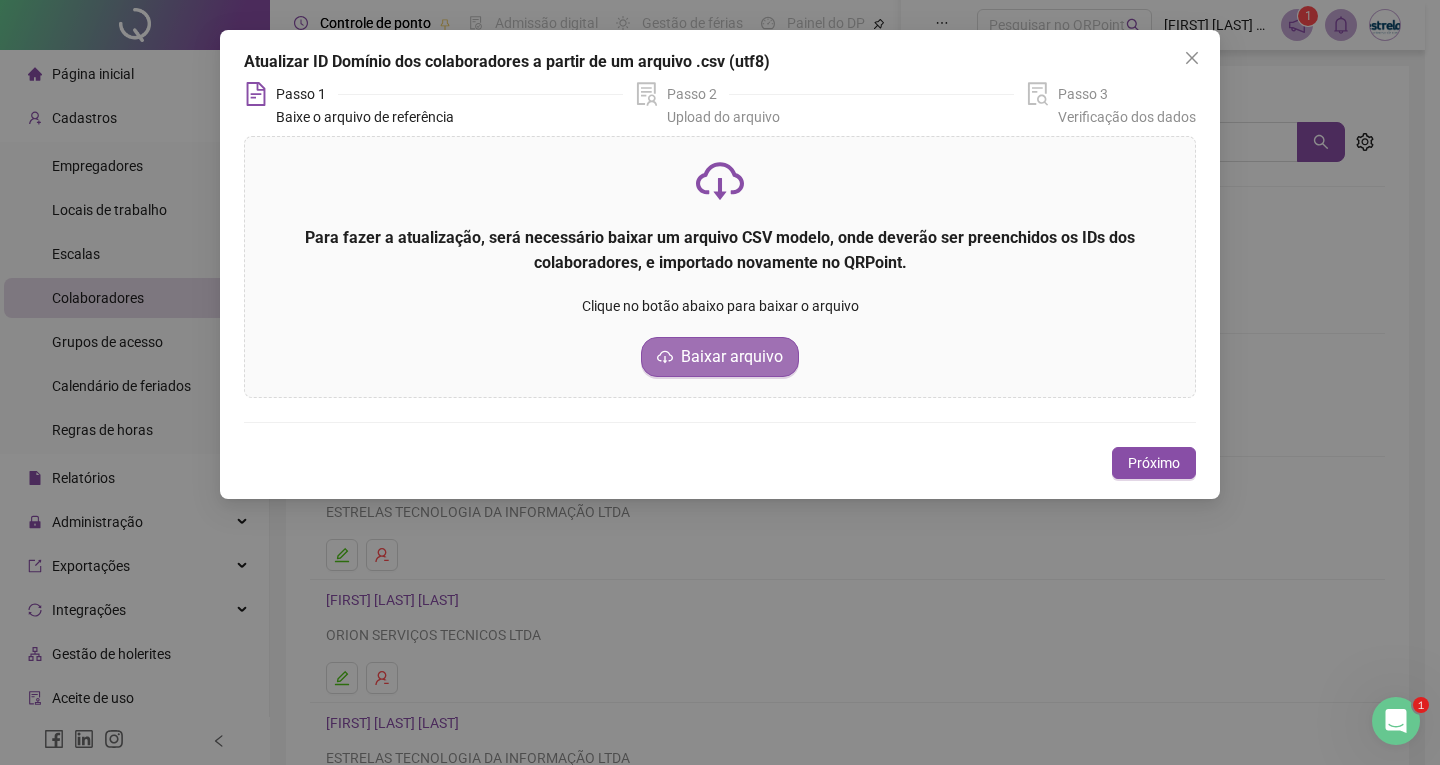 click on "Baixar arquivo" at bounding box center (732, 357) 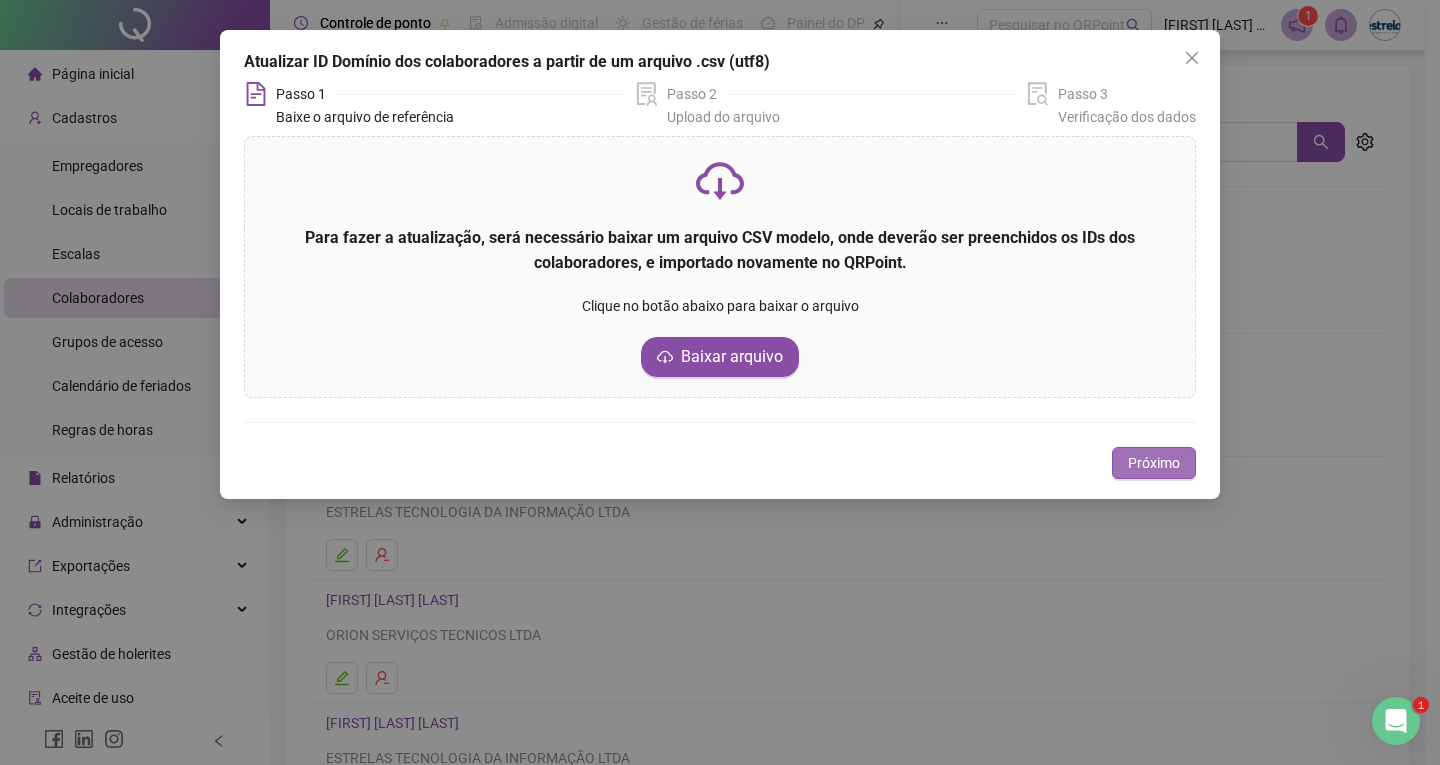 click on "Próximo" at bounding box center (1154, 463) 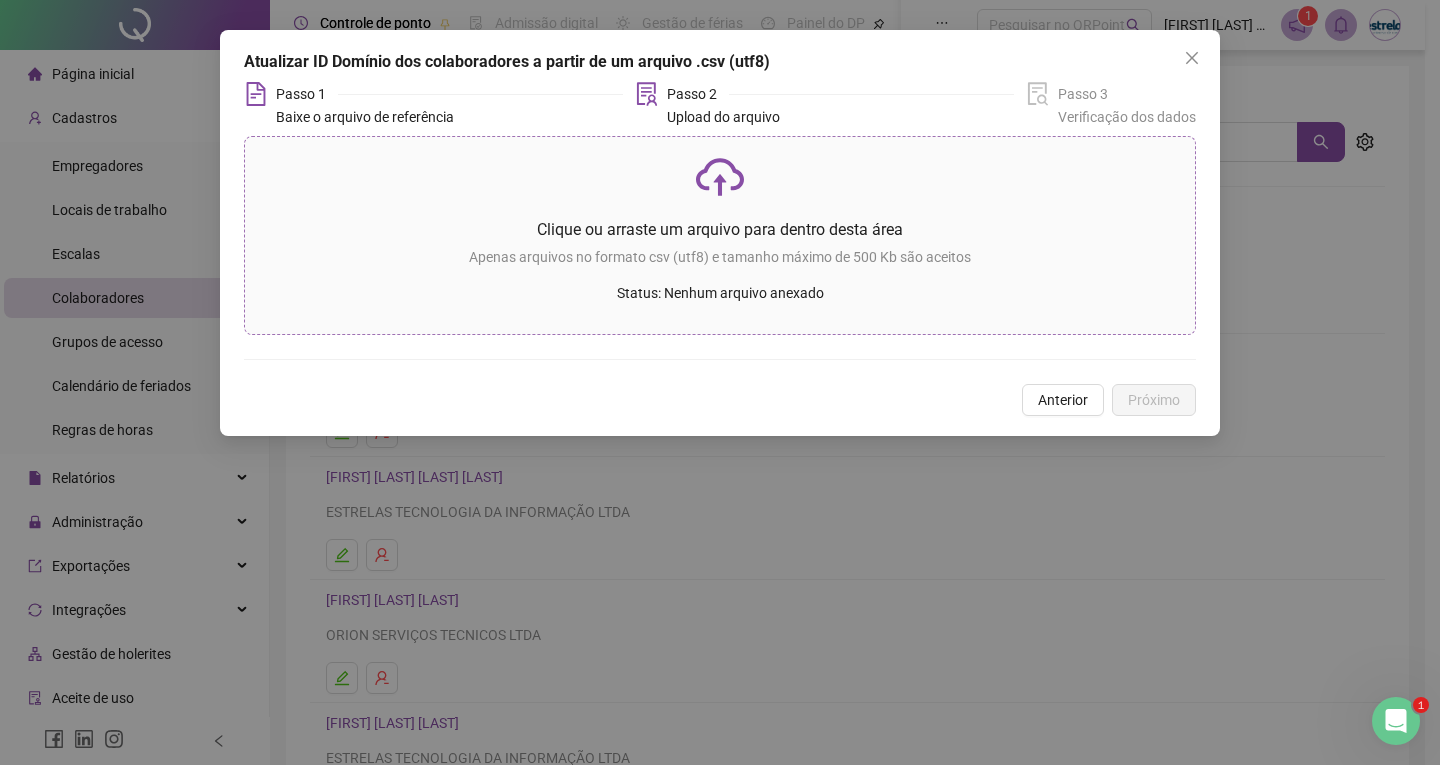click 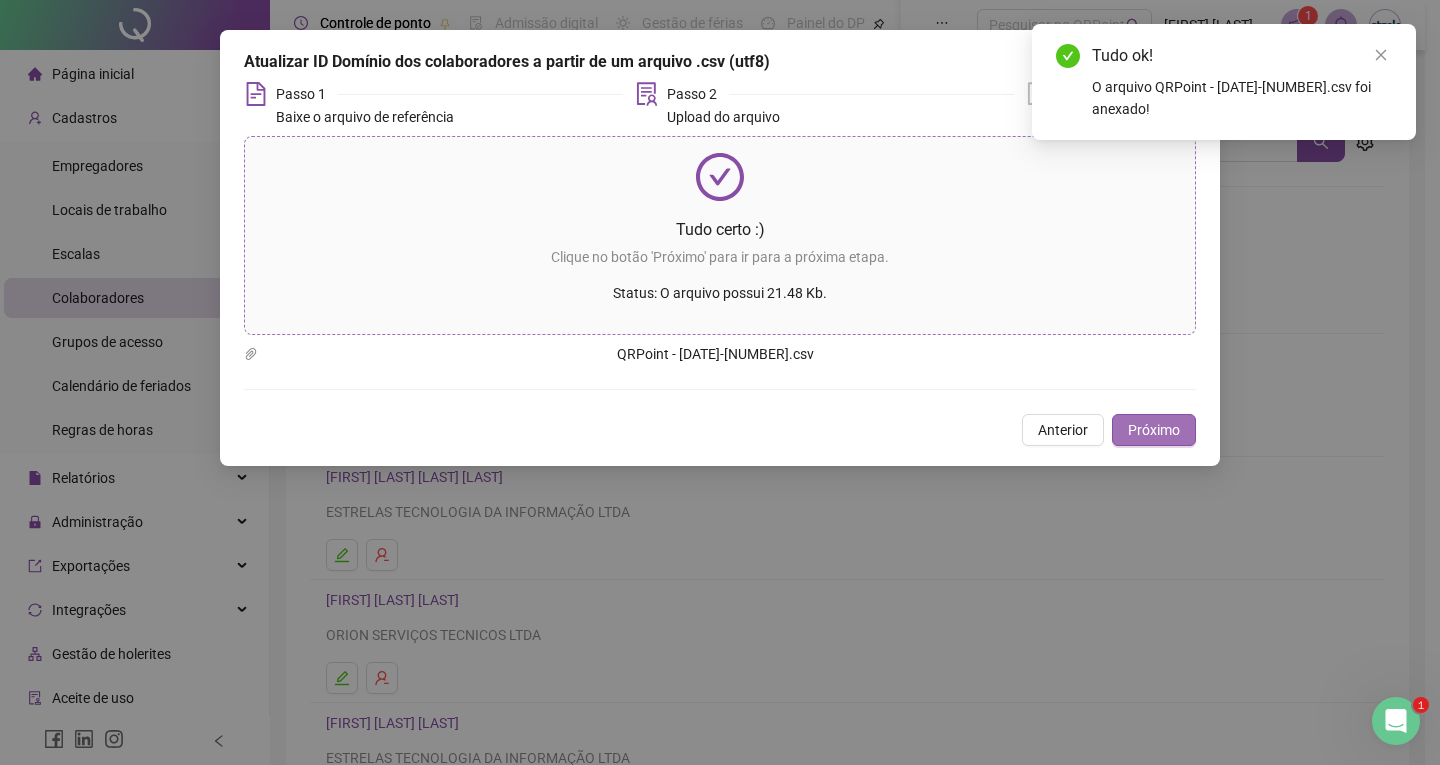 click on "Próximo" at bounding box center [1154, 430] 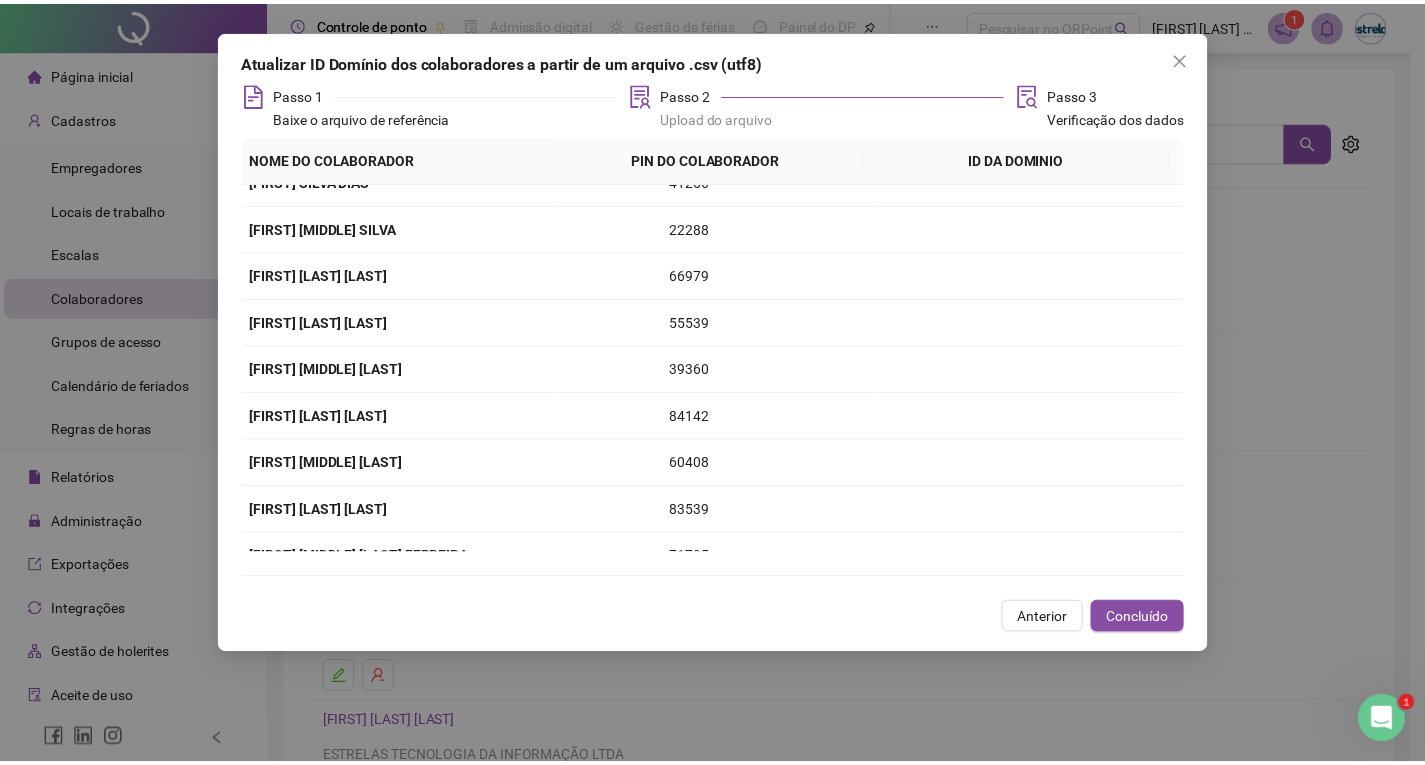 scroll, scrollTop: 25466, scrollLeft: 0, axis: vertical 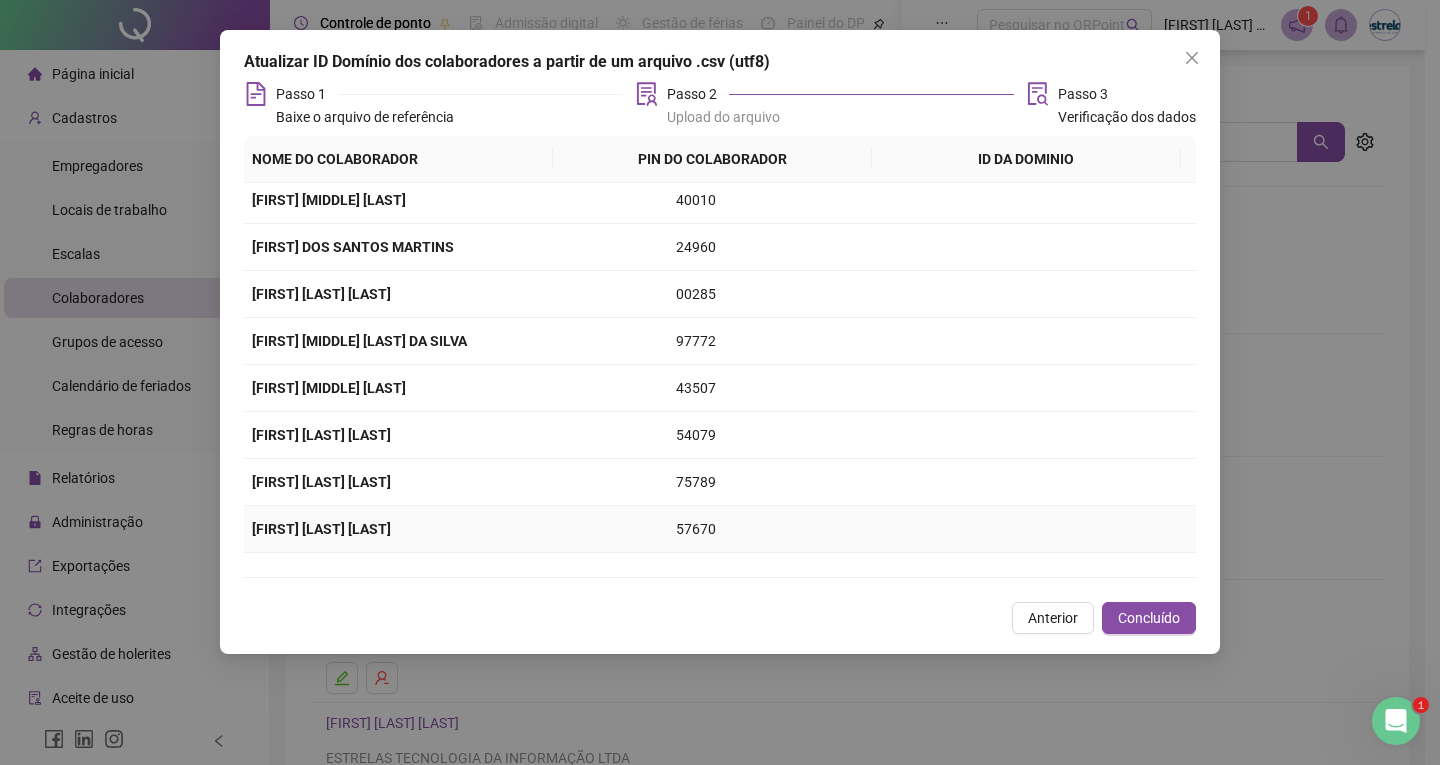 click at bounding box center [1039, 529] 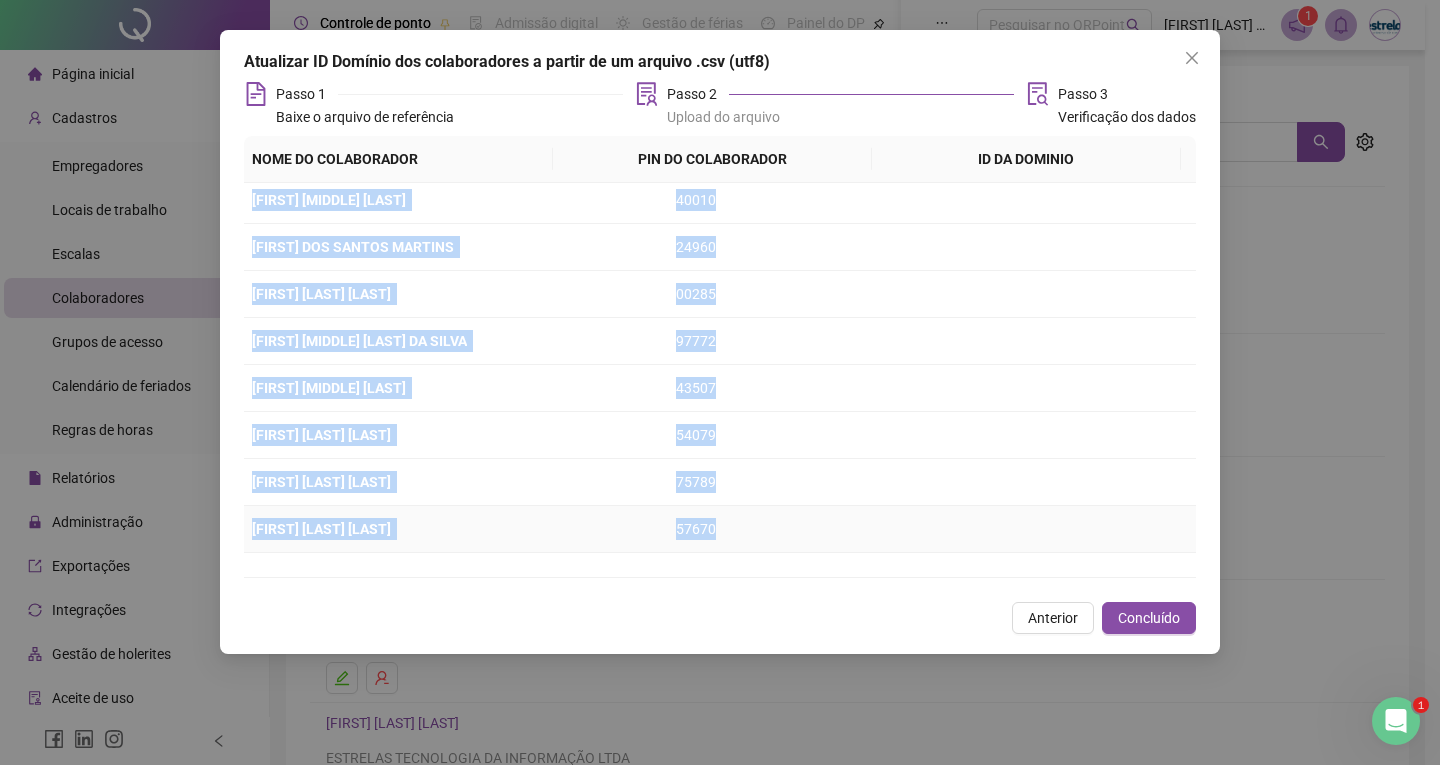 click at bounding box center (1039, 529) 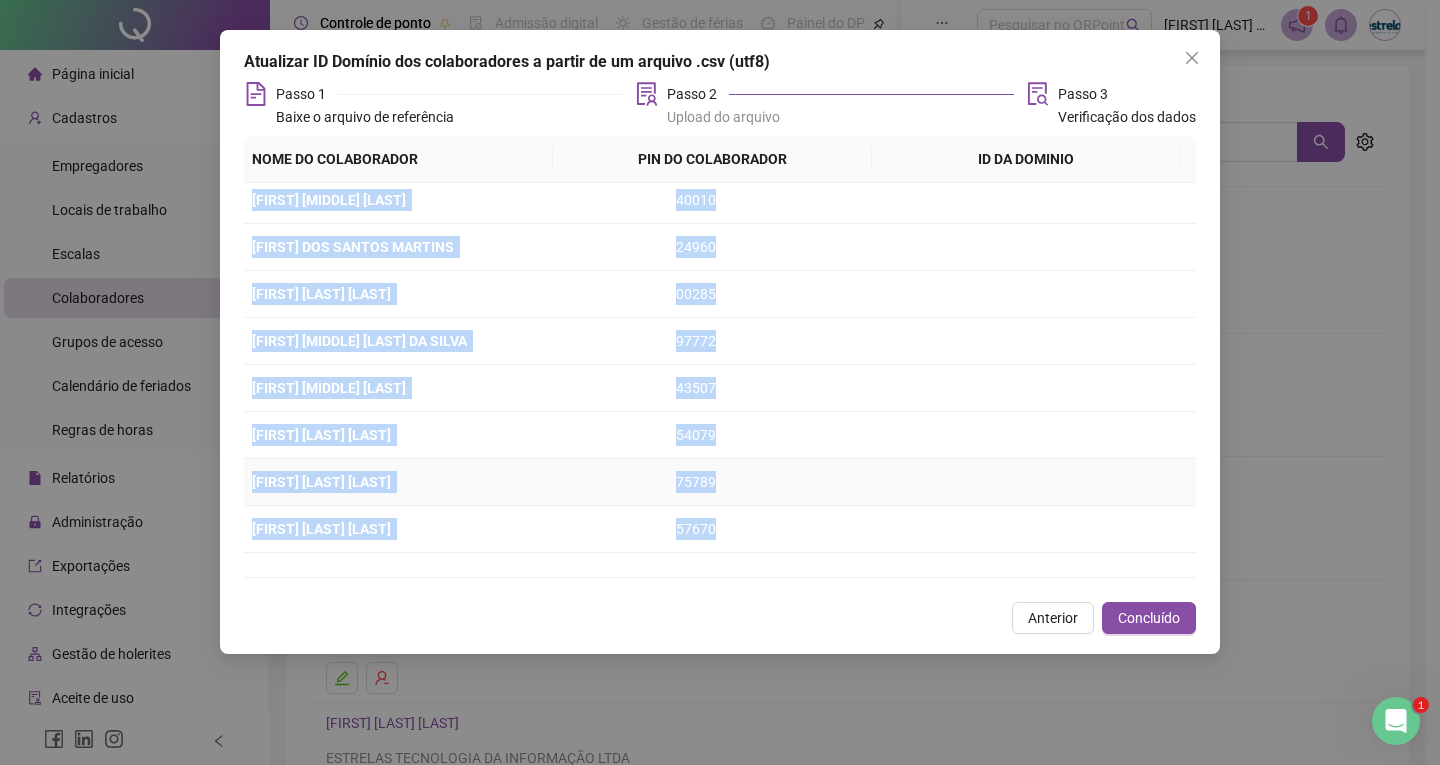 drag, startPoint x: 1029, startPoint y: 467, endPoint x: 1022, endPoint y: 454, distance: 14.764823 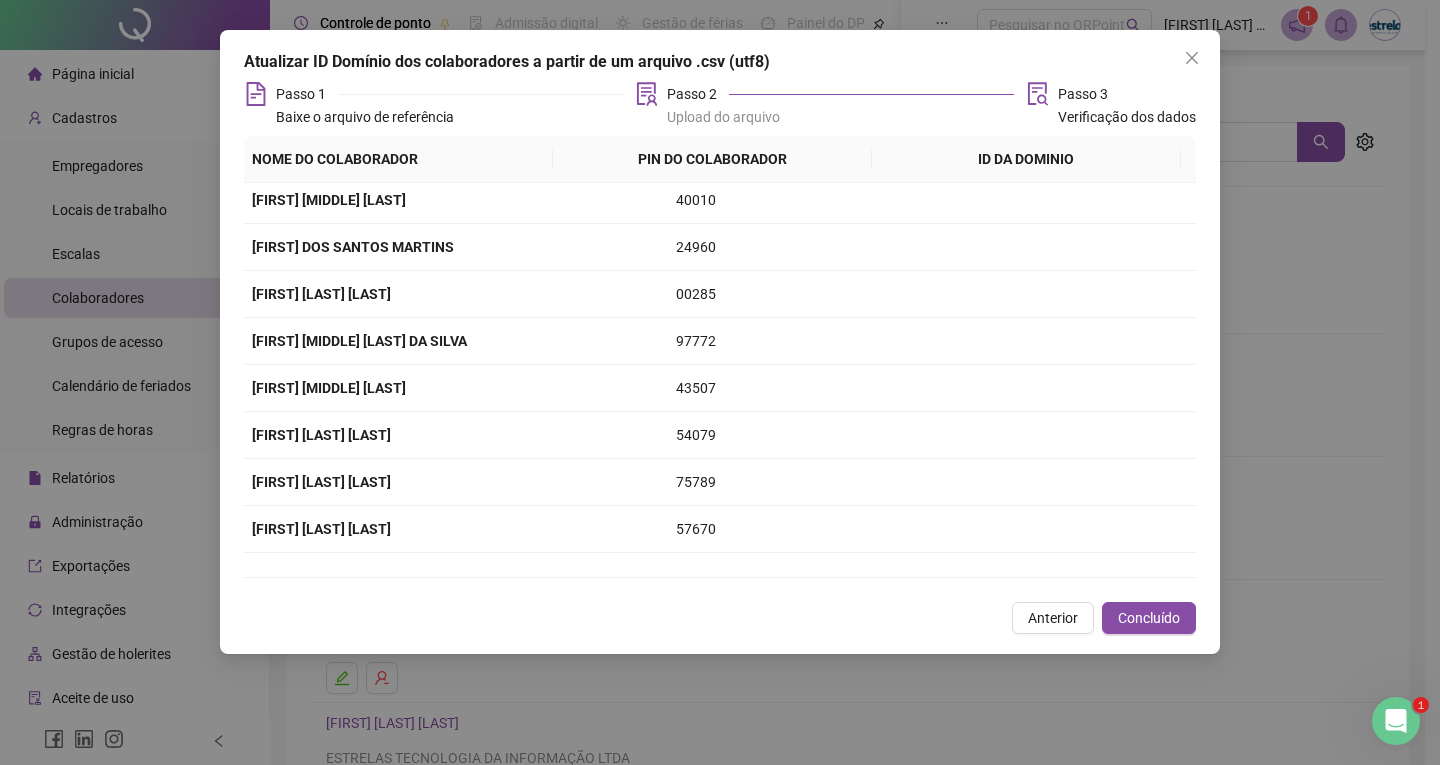 click on "ID DA DOMINIO" at bounding box center (1026, 159) 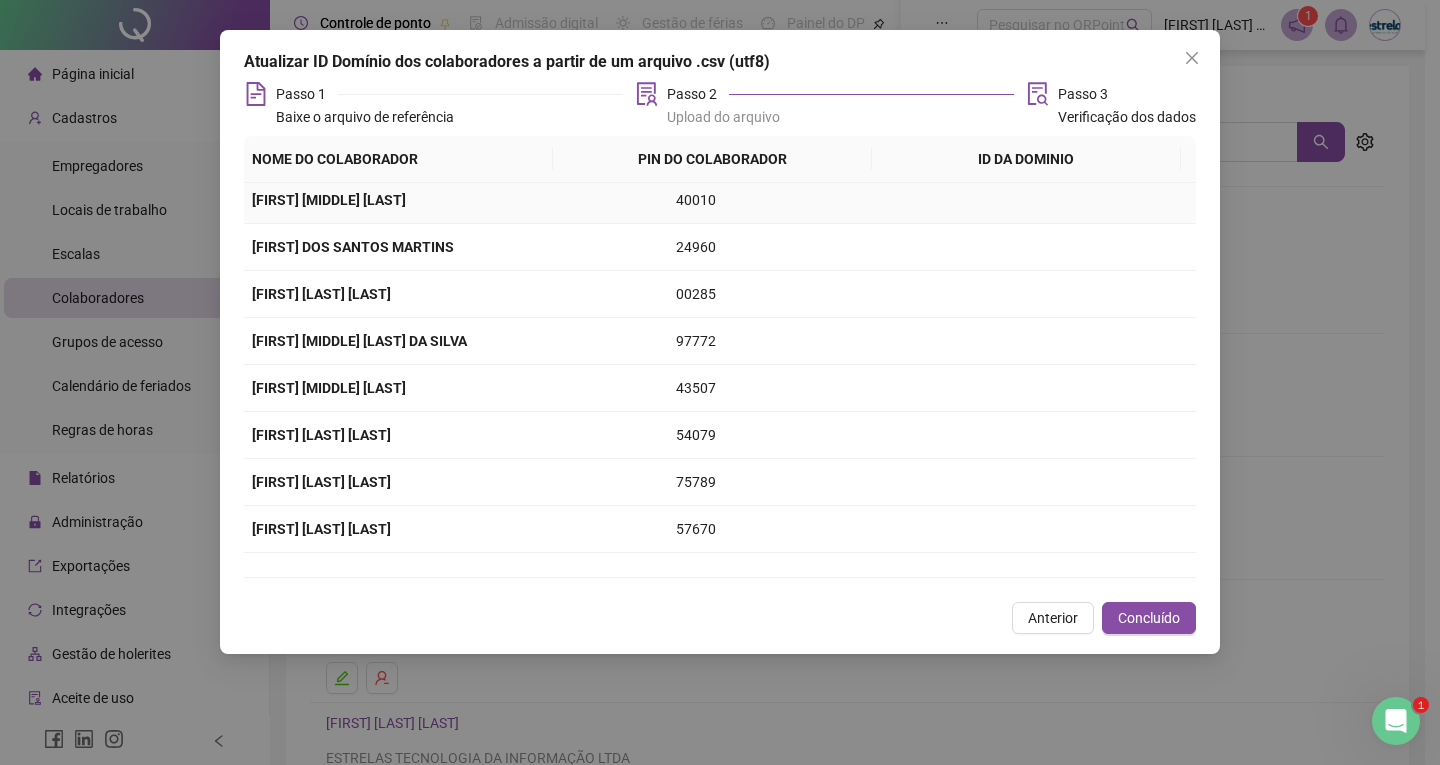click at bounding box center [1039, 200] 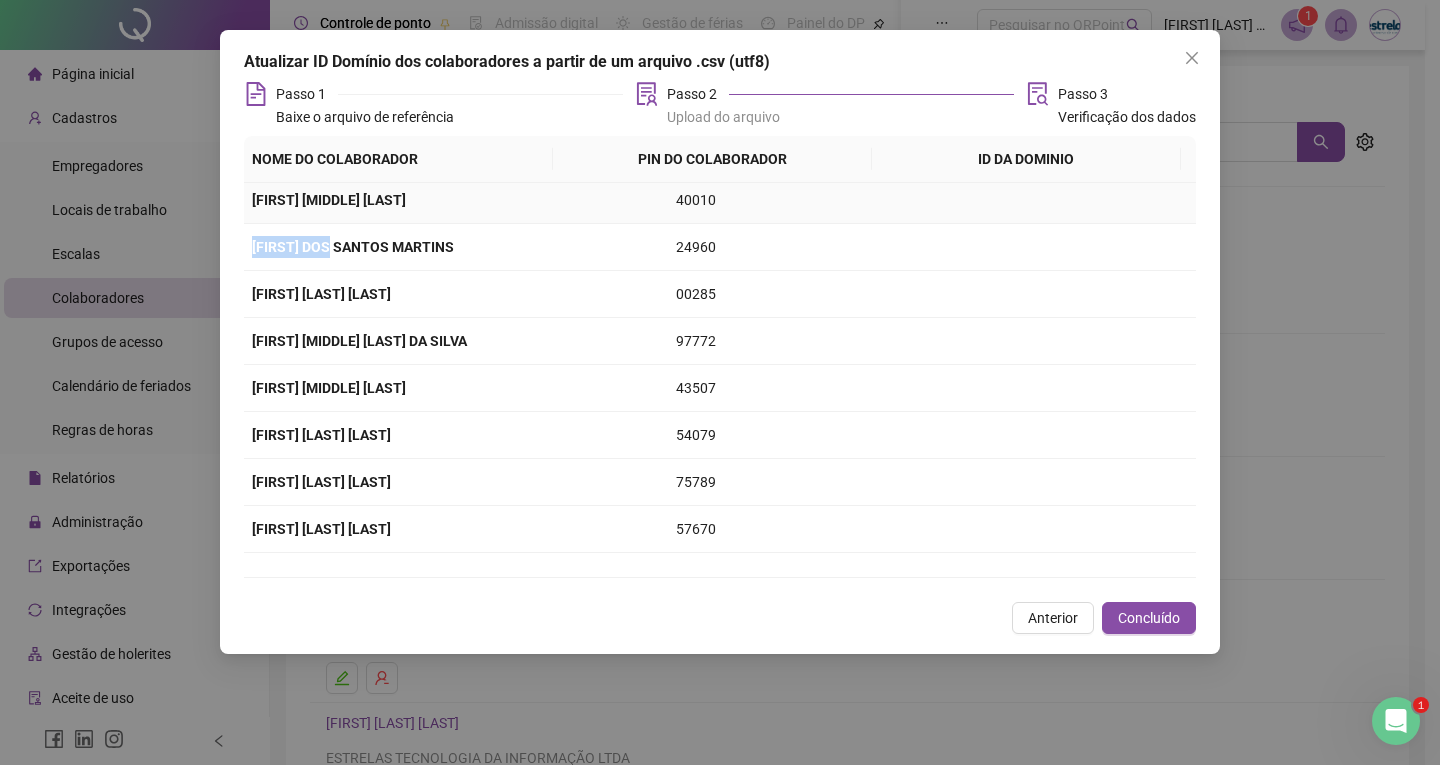 click at bounding box center (1039, 200) 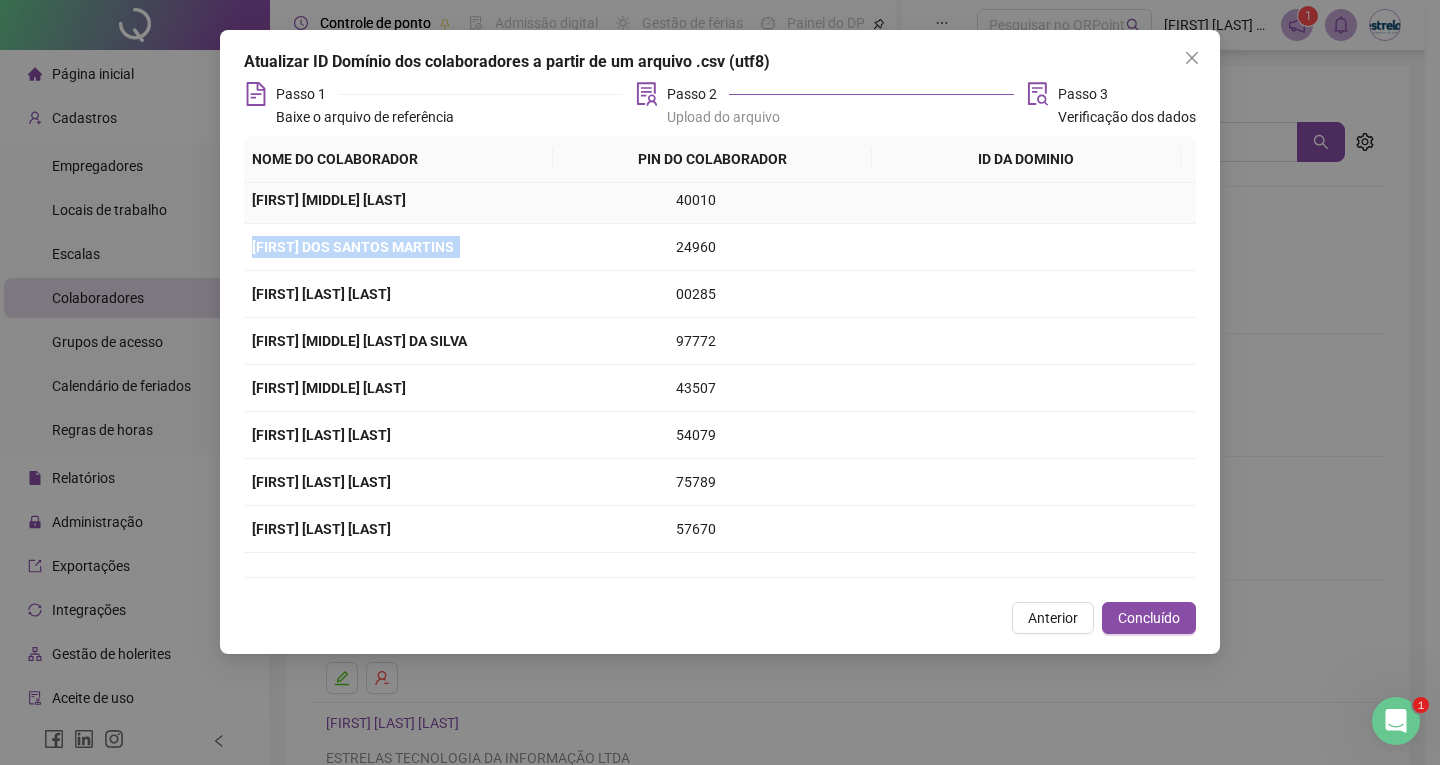 click at bounding box center (1039, 200) 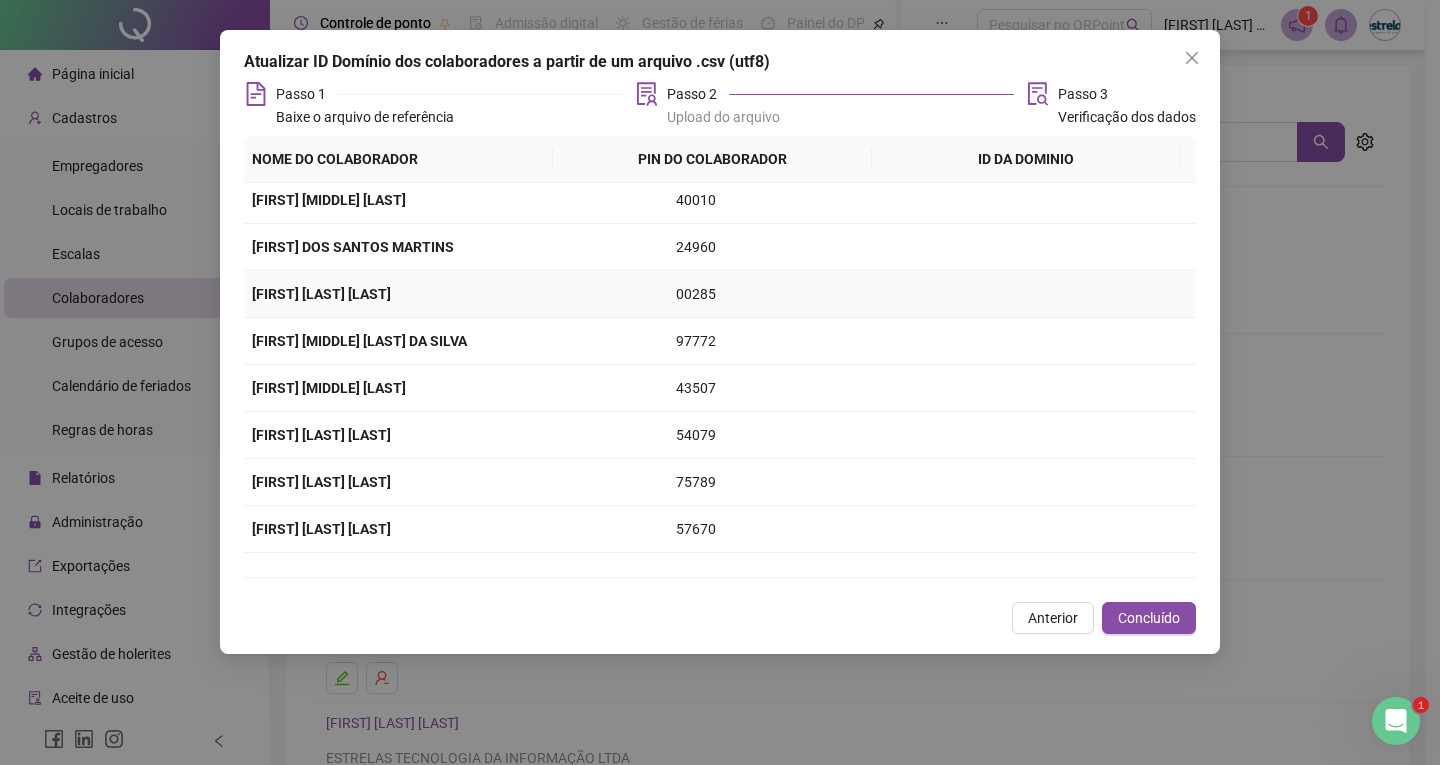 click at bounding box center [1039, 294] 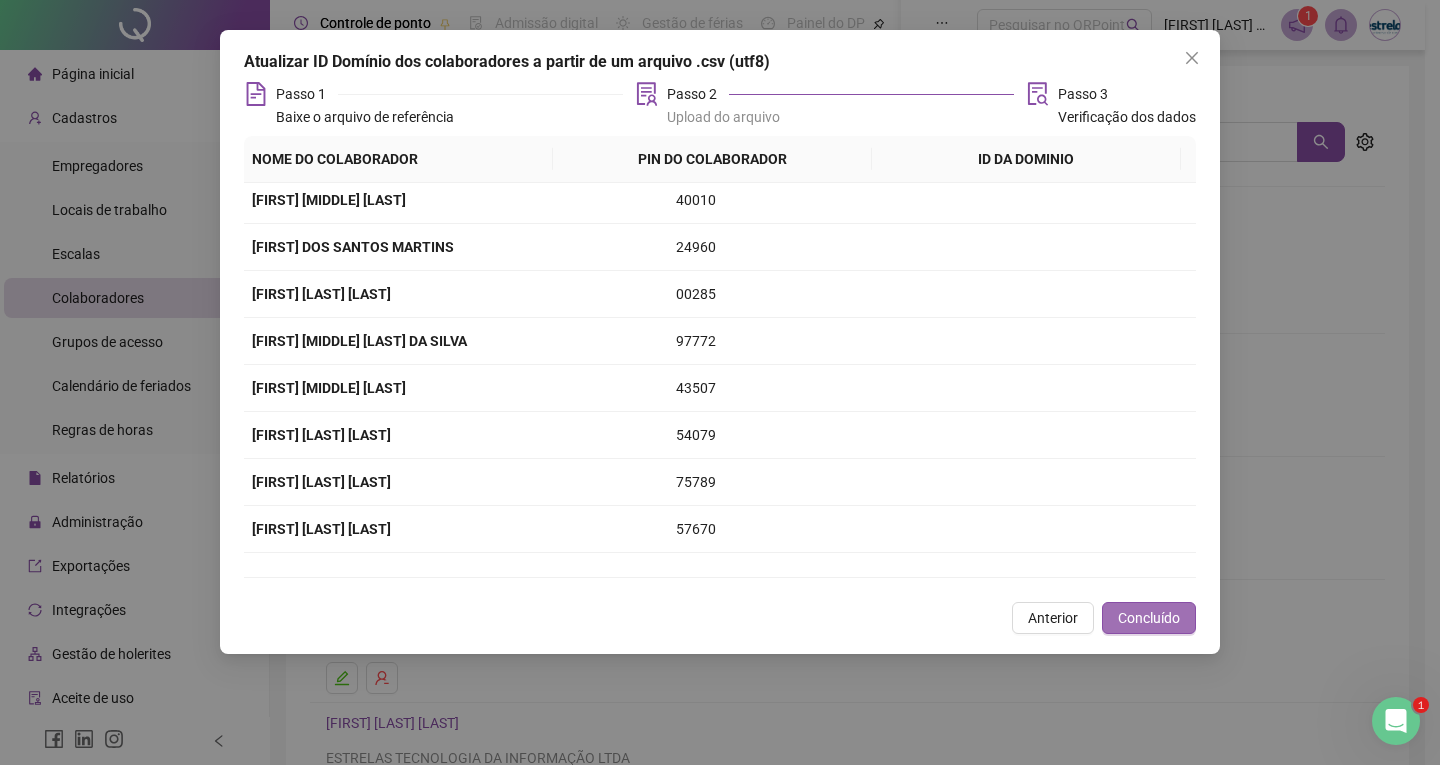 click on "Concluído" at bounding box center [1149, 618] 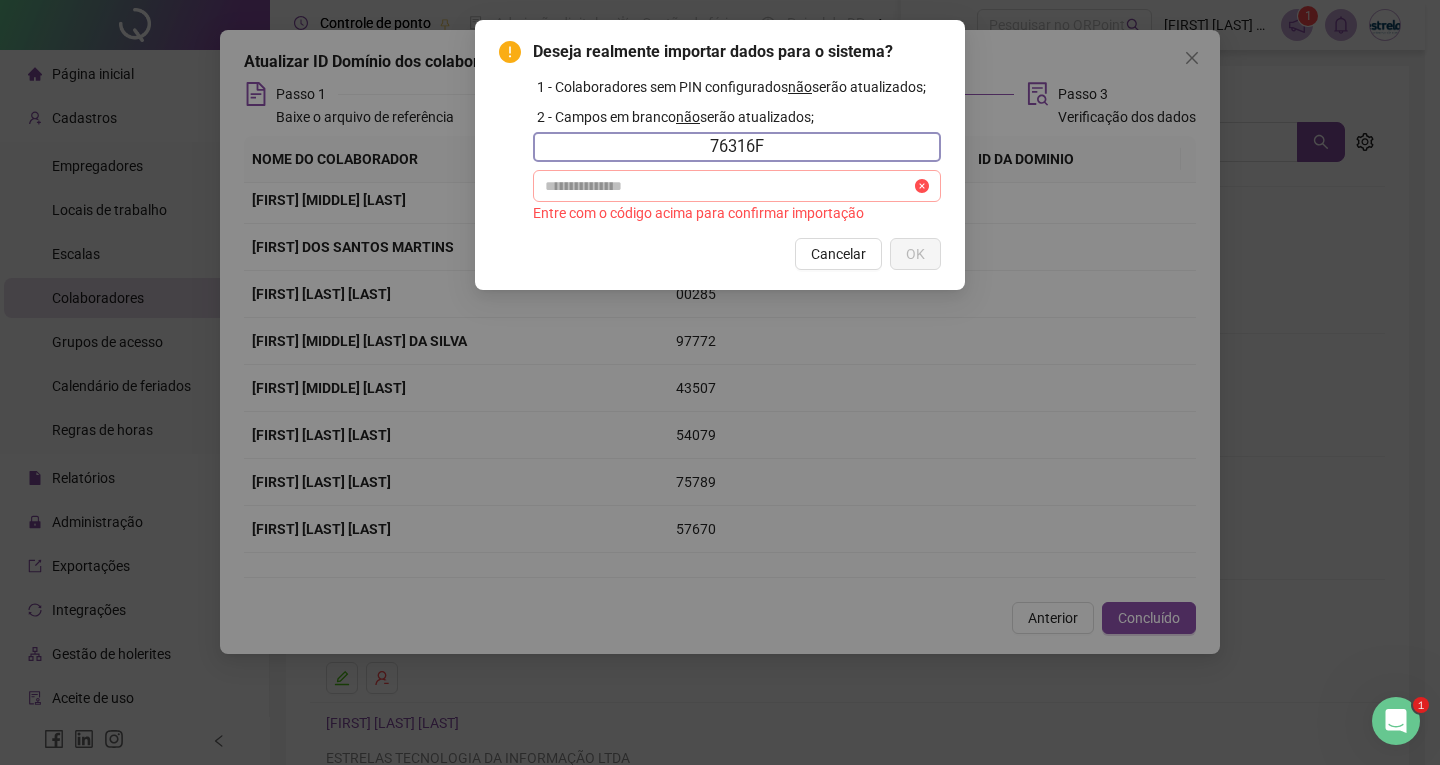 click at bounding box center (922, 186) 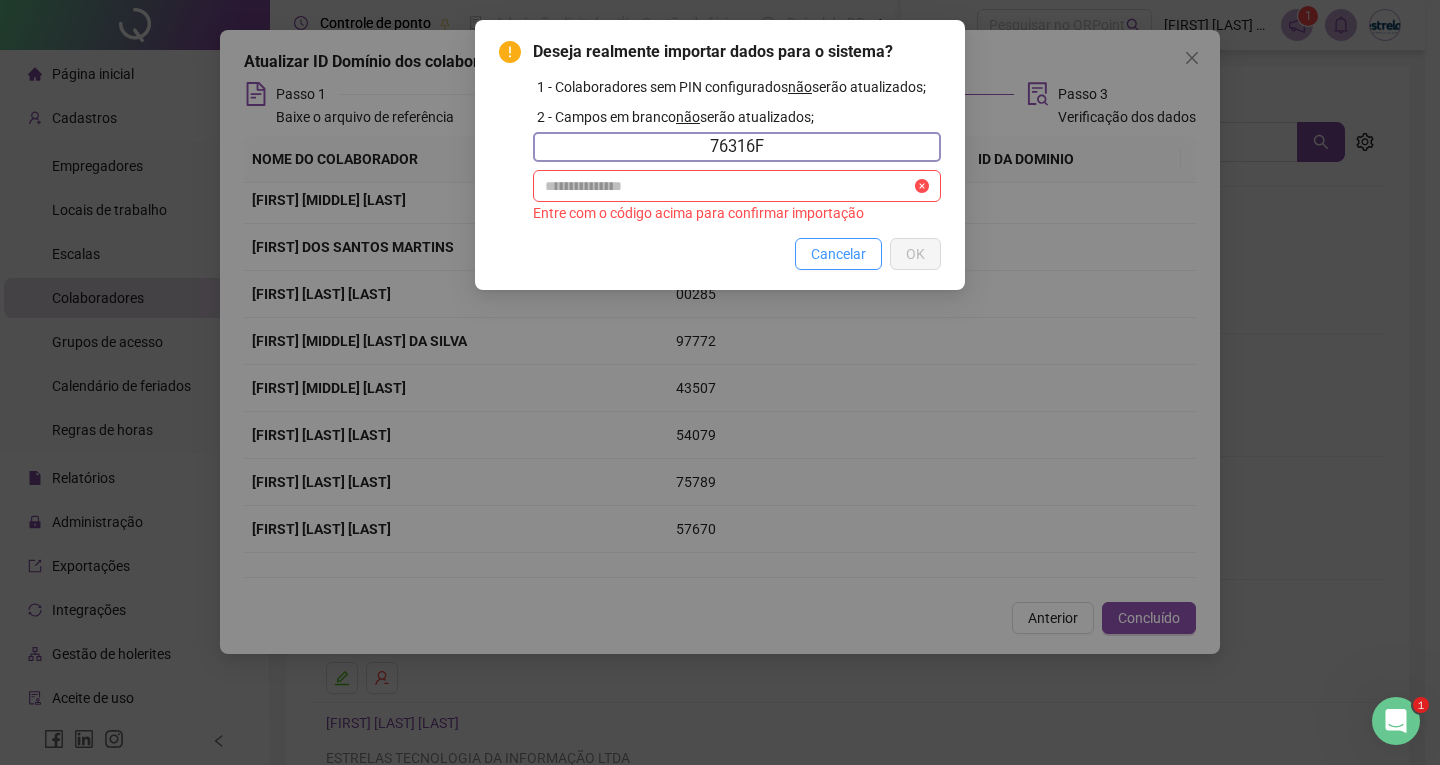 click on "Cancelar" at bounding box center (838, 254) 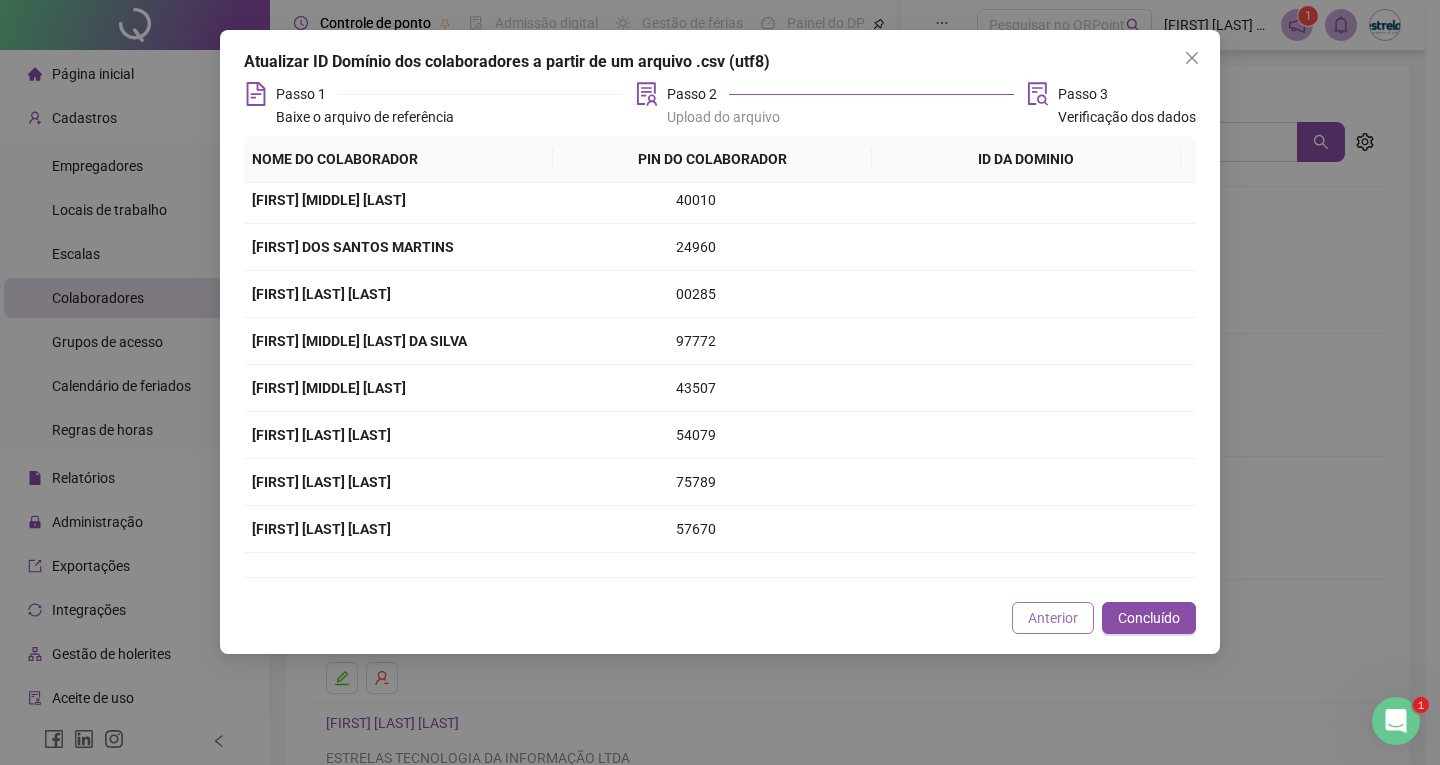 click on "Anterior" at bounding box center (1053, 618) 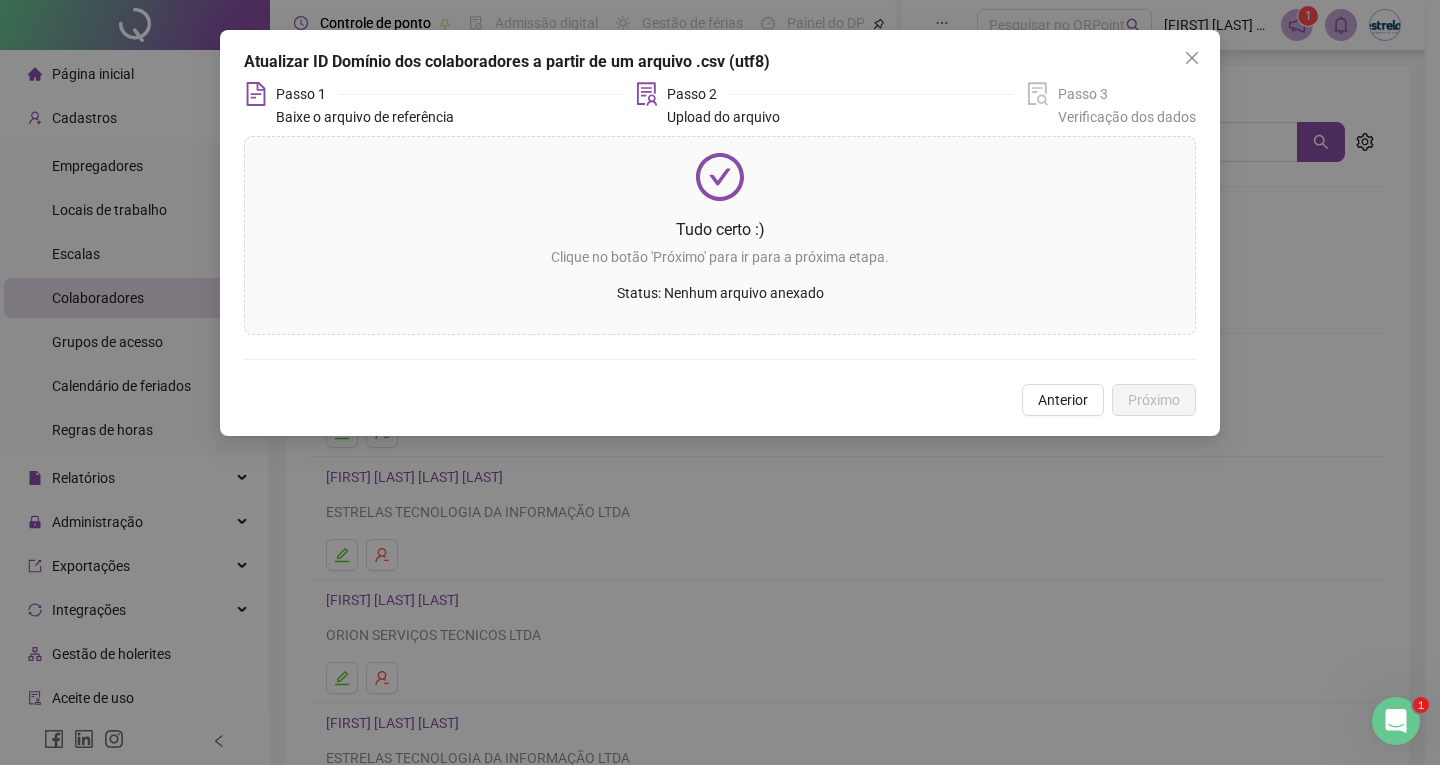 click 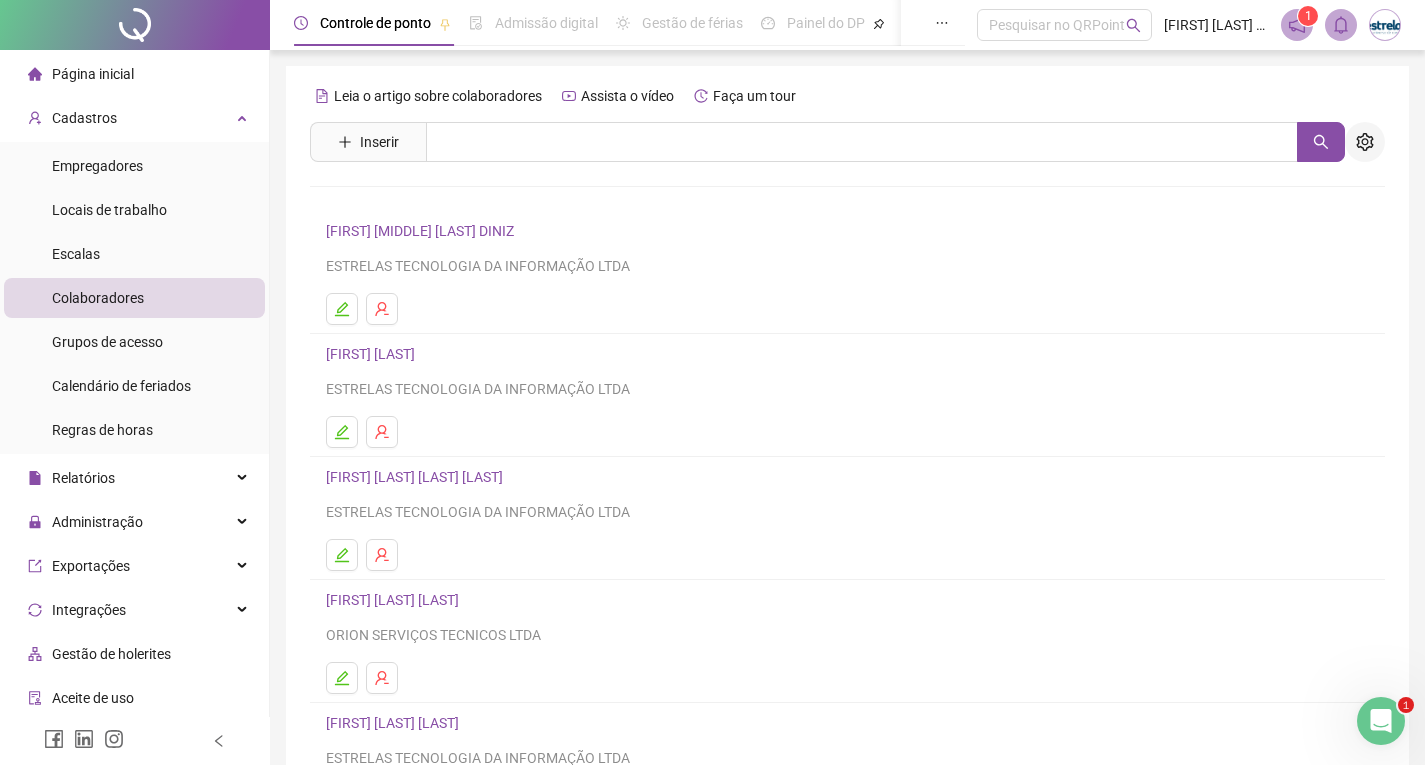 click 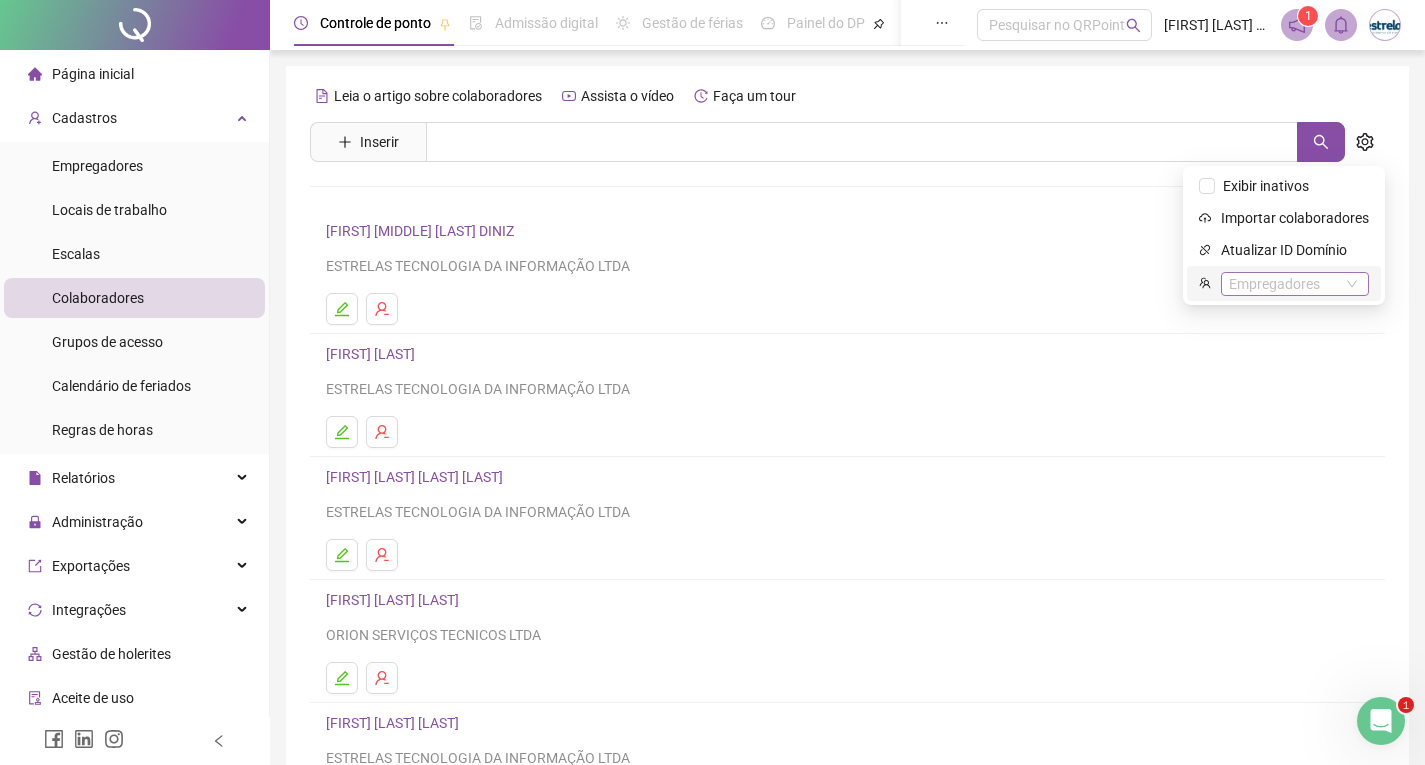 click on "Empregadores" at bounding box center [1295, 284] 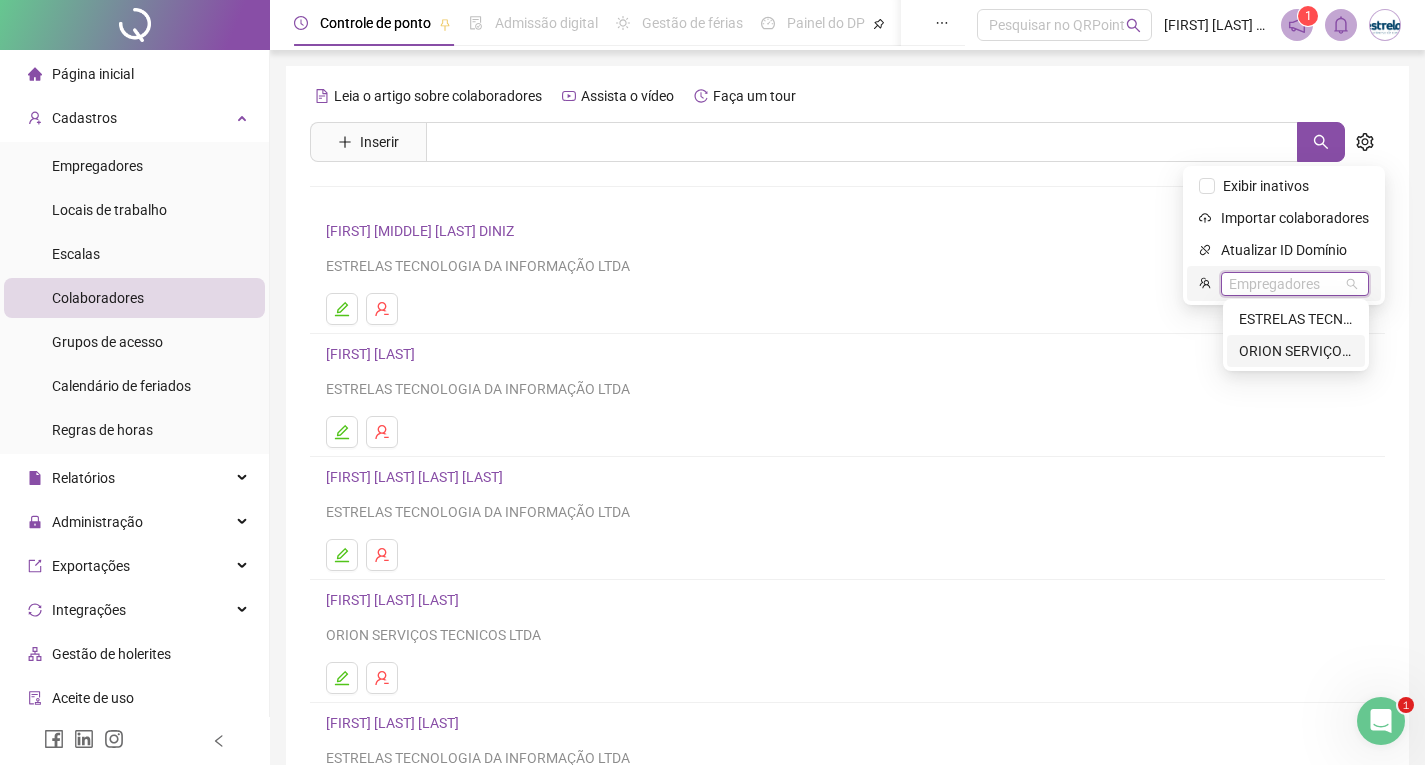 click on "ORION SERVIÇOS TECNICOS LTDA" at bounding box center (1296, 351) 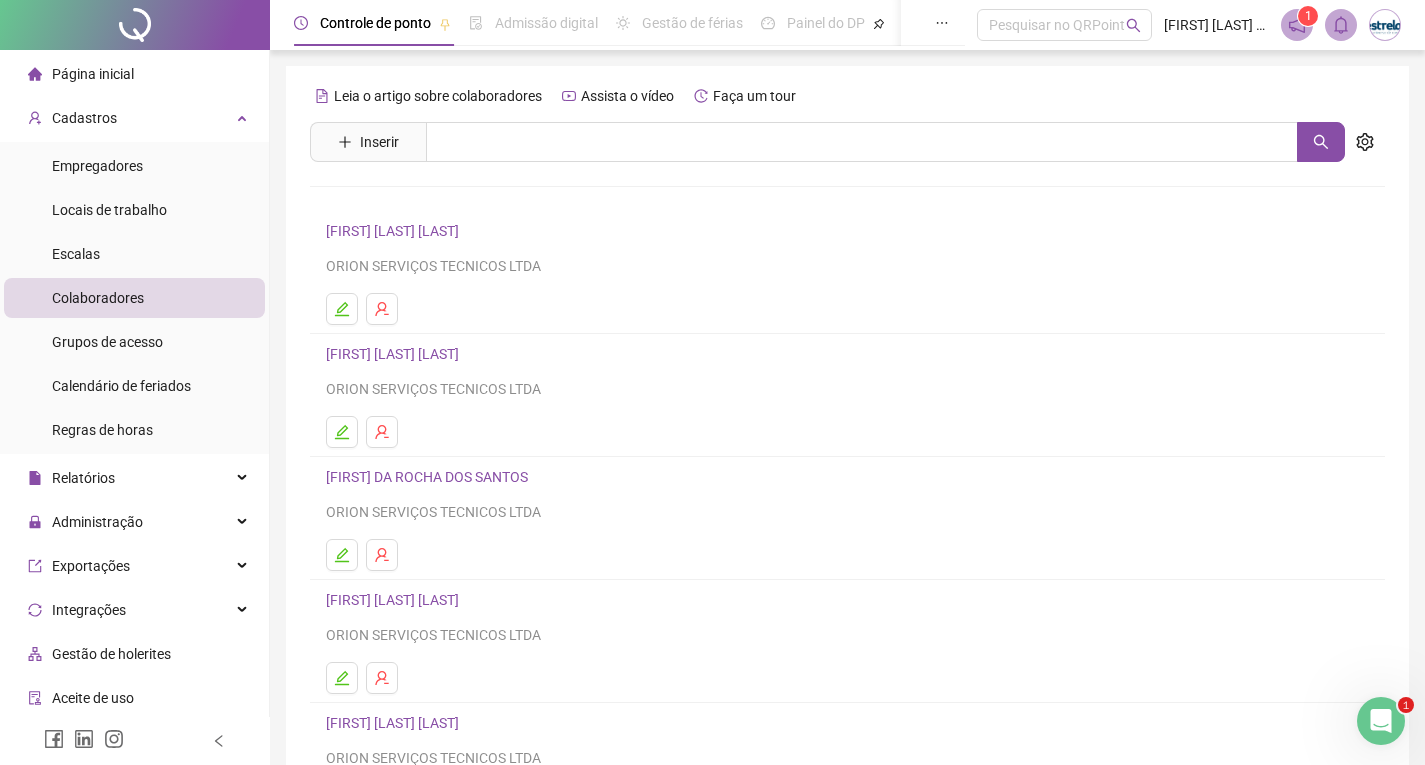 scroll, scrollTop: 202, scrollLeft: 0, axis: vertical 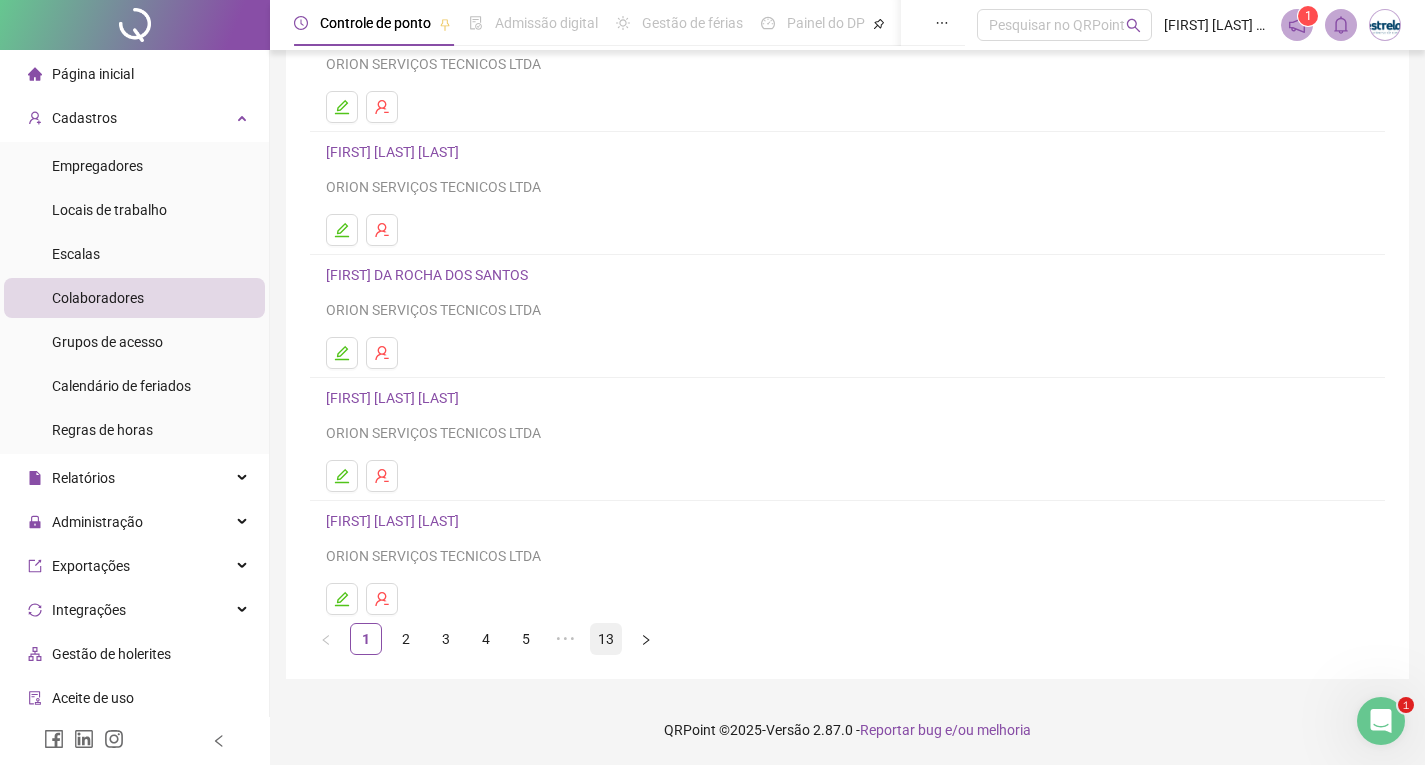 click on "13" at bounding box center [606, 639] 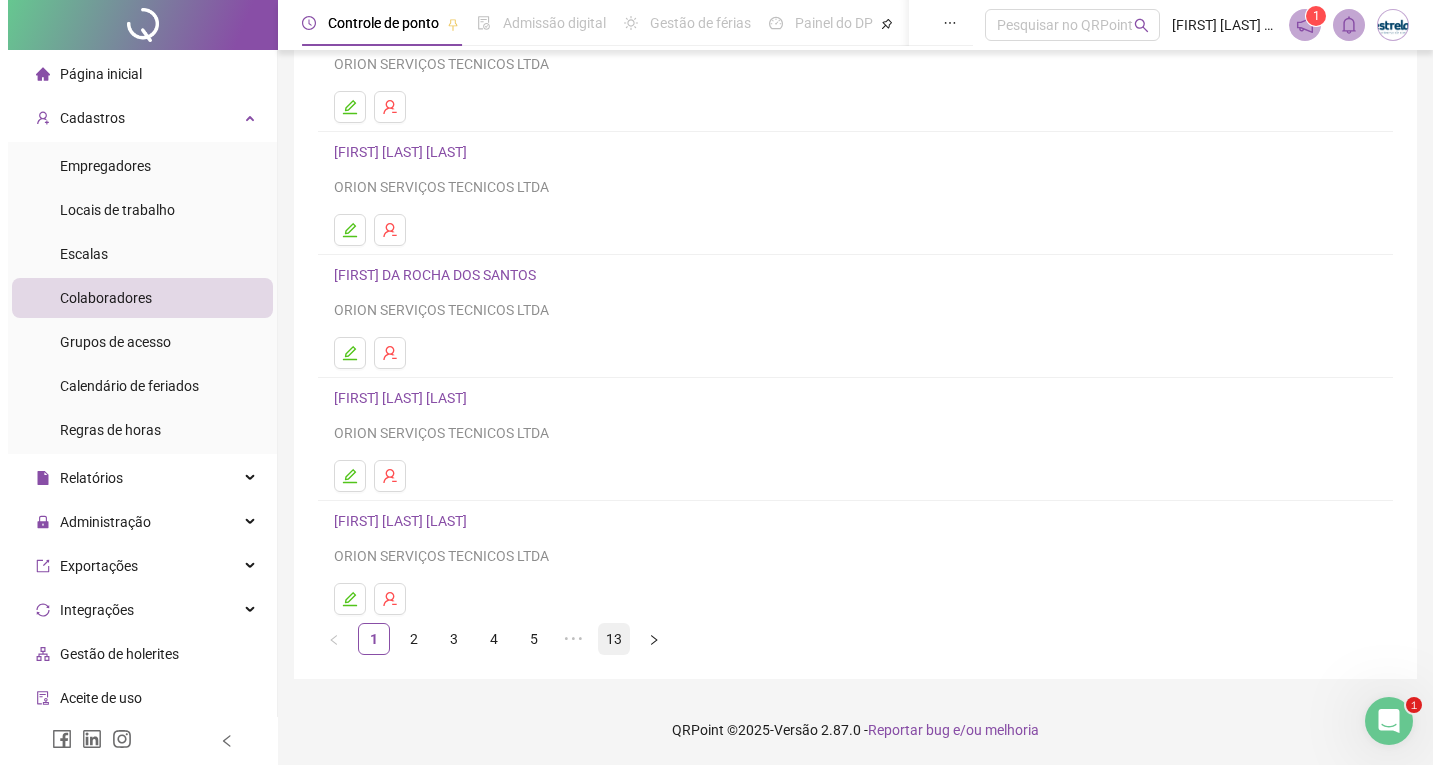 scroll, scrollTop: 0, scrollLeft: 0, axis: both 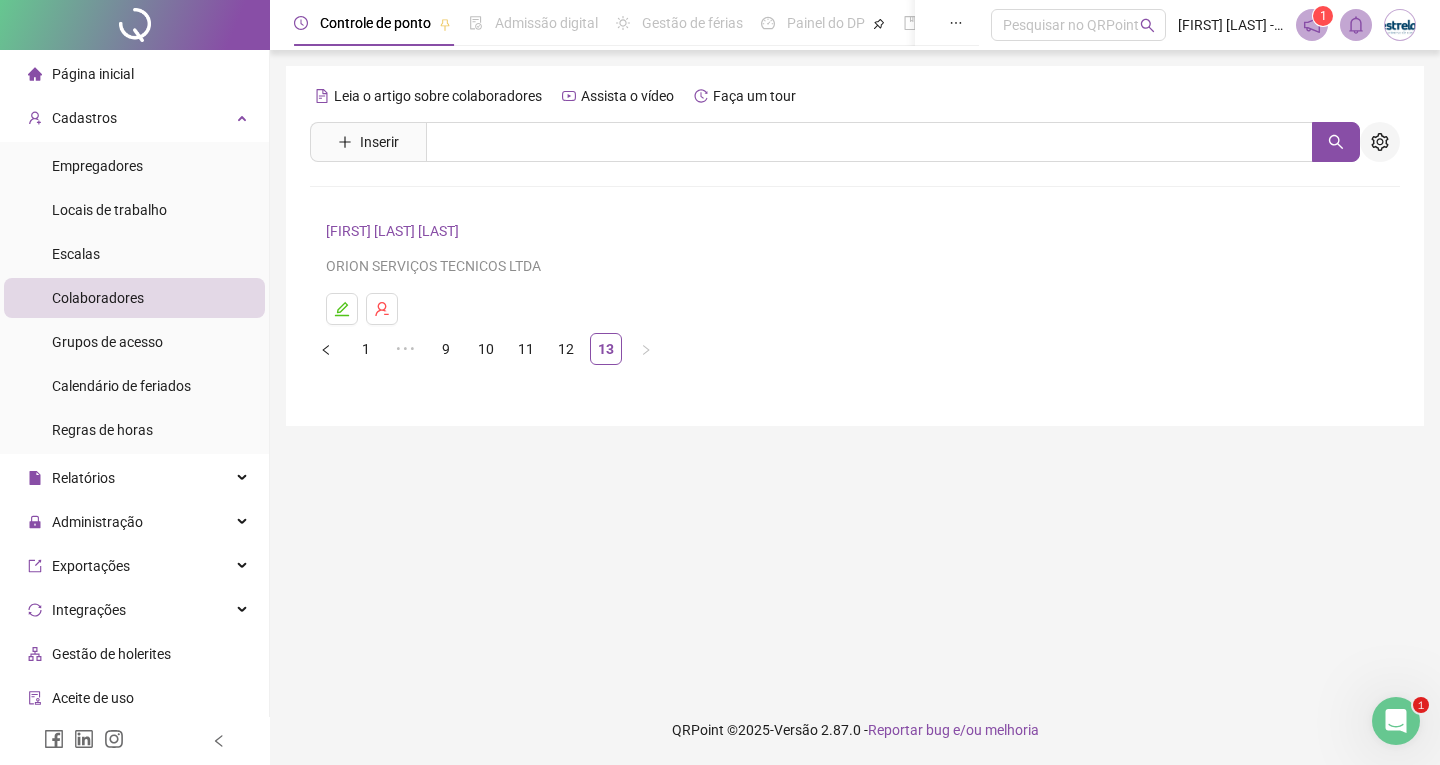 click 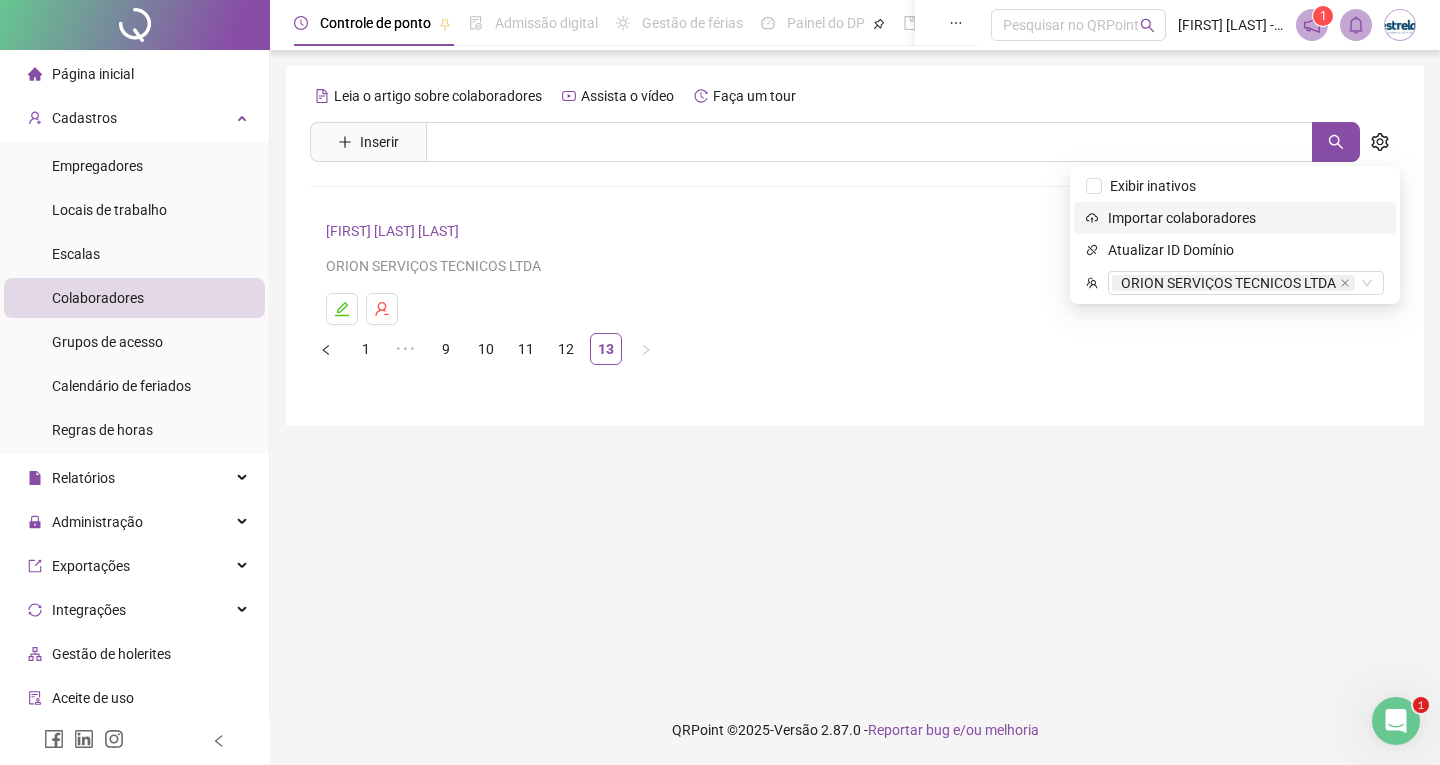 click on "Importar colaboradores" at bounding box center (1246, 218) 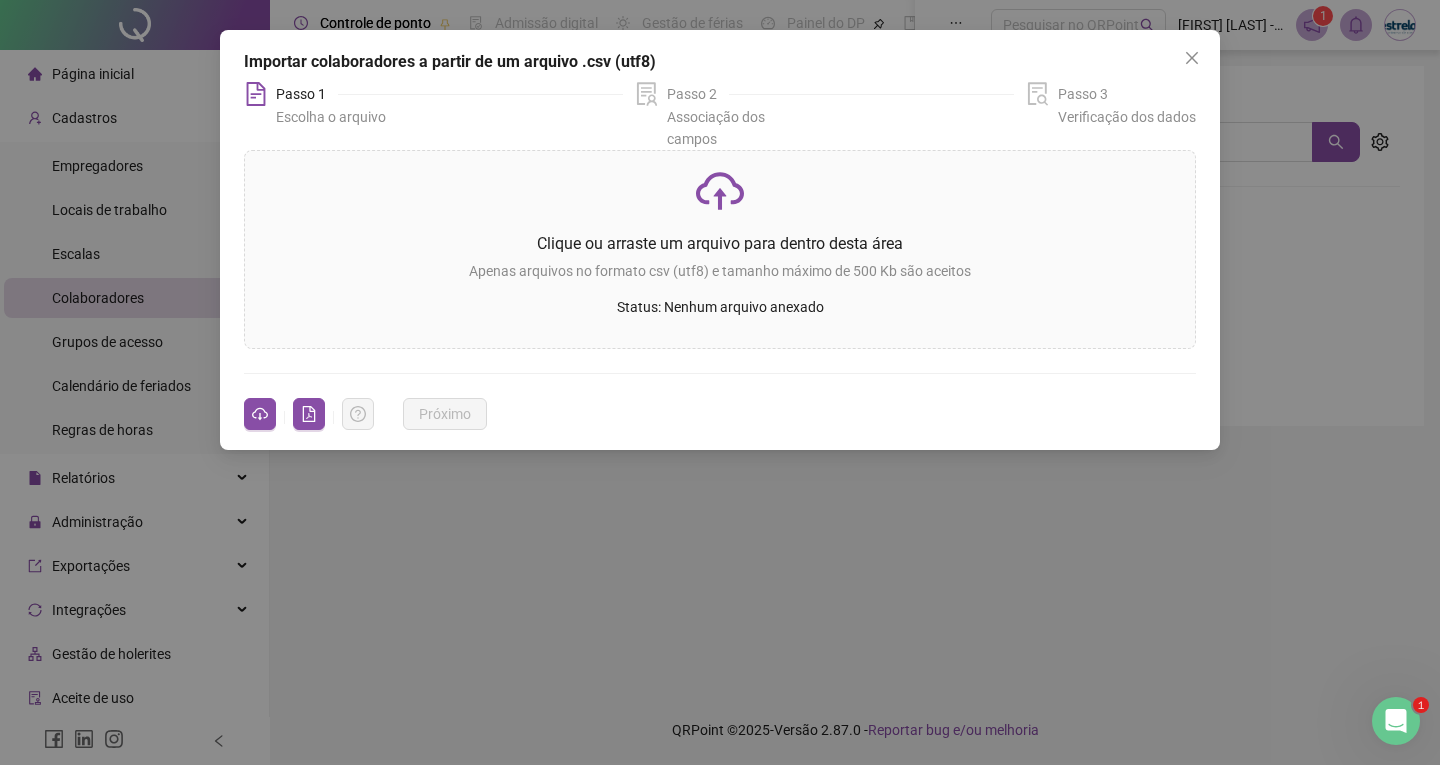 click 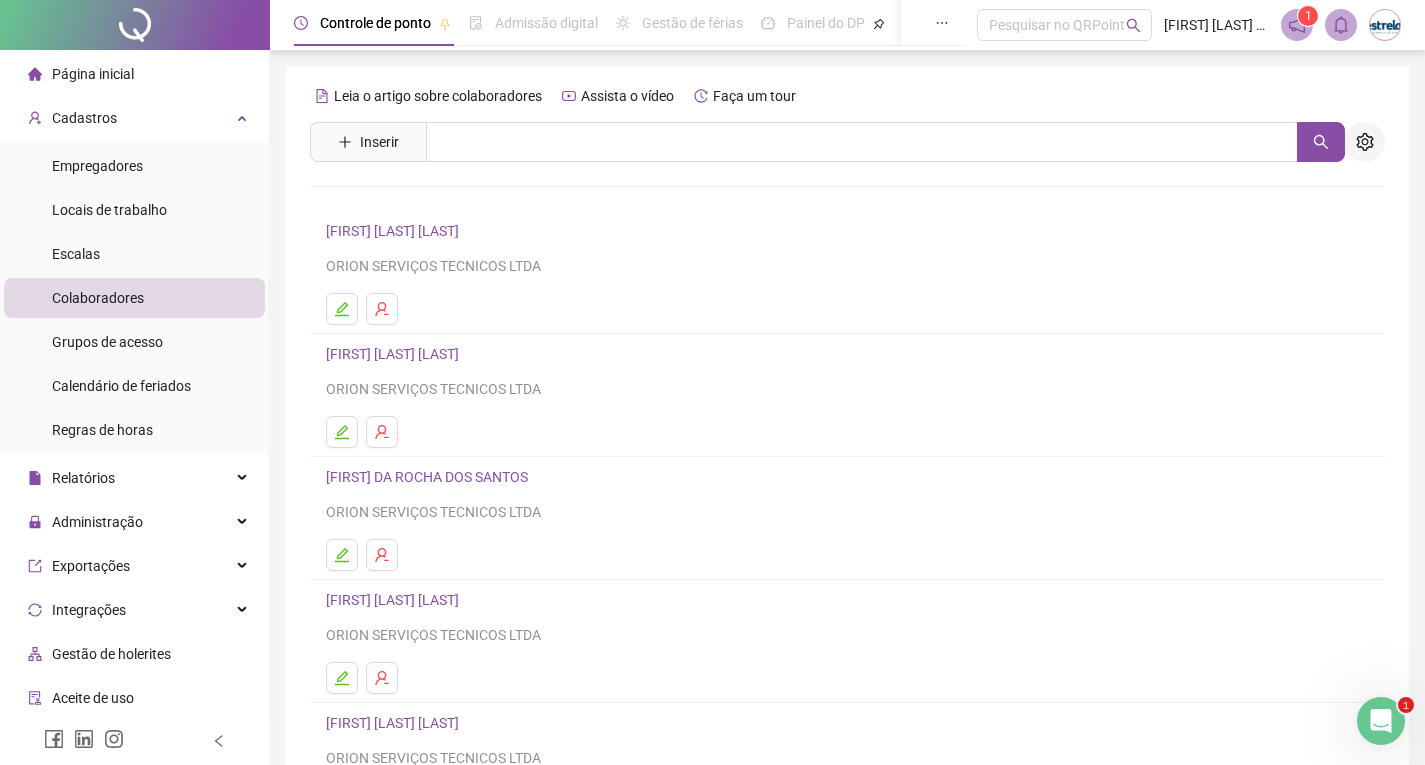 click 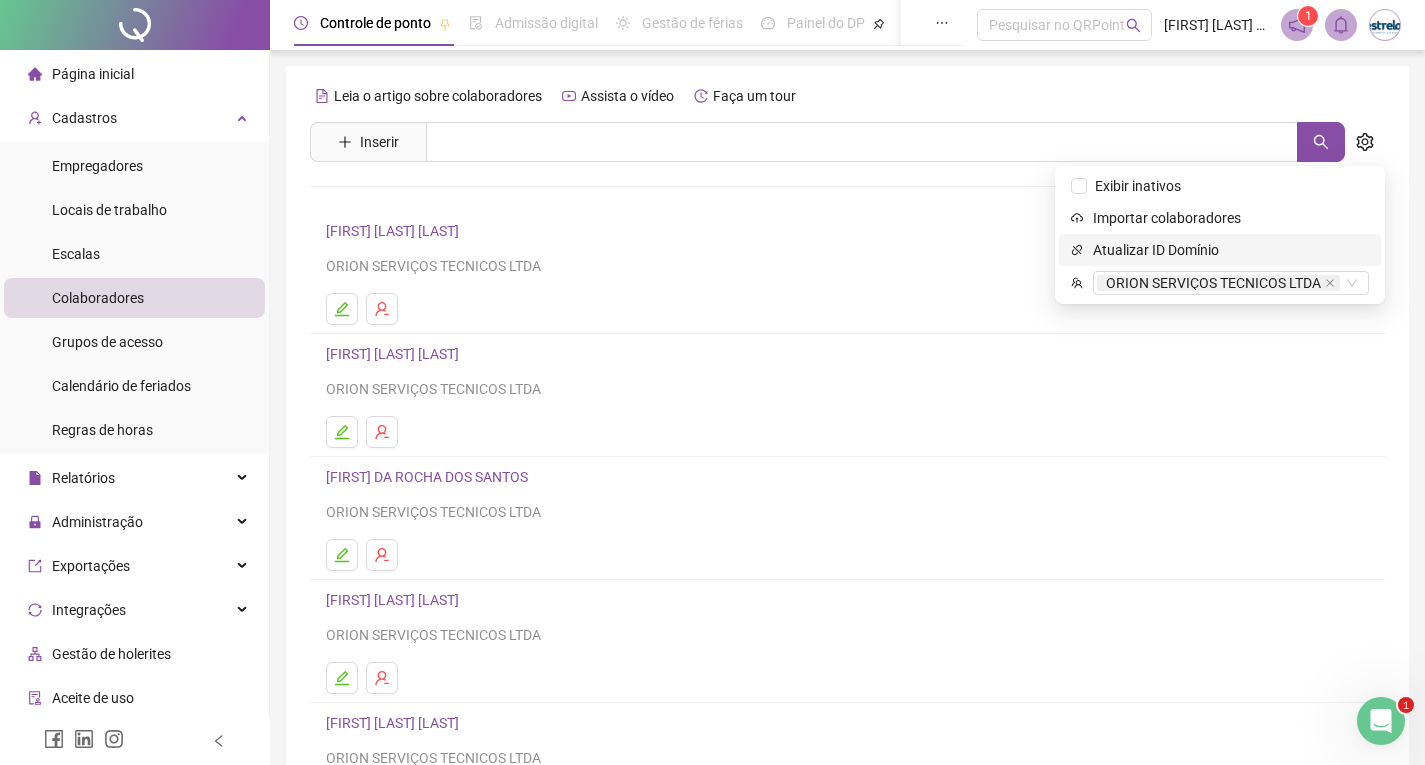 click on "Atualizar ID Domínio" at bounding box center [1231, 250] 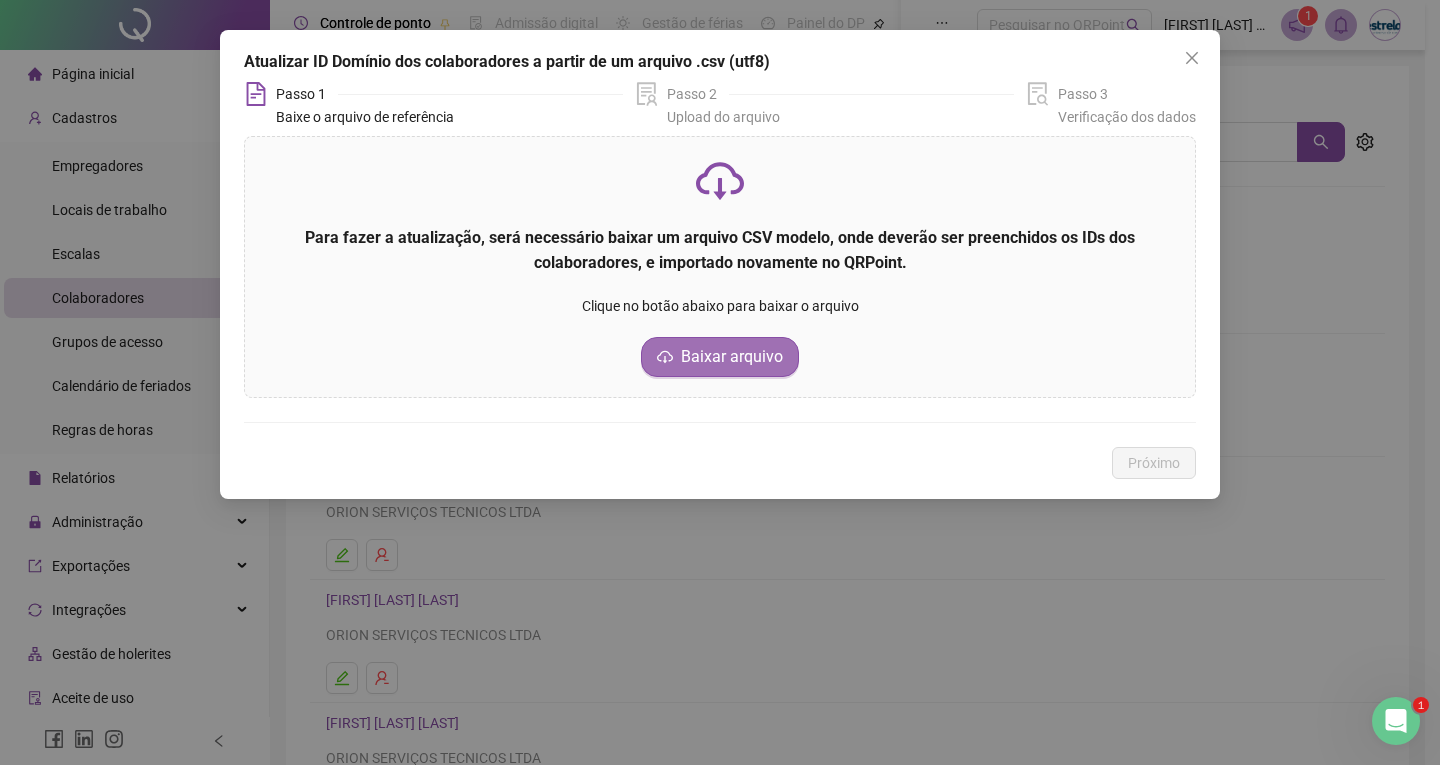 click on "Baixar arquivo" at bounding box center (732, 357) 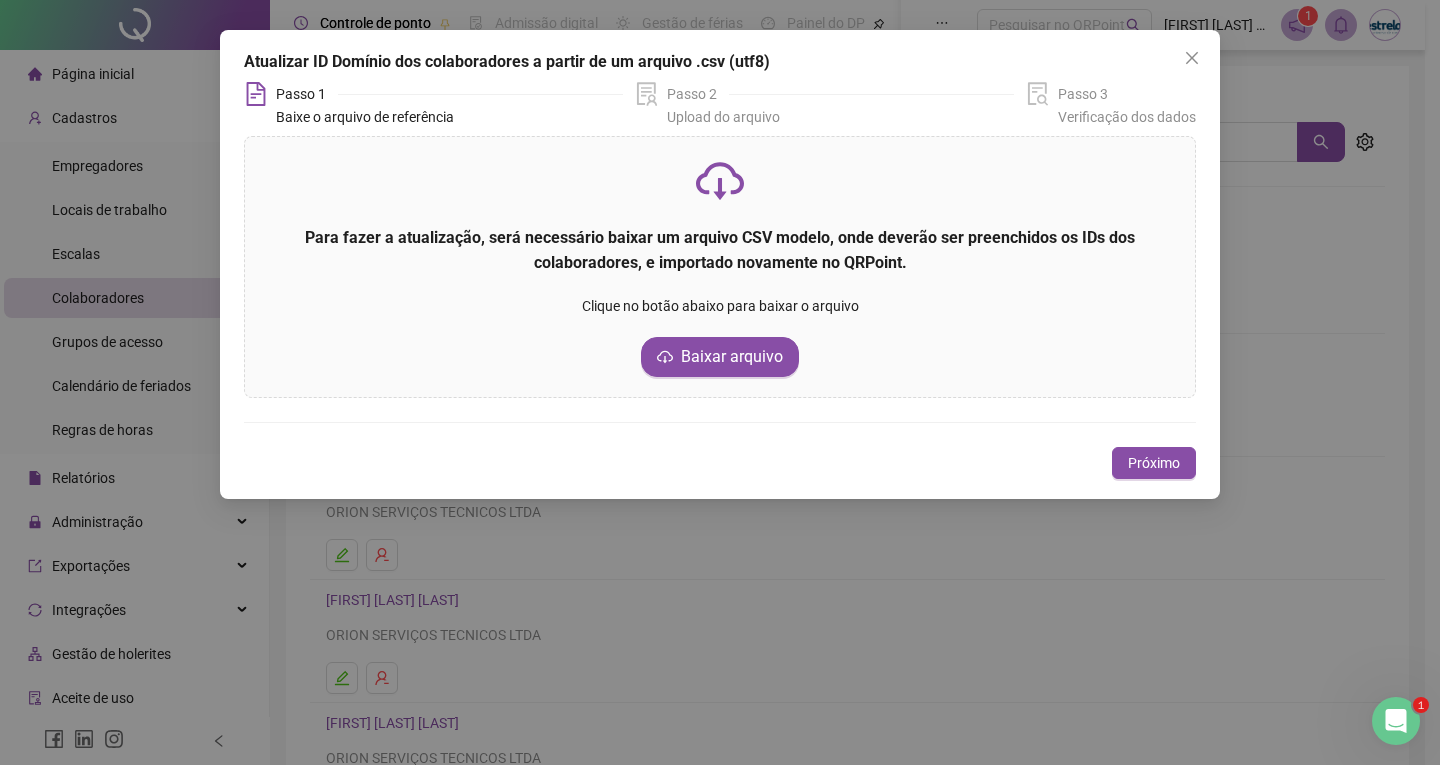 click on "Próximo" at bounding box center (1154, 463) 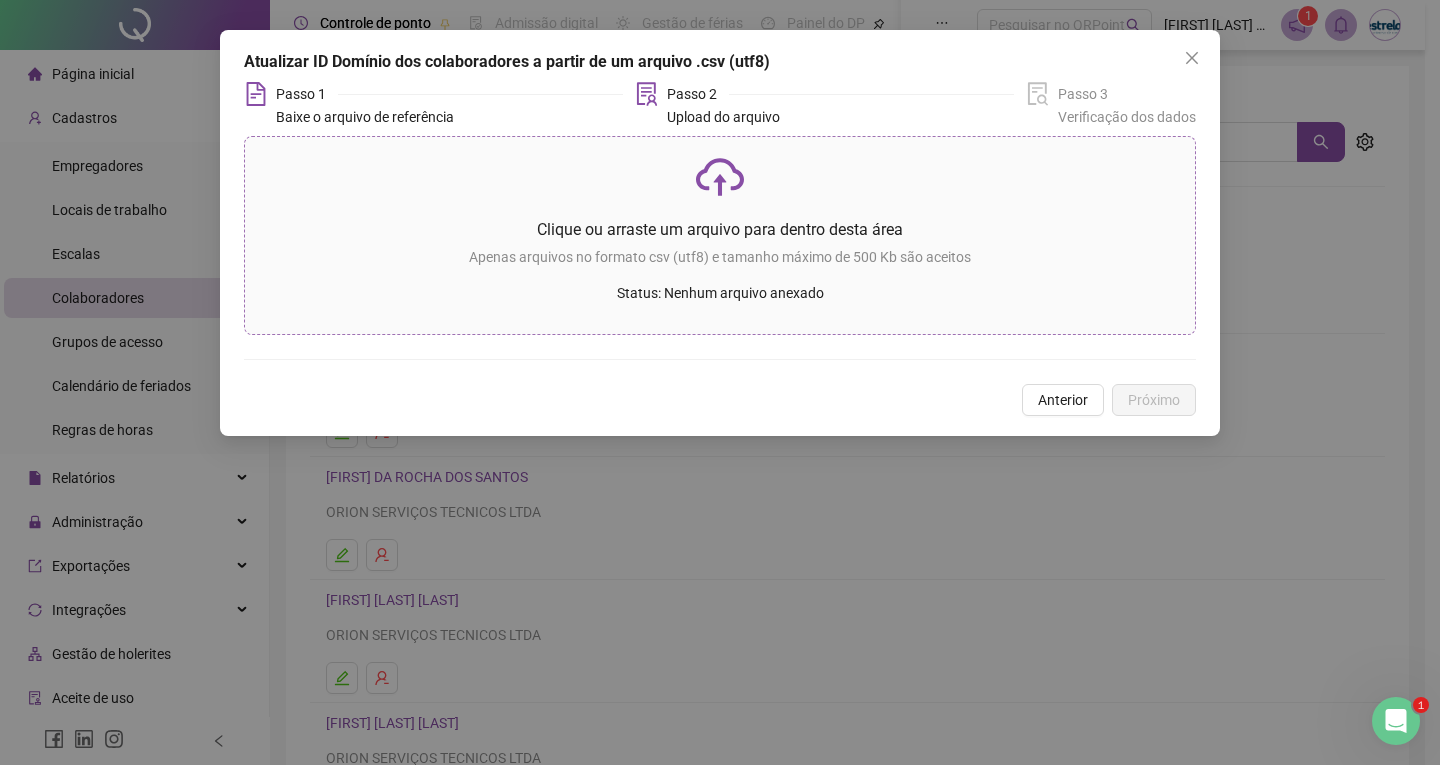 click 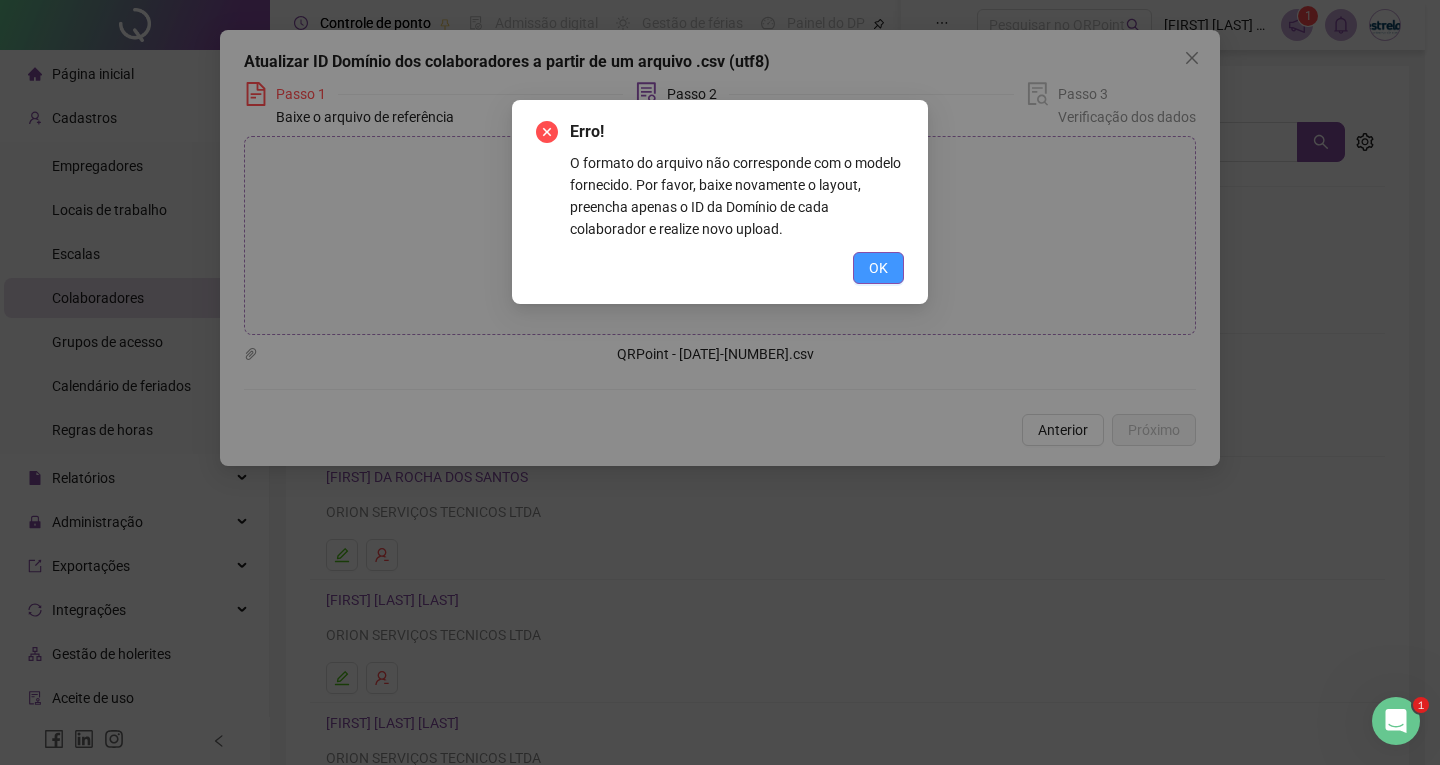click on "OK" at bounding box center (878, 268) 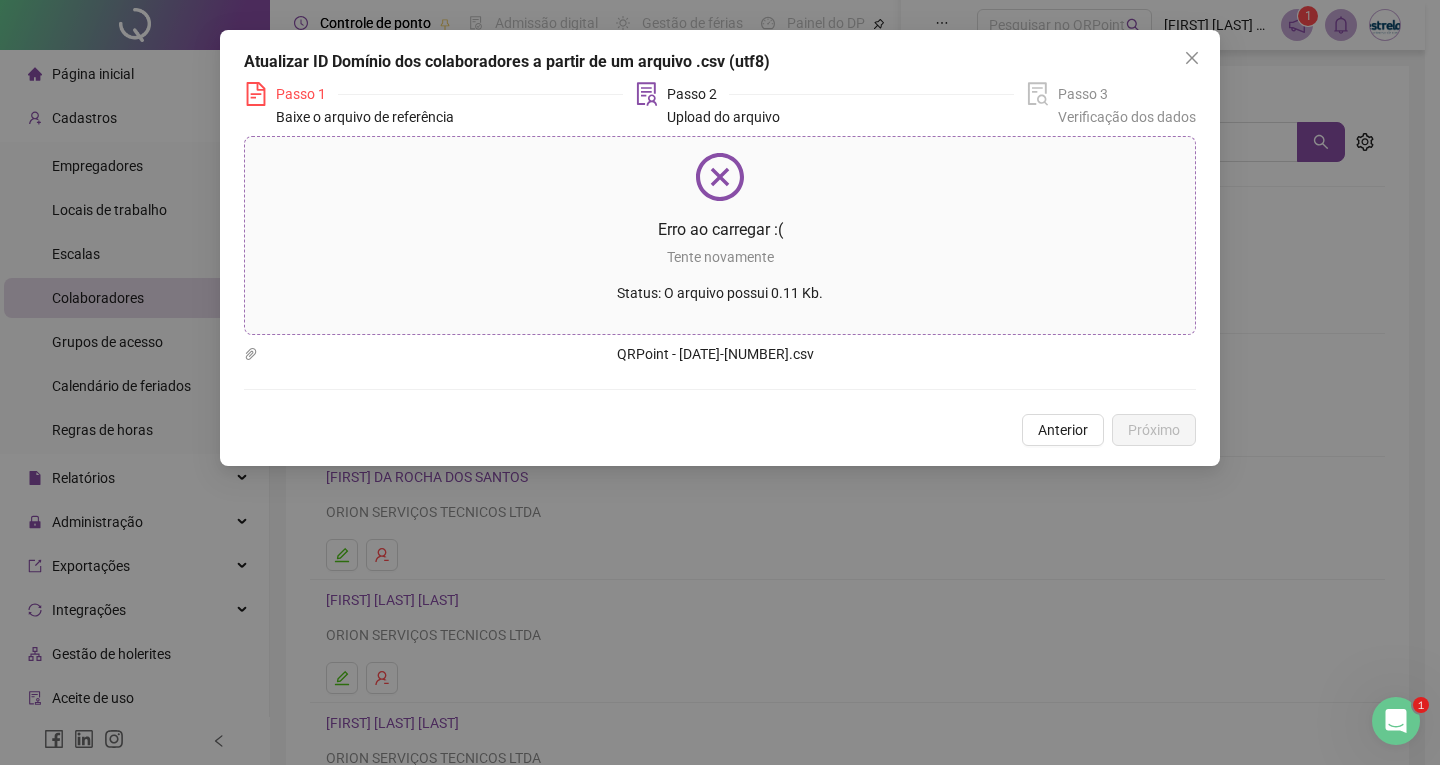 click 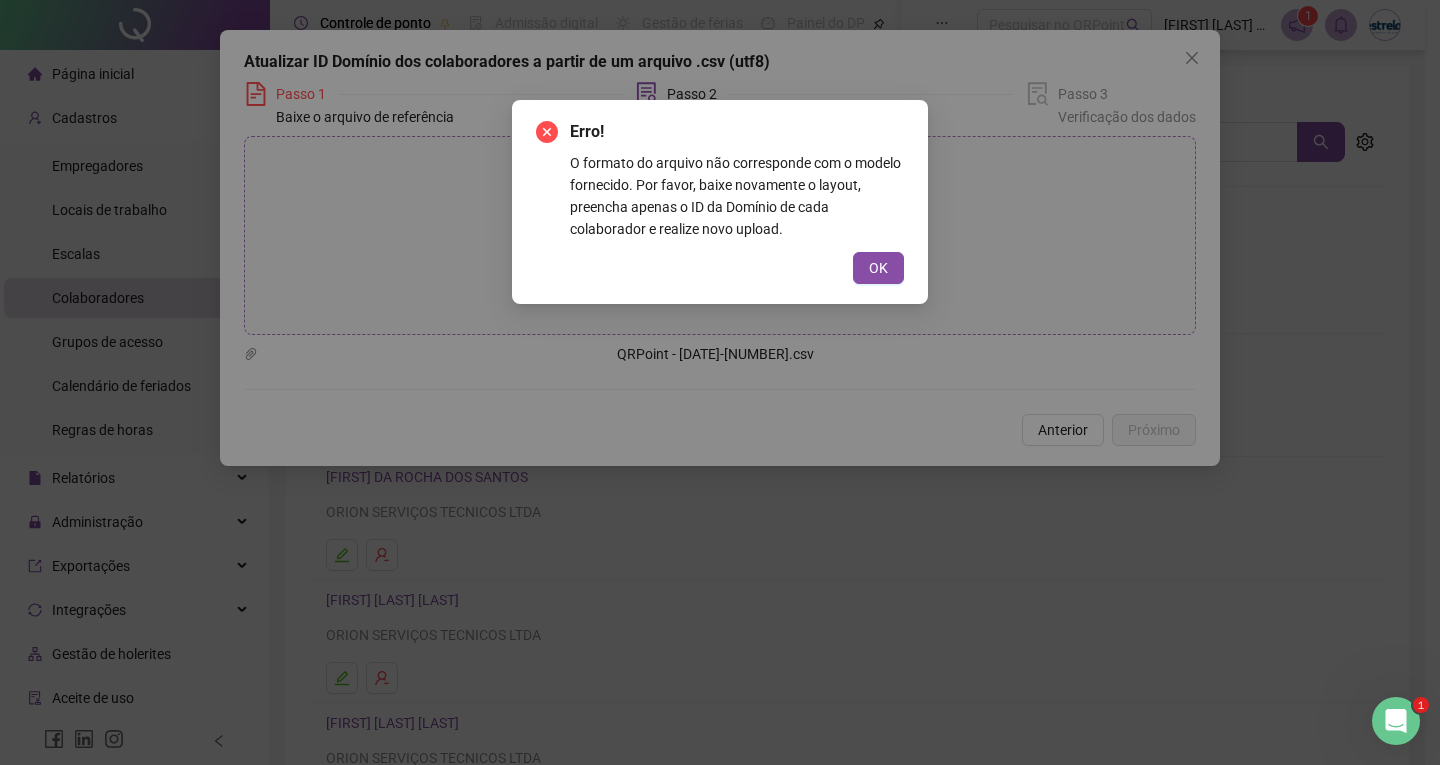 click on "OK" at bounding box center (878, 268) 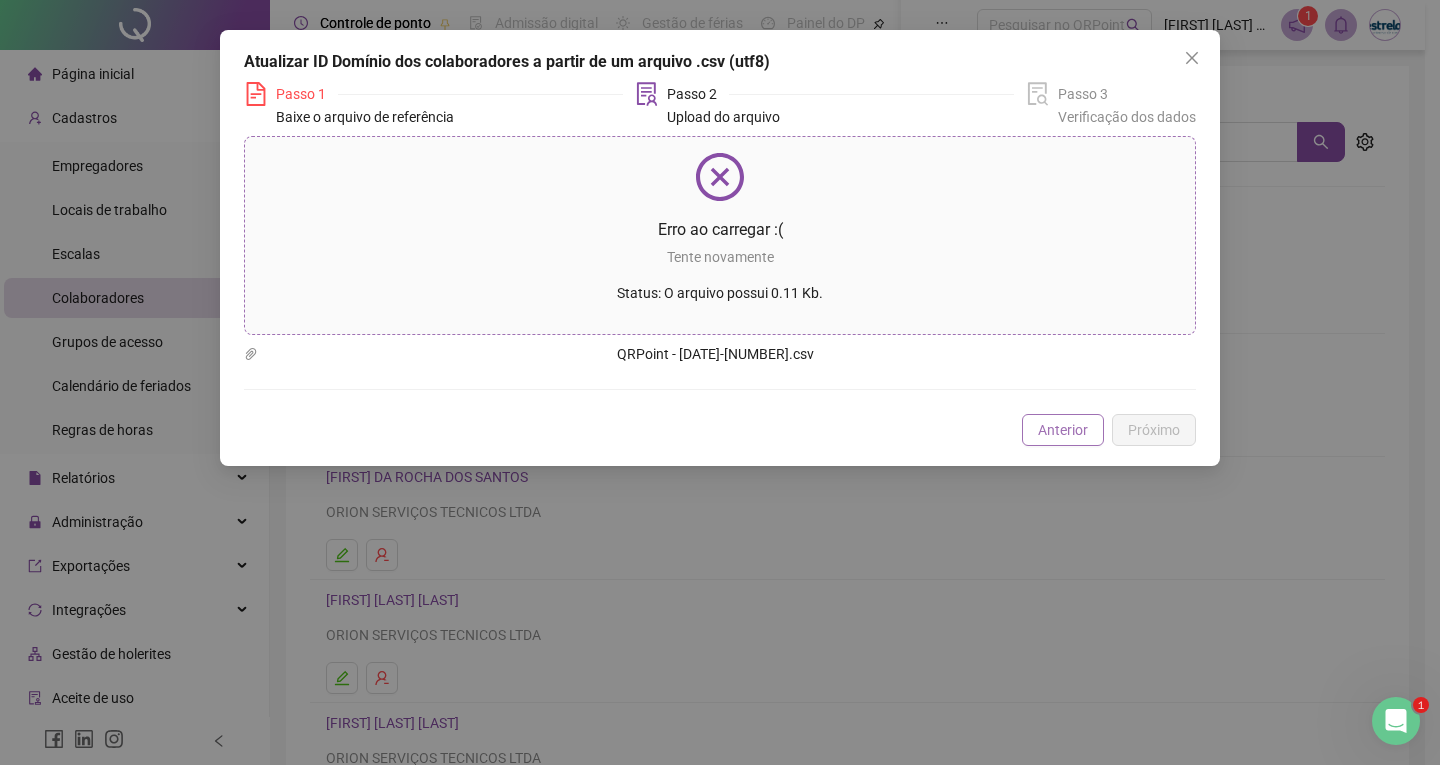 click on "Anterior" at bounding box center [1063, 430] 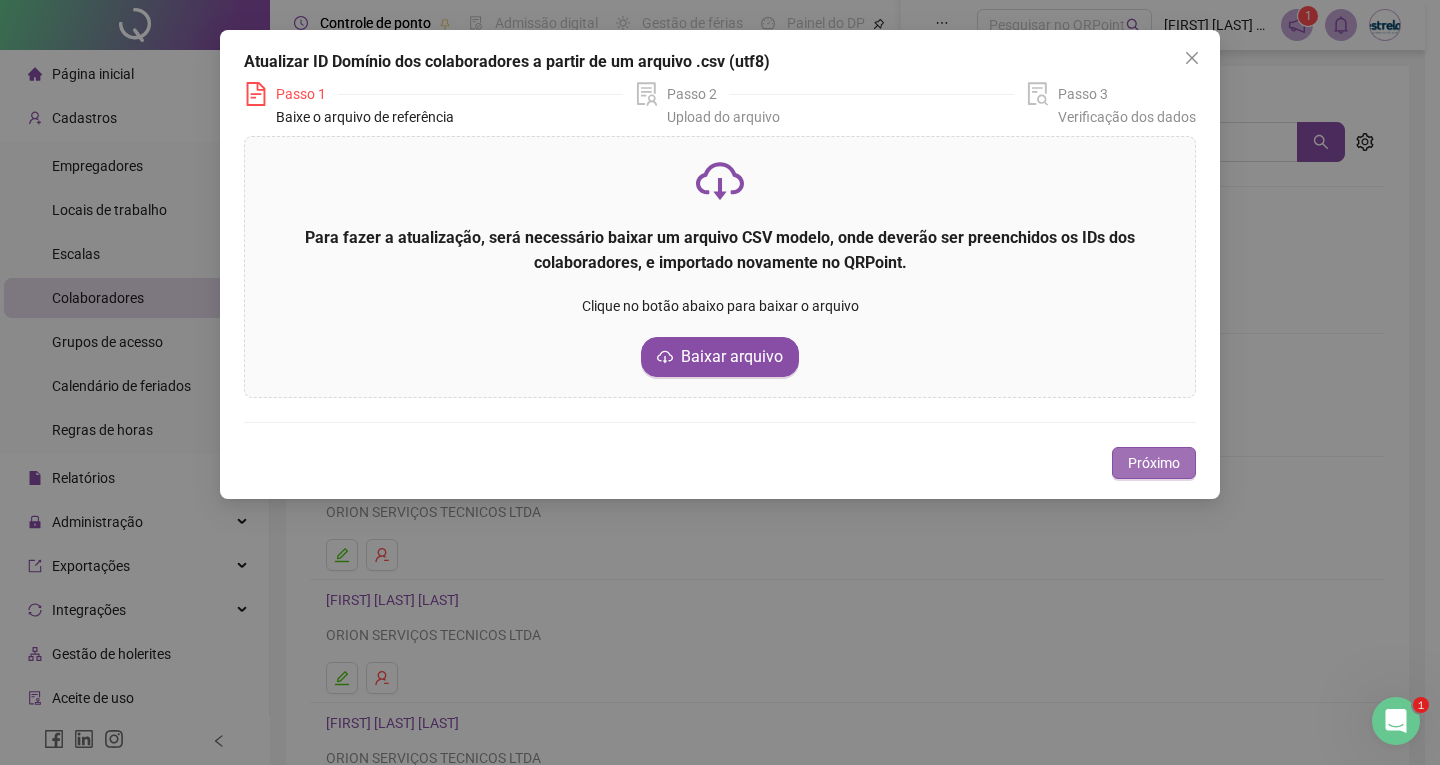 click on "Próximo" at bounding box center [1154, 463] 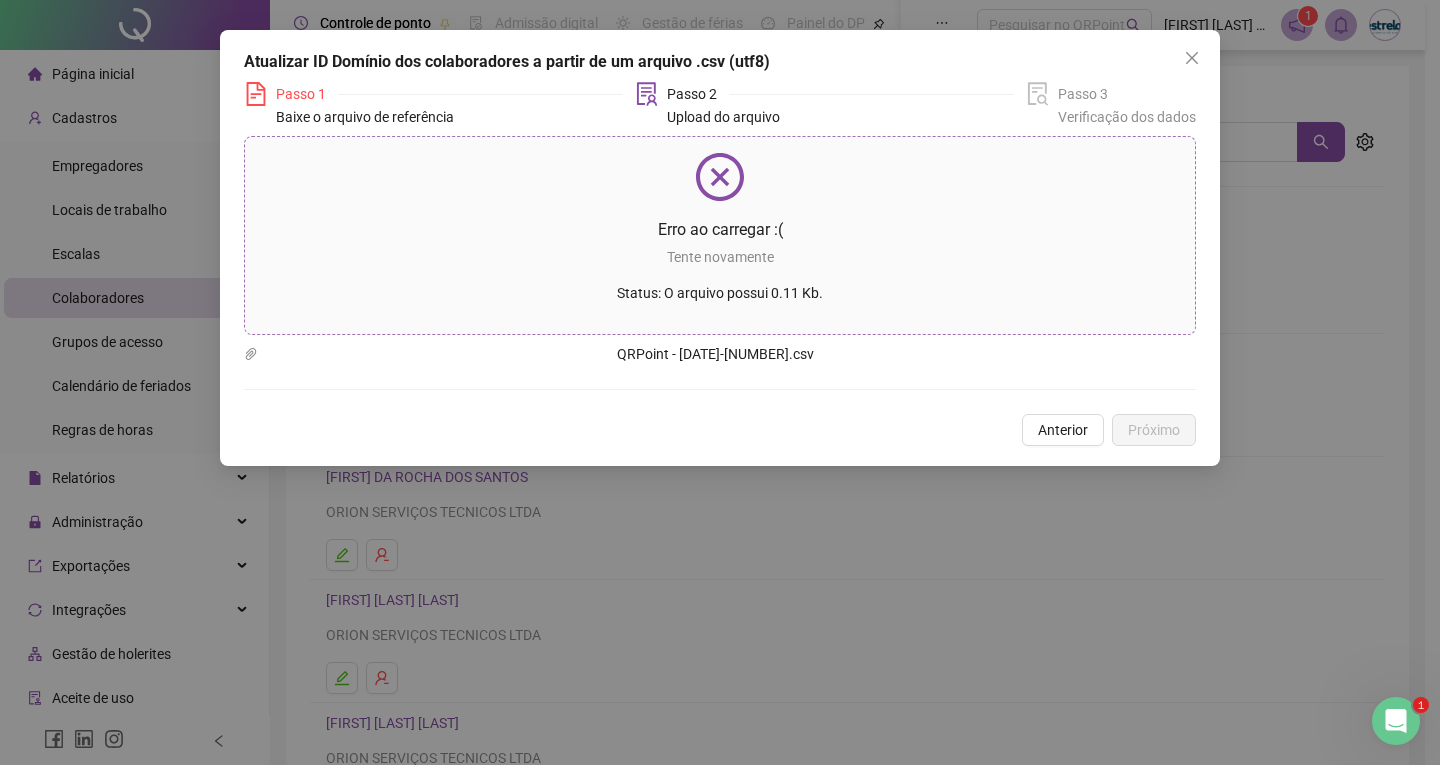 click 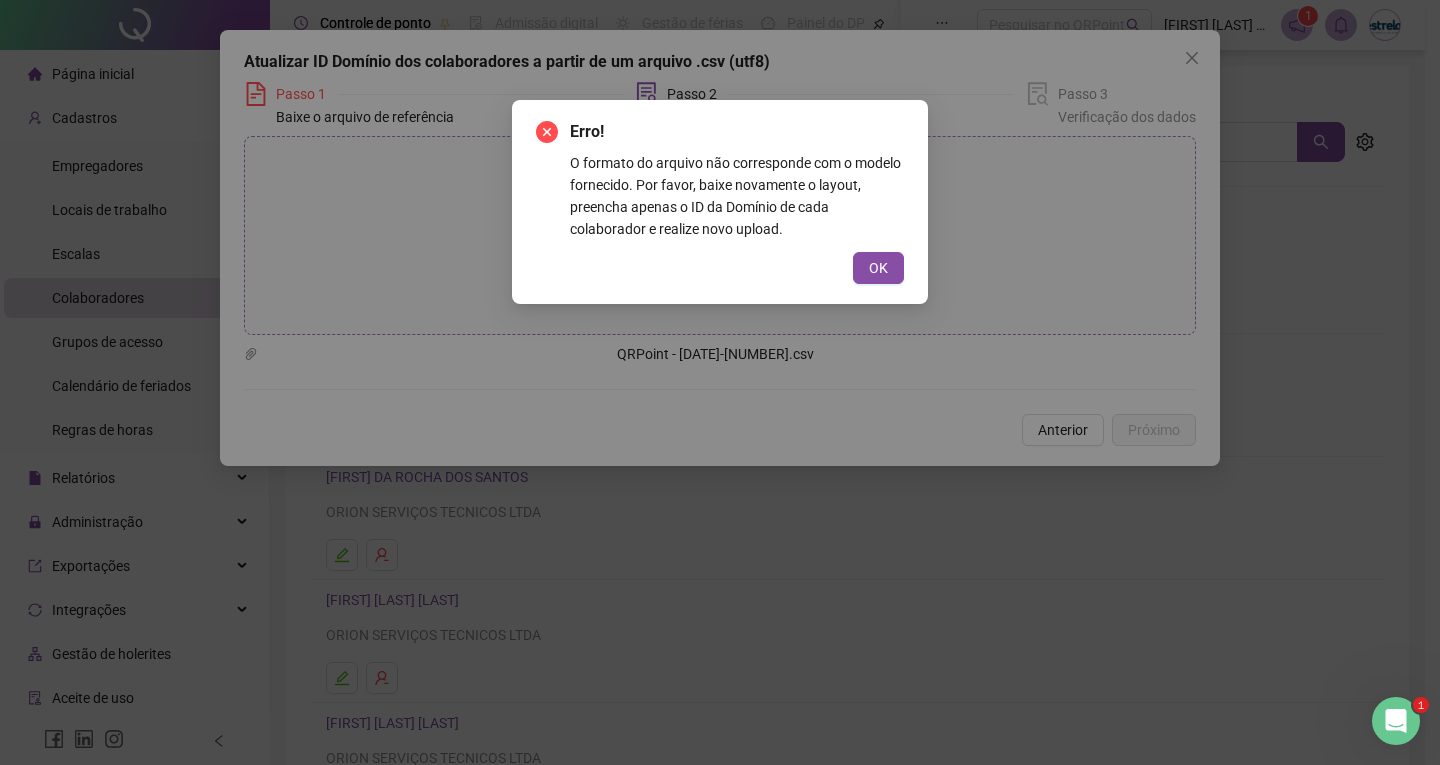 click on "OK" at bounding box center [878, 268] 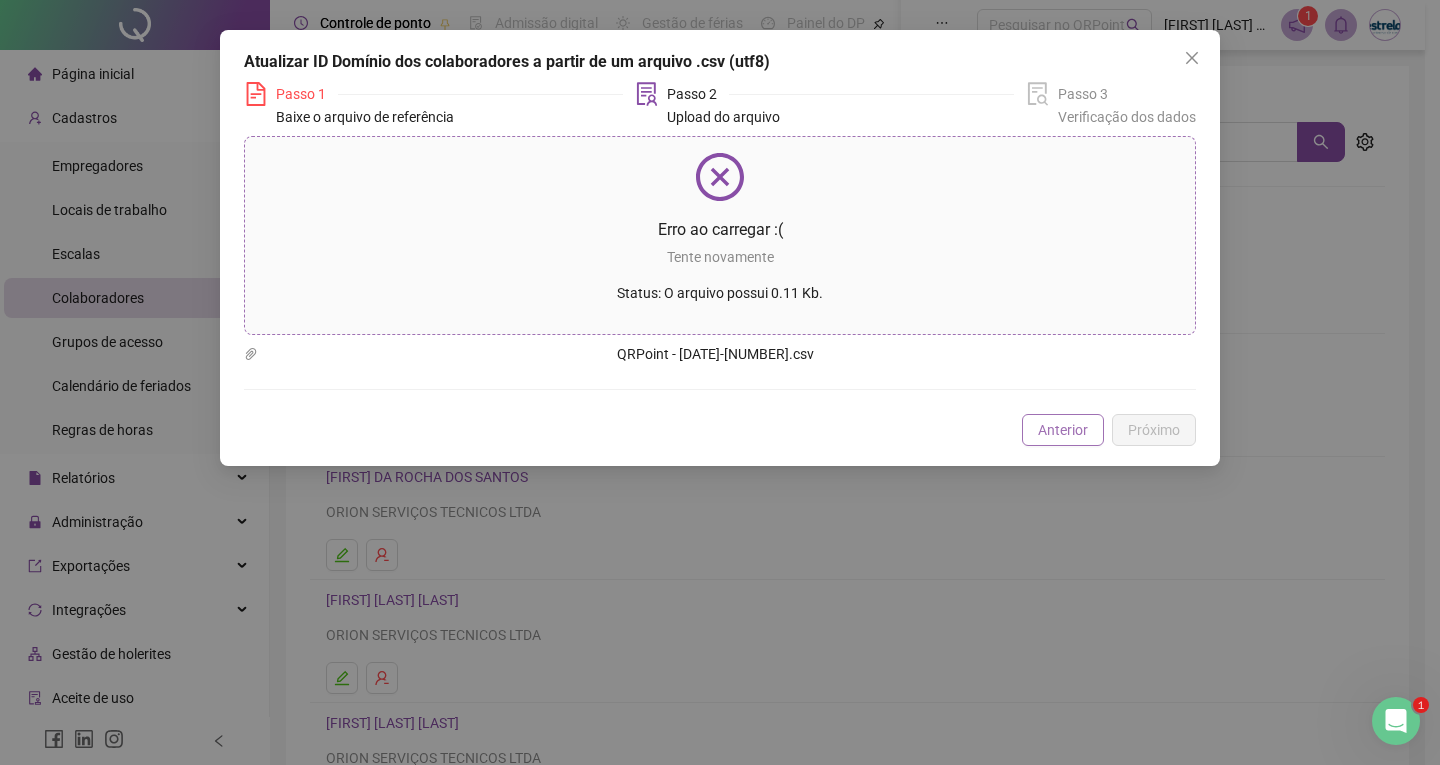 click on "Anterior" at bounding box center [1063, 430] 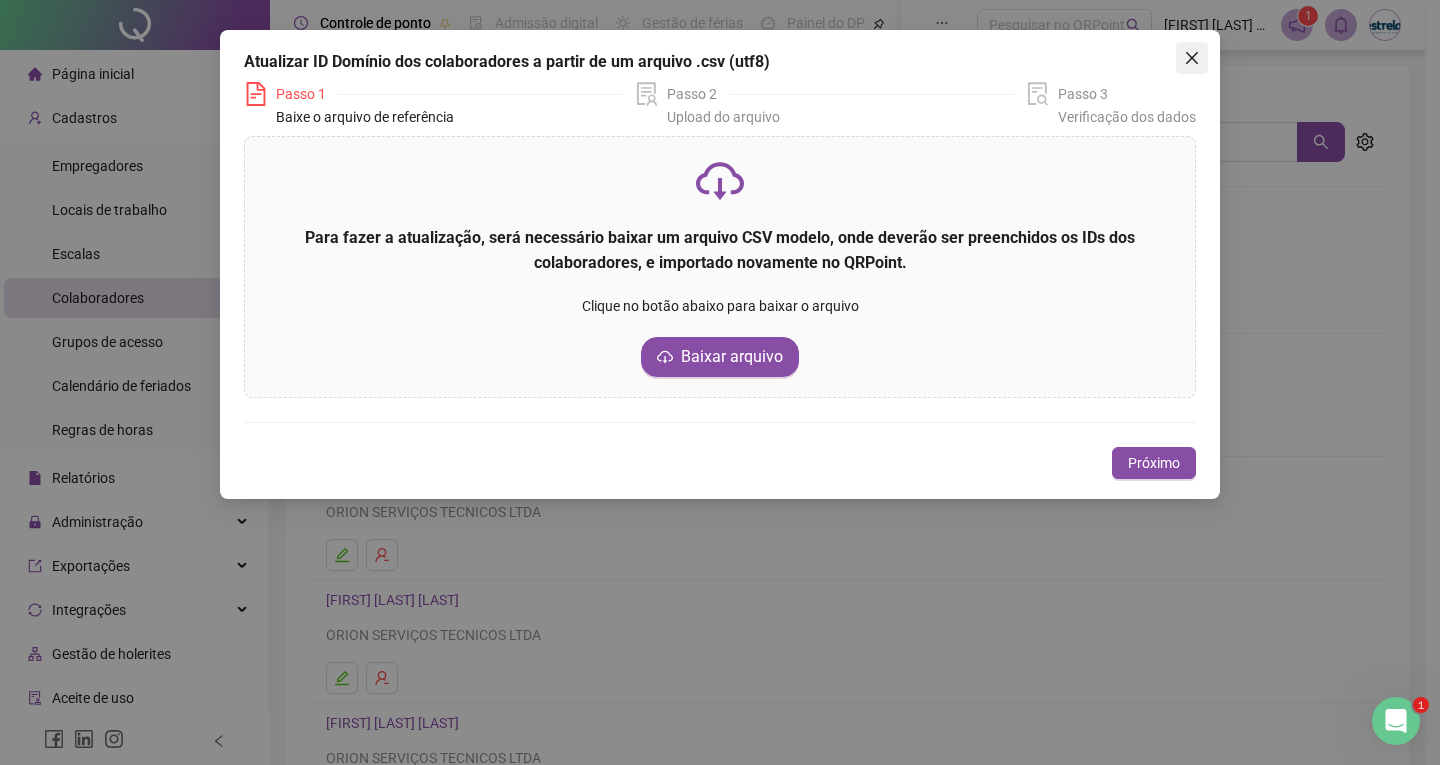 click 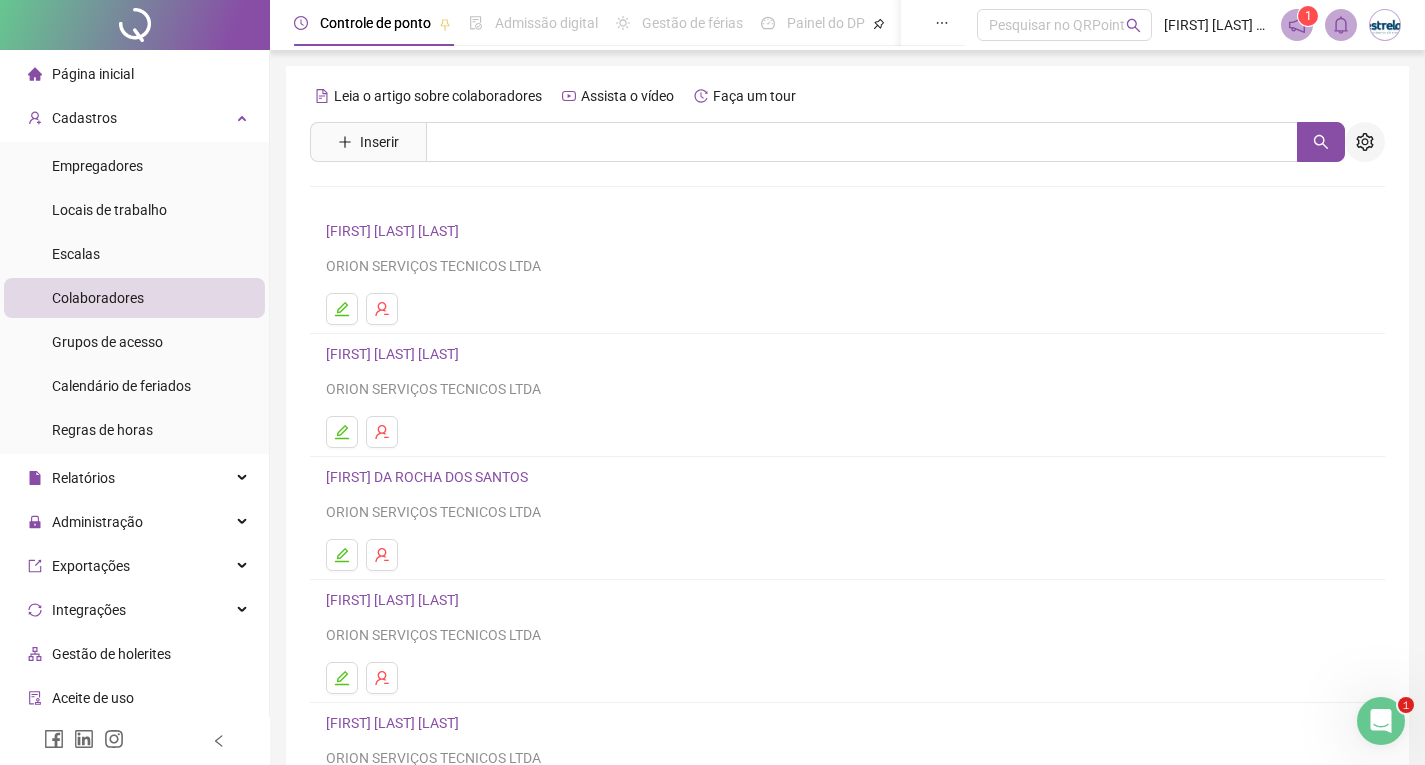 click at bounding box center [1365, 142] 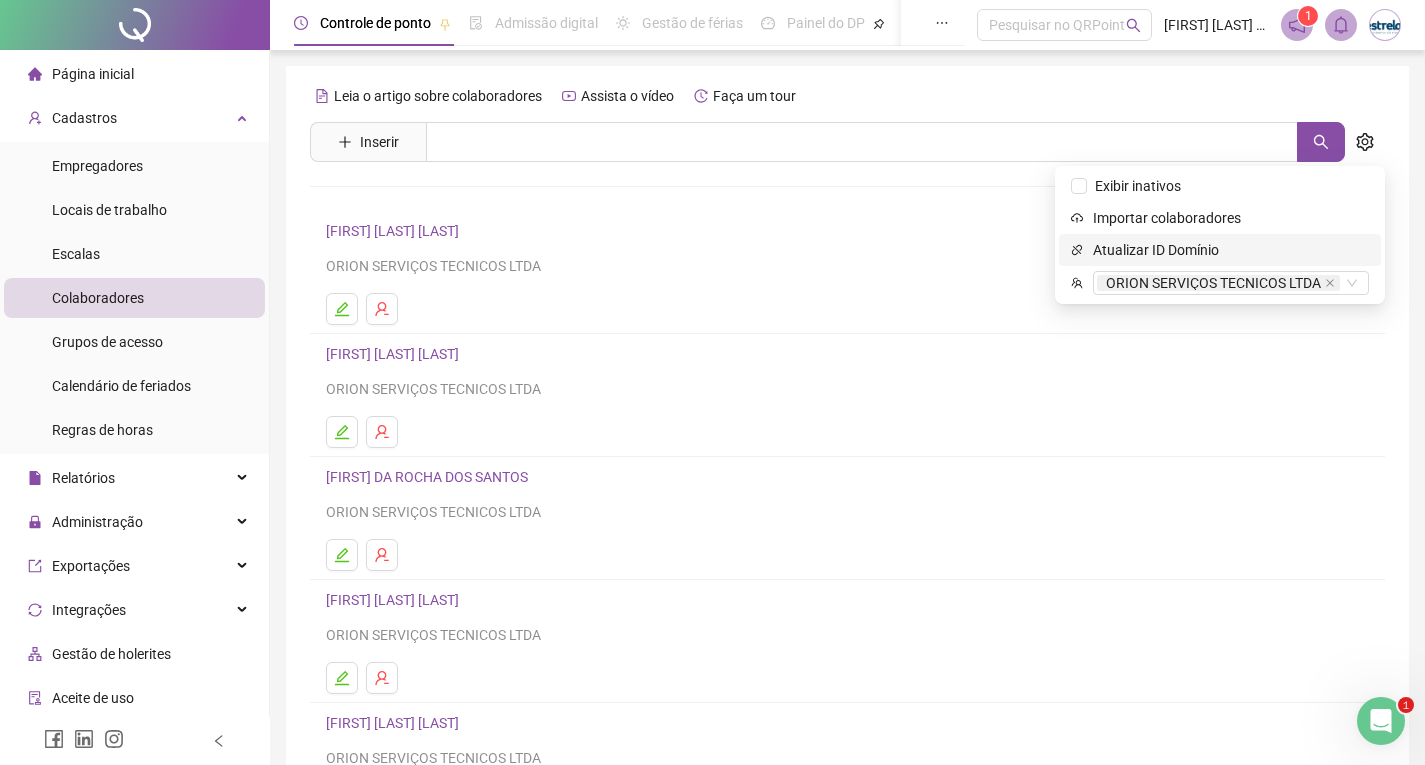click on "Atualizar ID Domínio" at bounding box center [1231, 250] 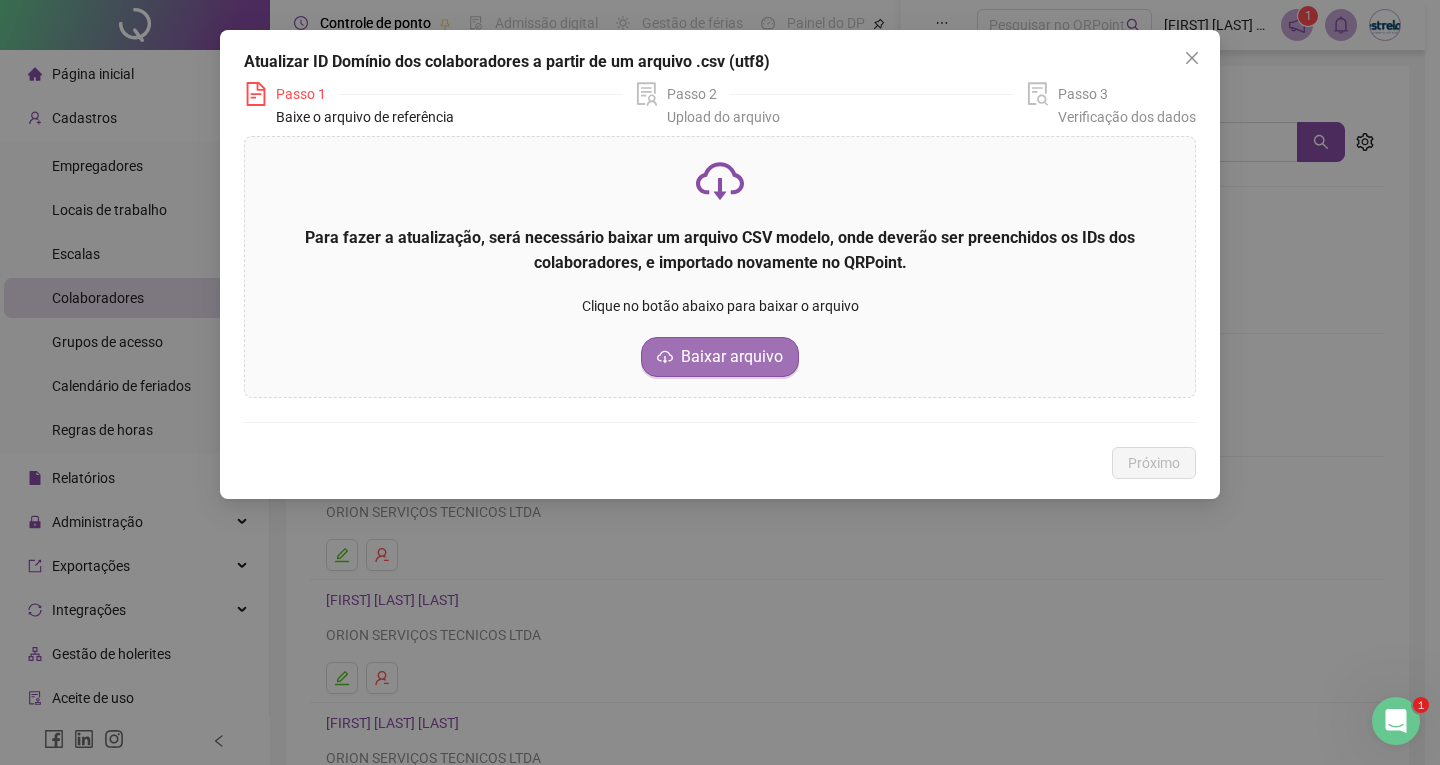 click on "Baixar arquivo" at bounding box center (732, 357) 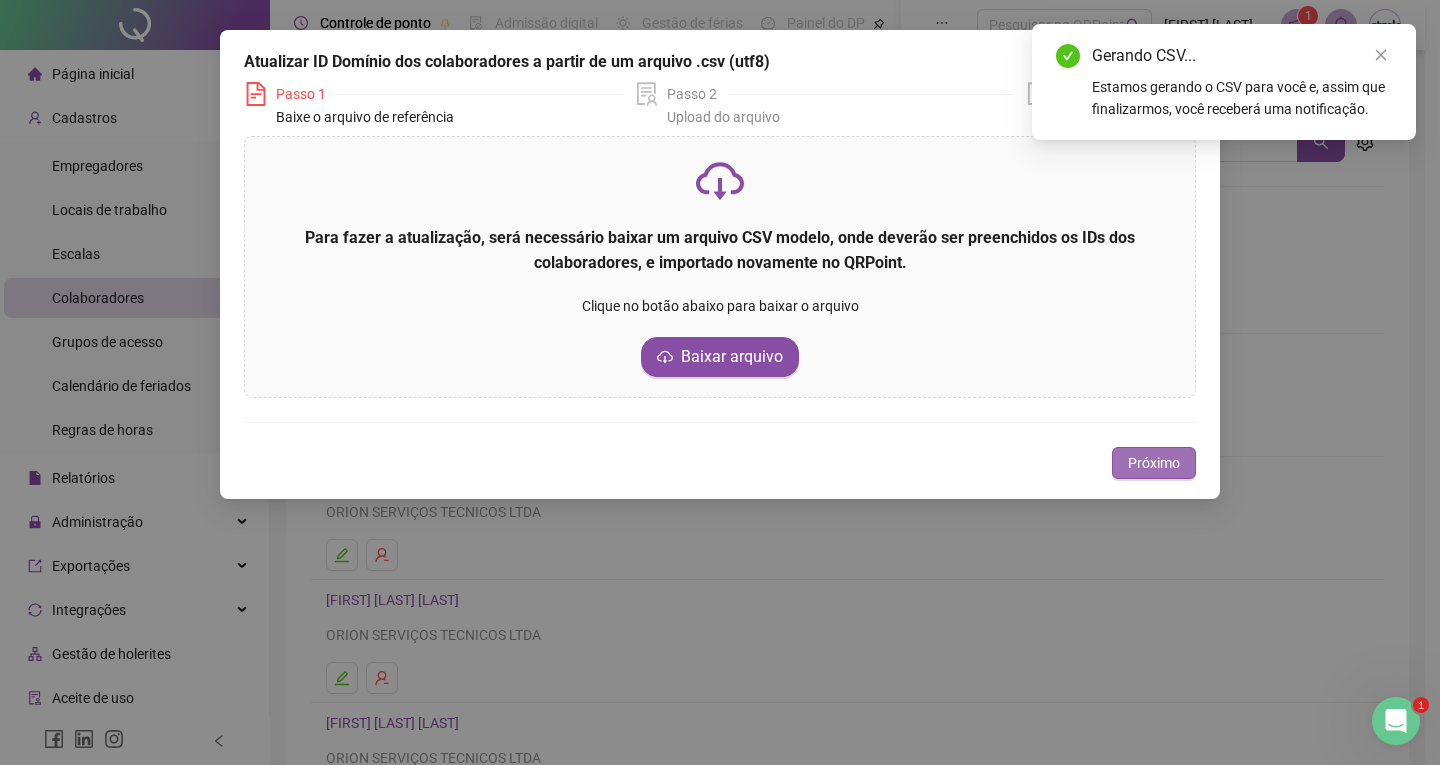 click on "Próximo" at bounding box center [1154, 463] 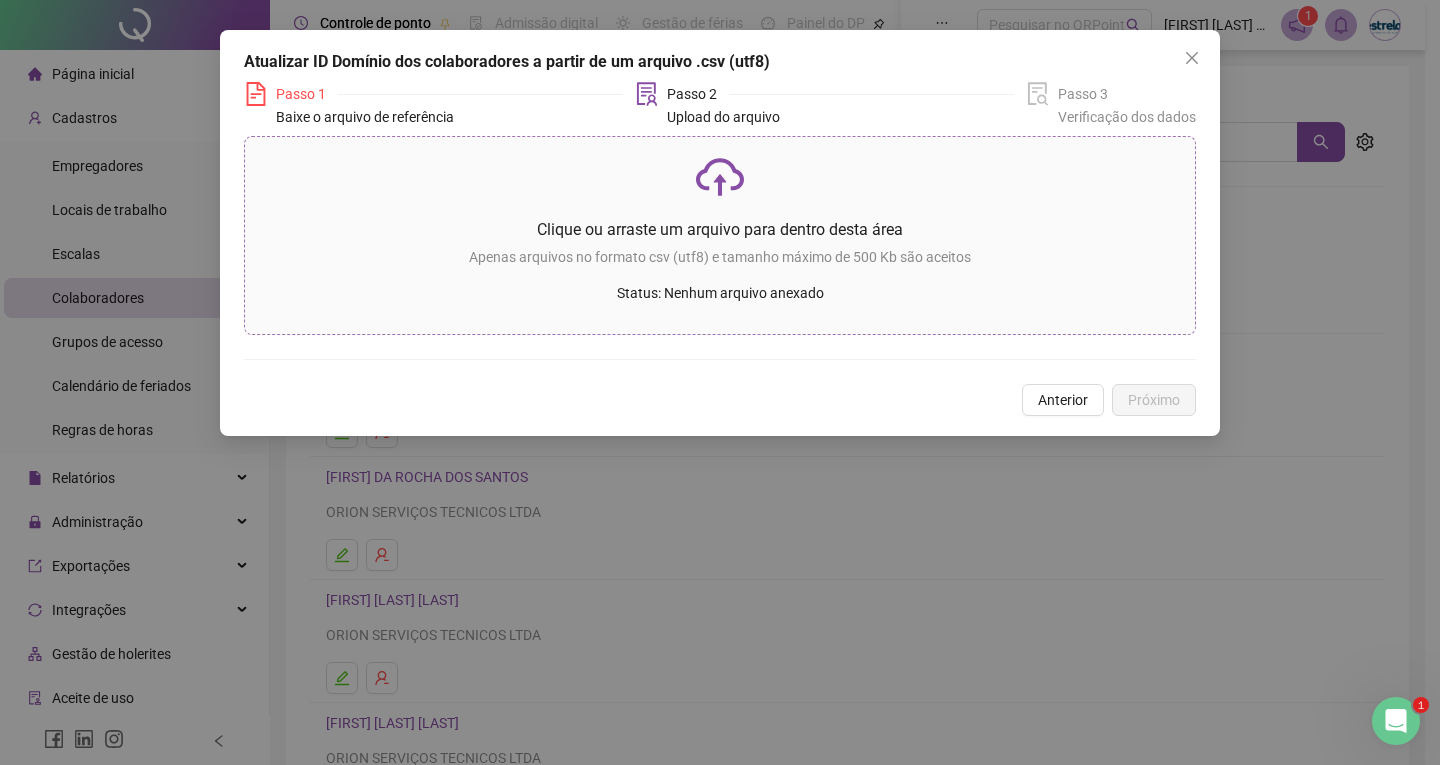 click 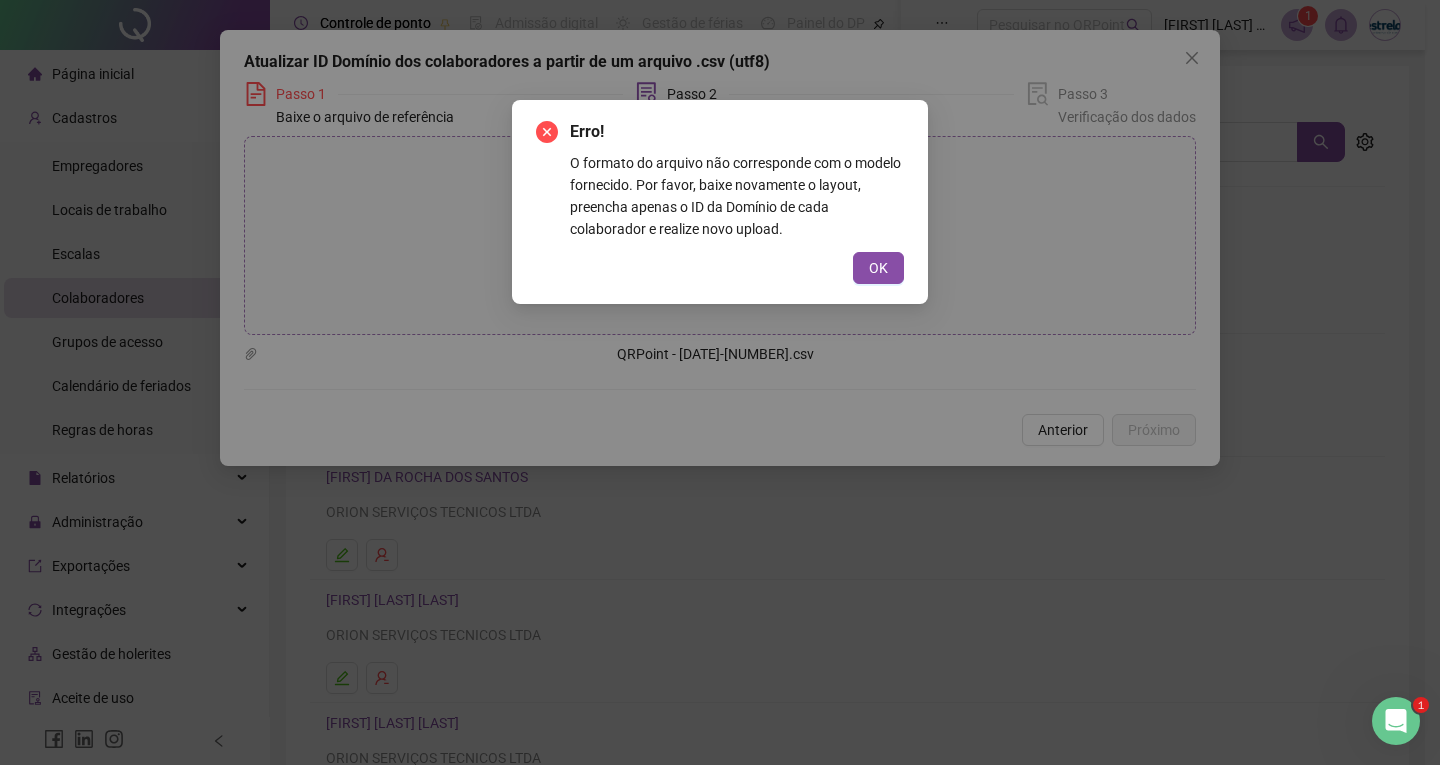 drag, startPoint x: 885, startPoint y: 234, endPoint x: 886, endPoint y: 247, distance: 13.038404 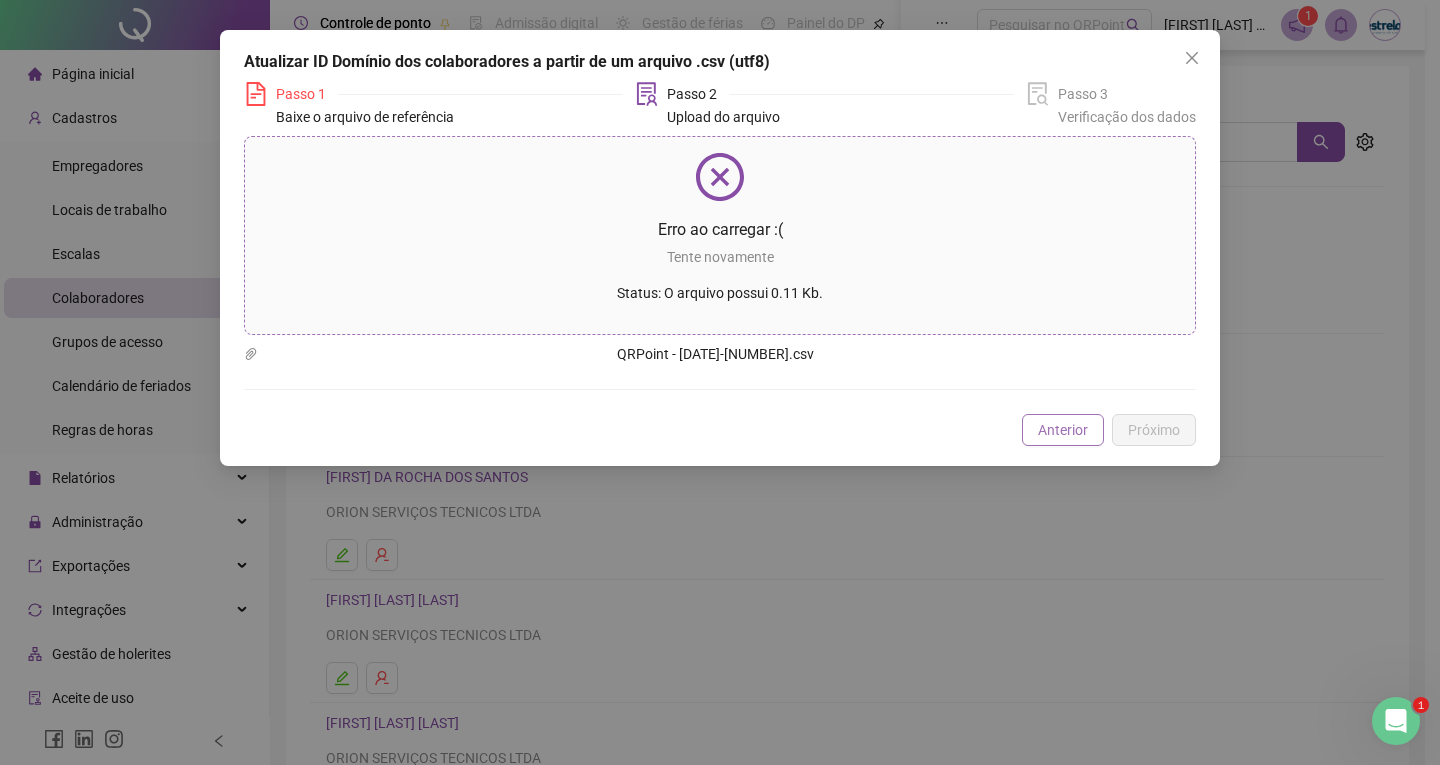 click on "Anterior" at bounding box center [1063, 430] 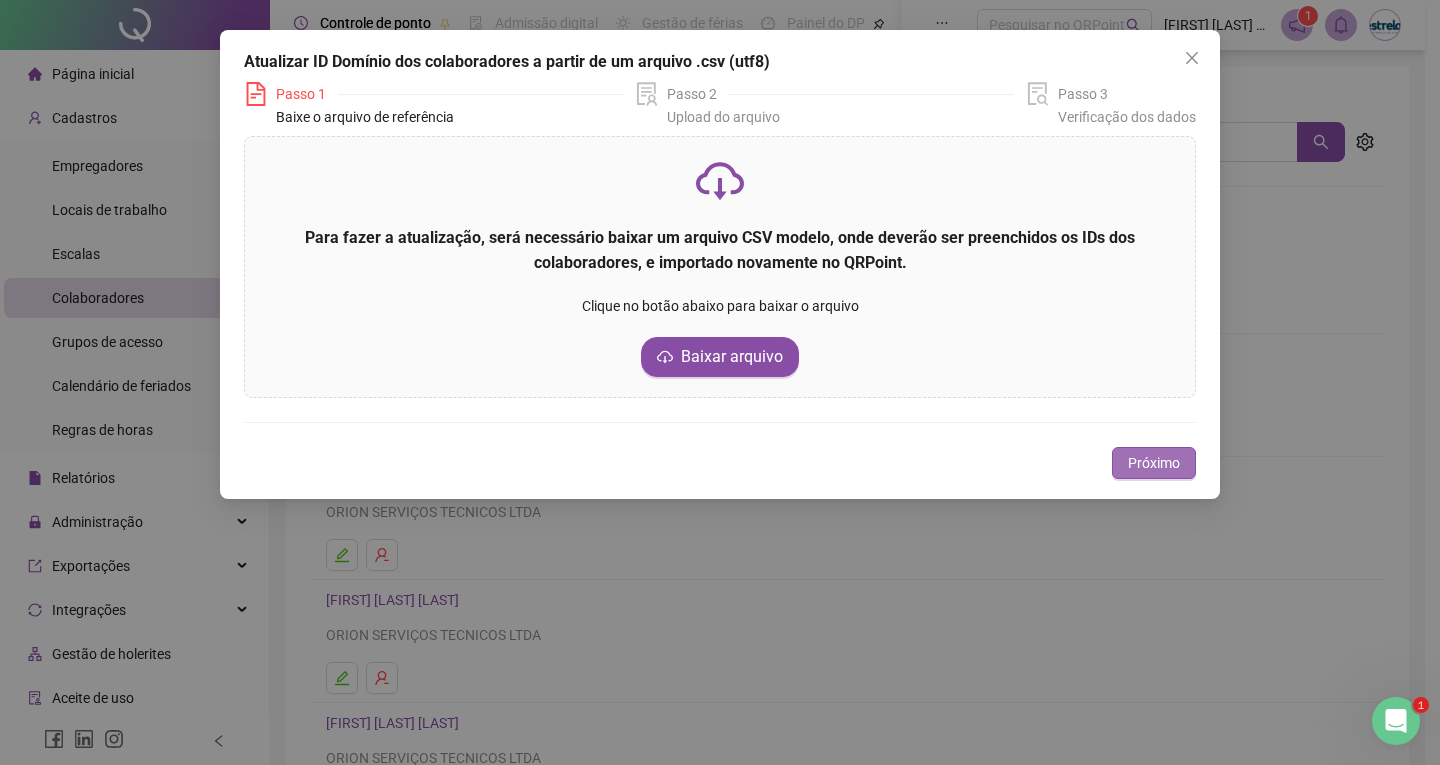 click on "Próximo" at bounding box center (1154, 463) 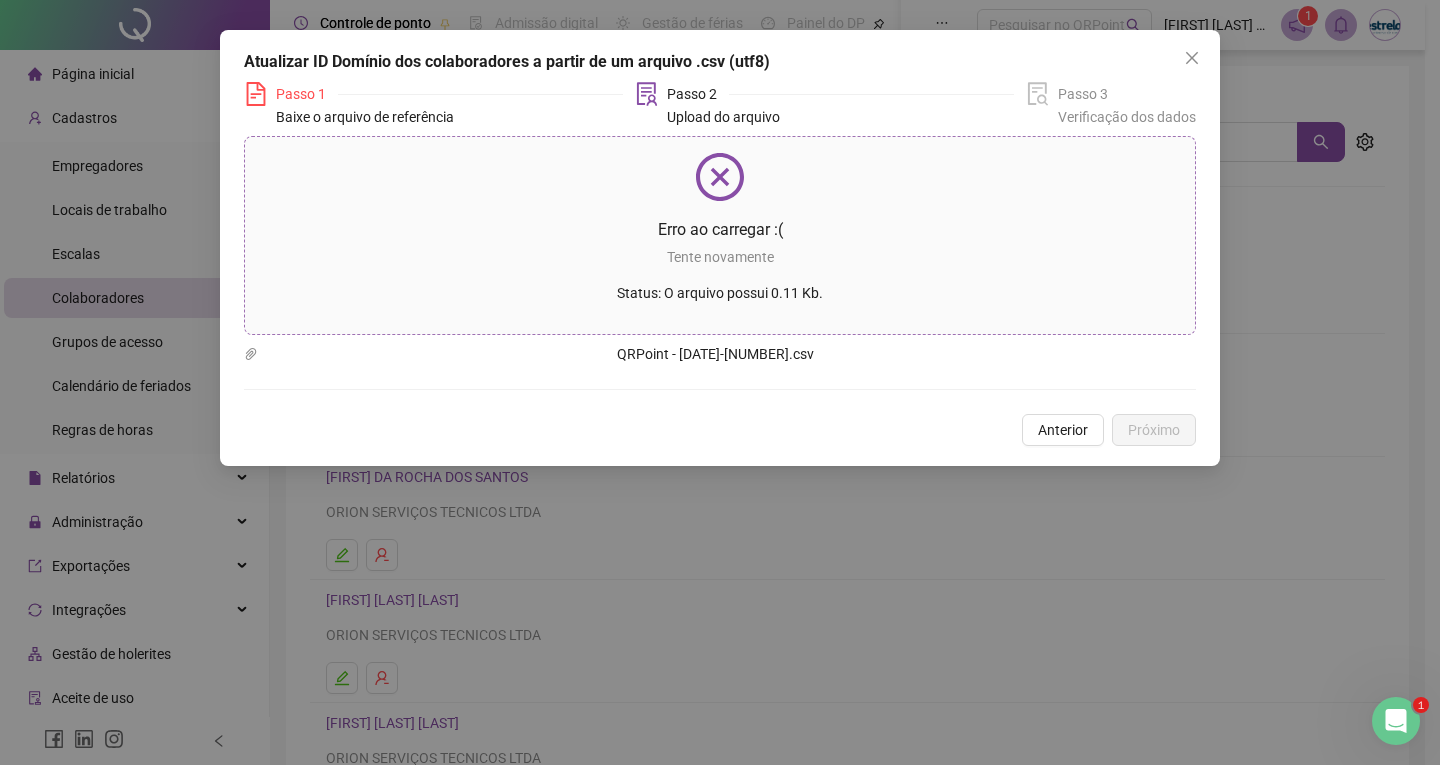 click 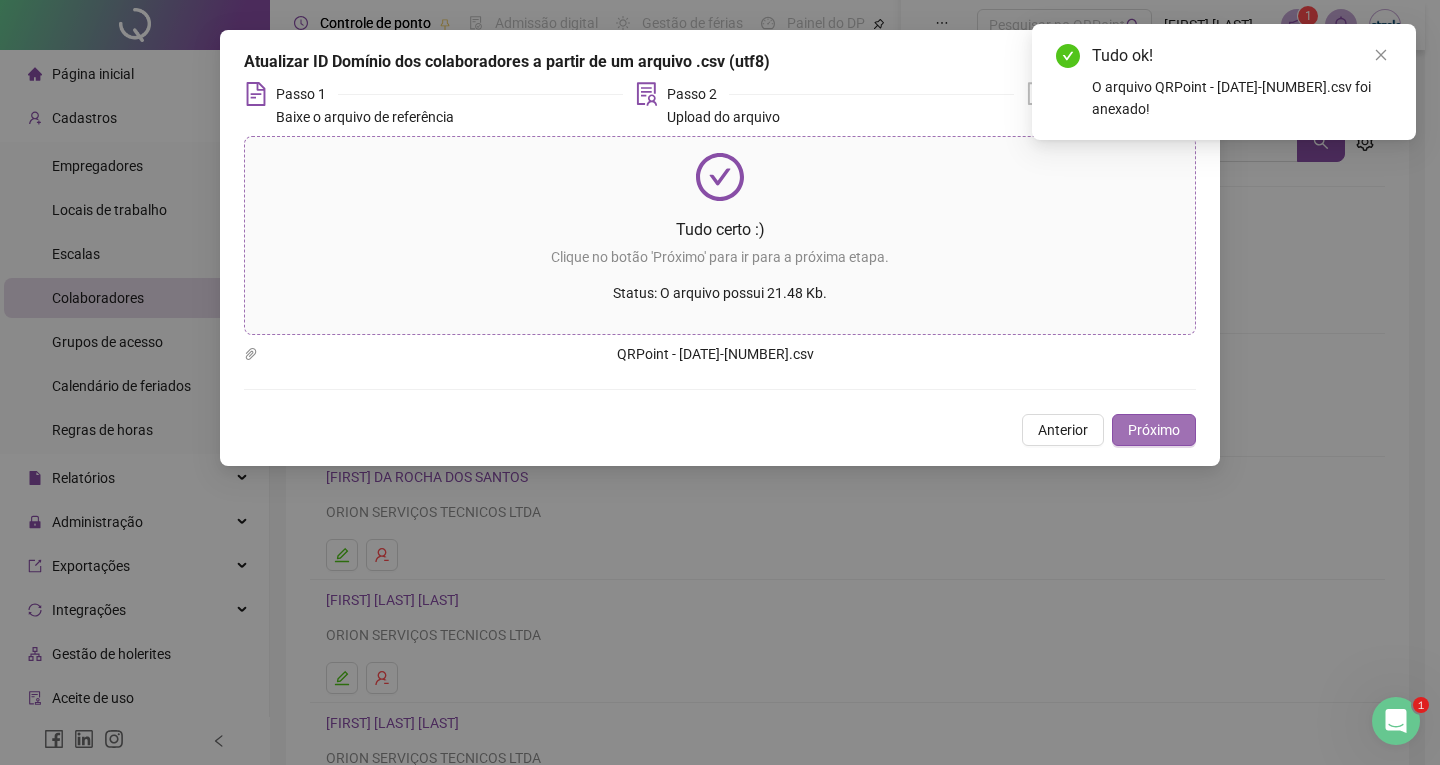 click on "Próximo" at bounding box center (1154, 430) 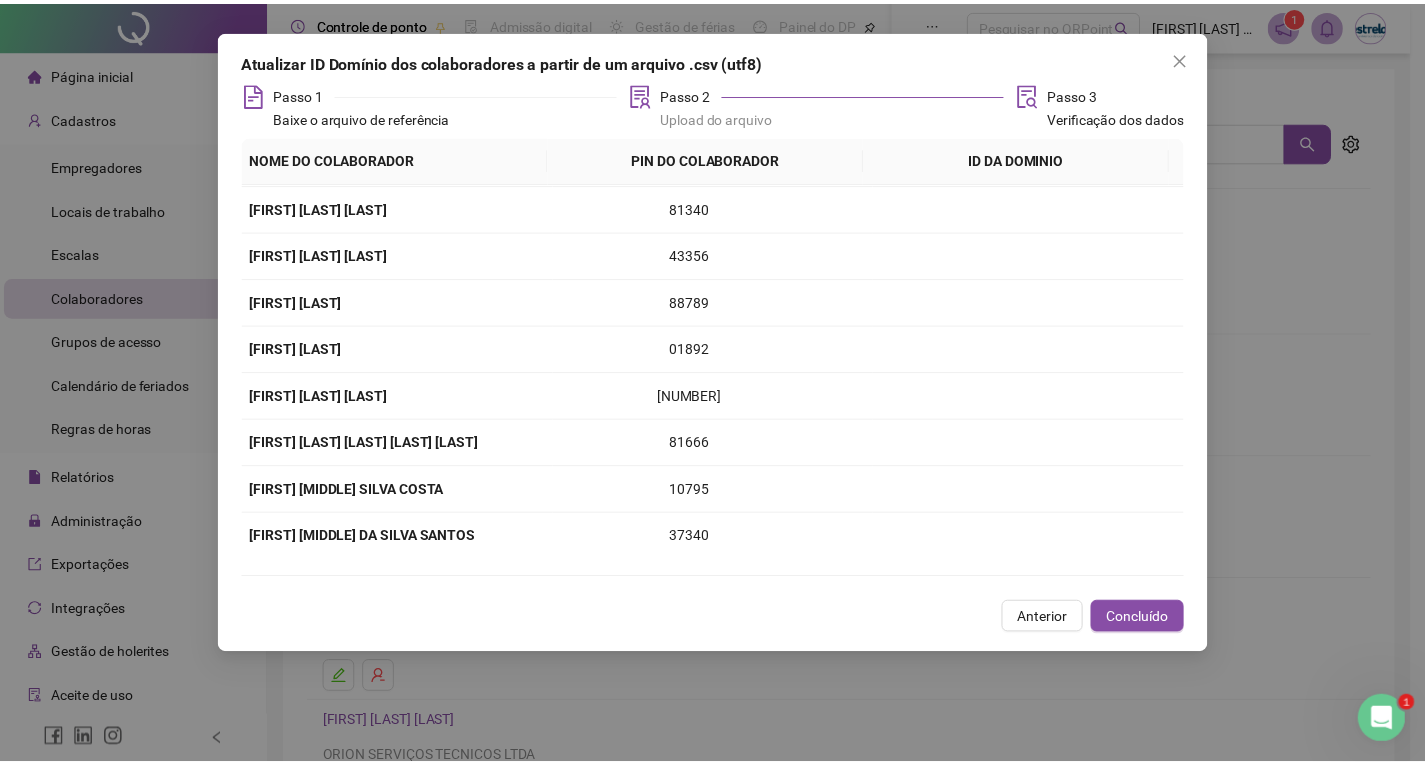 scroll, scrollTop: 3900, scrollLeft: 0, axis: vertical 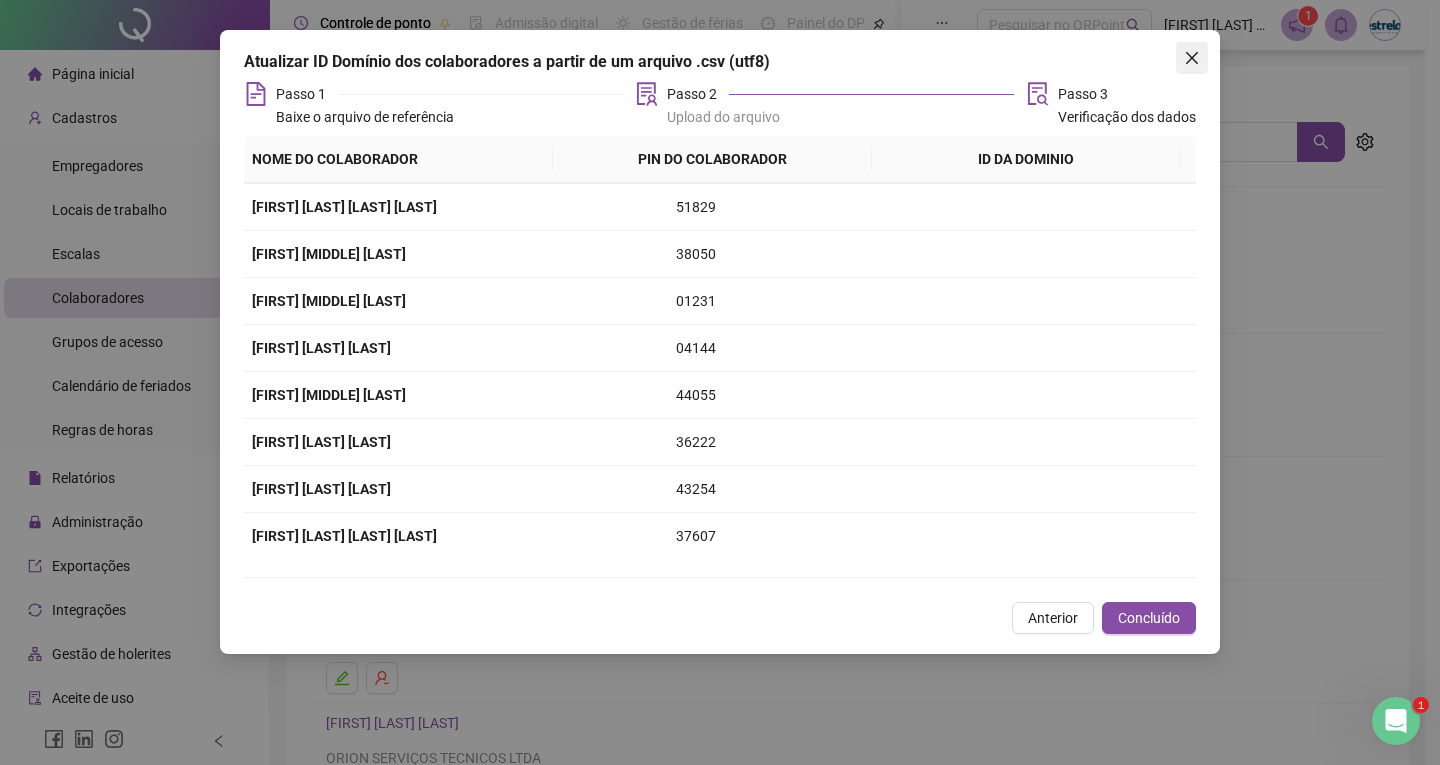 click 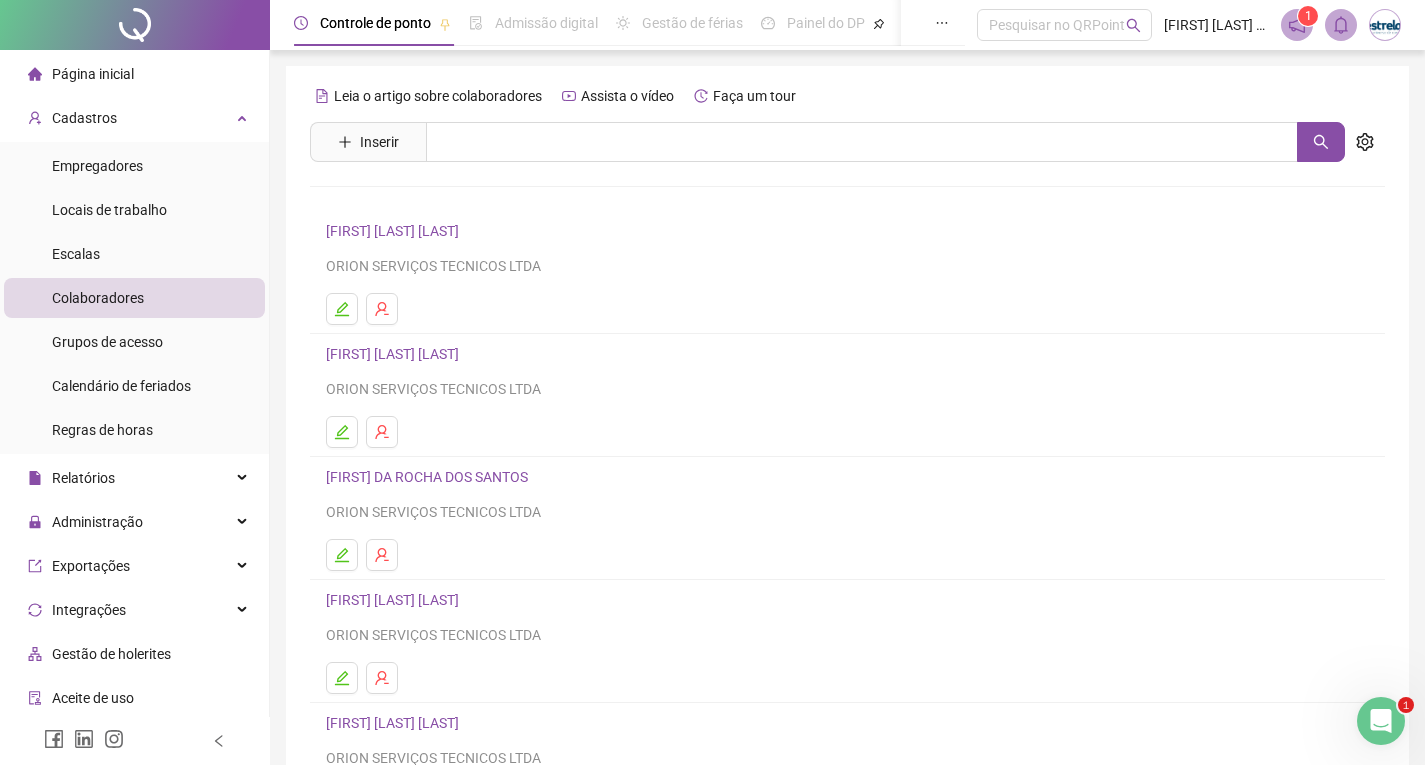 drag, startPoint x: 87, startPoint y: 76, endPoint x: 113, endPoint y: 74, distance: 26.076809 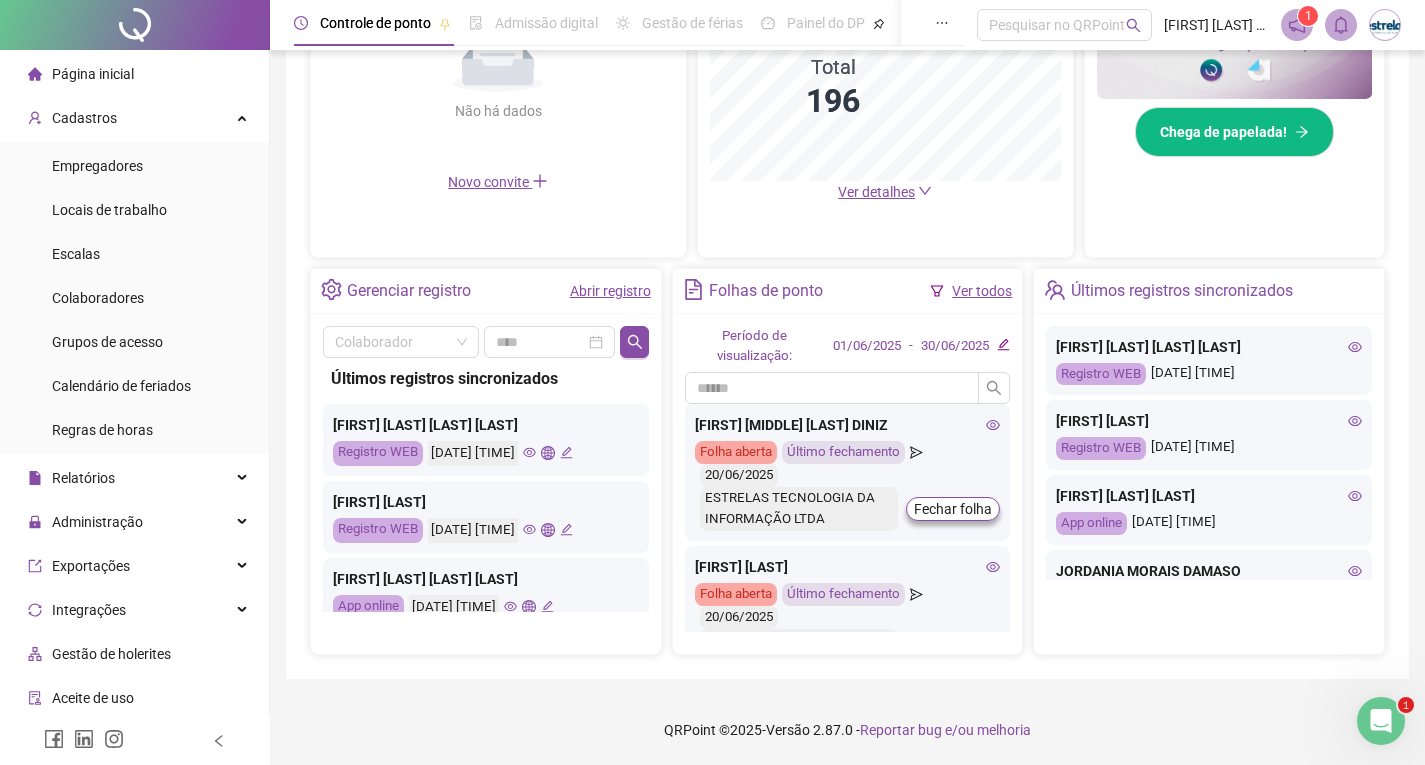 scroll, scrollTop: 0, scrollLeft: 0, axis: both 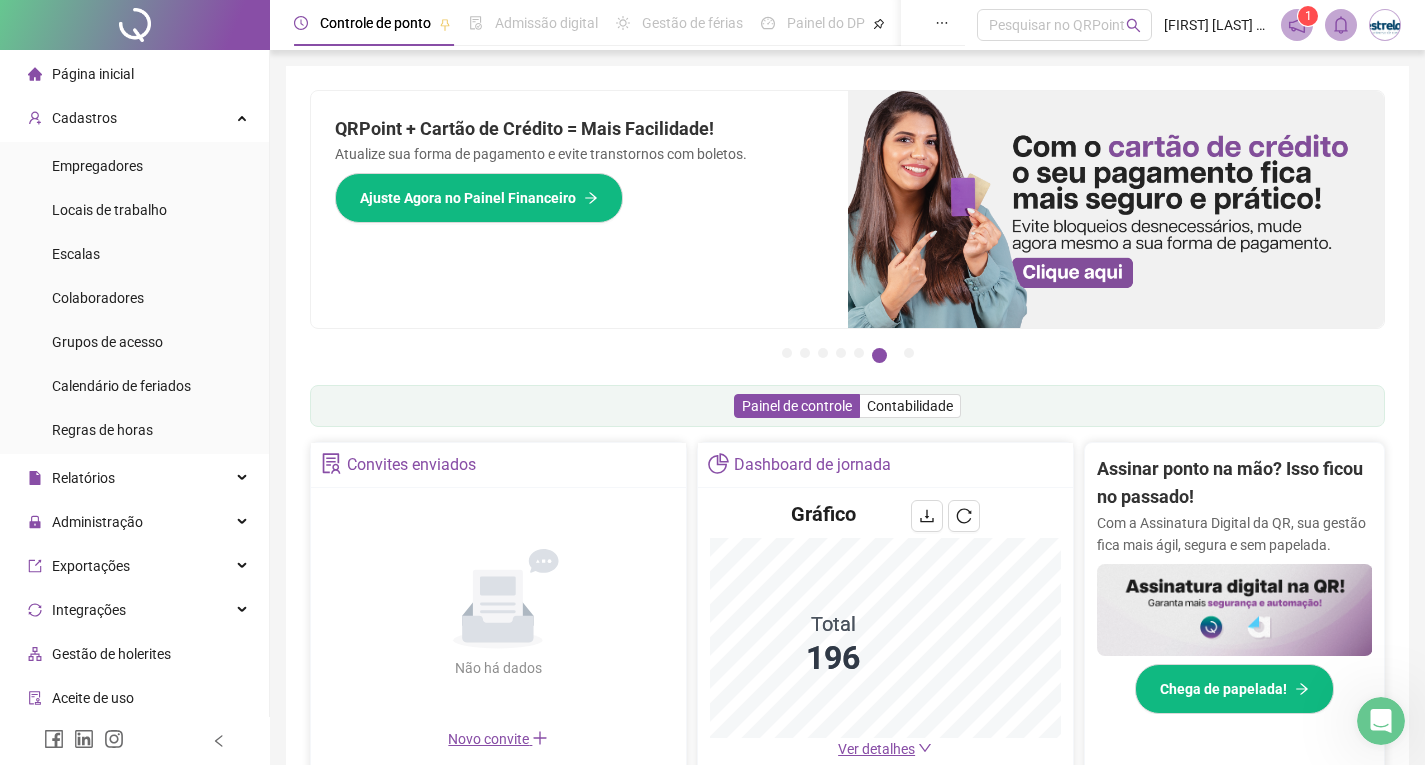 click 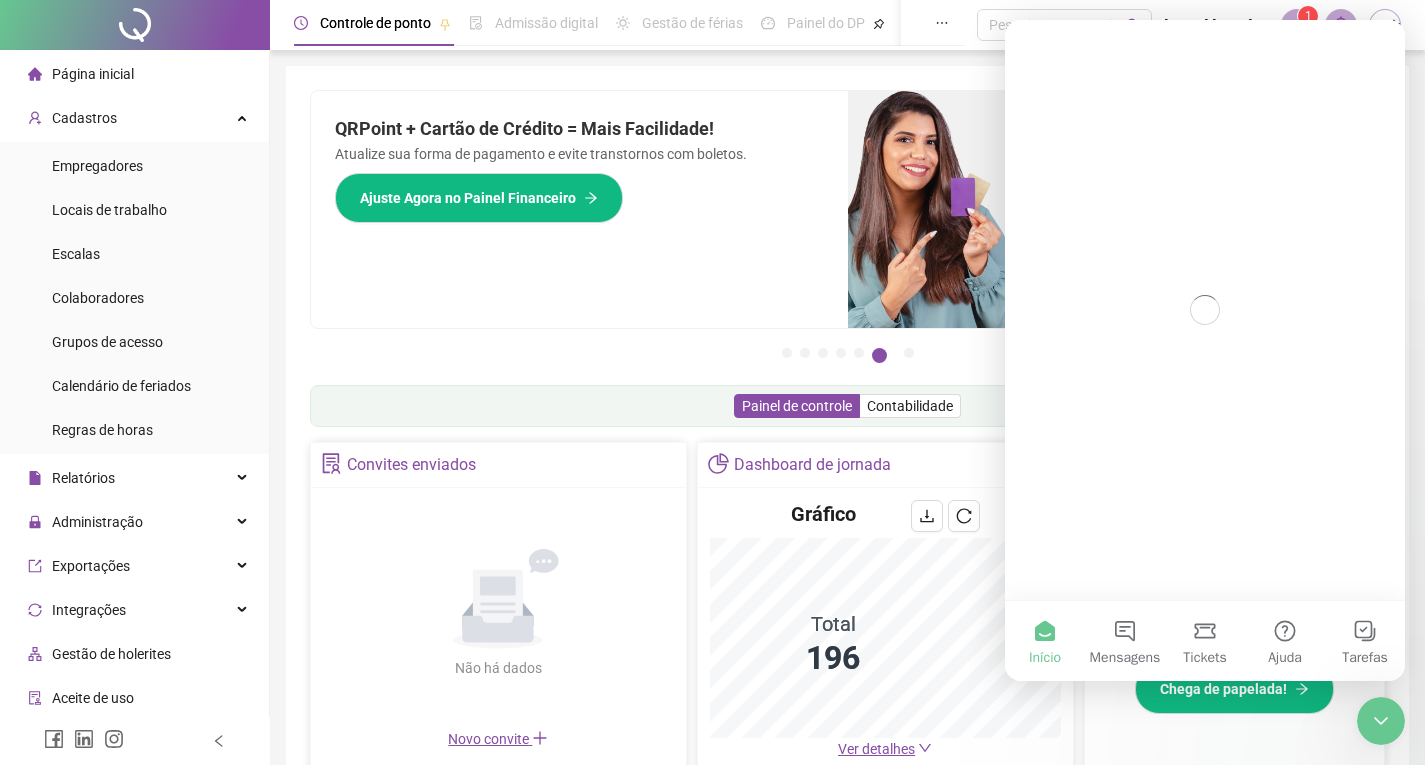 scroll, scrollTop: 0, scrollLeft: 0, axis: both 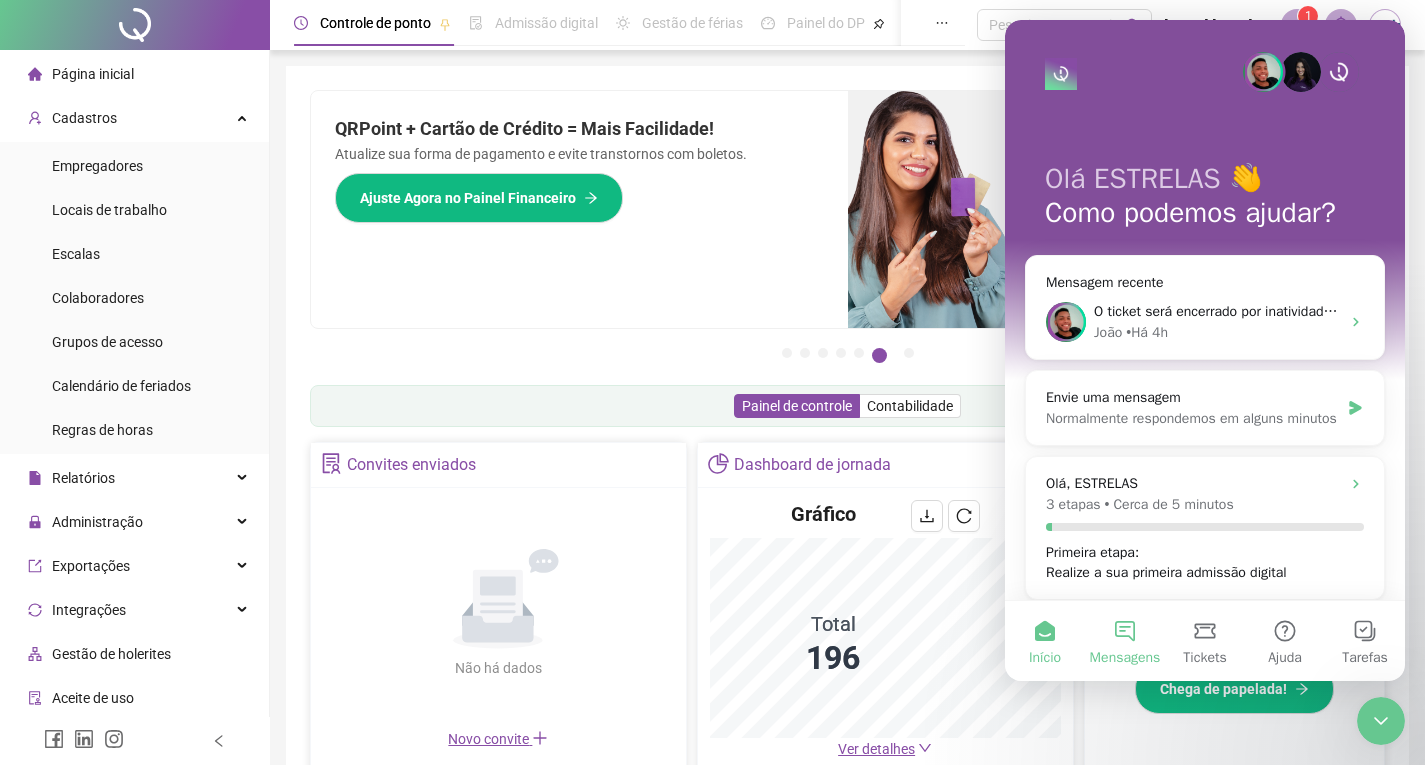 click on "Mensagens" at bounding box center [1125, 641] 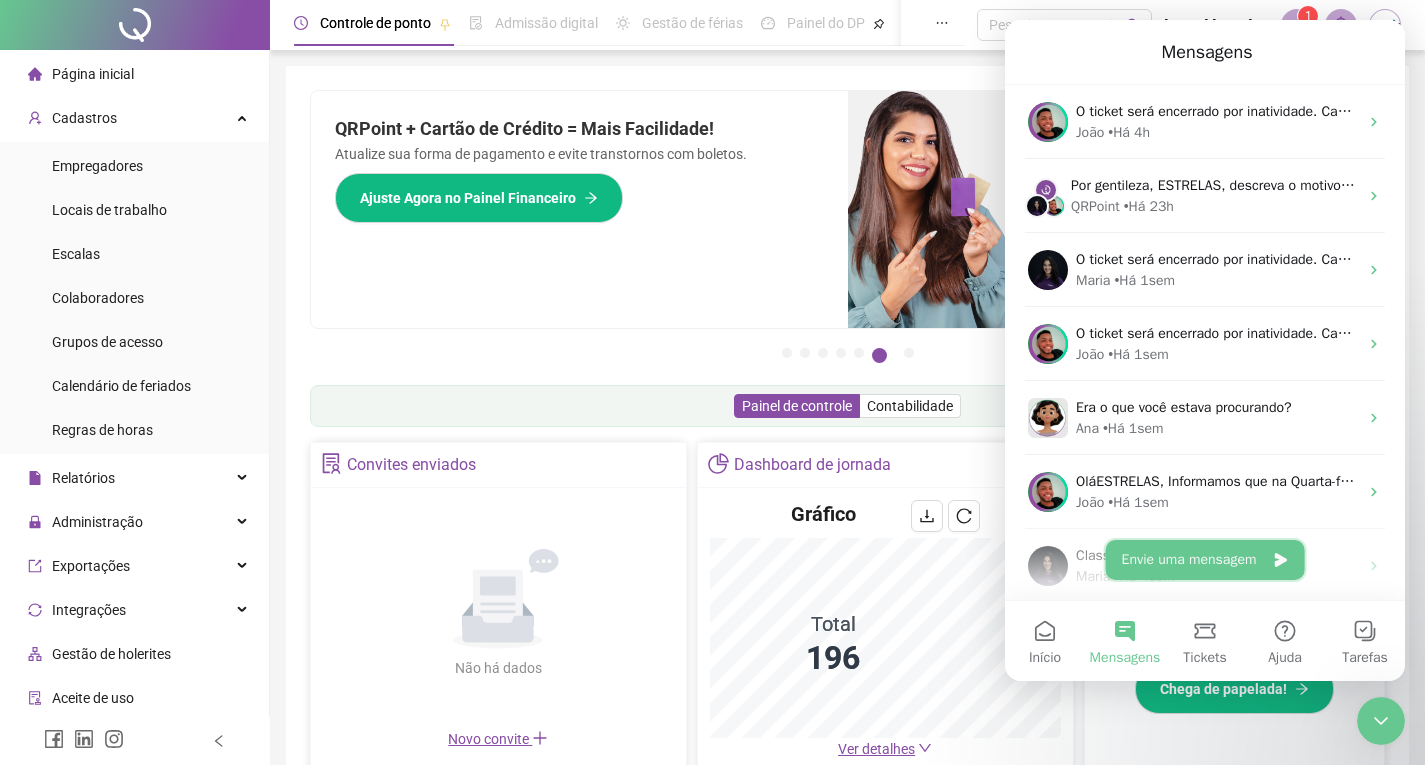 click 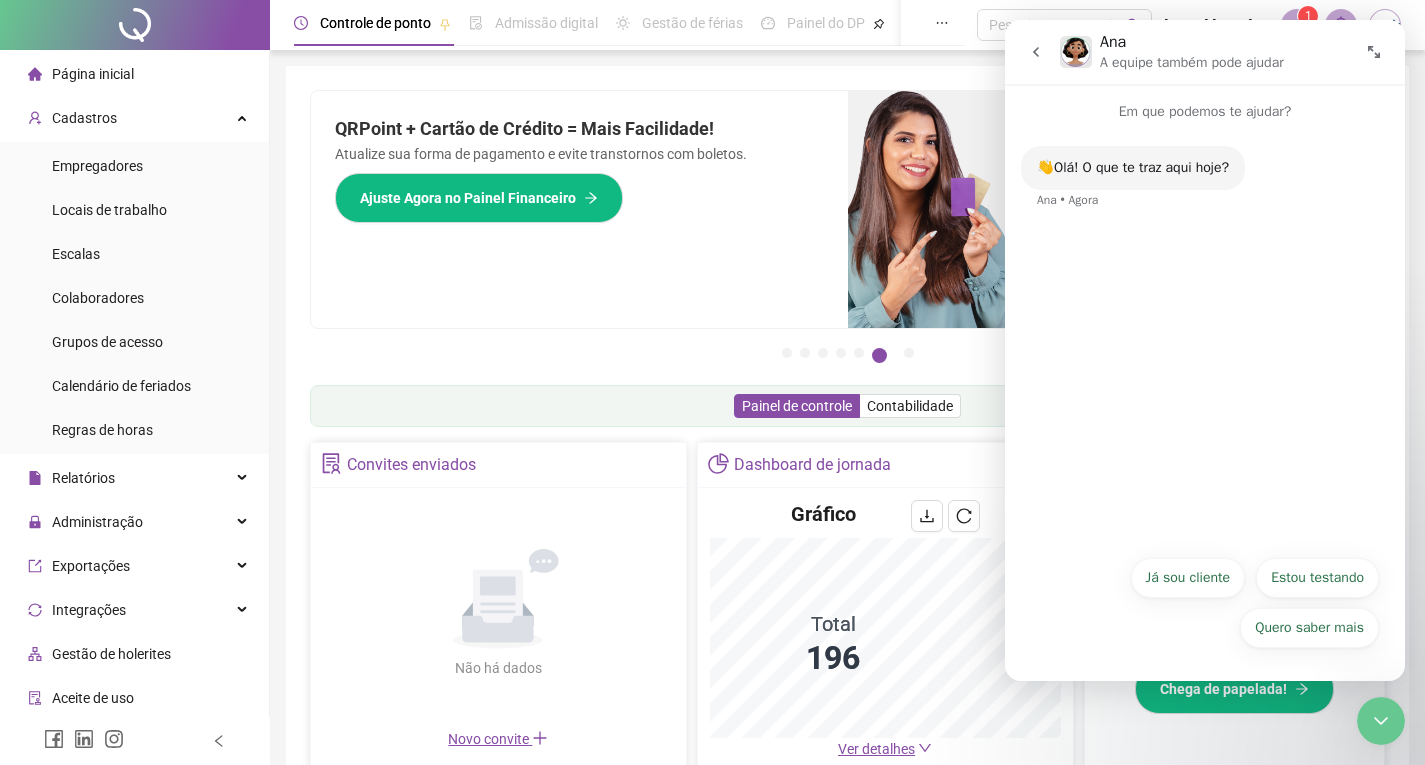 click on "Já sou cliente" at bounding box center [1188, 578] 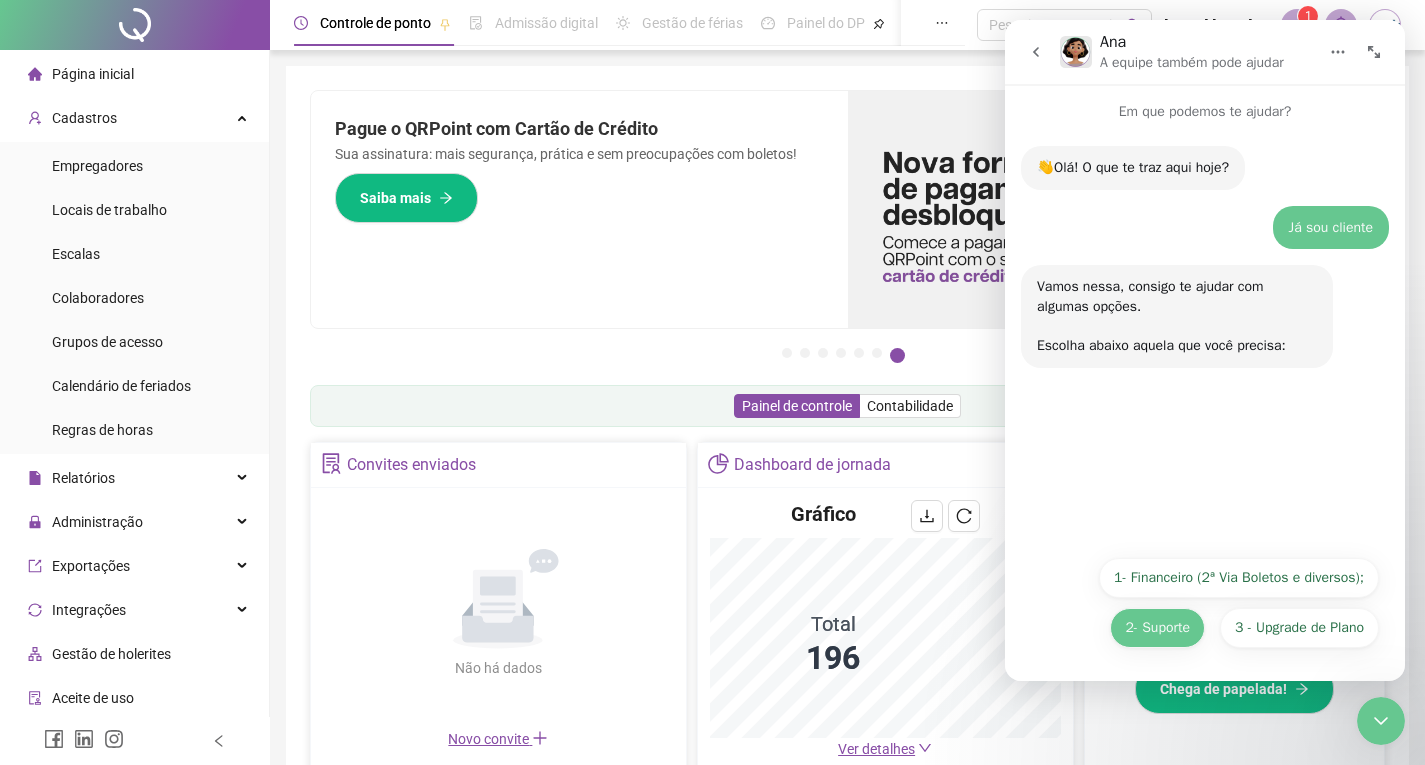 click on "2- Suporte" at bounding box center [1157, 628] 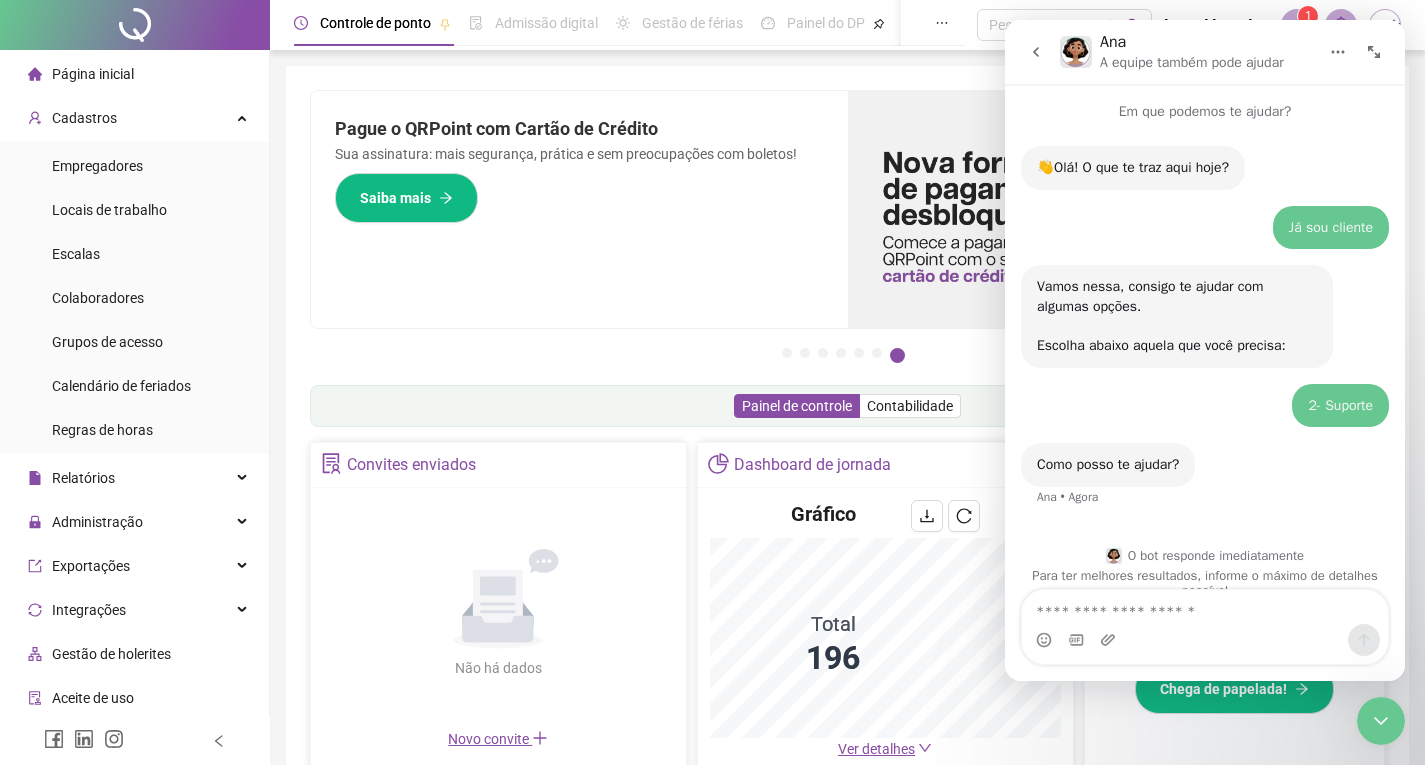 scroll, scrollTop: 29, scrollLeft: 0, axis: vertical 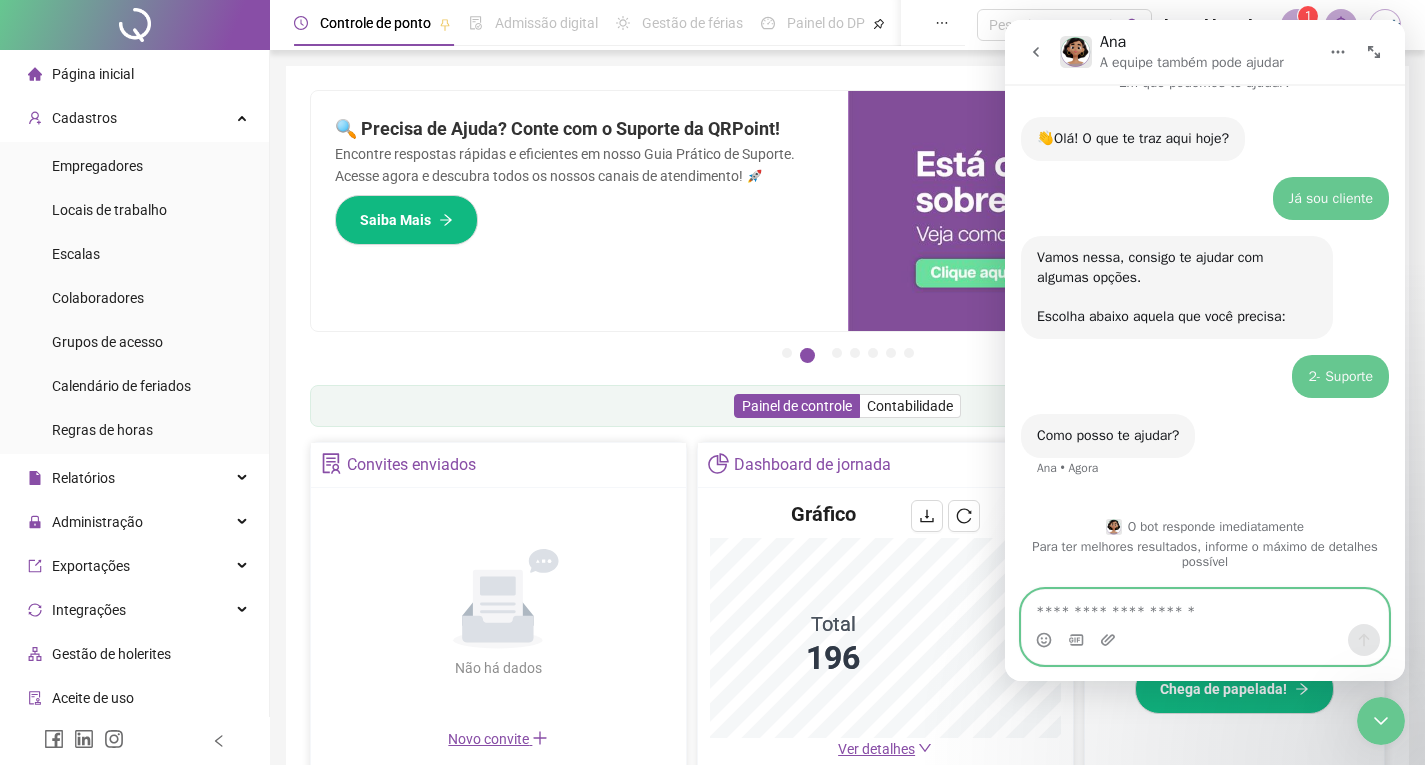 click at bounding box center (1205, 607) 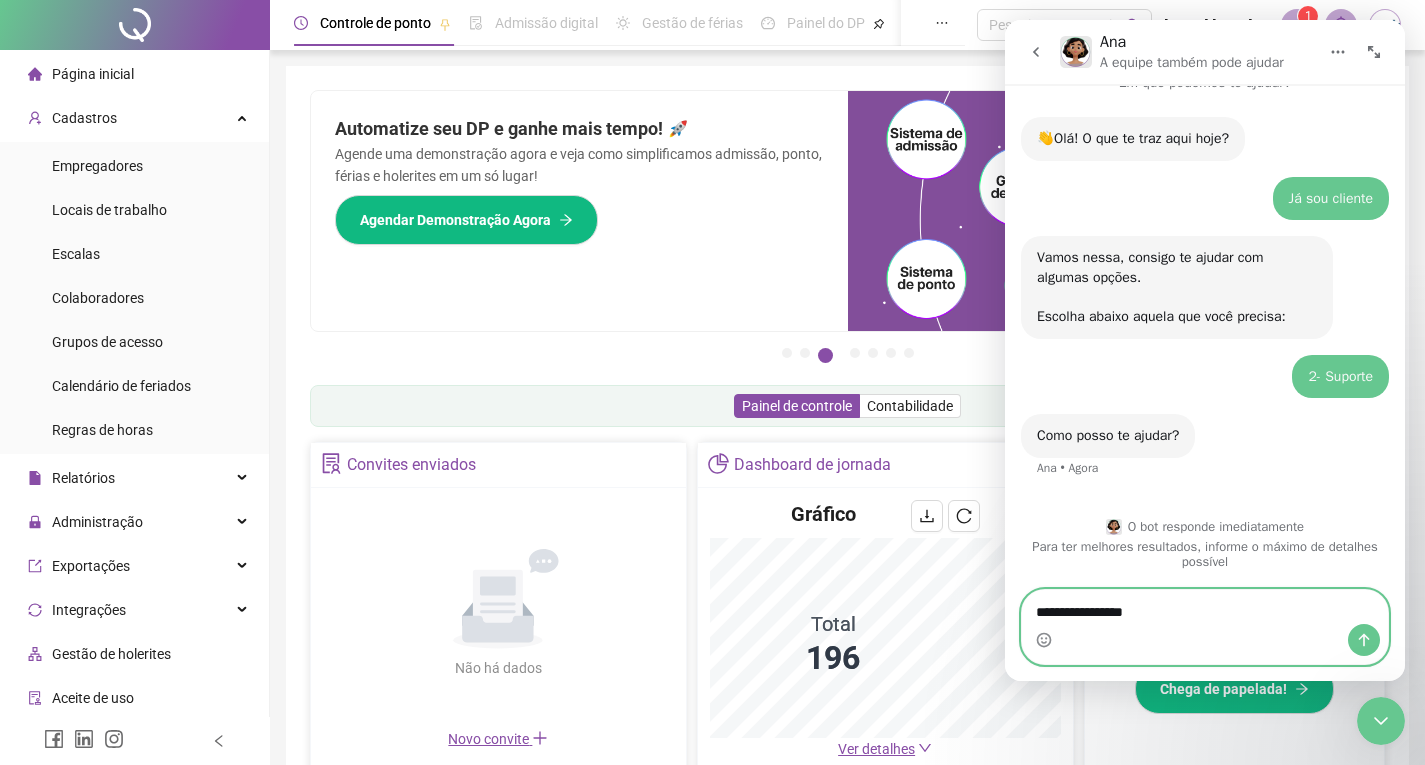 type on "**********" 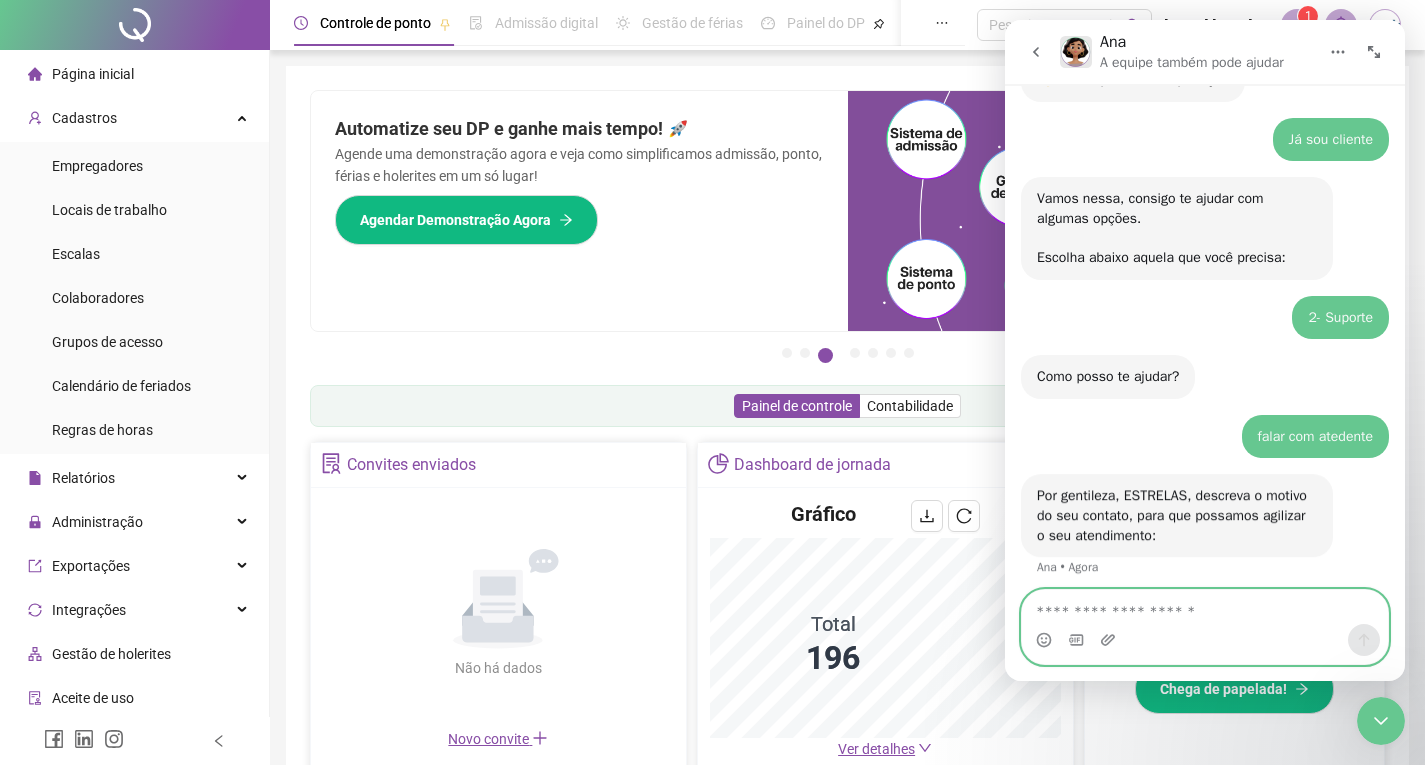 scroll, scrollTop: 97, scrollLeft: 0, axis: vertical 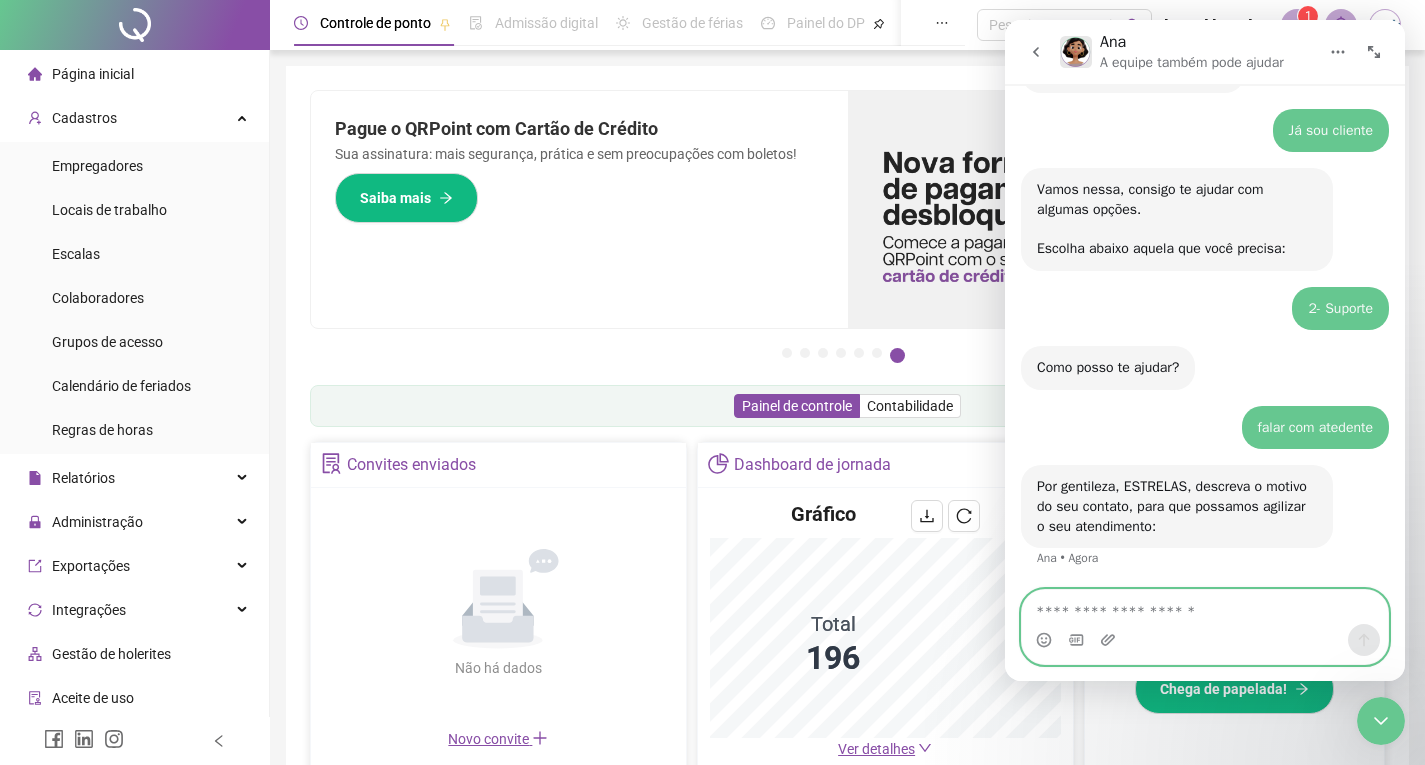click at bounding box center [1205, 607] 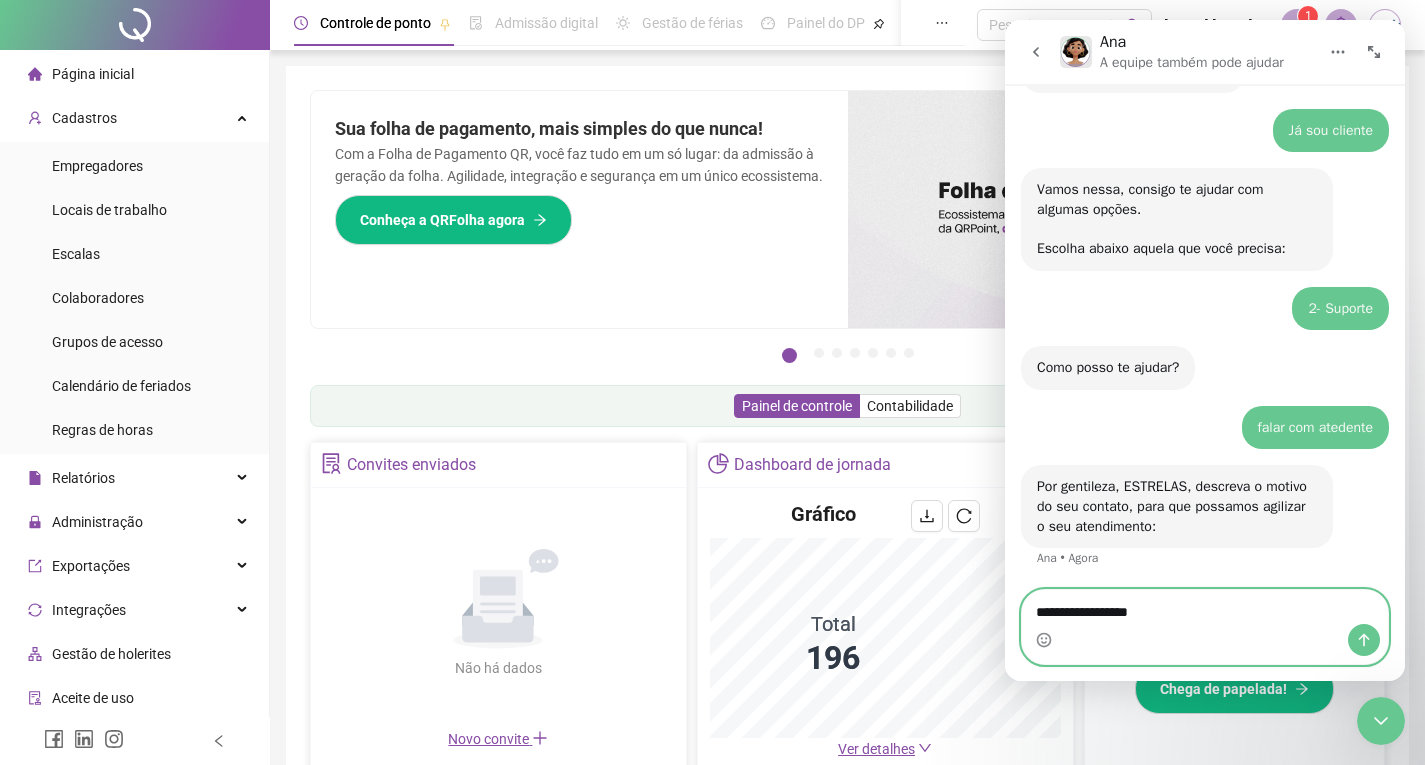 type on "**********" 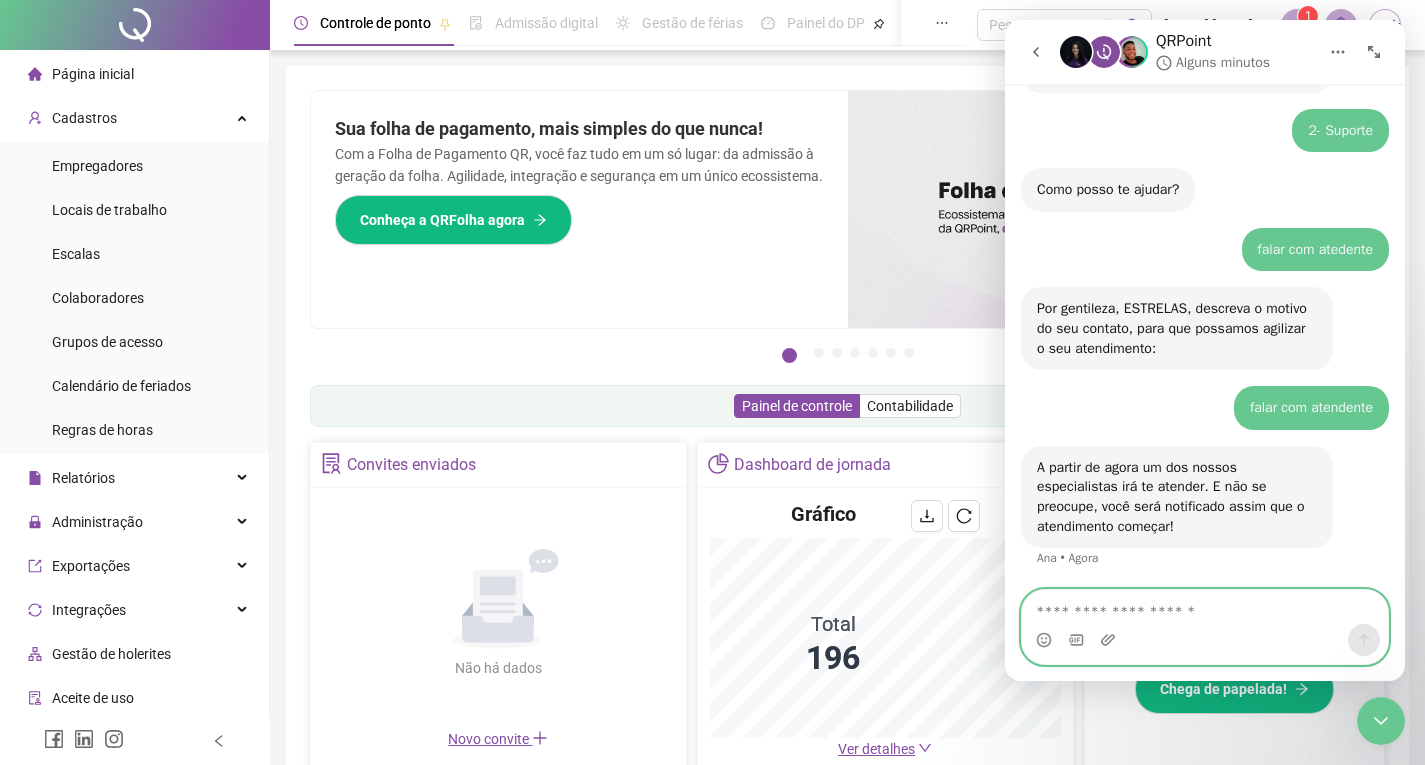 scroll, scrollTop: 331, scrollLeft: 0, axis: vertical 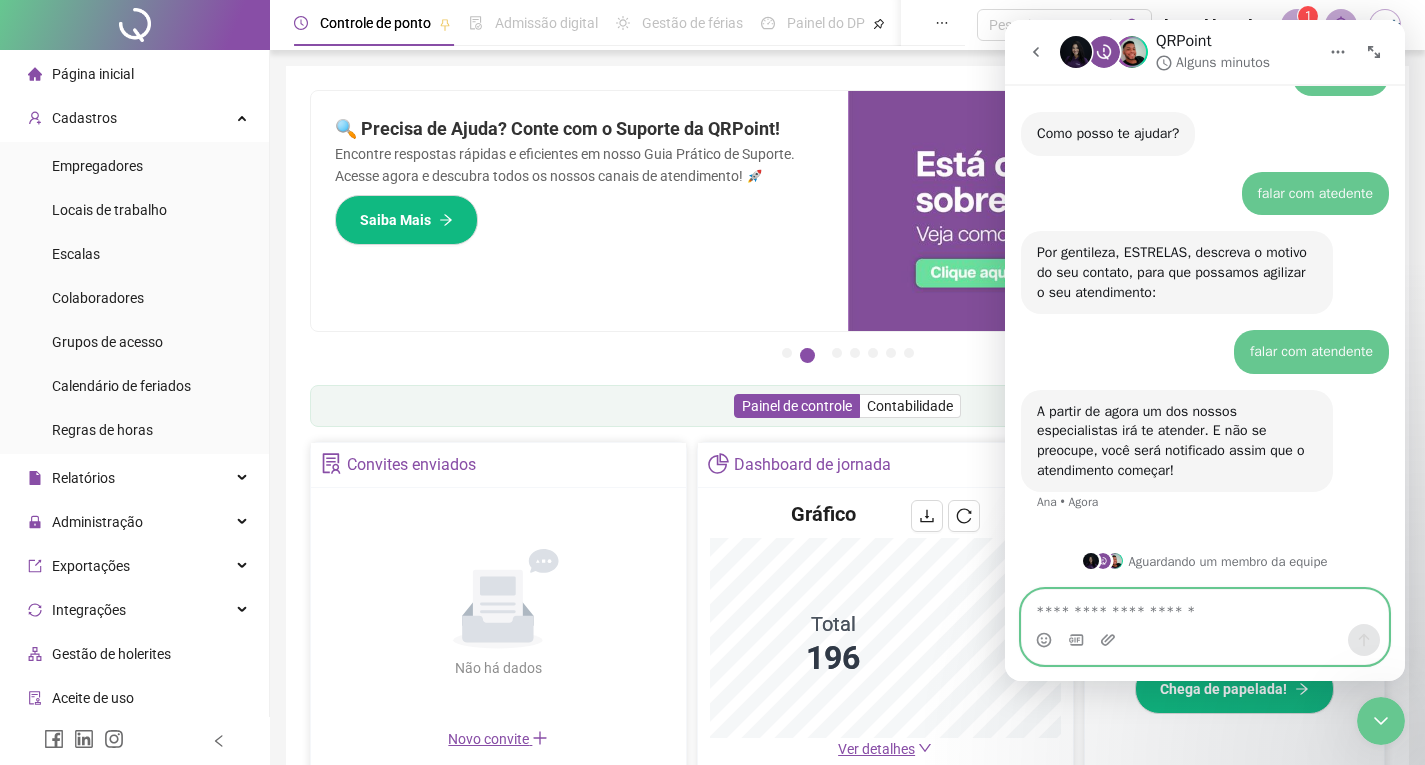 click at bounding box center [1205, 607] 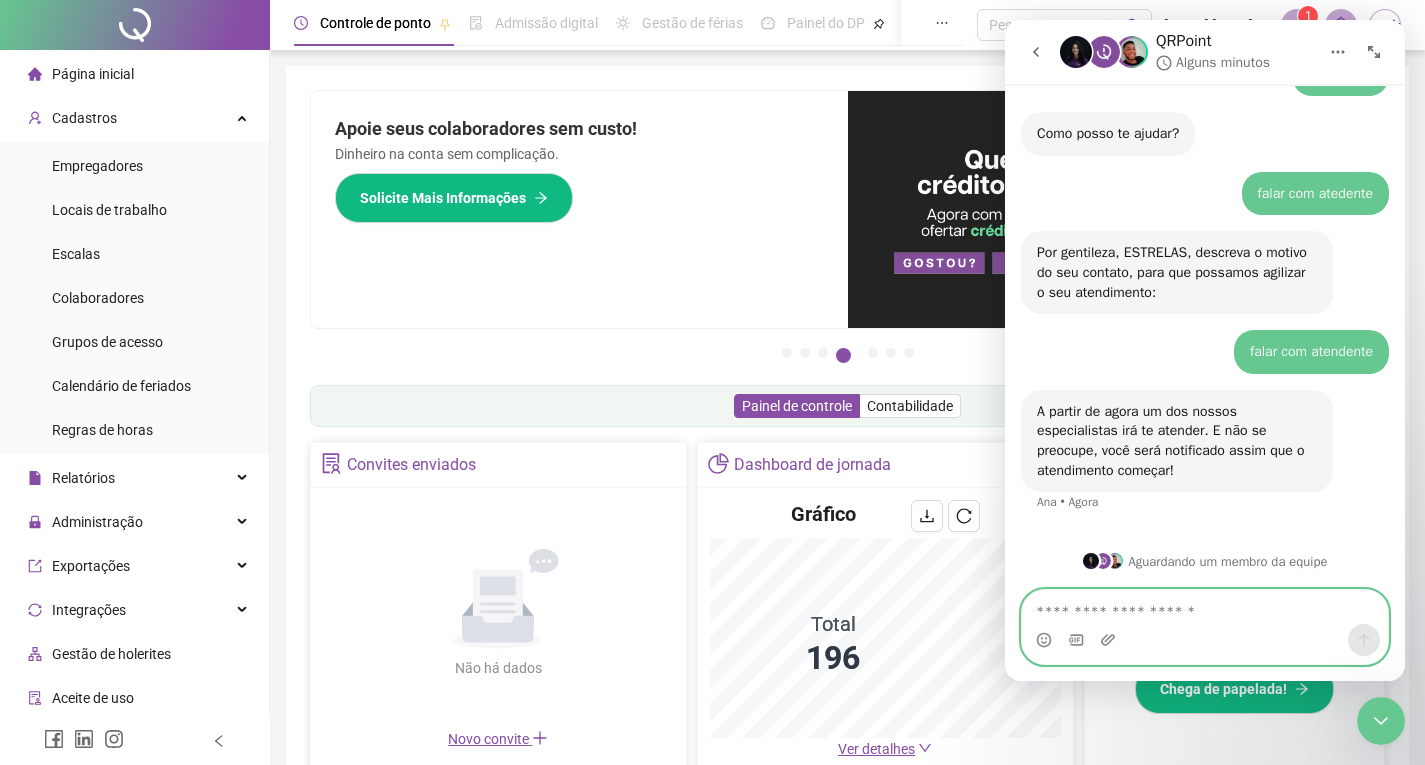 click at bounding box center (1205, 607) 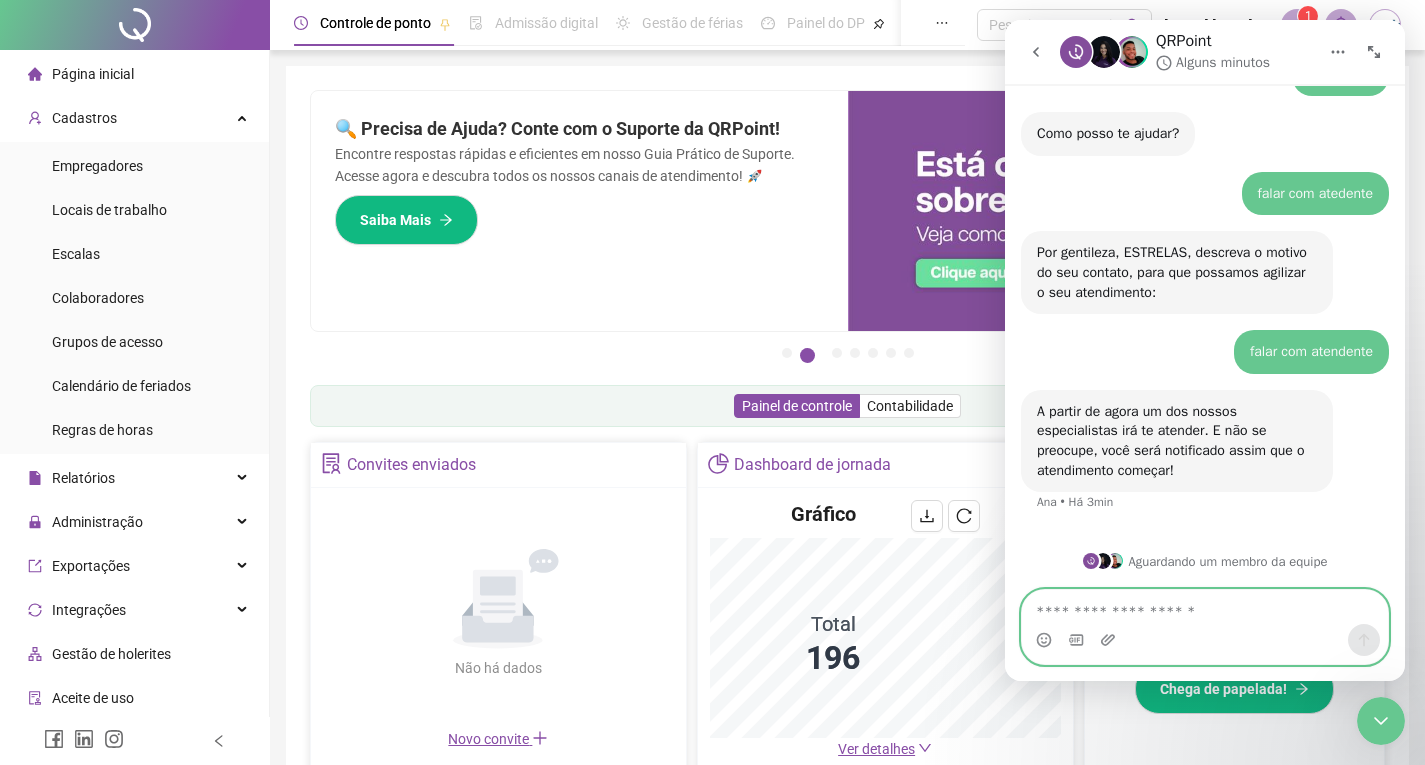 click at bounding box center (1205, 607) 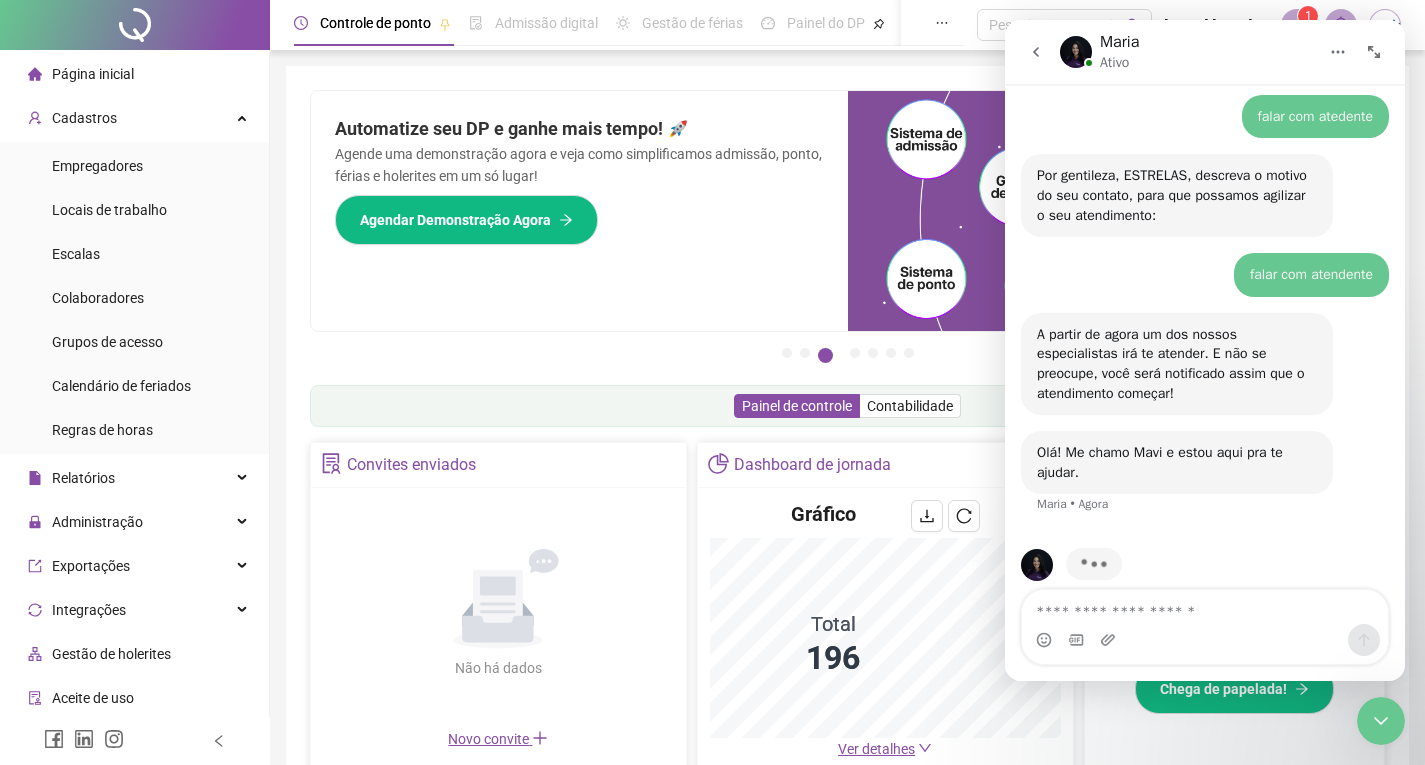 scroll, scrollTop: 431, scrollLeft: 0, axis: vertical 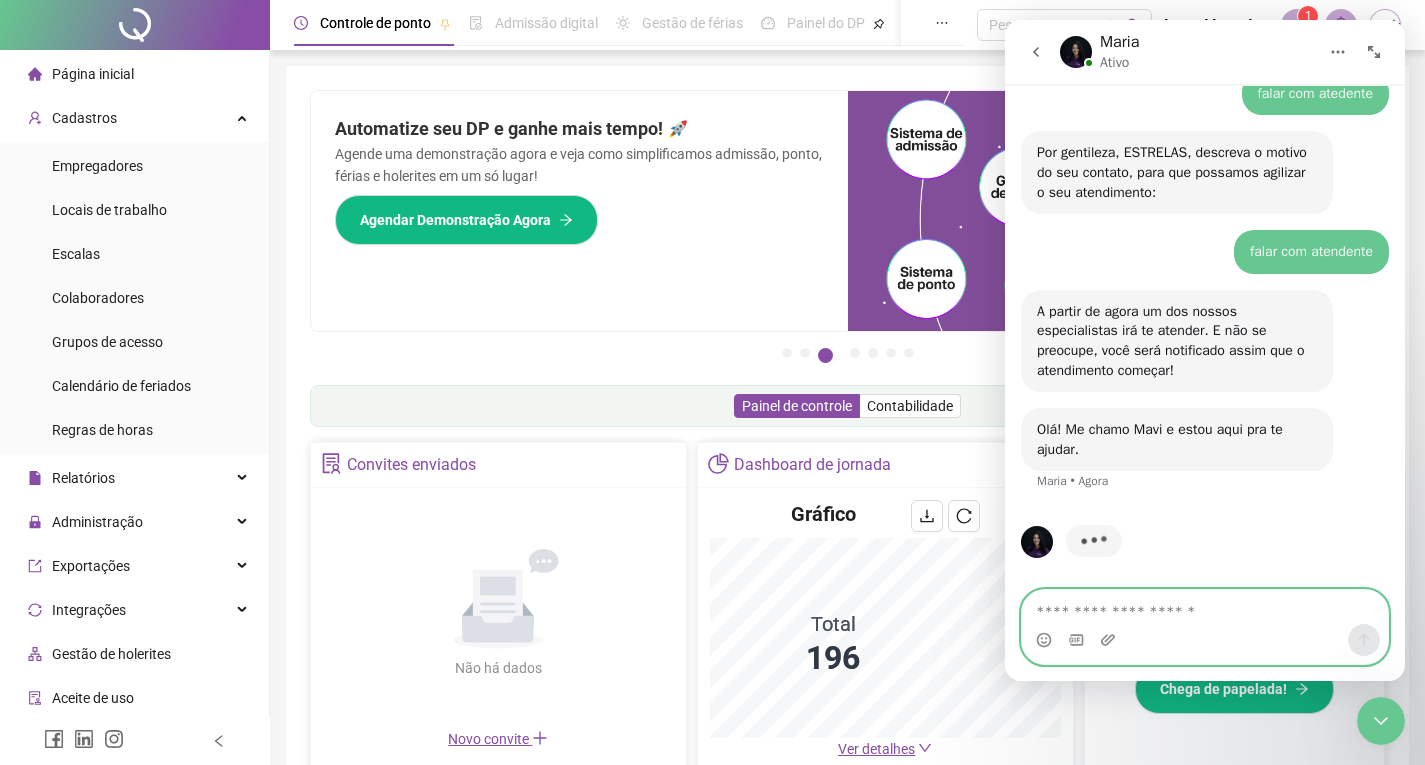 click at bounding box center [1205, 607] 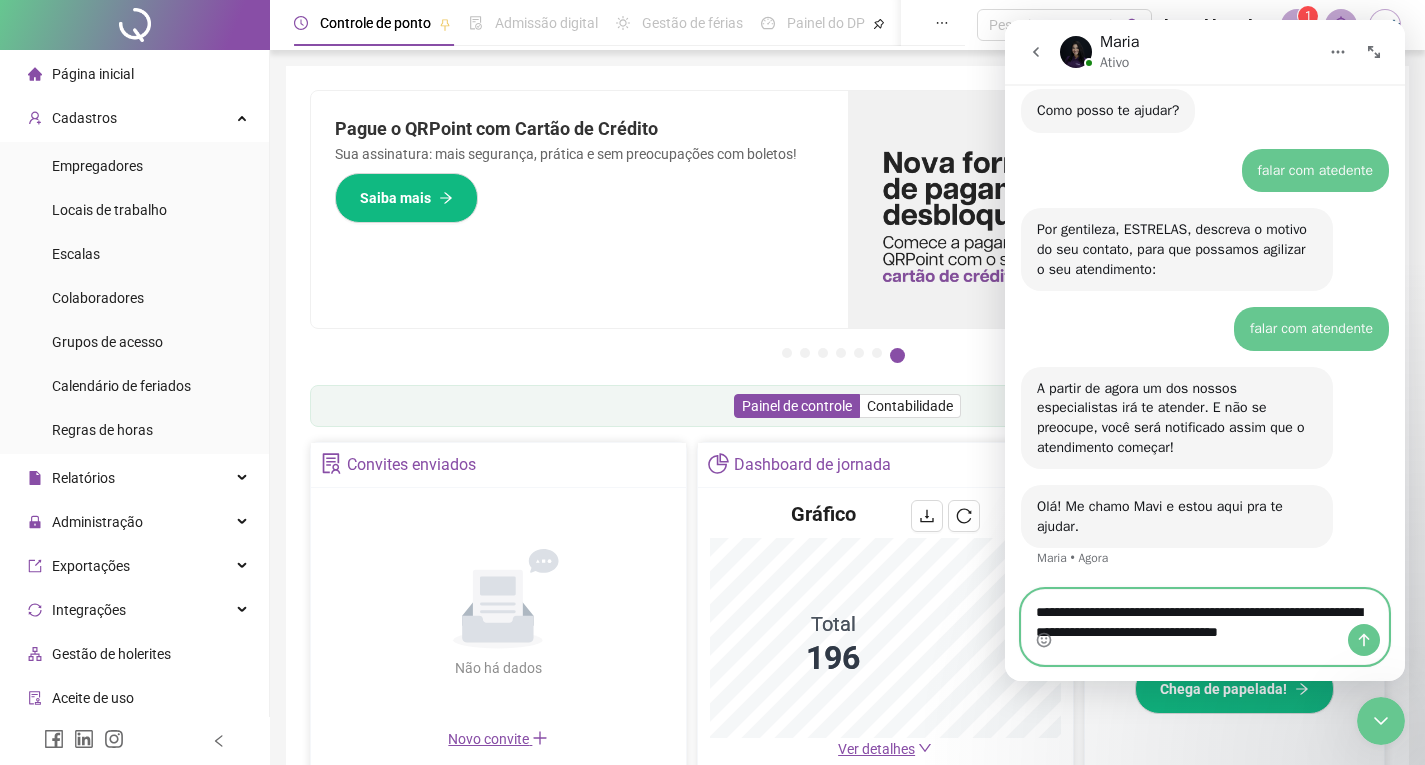 scroll, scrollTop: 394, scrollLeft: 0, axis: vertical 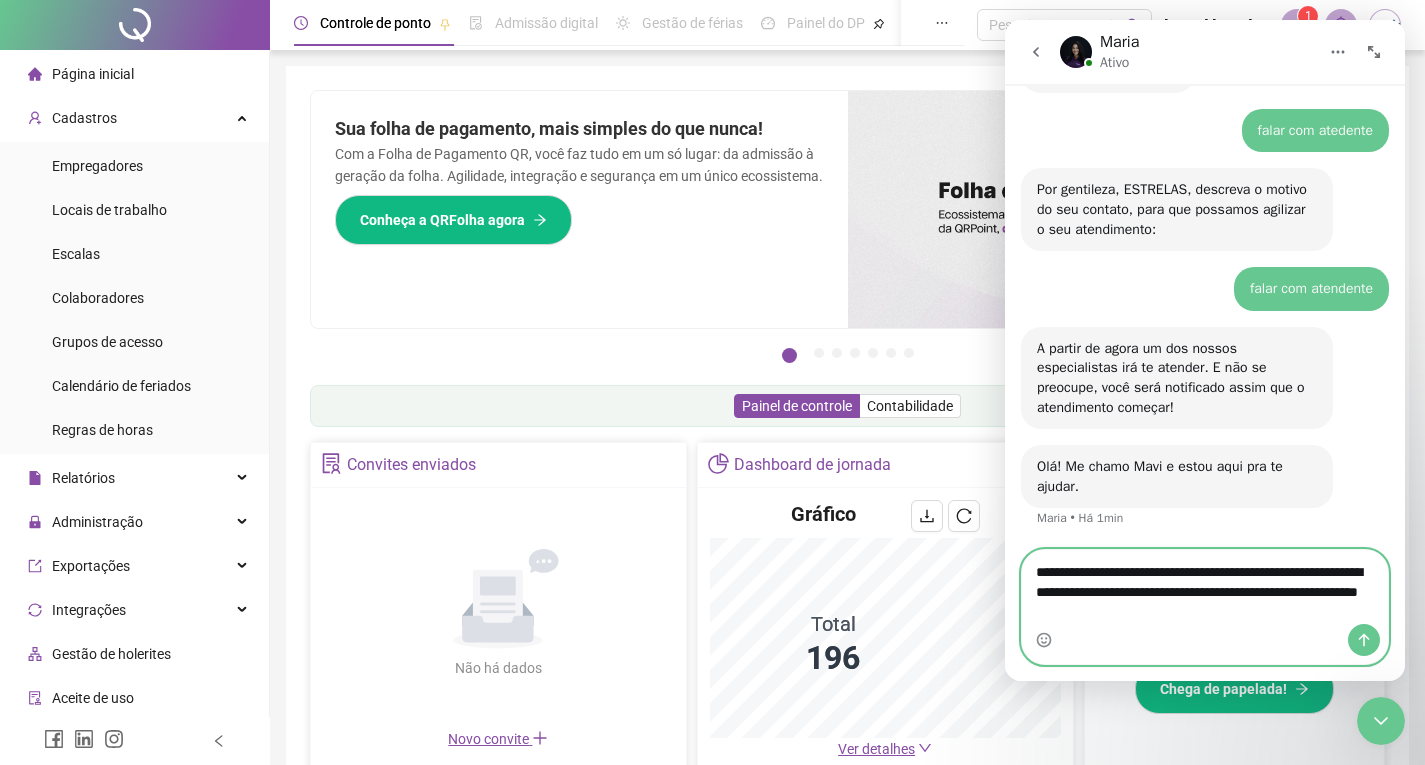 type on "**********" 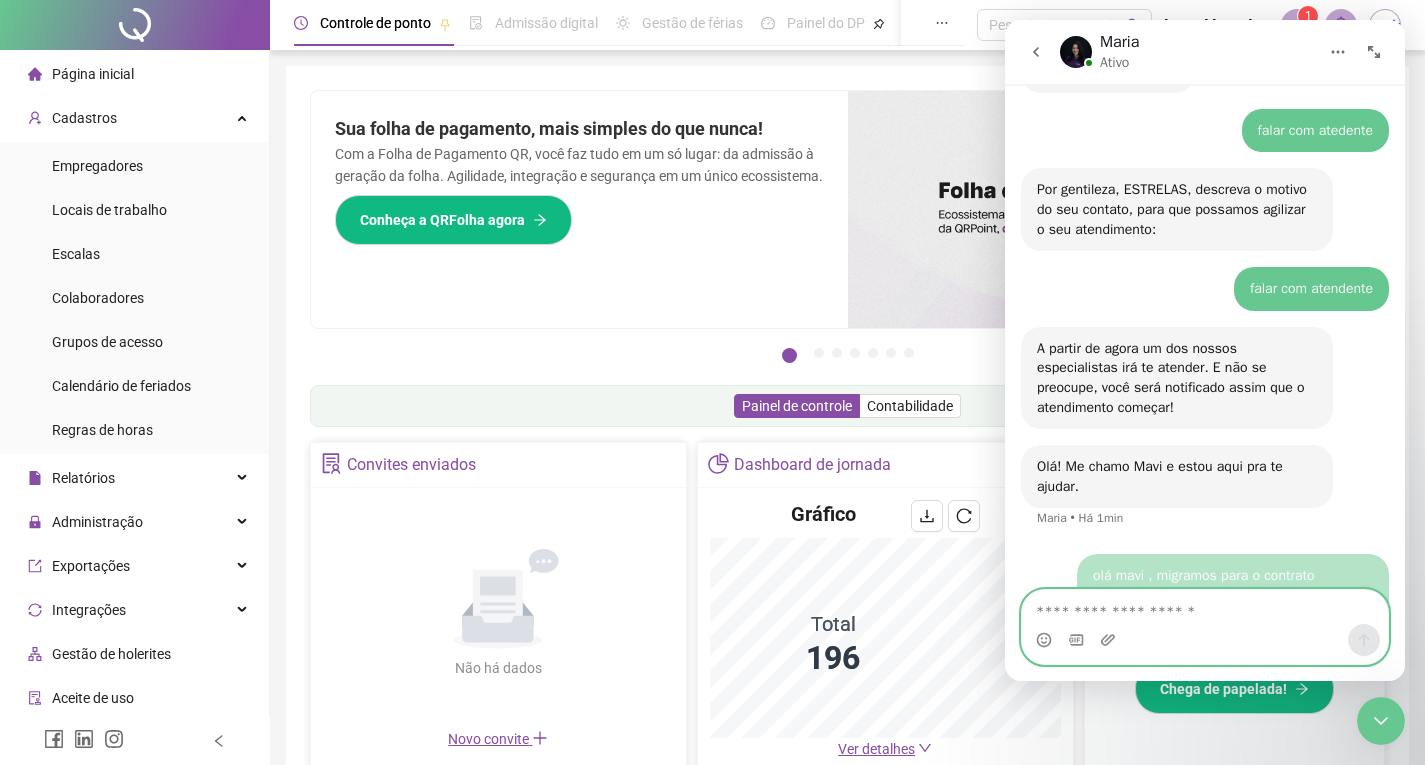 scroll, scrollTop: 473, scrollLeft: 0, axis: vertical 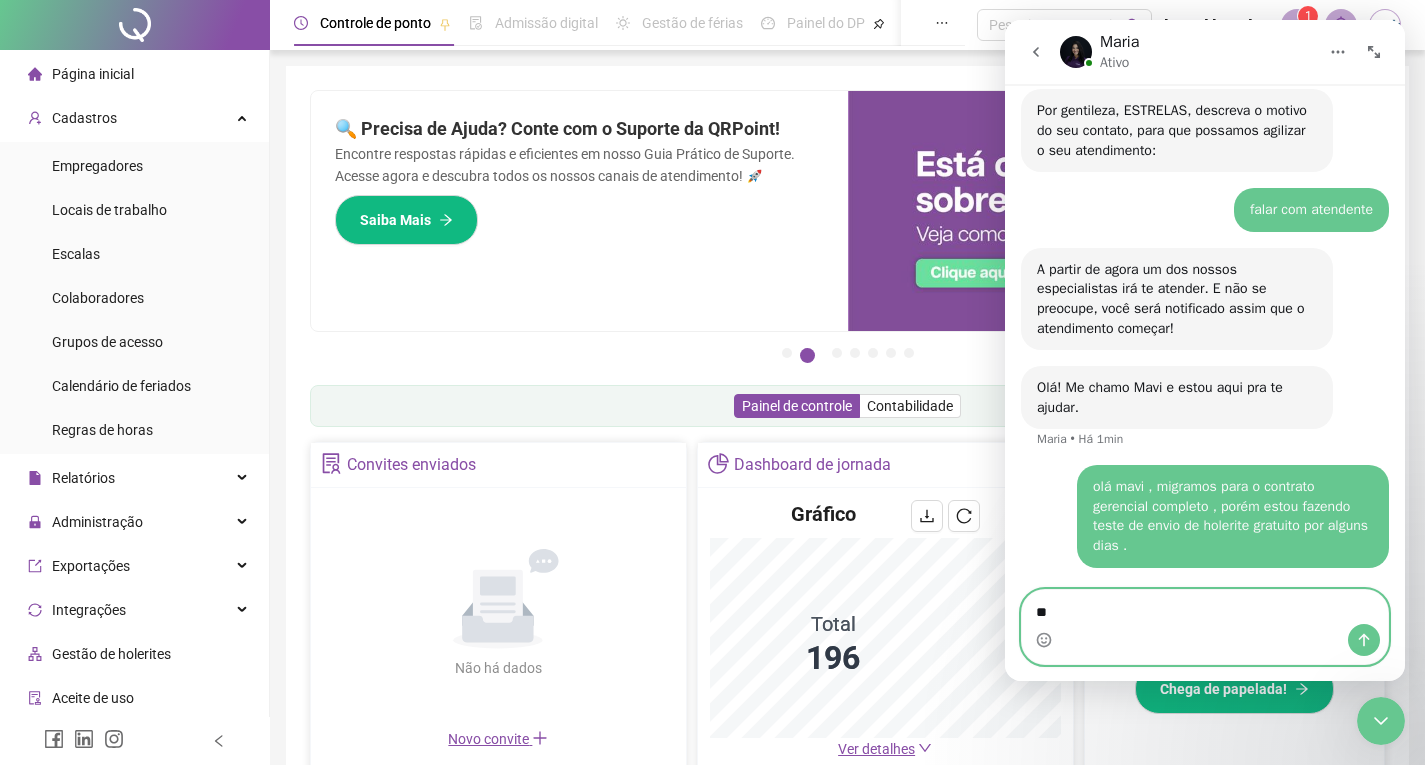 type on "*" 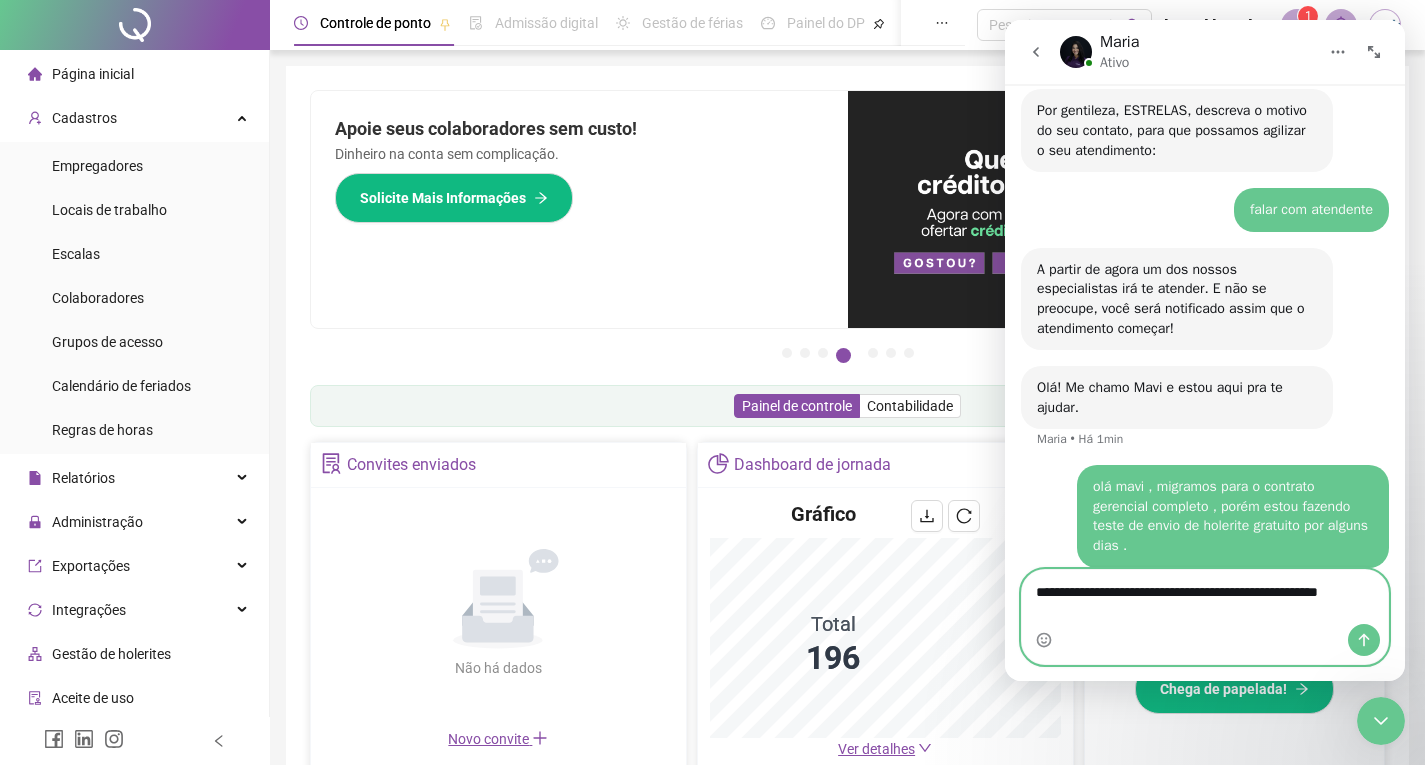 scroll, scrollTop: 493, scrollLeft: 0, axis: vertical 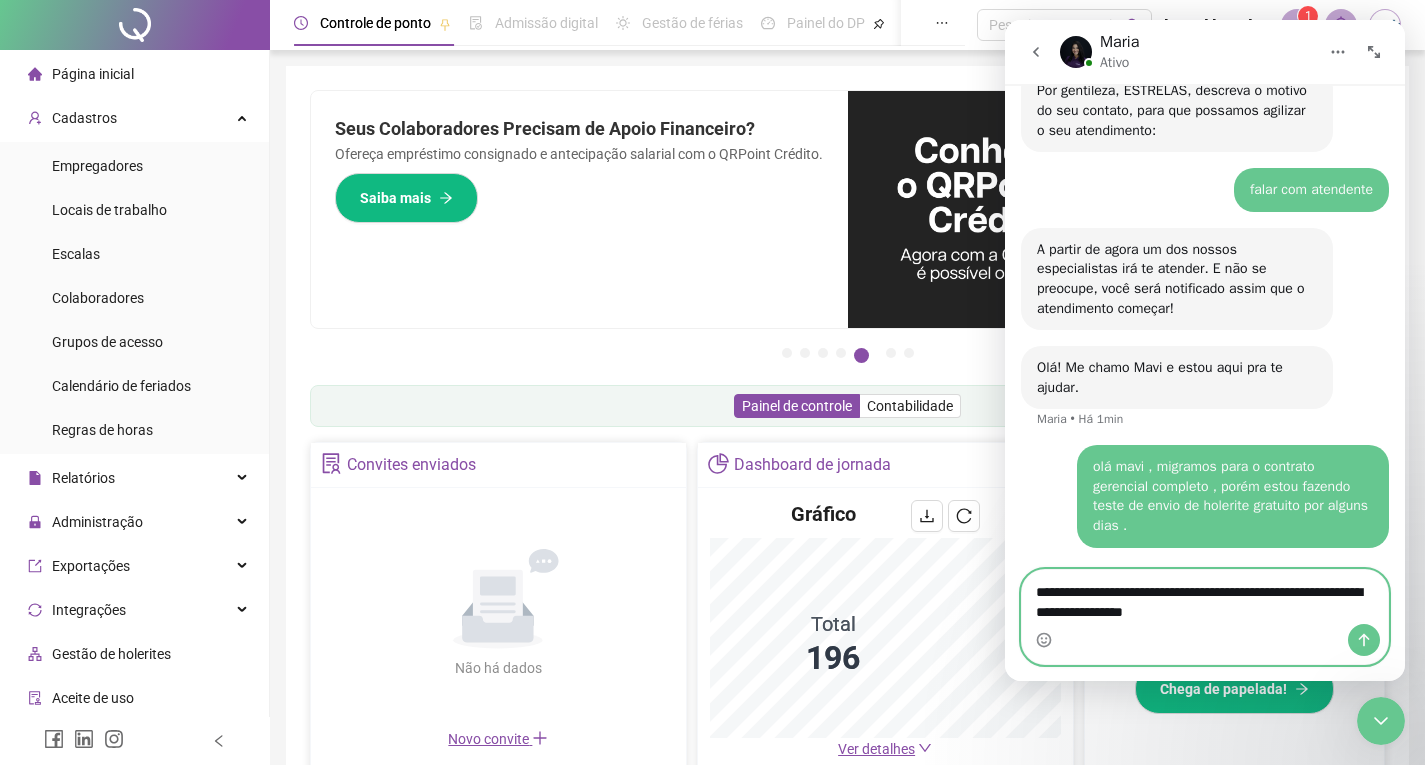 type on "**********" 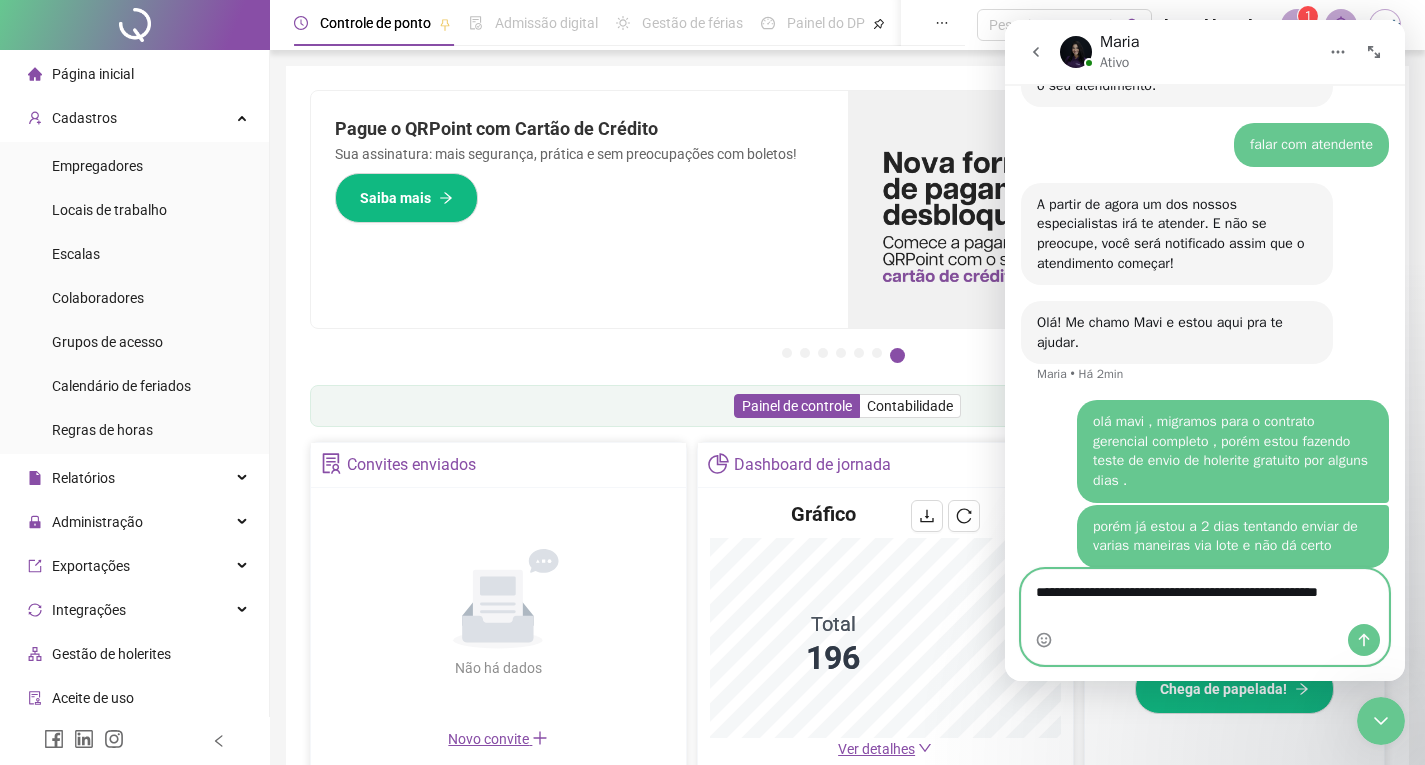 scroll, scrollTop: 558, scrollLeft: 0, axis: vertical 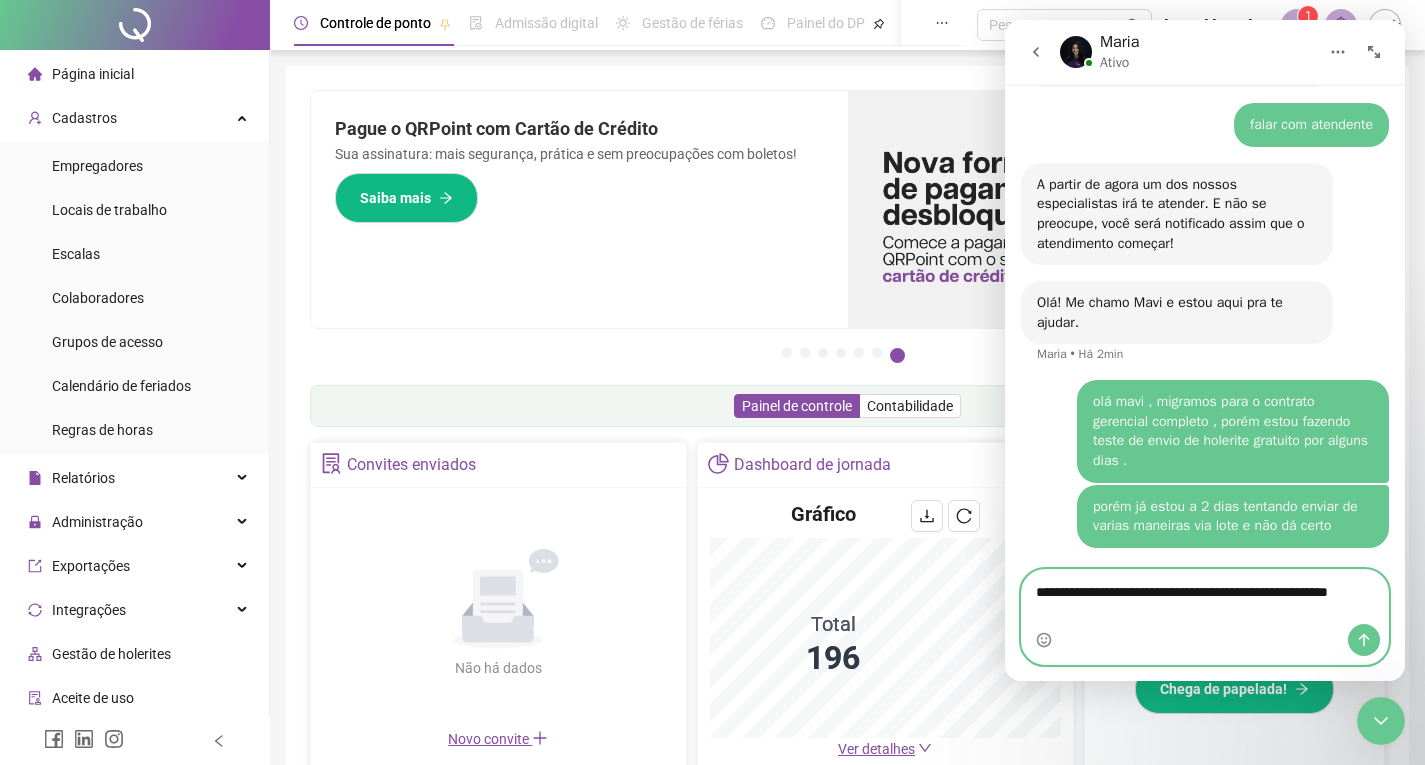 type on "**********" 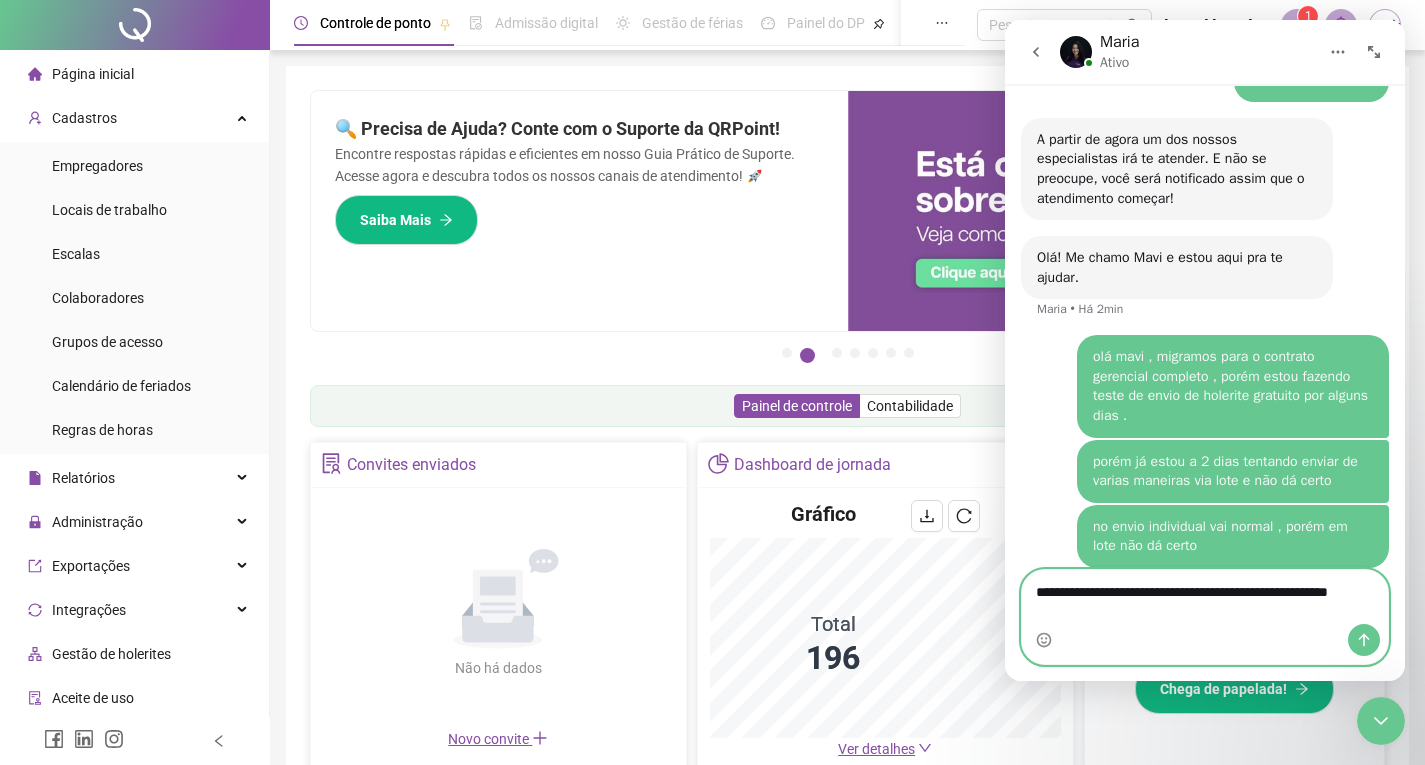 scroll, scrollTop: 623, scrollLeft: 0, axis: vertical 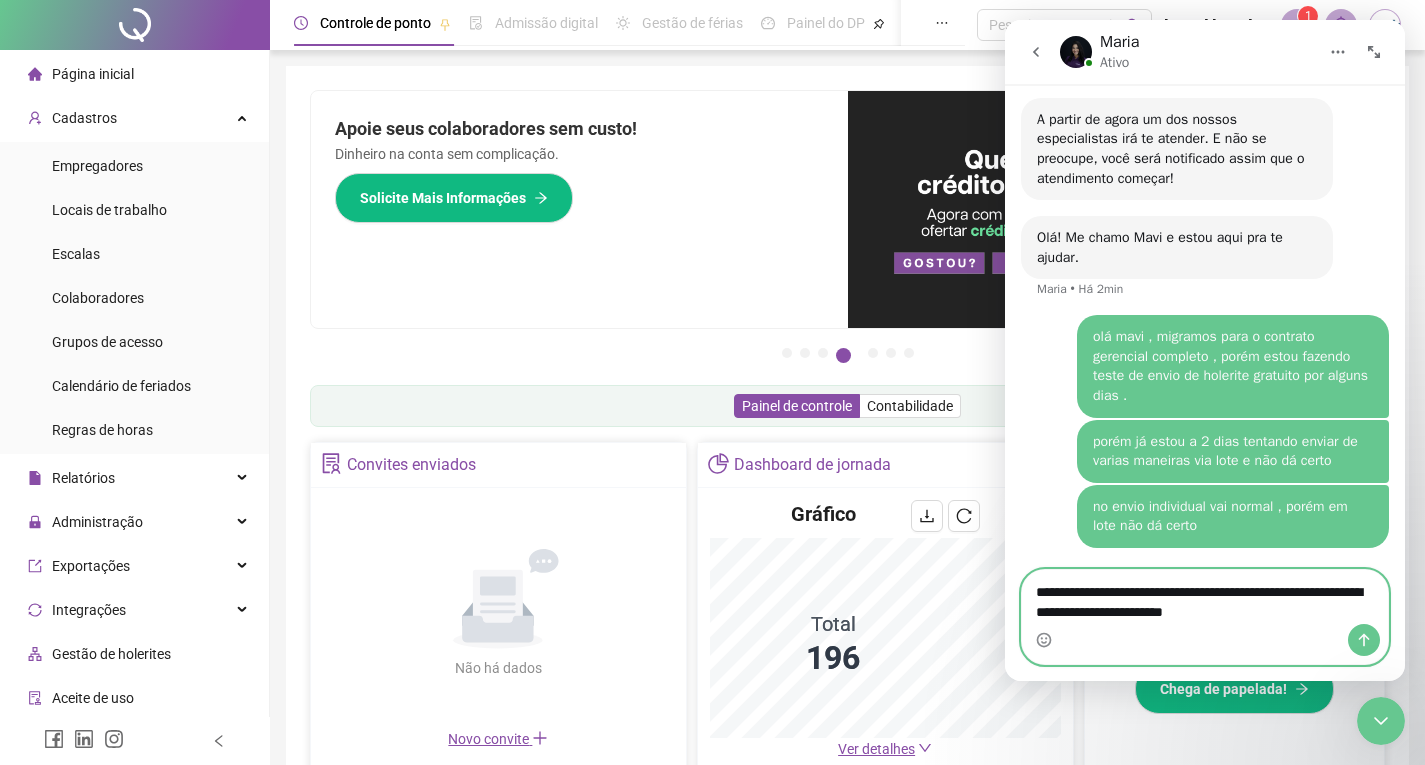 type on "**********" 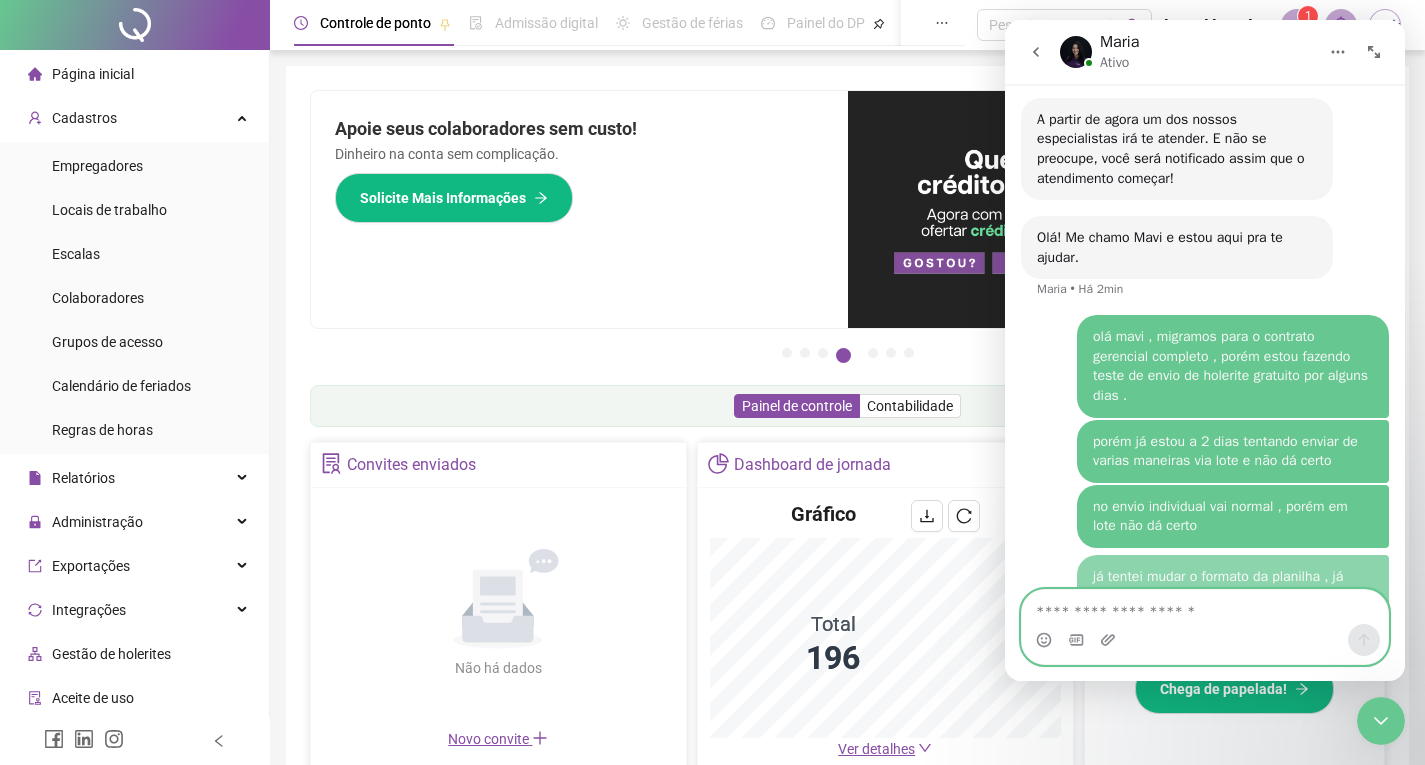 scroll, scrollTop: 688, scrollLeft: 0, axis: vertical 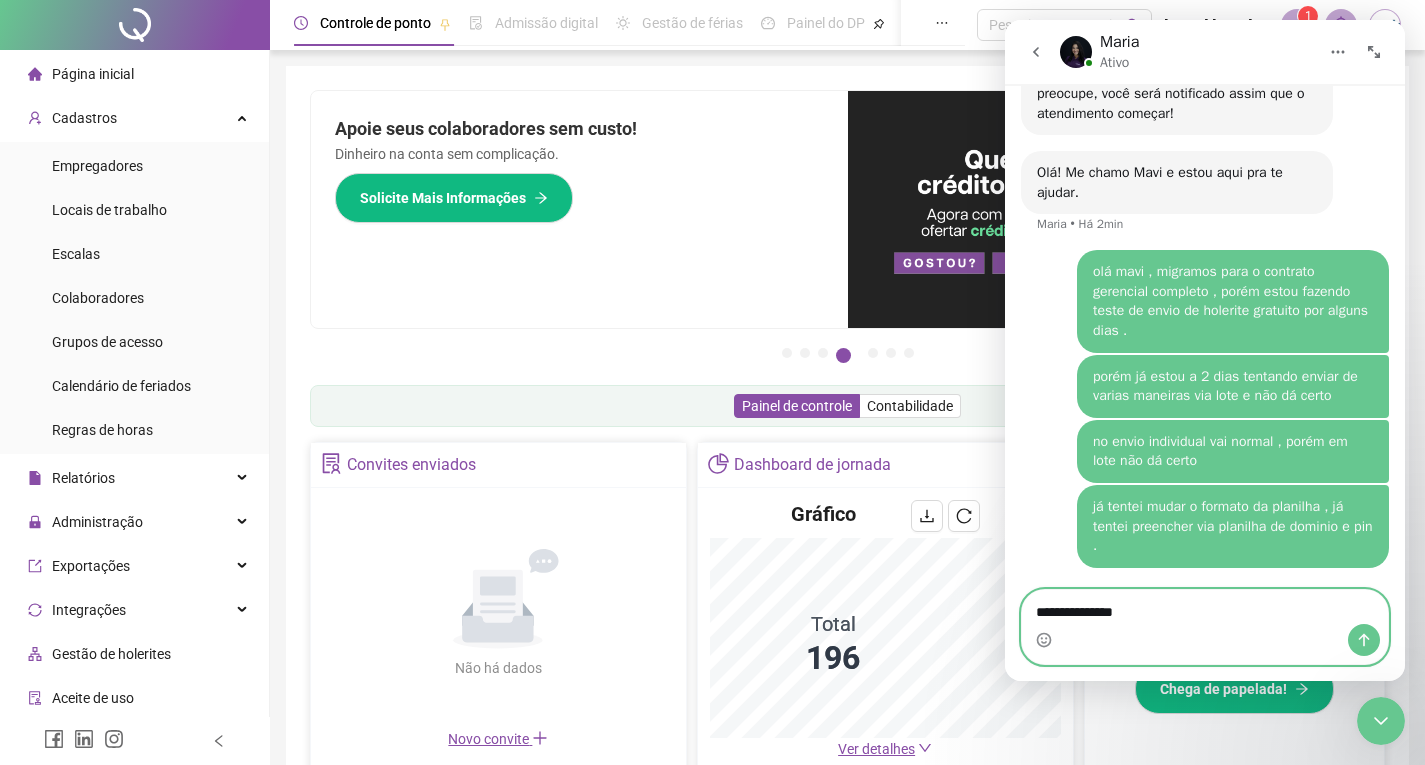 type on "**********" 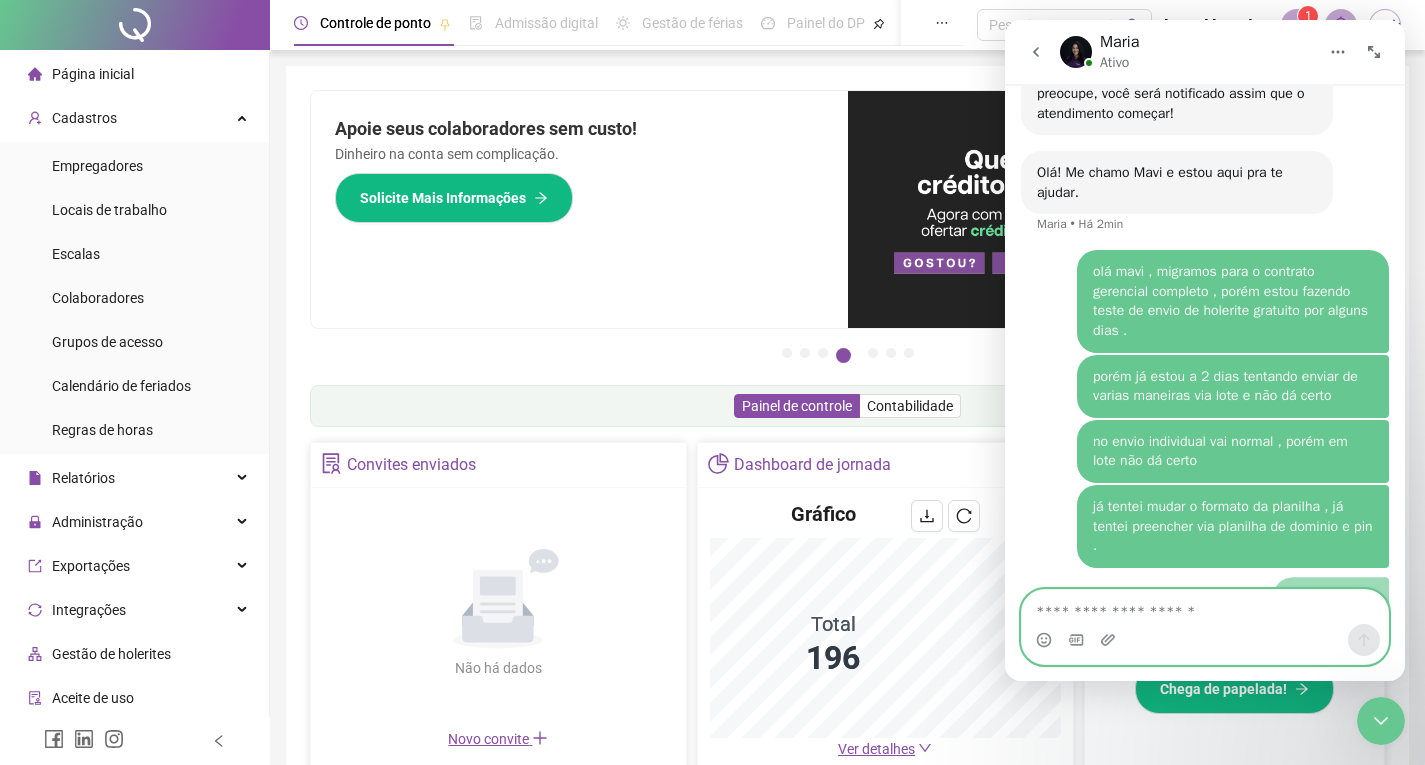 scroll, scrollTop: 733, scrollLeft: 0, axis: vertical 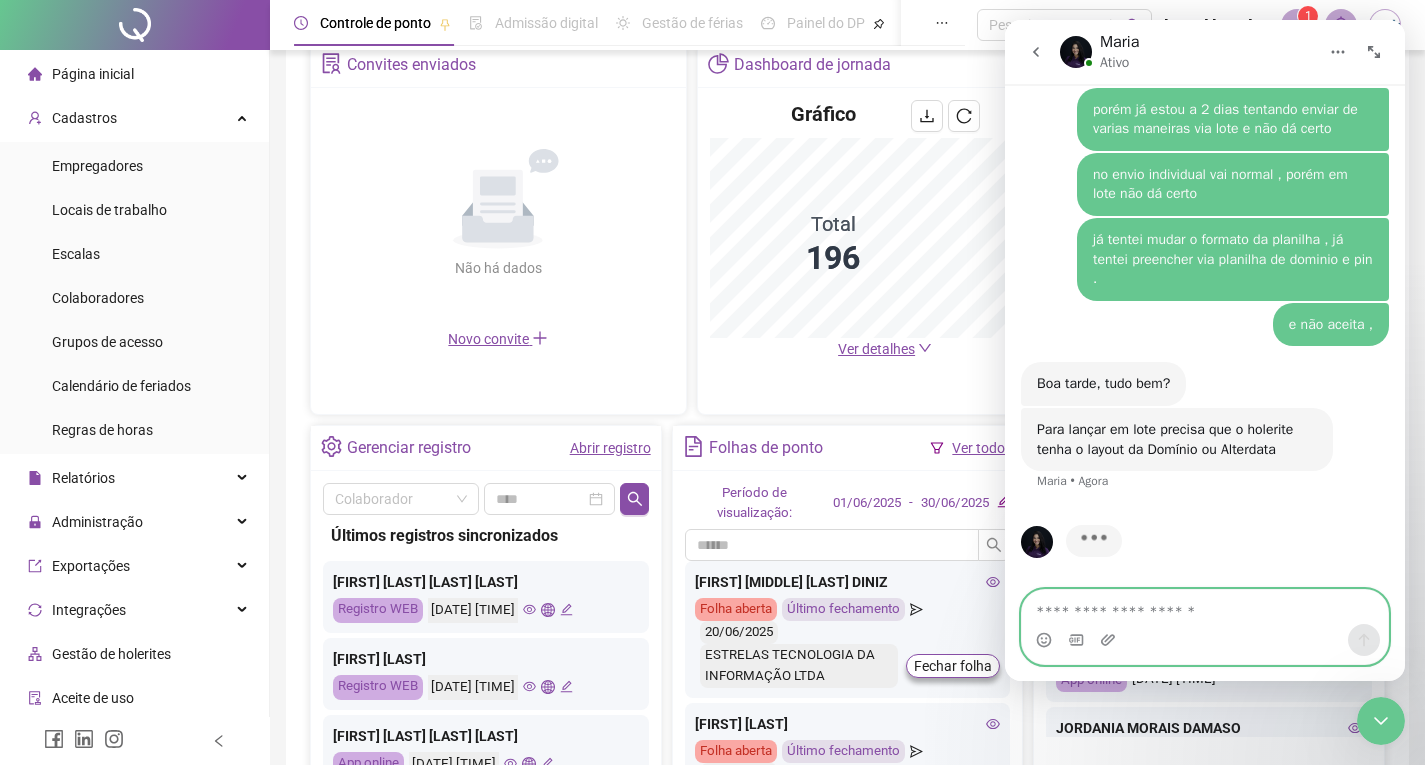 click at bounding box center (1205, 607) 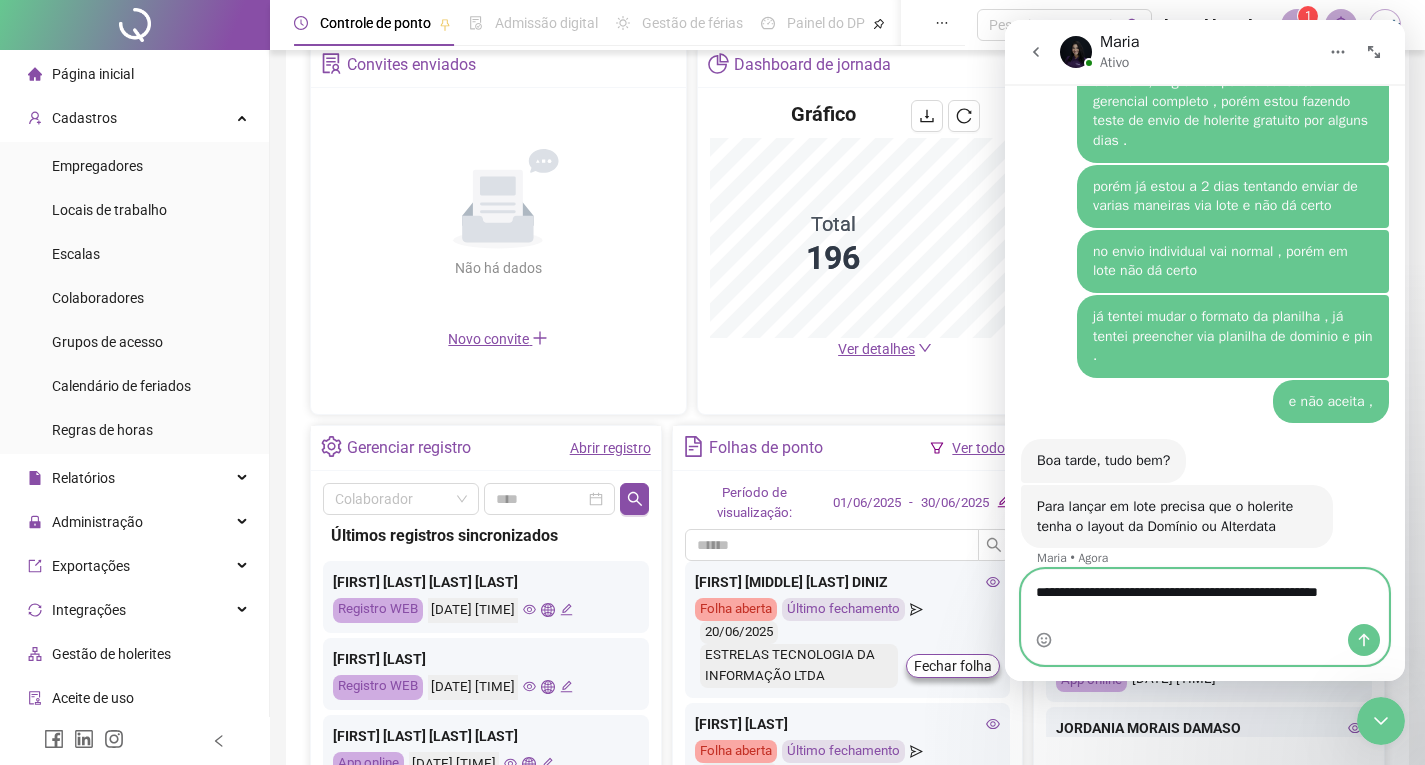 scroll, scrollTop: 911, scrollLeft: 0, axis: vertical 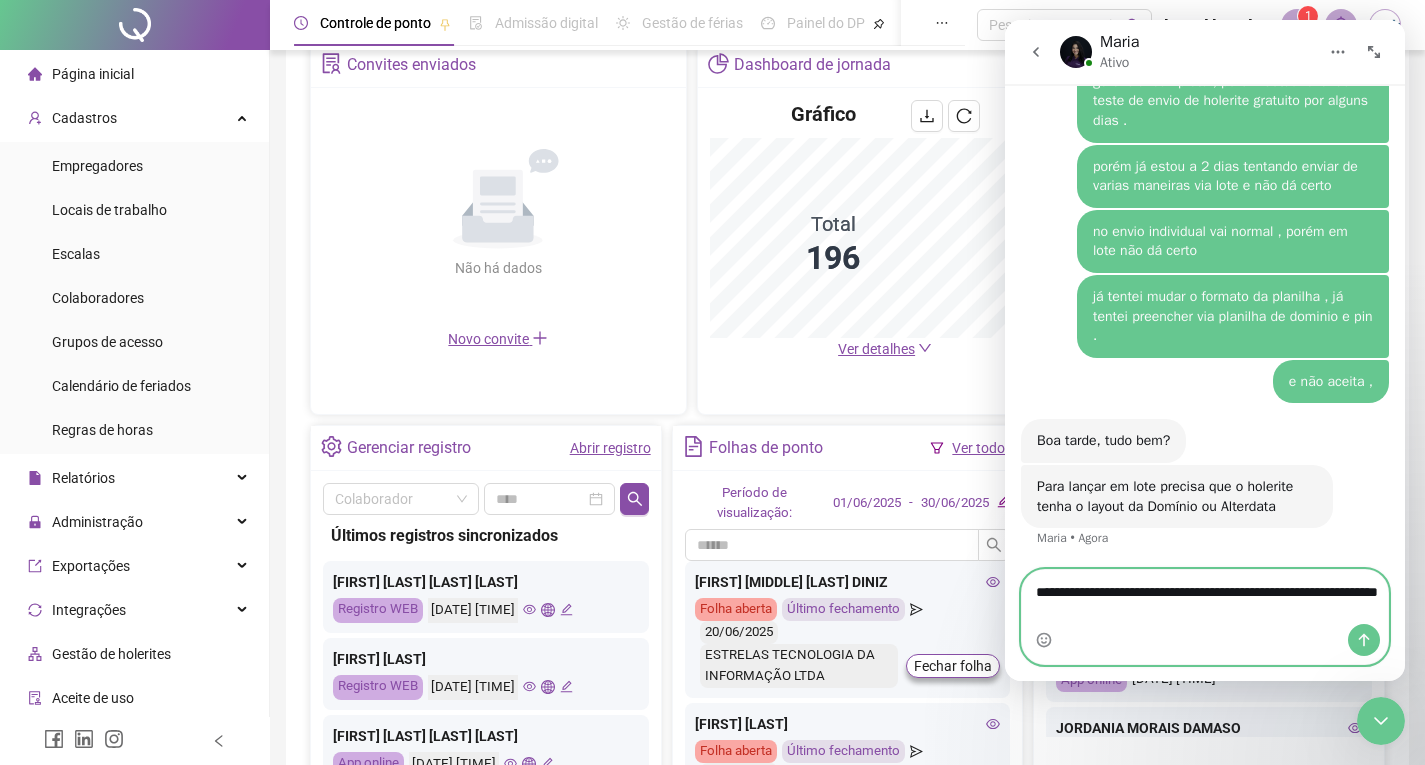 type on "**********" 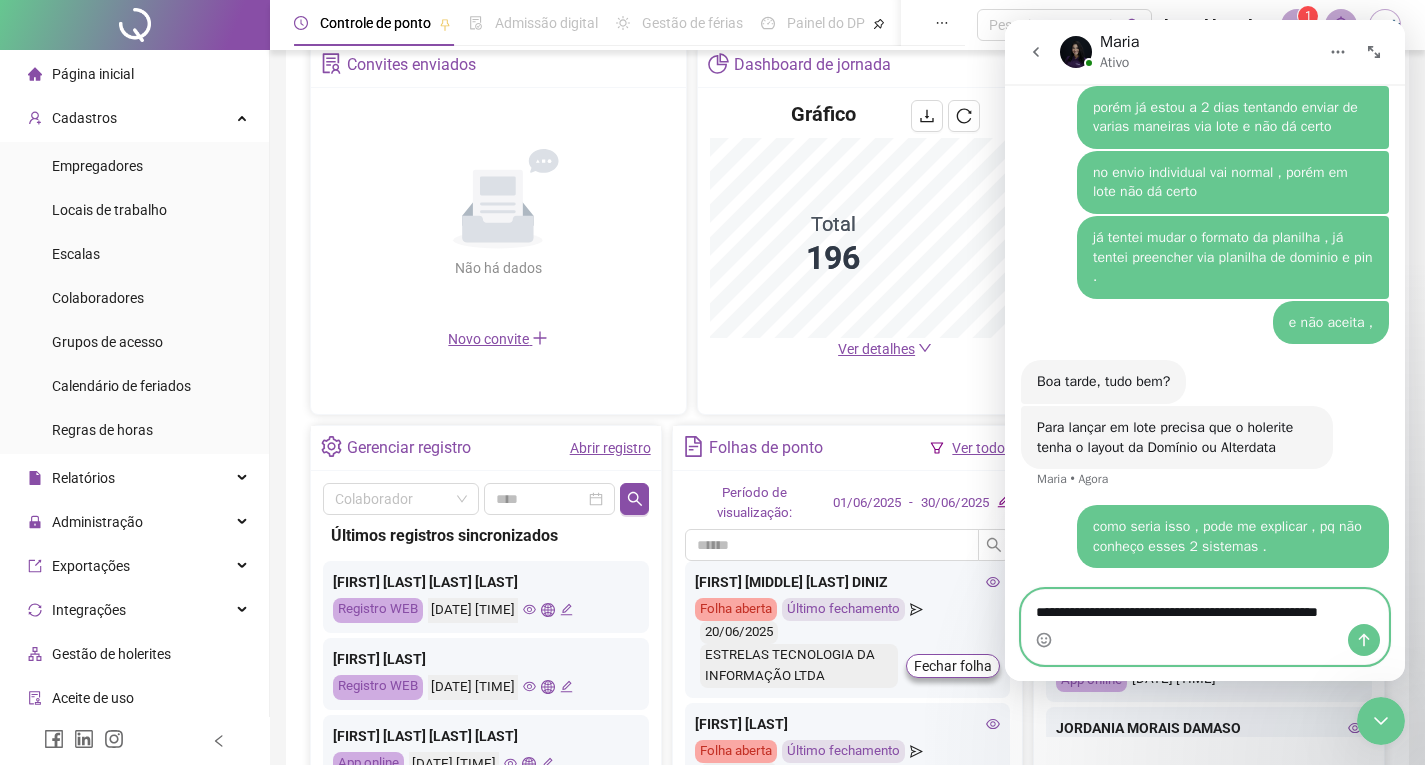 scroll, scrollTop: 957, scrollLeft: 0, axis: vertical 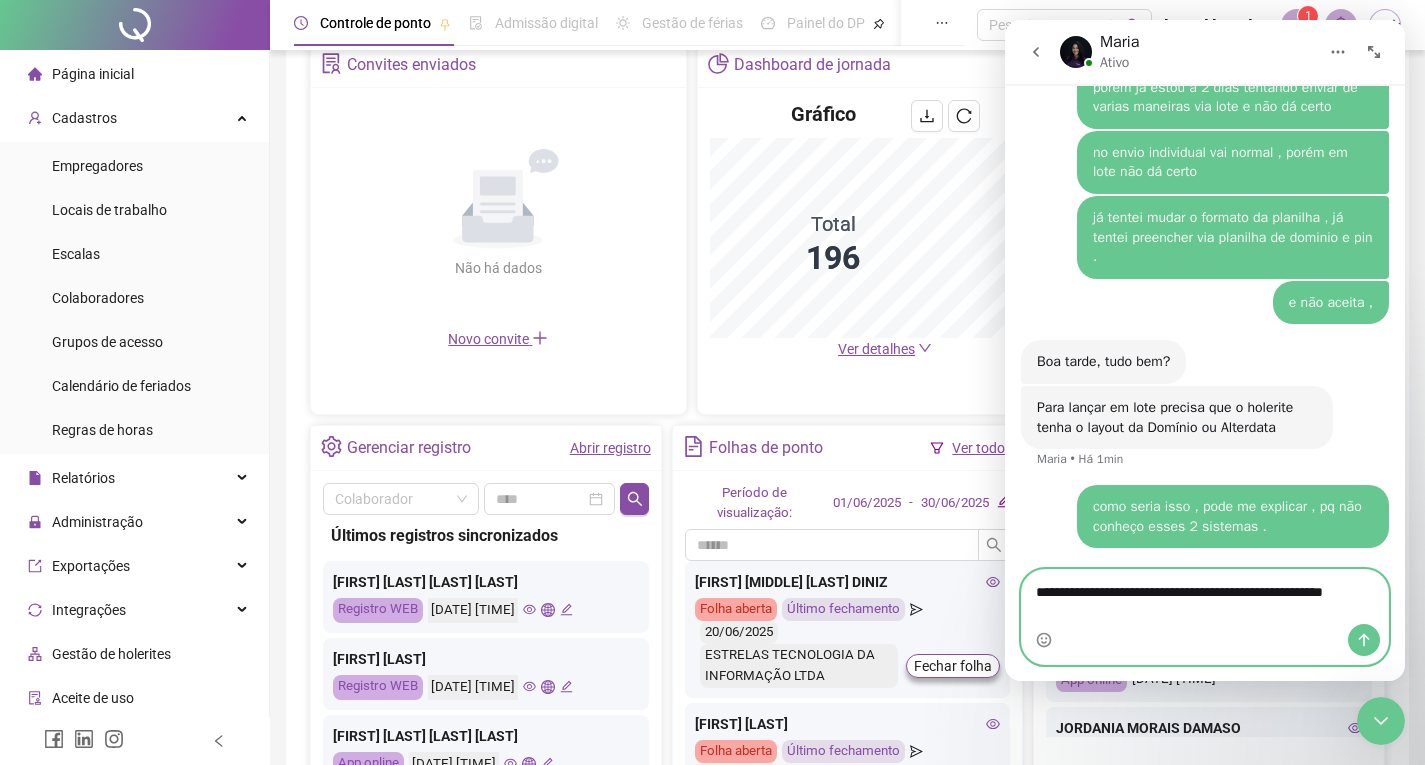 click on "**********" at bounding box center (1205, 597) 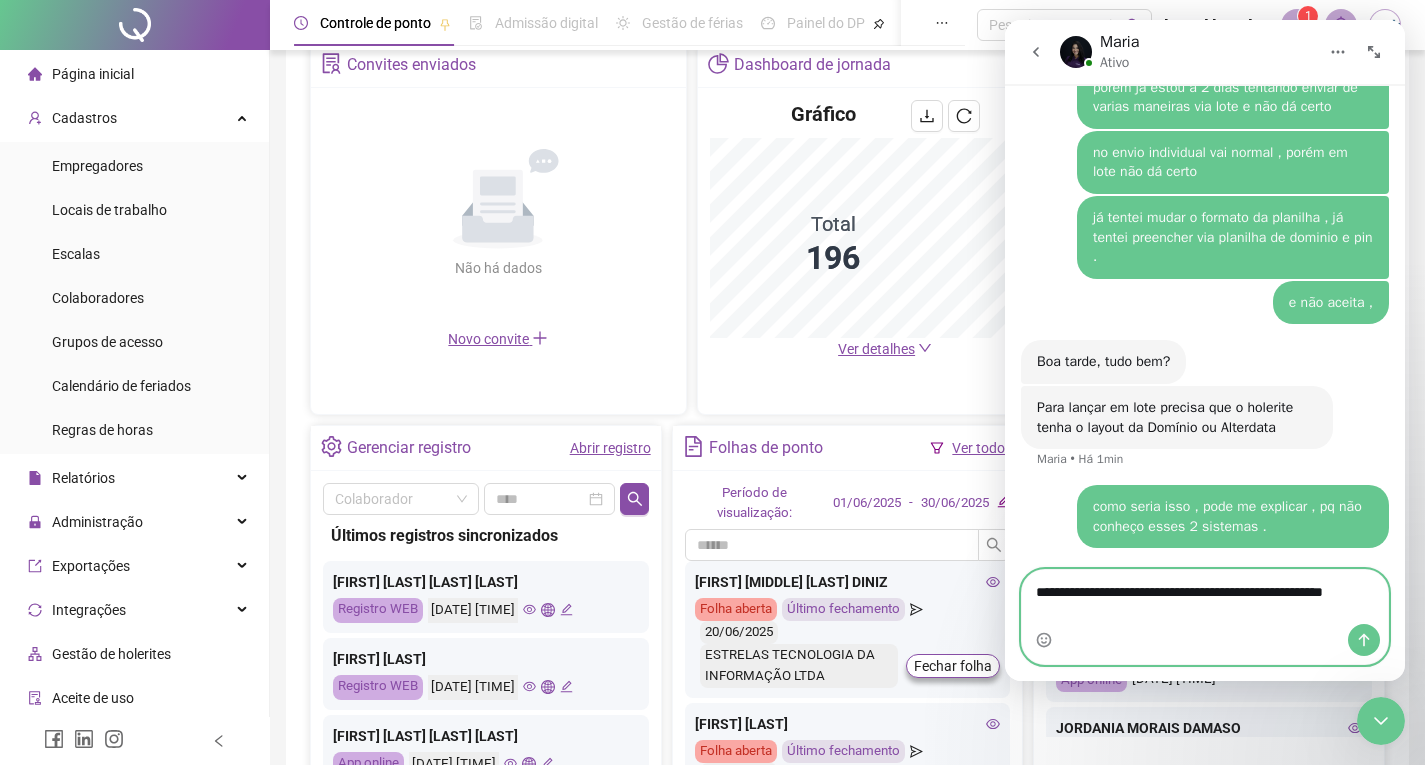 click on "**********" at bounding box center [1205, 597] 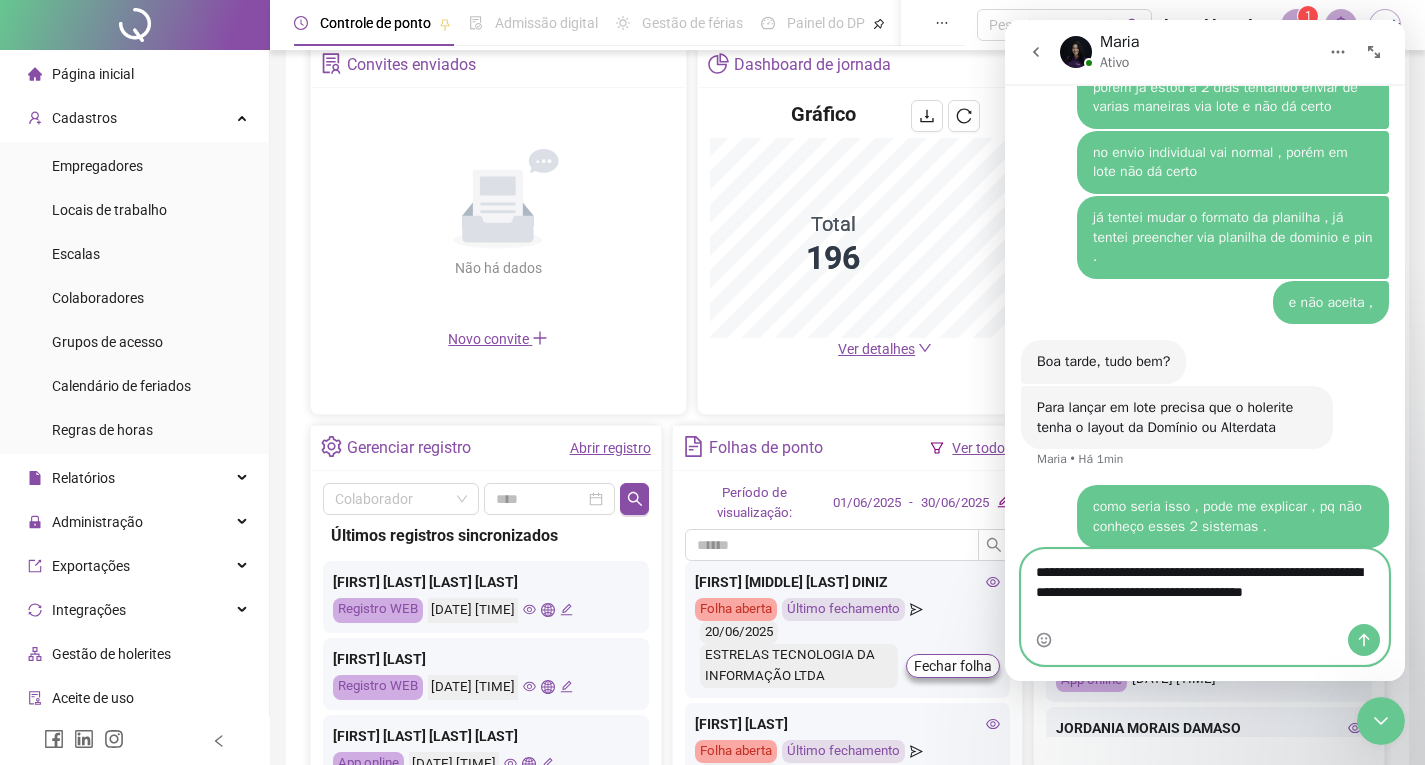 scroll, scrollTop: 977, scrollLeft: 0, axis: vertical 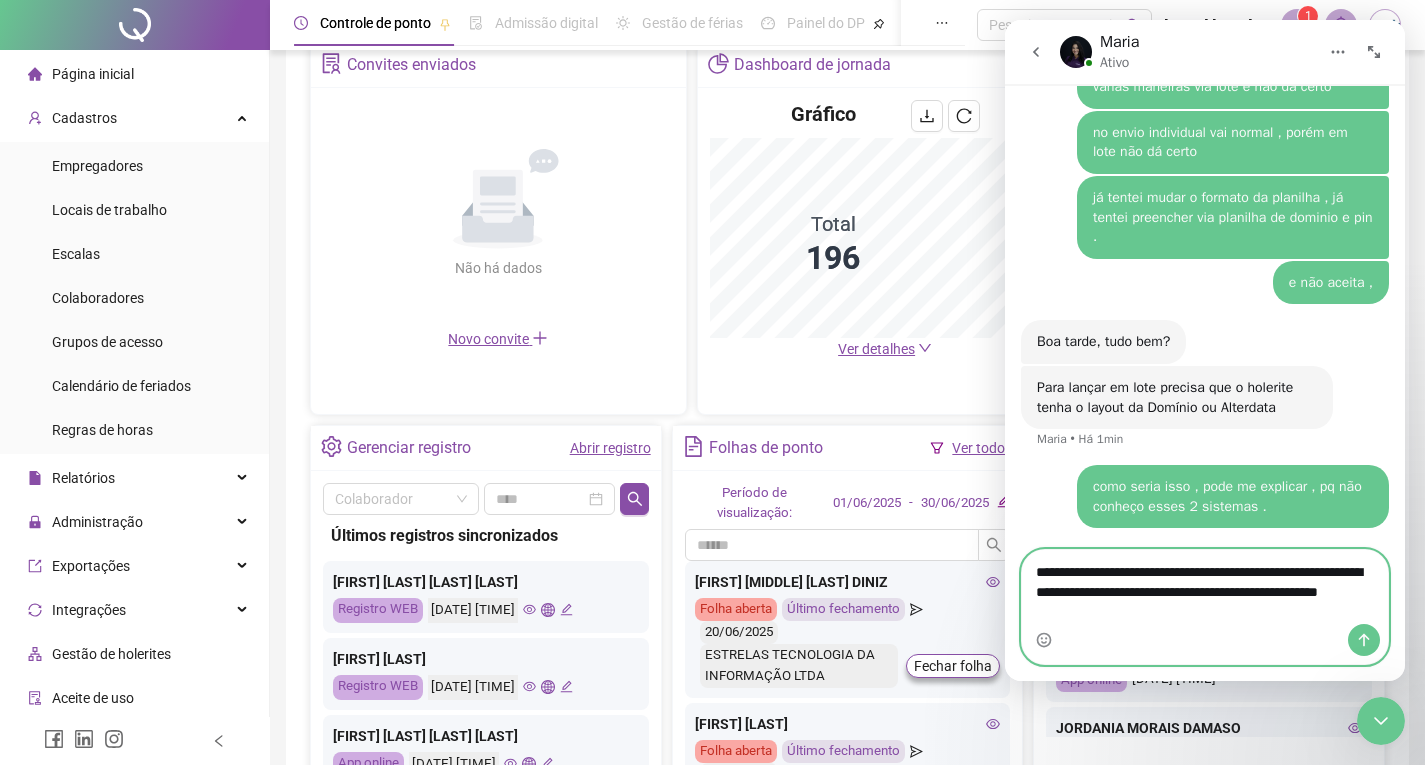 type on "**********" 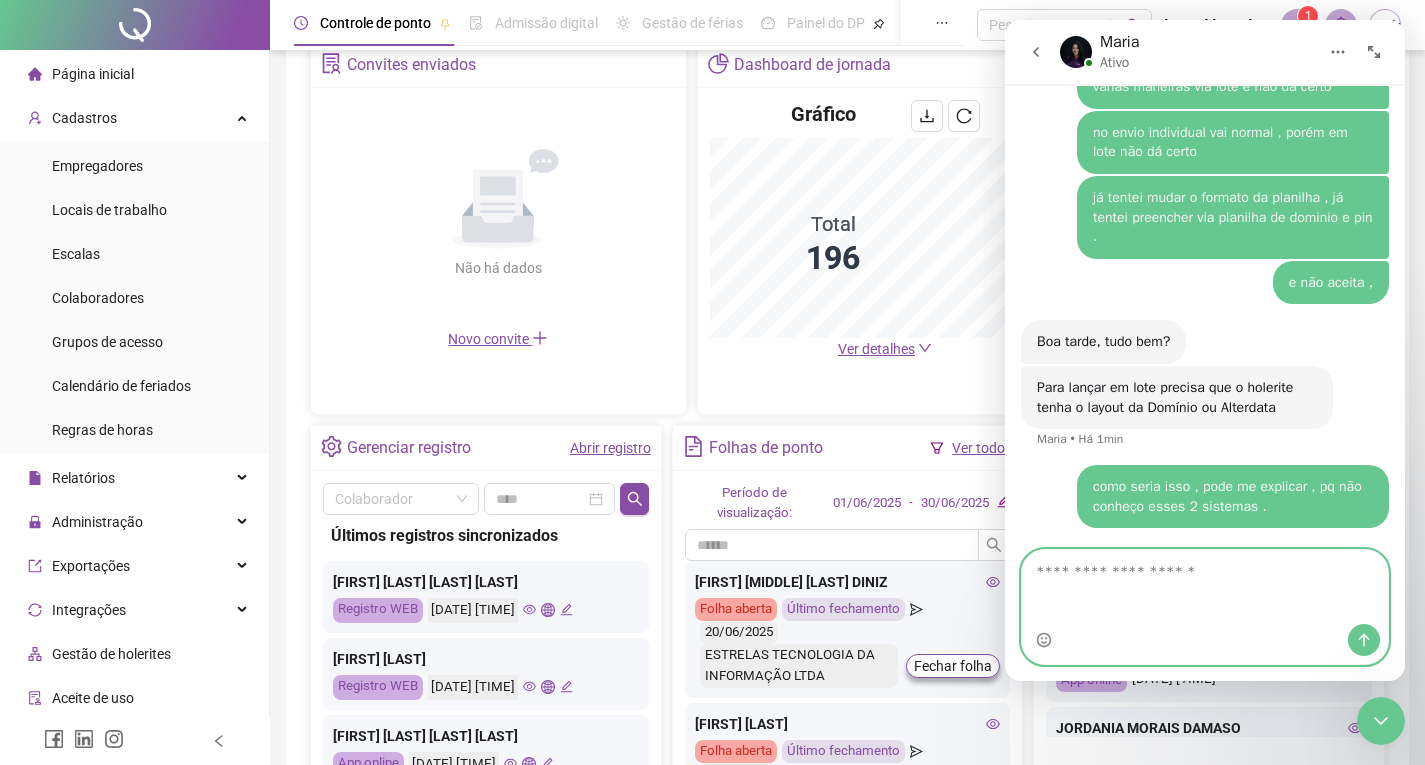 scroll, scrollTop: 1022, scrollLeft: 0, axis: vertical 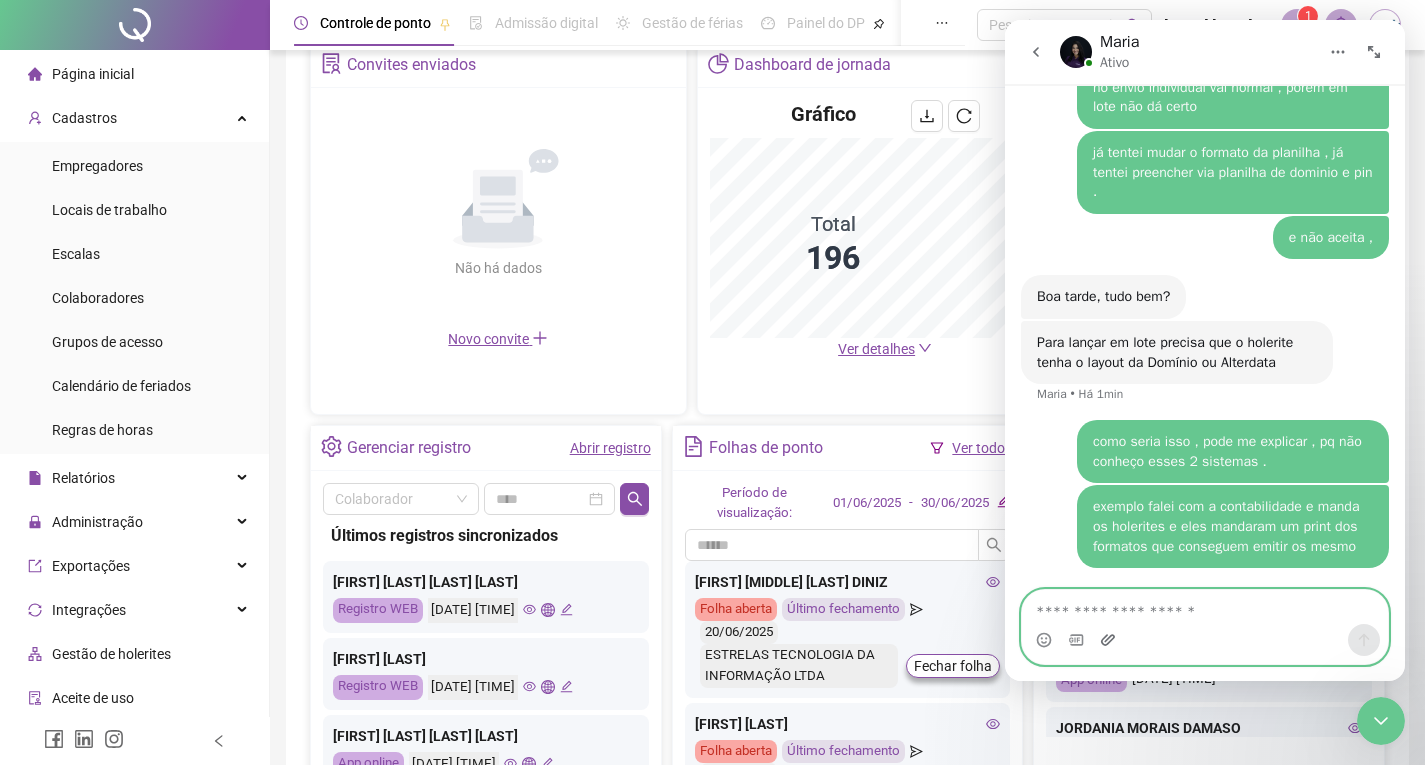 click 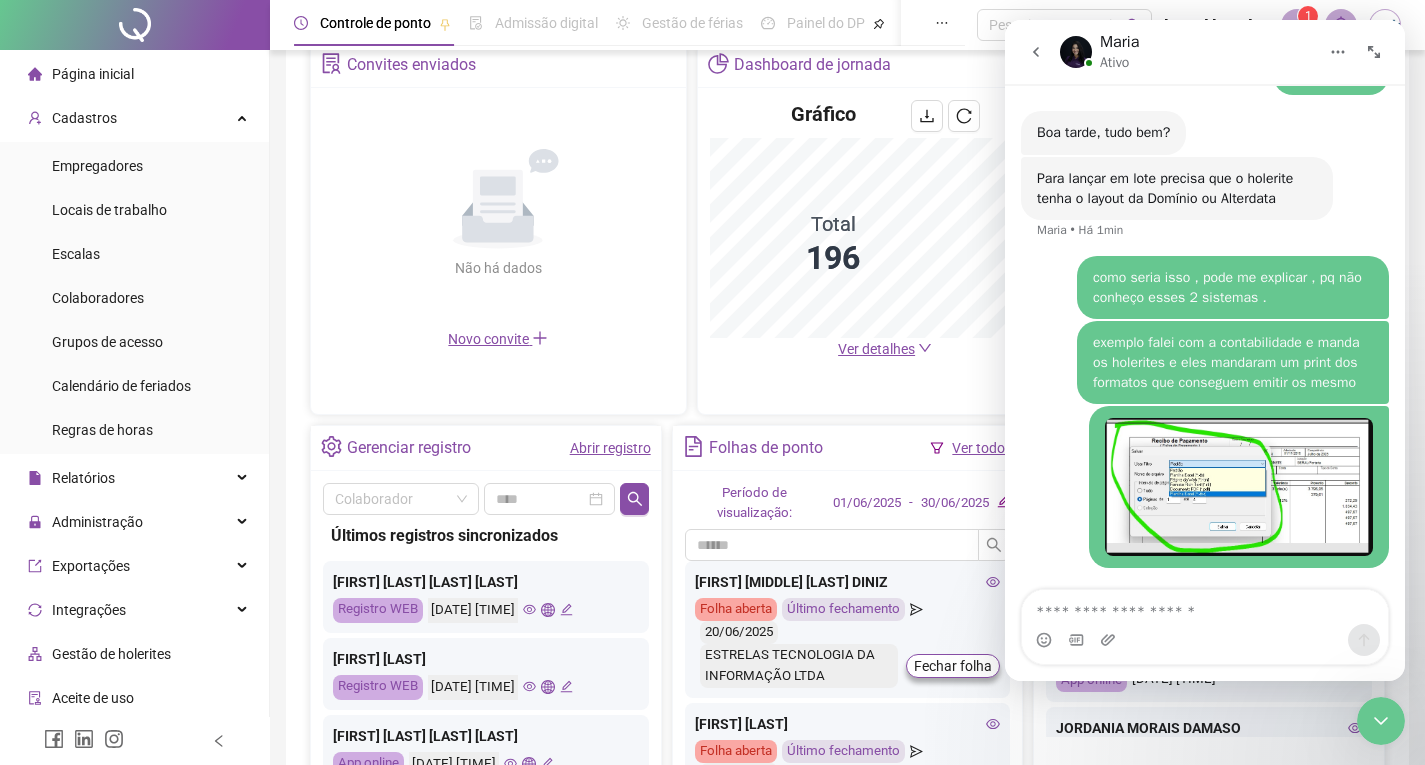 click at bounding box center [1239, 486] 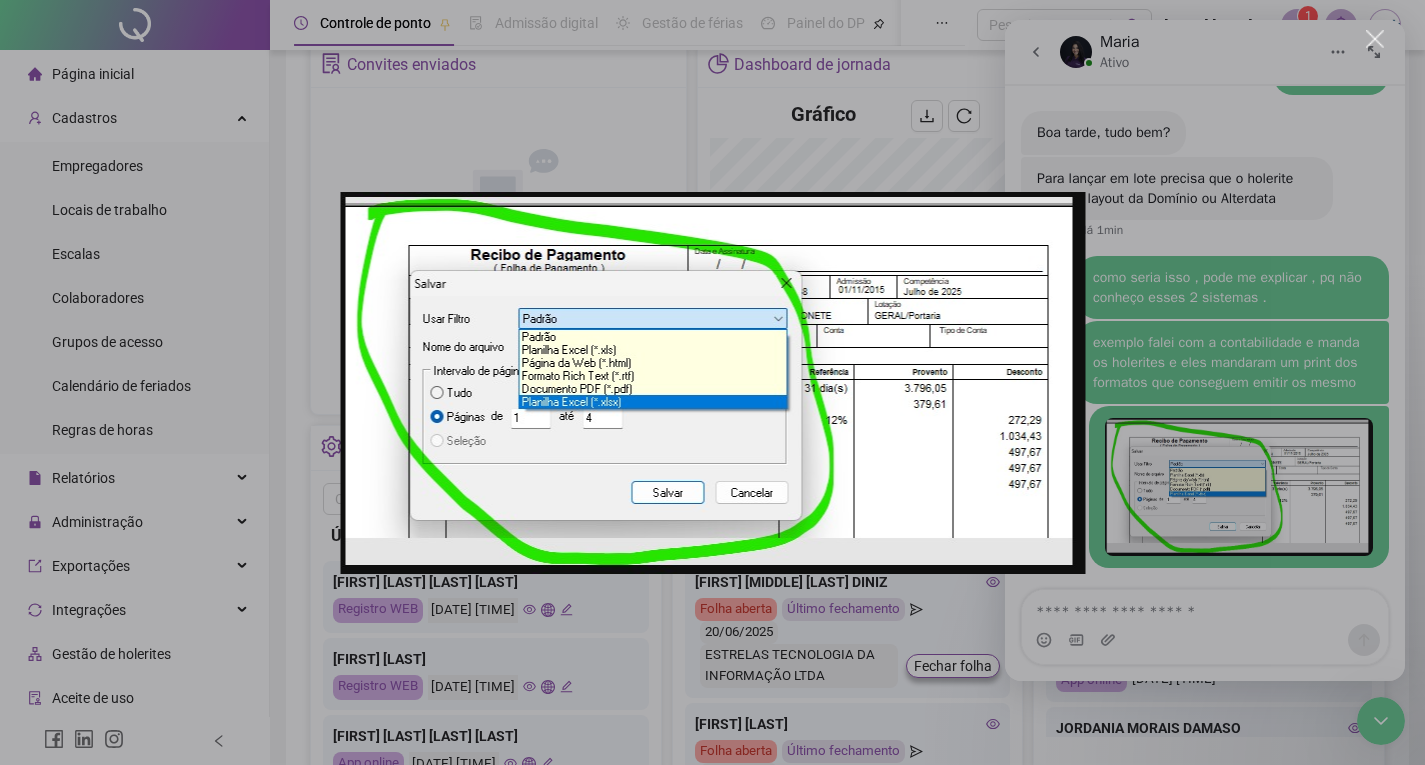 scroll, scrollTop: 0, scrollLeft: 0, axis: both 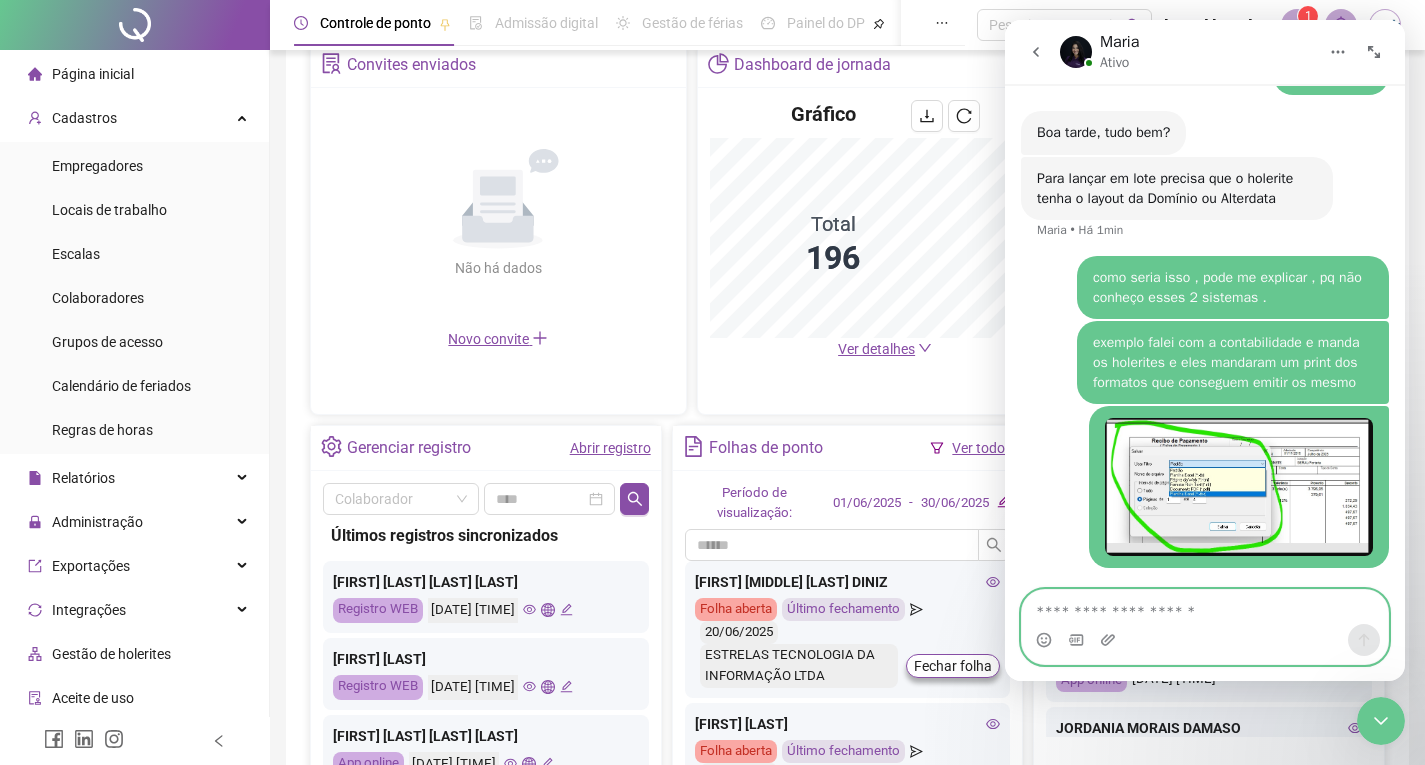click at bounding box center [1205, 607] 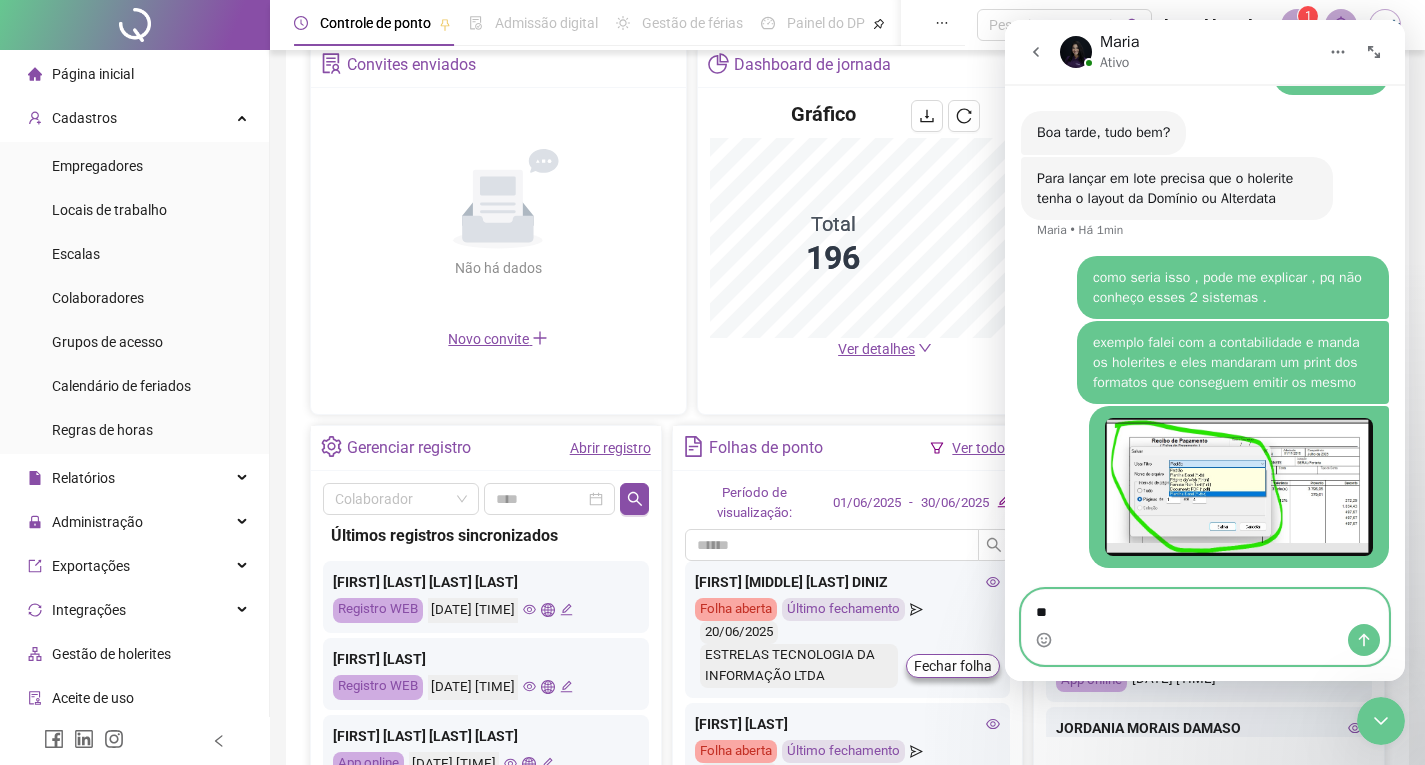 type on "*" 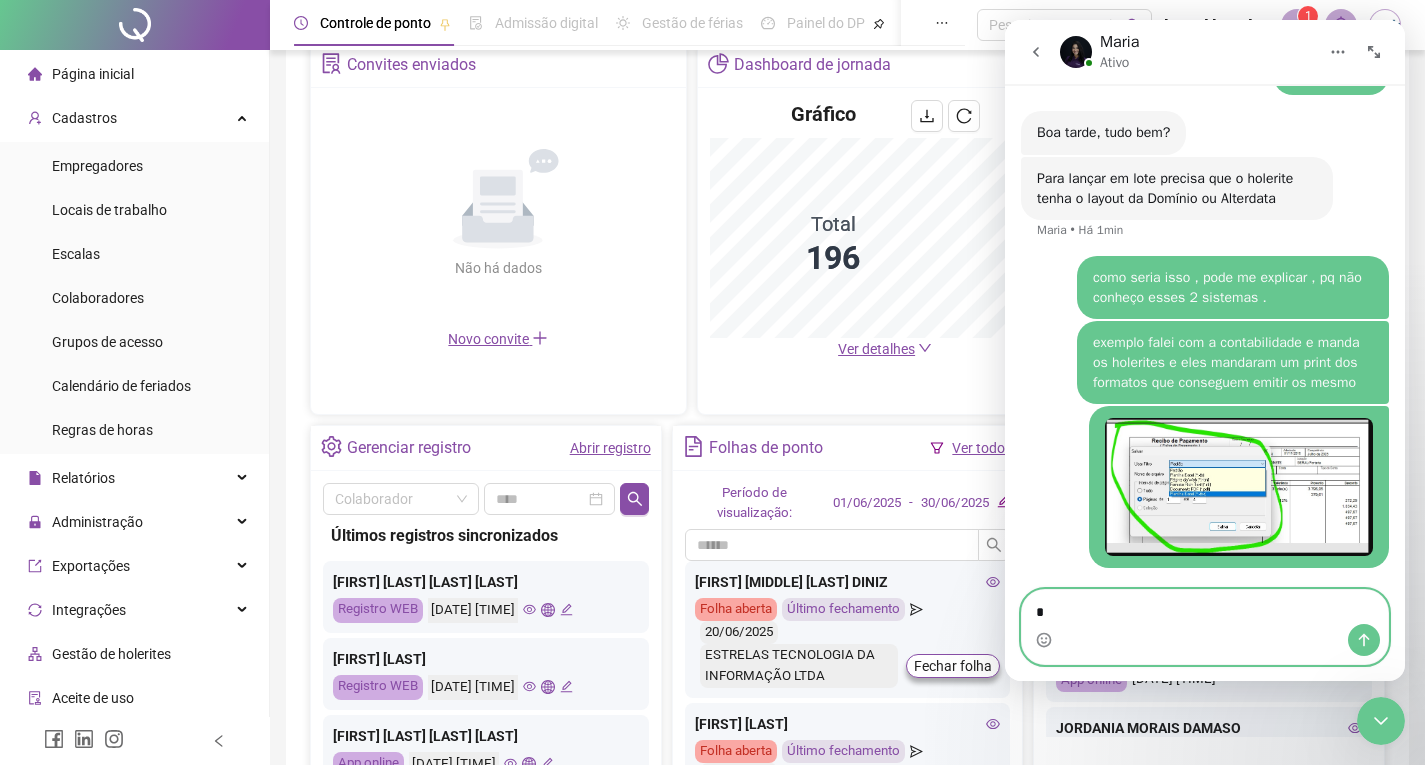 type 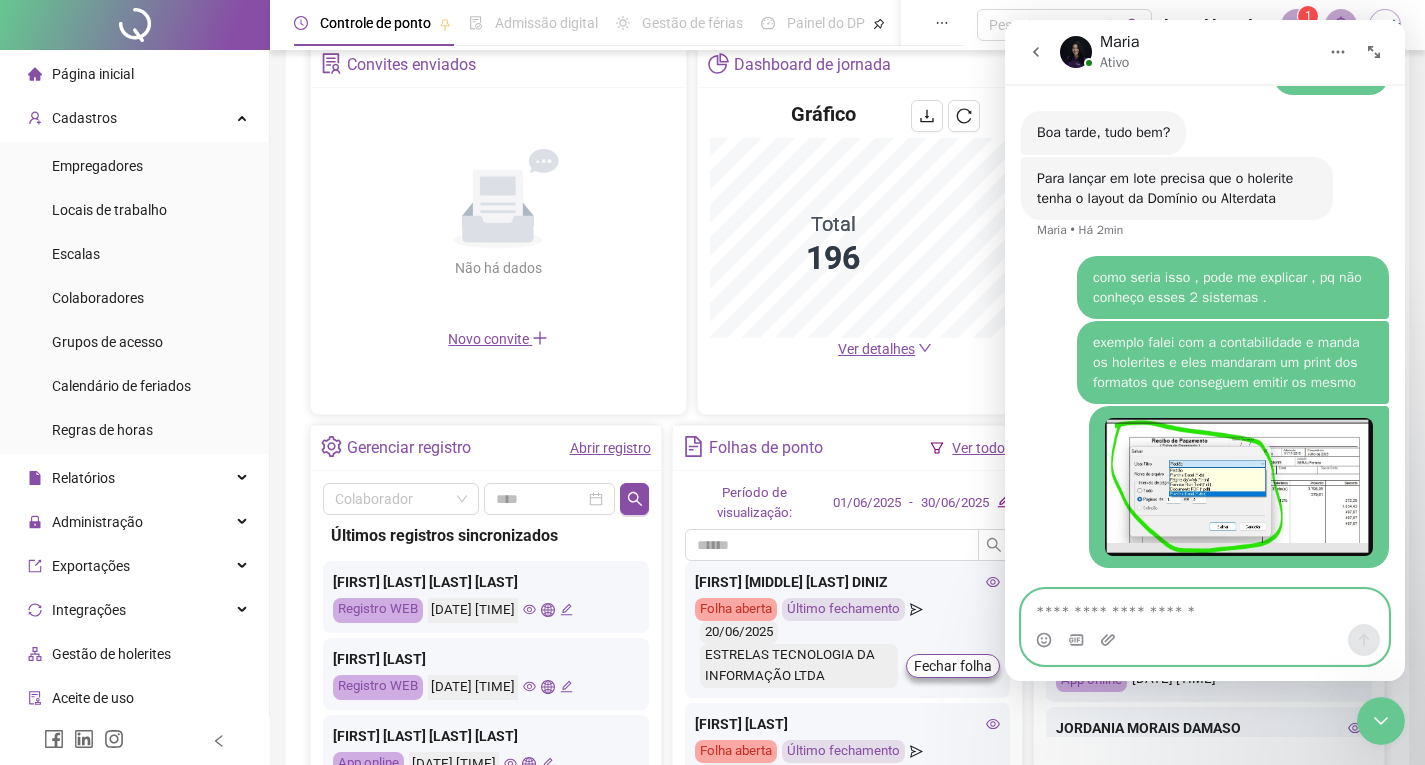click at bounding box center [1205, 607] 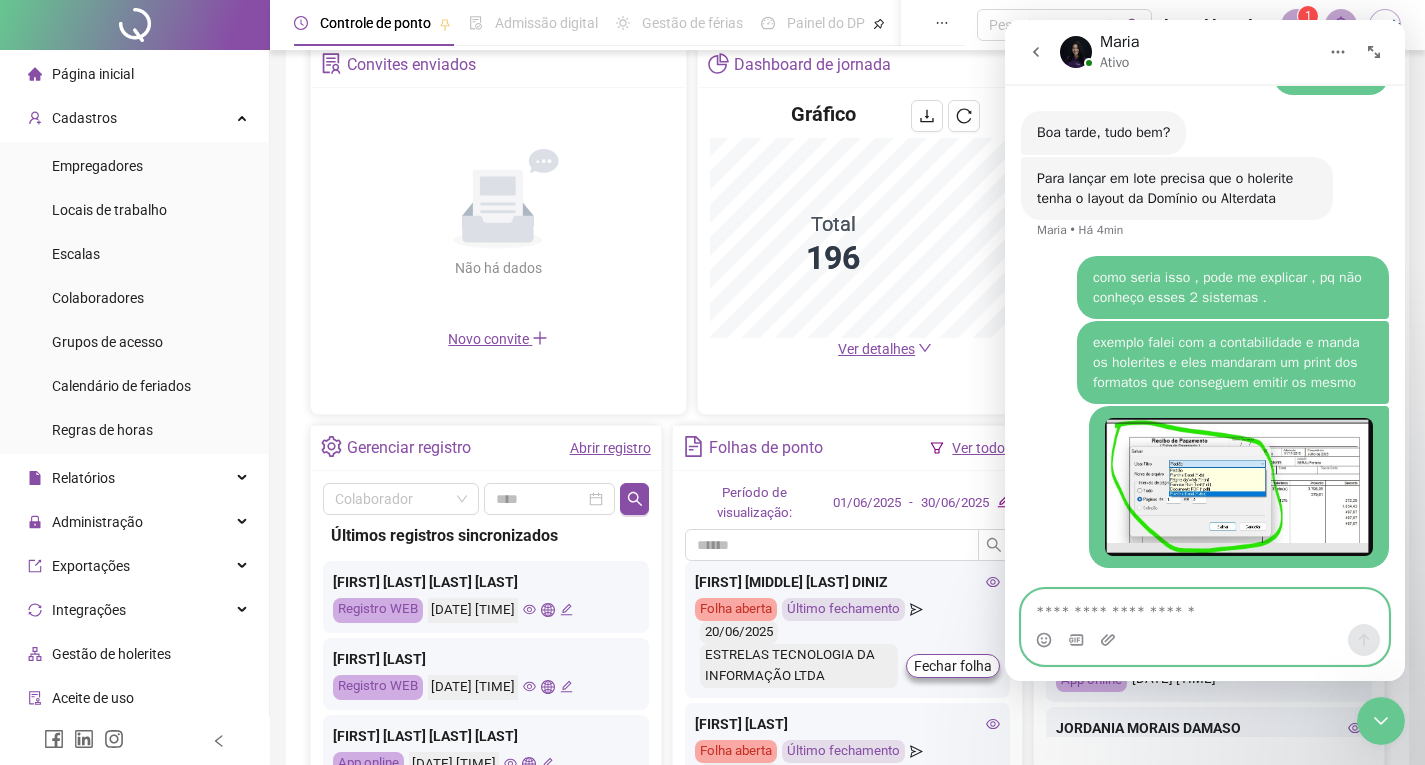 click at bounding box center [1205, 607] 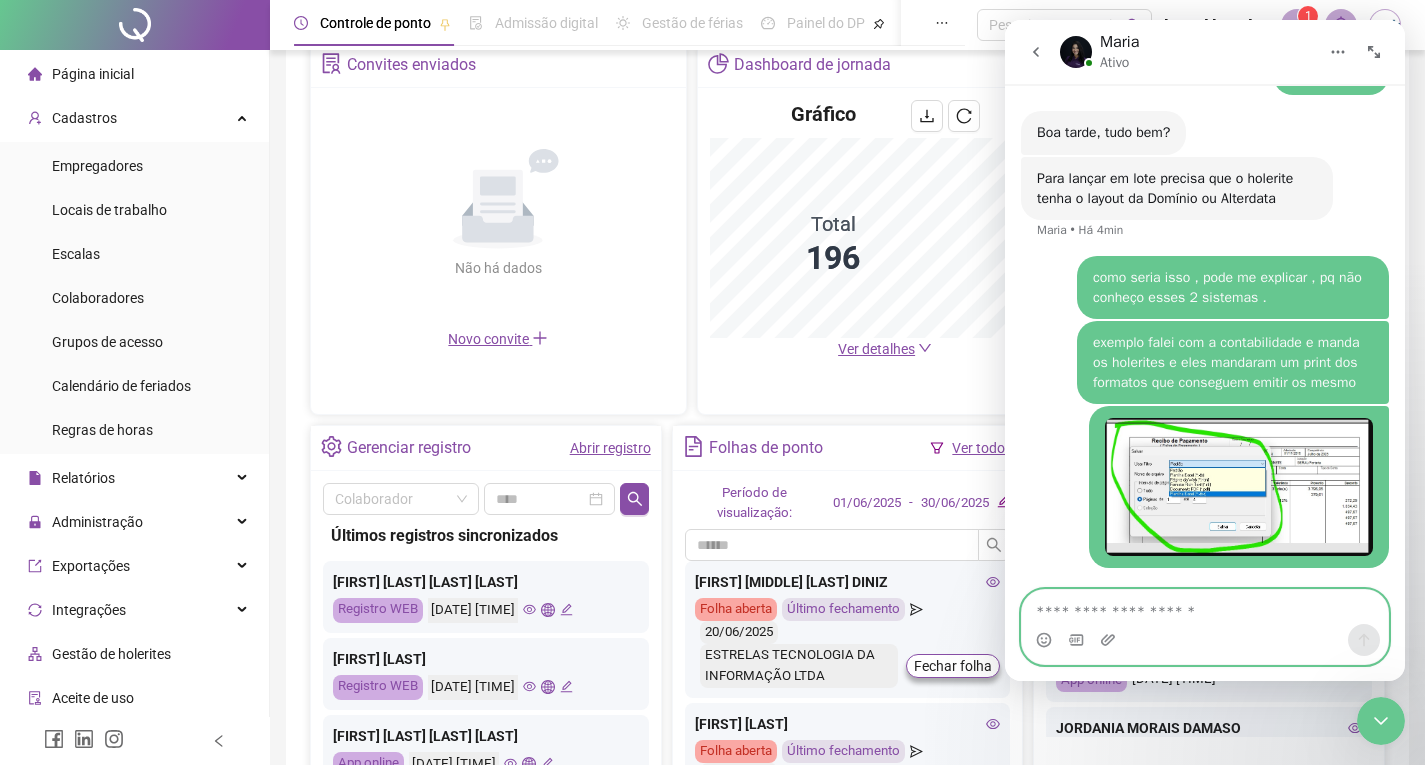 click at bounding box center (1205, 607) 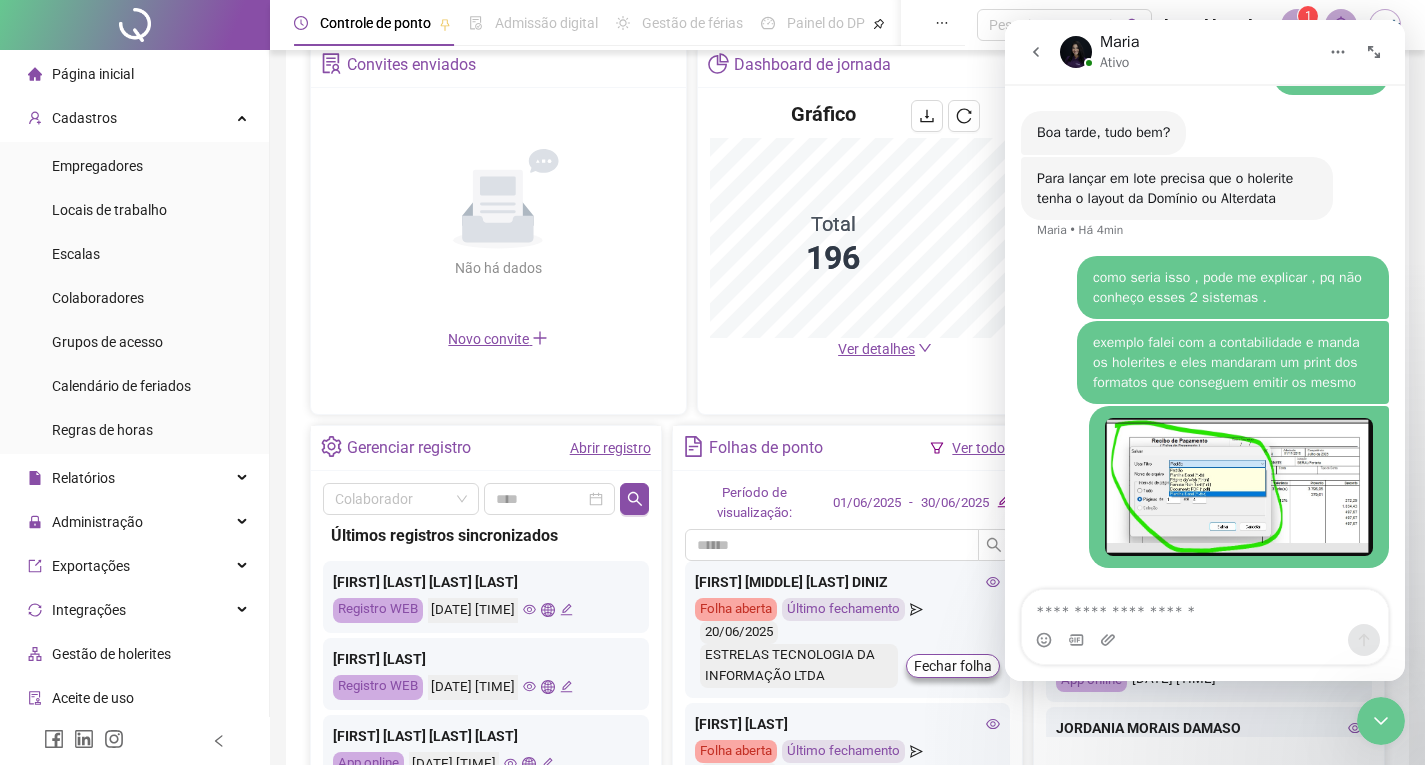 click 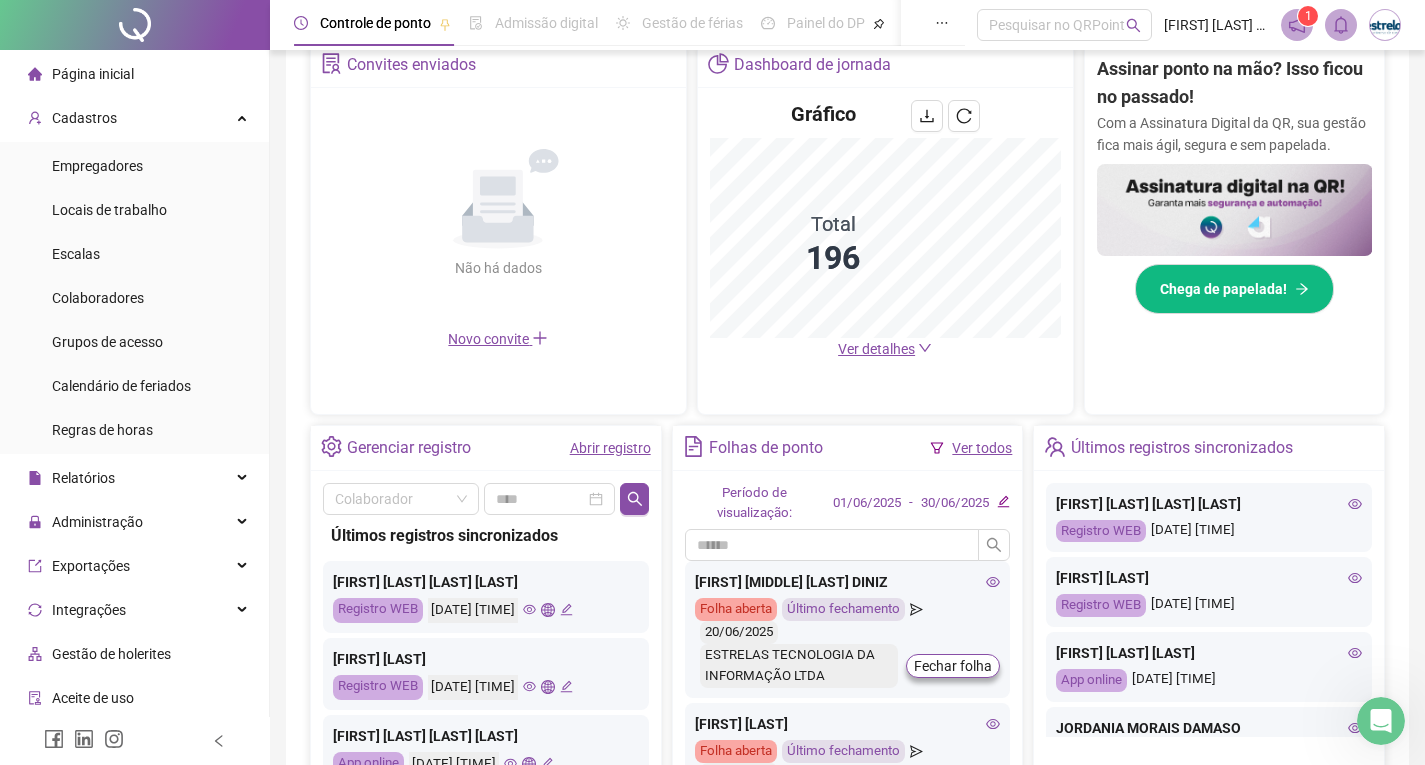 scroll, scrollTop: 0, scrollLeft: 0, axis: both 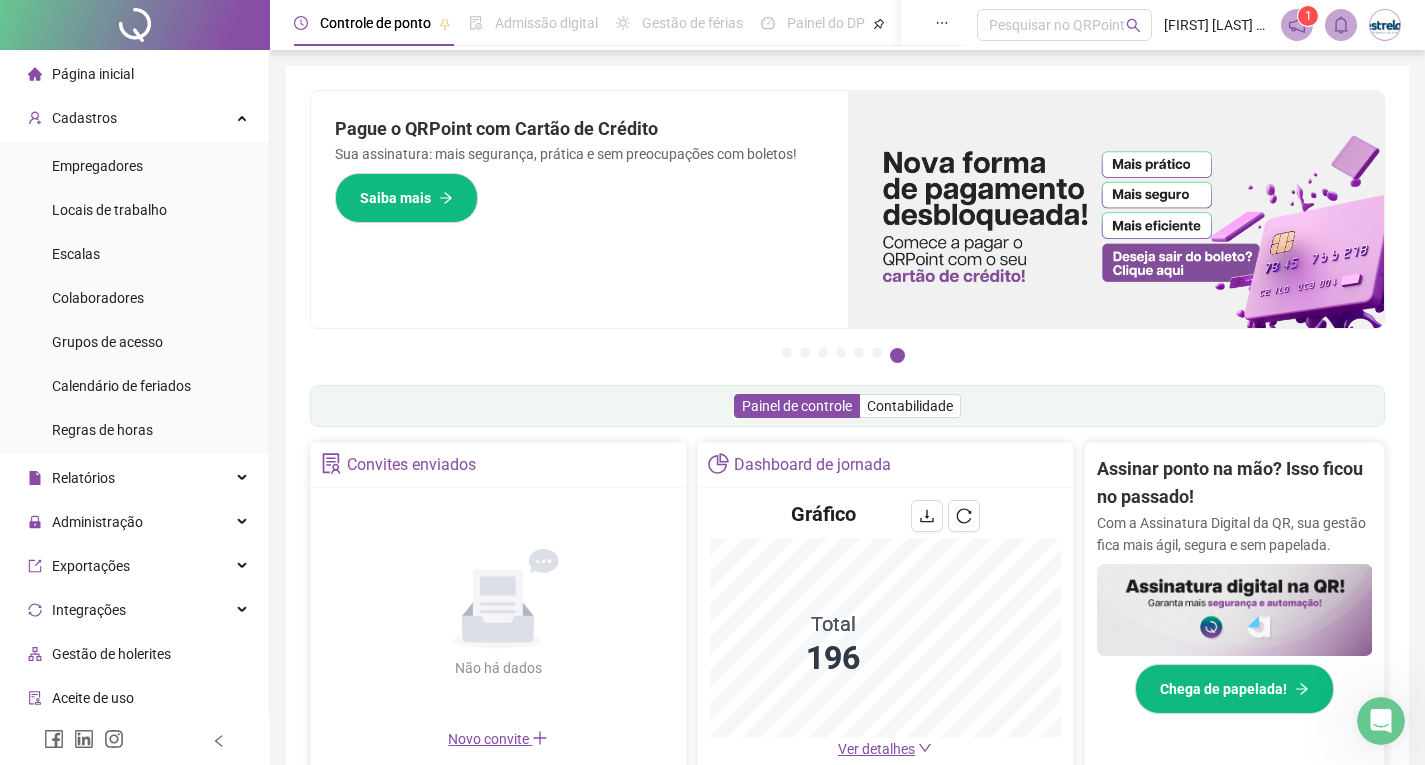 click 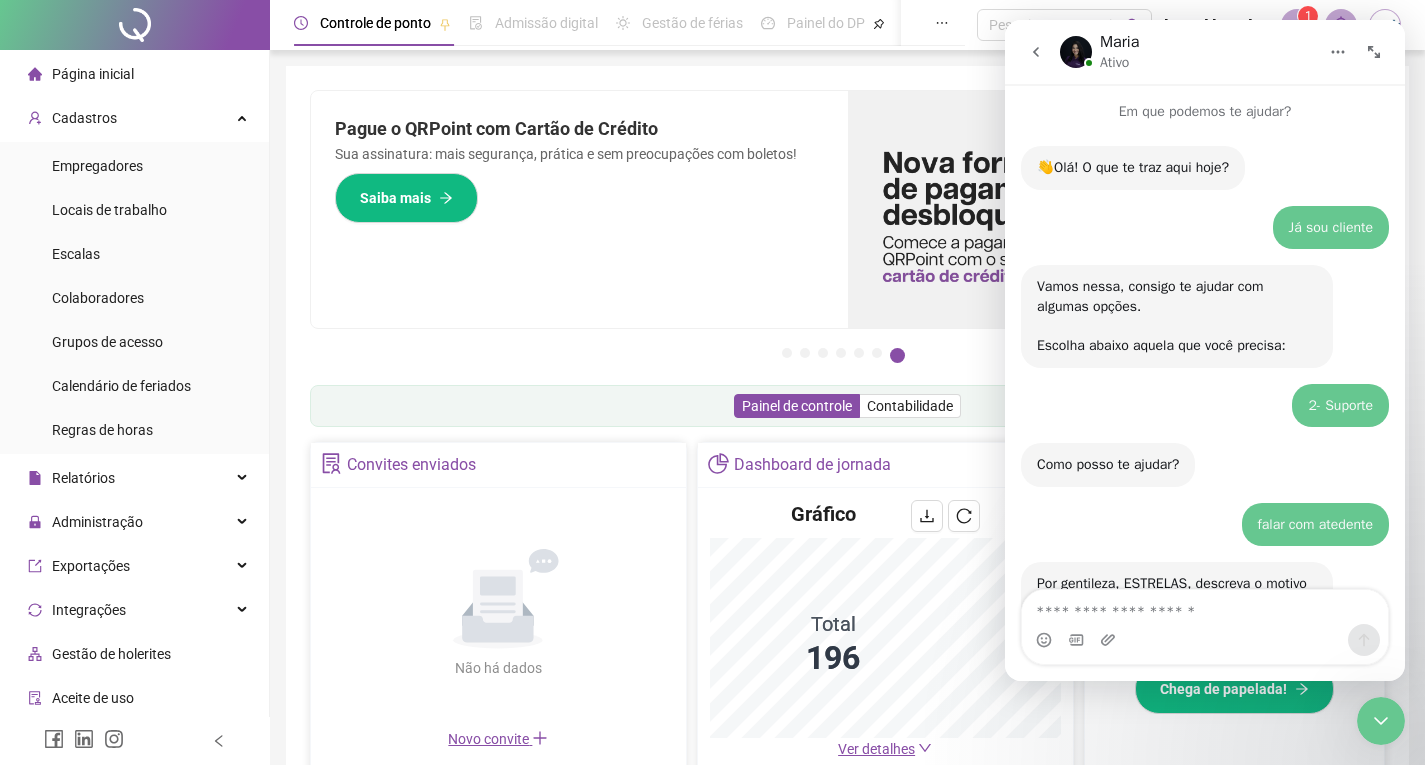 scroll, scrollTop: 1186, scrollLeft: 0, axis: vertical 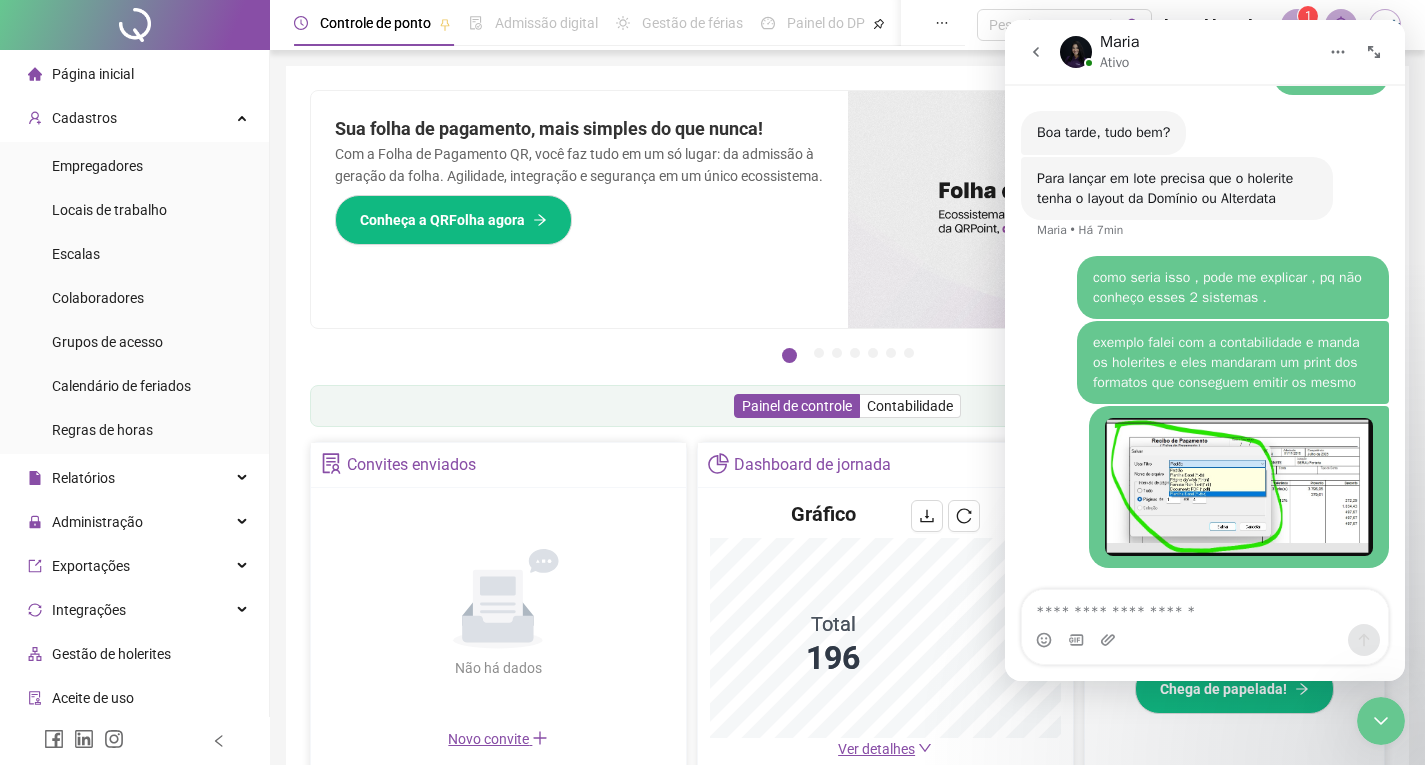 click at bounding box center [1205, 607] 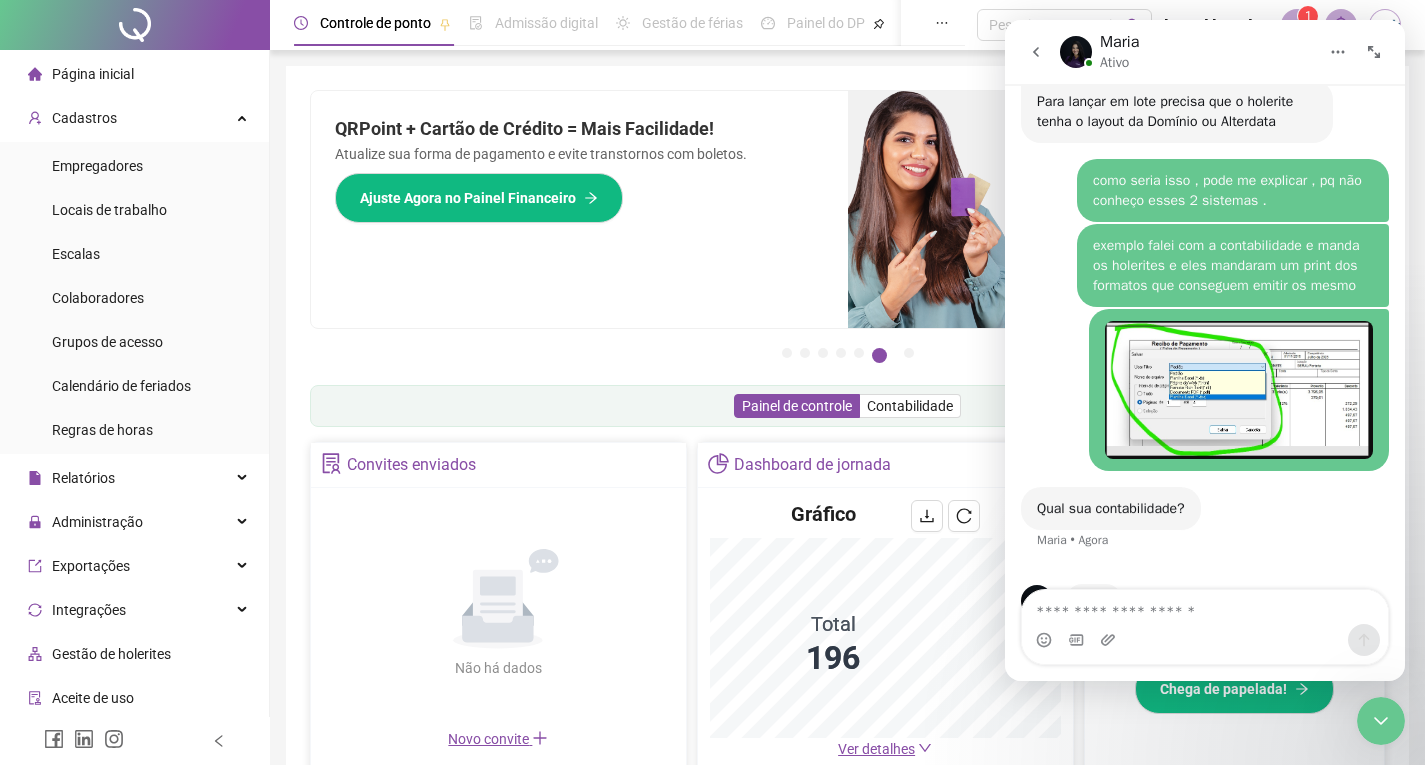 scroll, scrollTop: 1322, scrollLeft: 0, axis: vertical 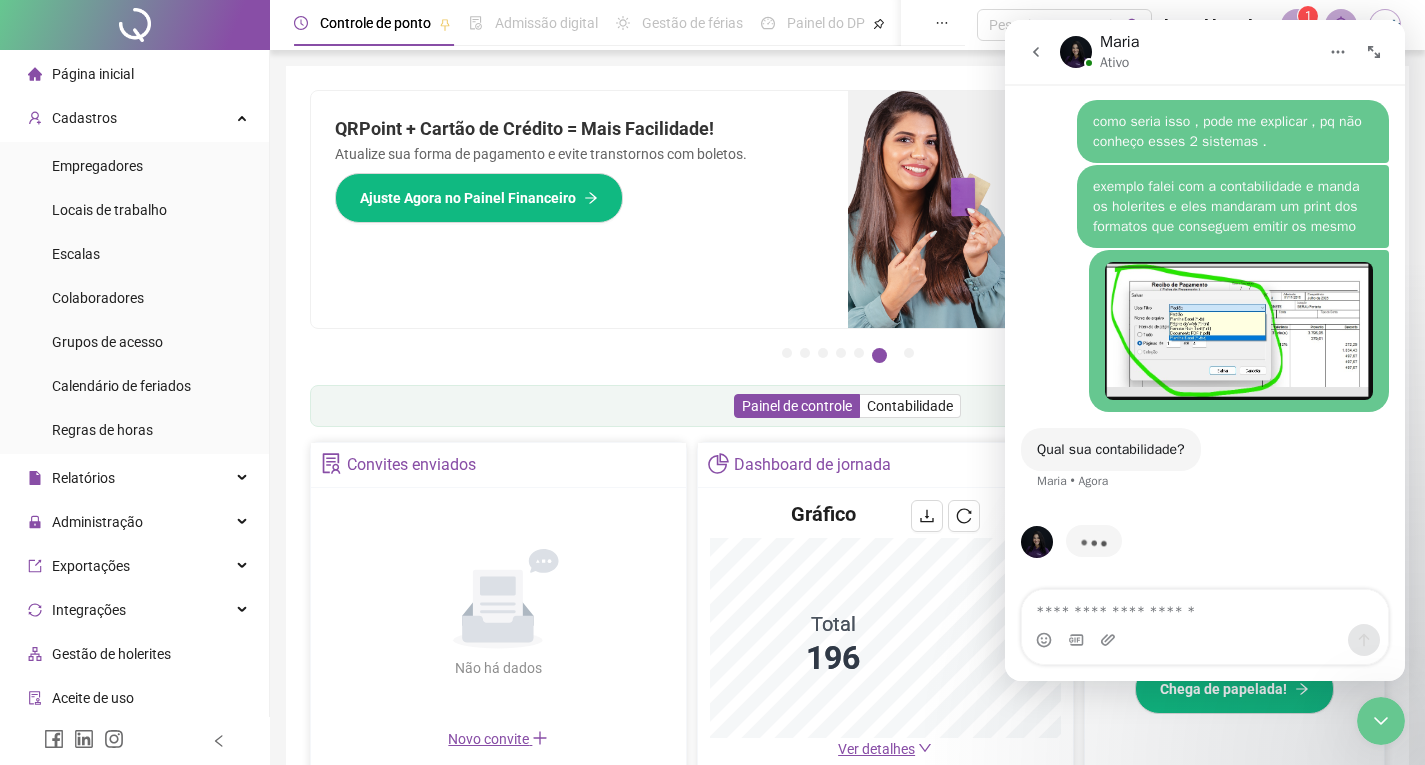 click at bounding box center [1205, 607] 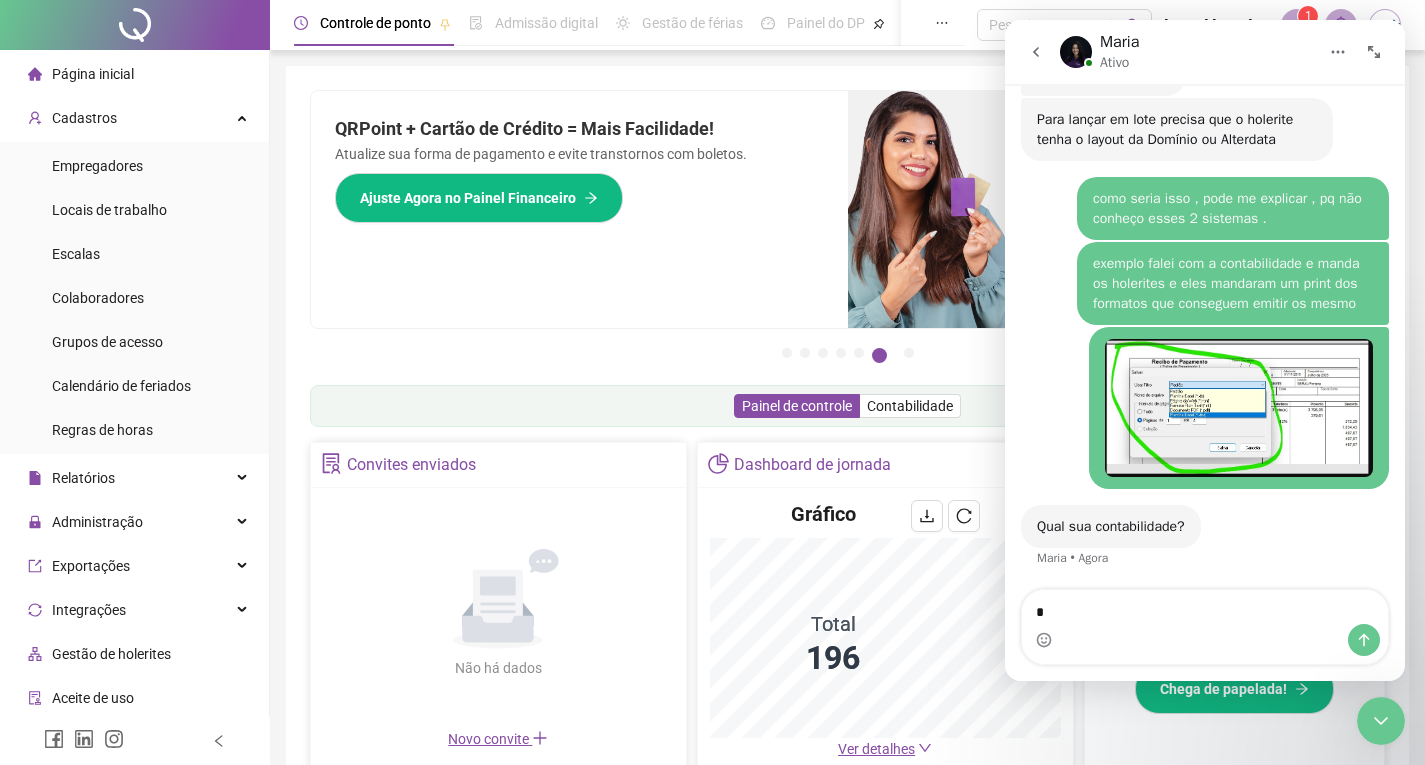 scroll, scrollTop: 1245, scrollLeft: 0, axis: vertical 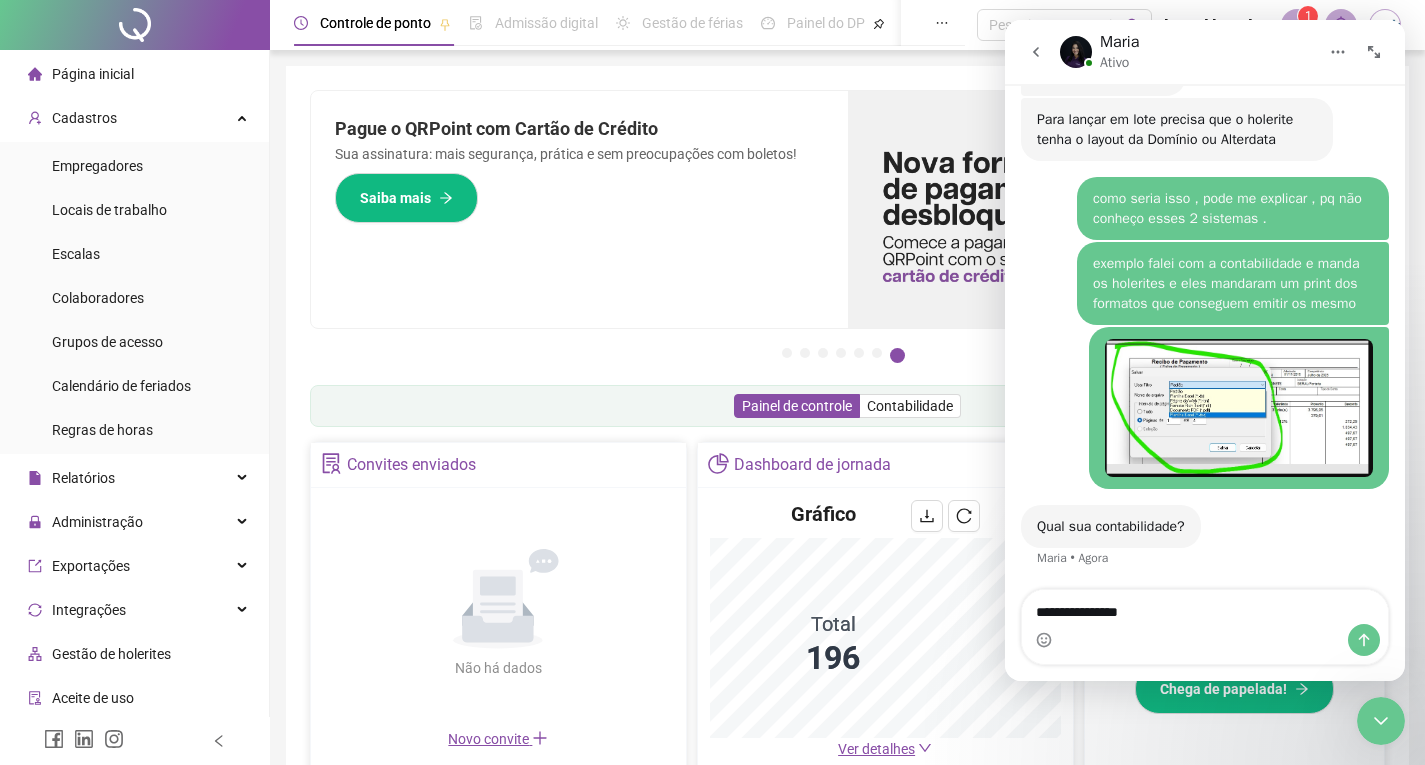 type on "**********" 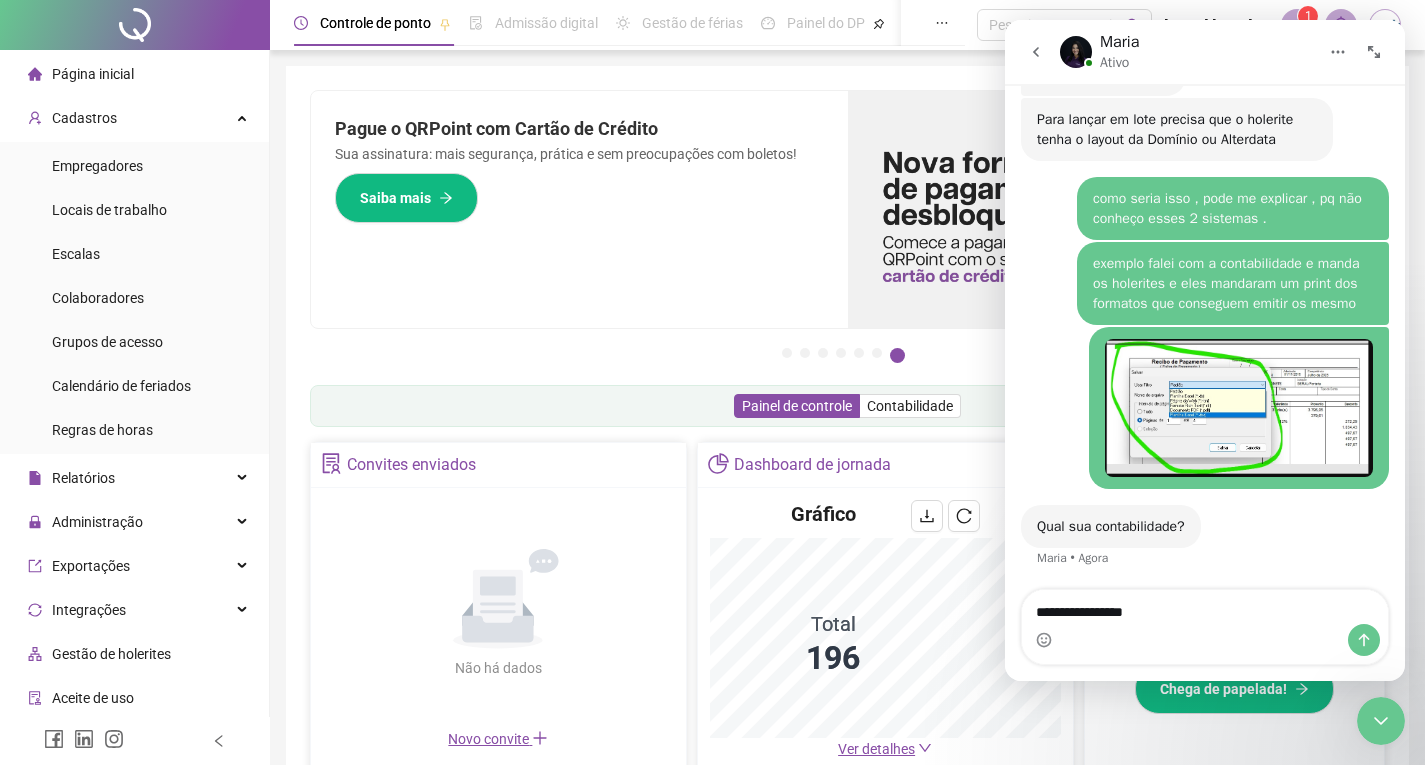 type 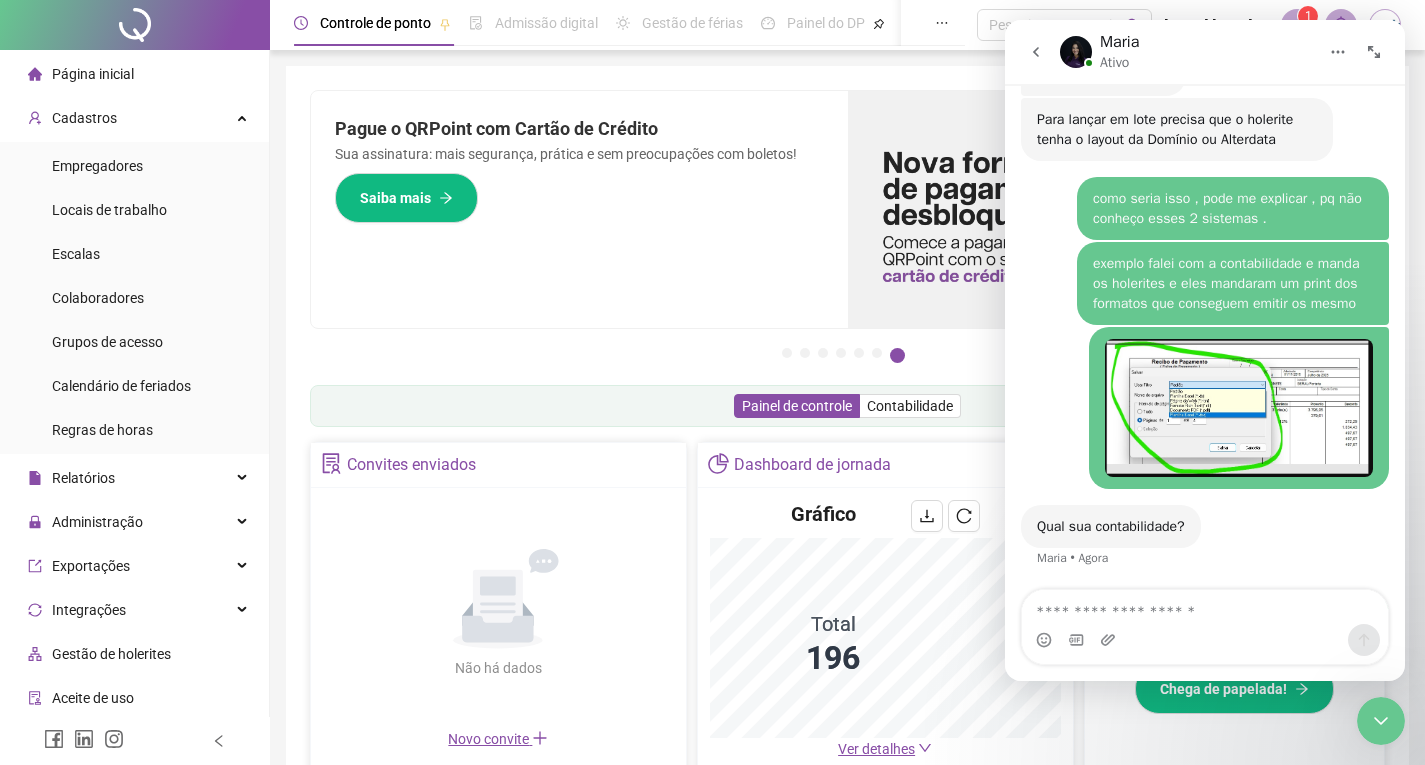scroll, scrollTop: 1305, scrollLeft: 0, axis: vertical 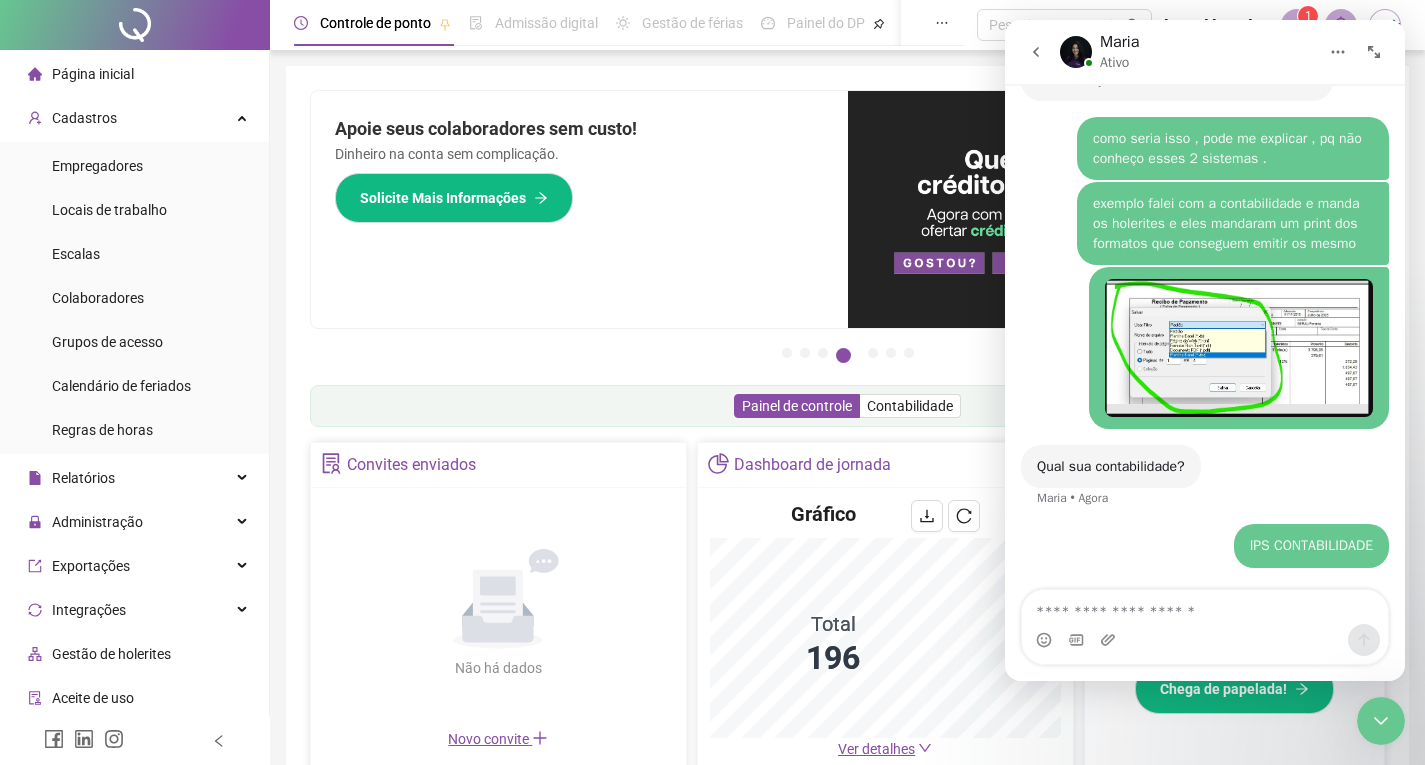 click at bounding box center (1205, 607) 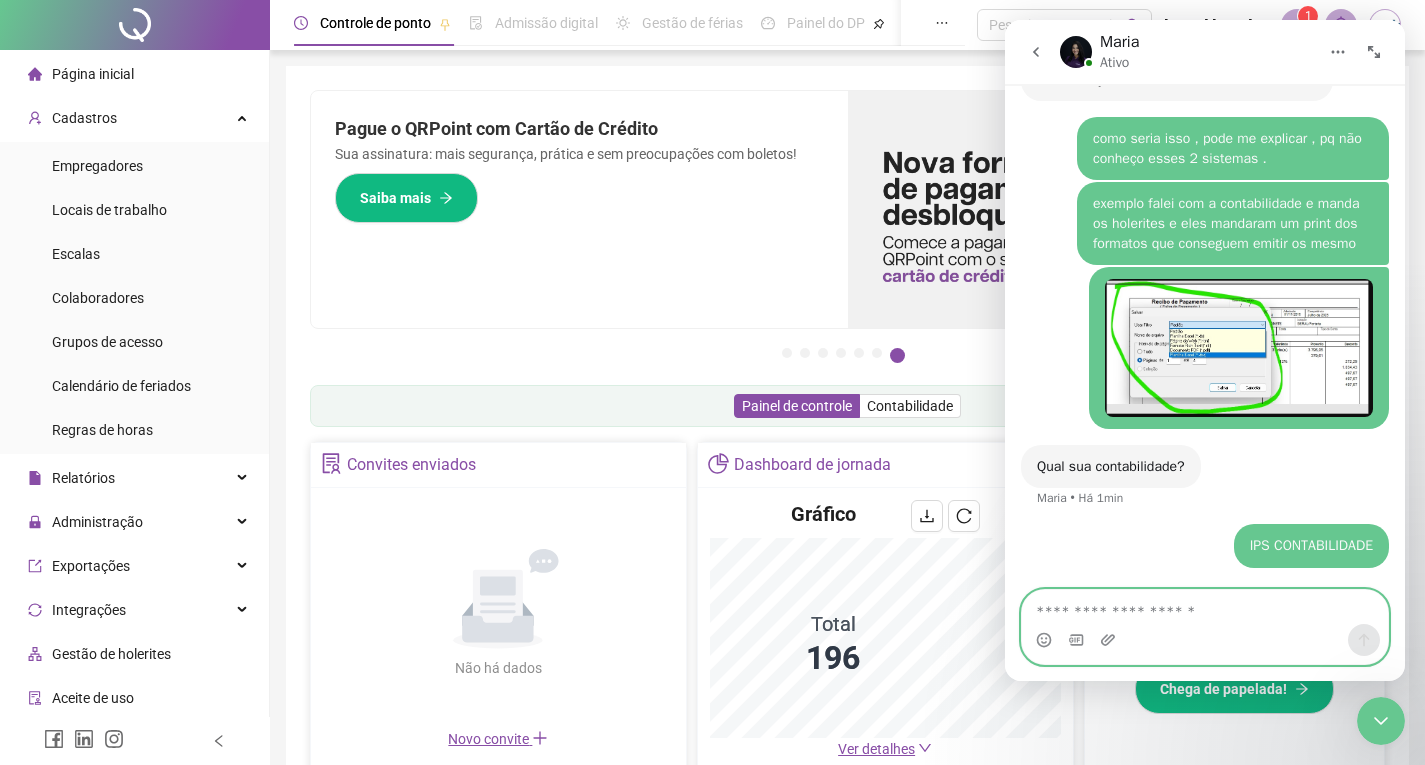 click at bounding box center [1205, 607] 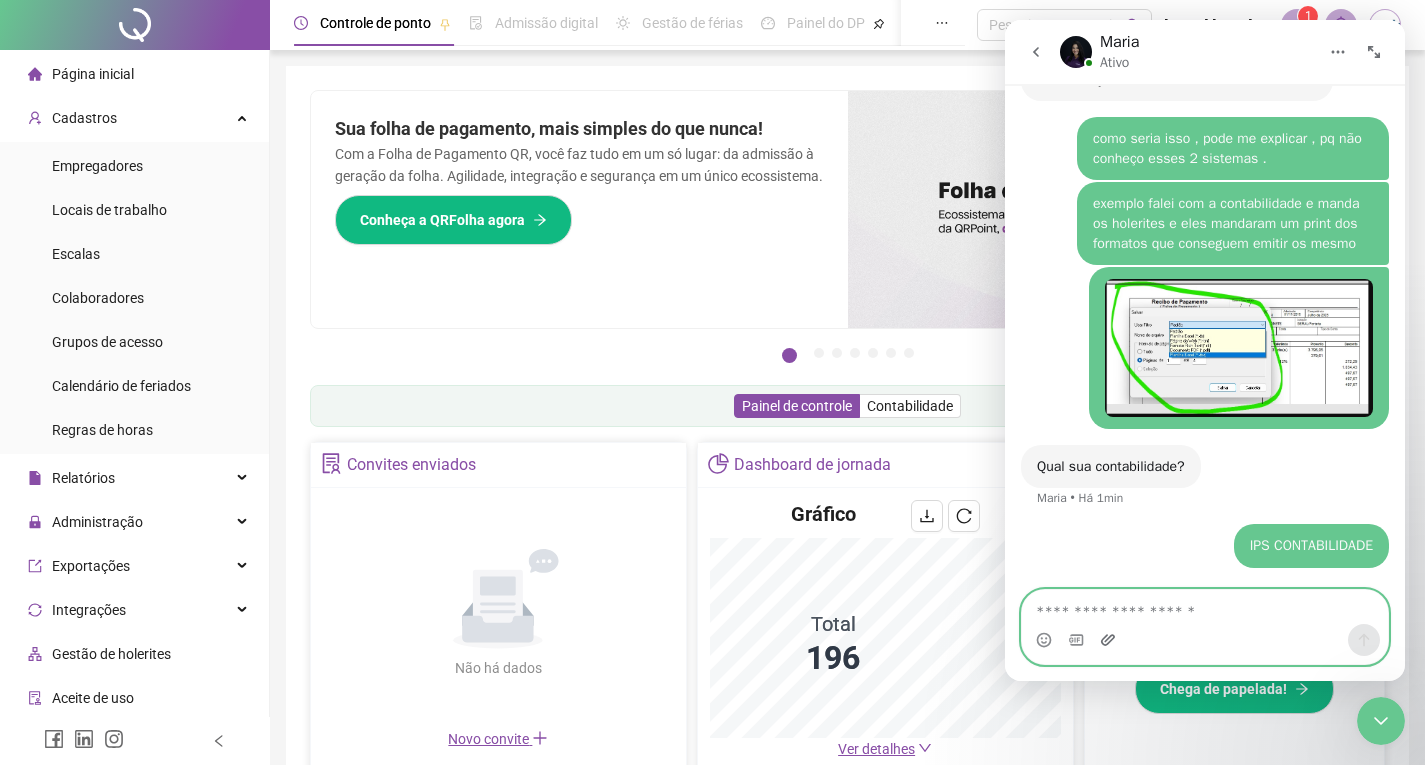 click 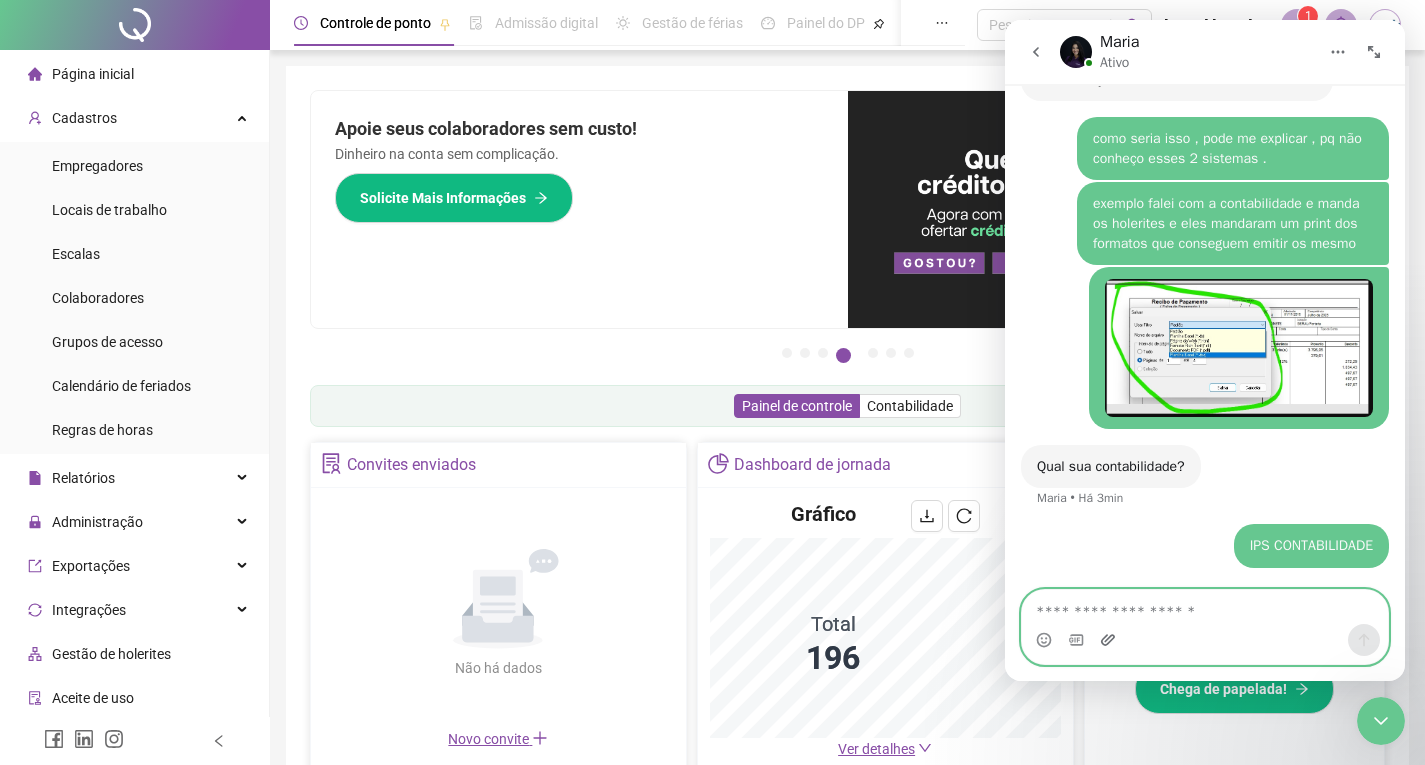 click 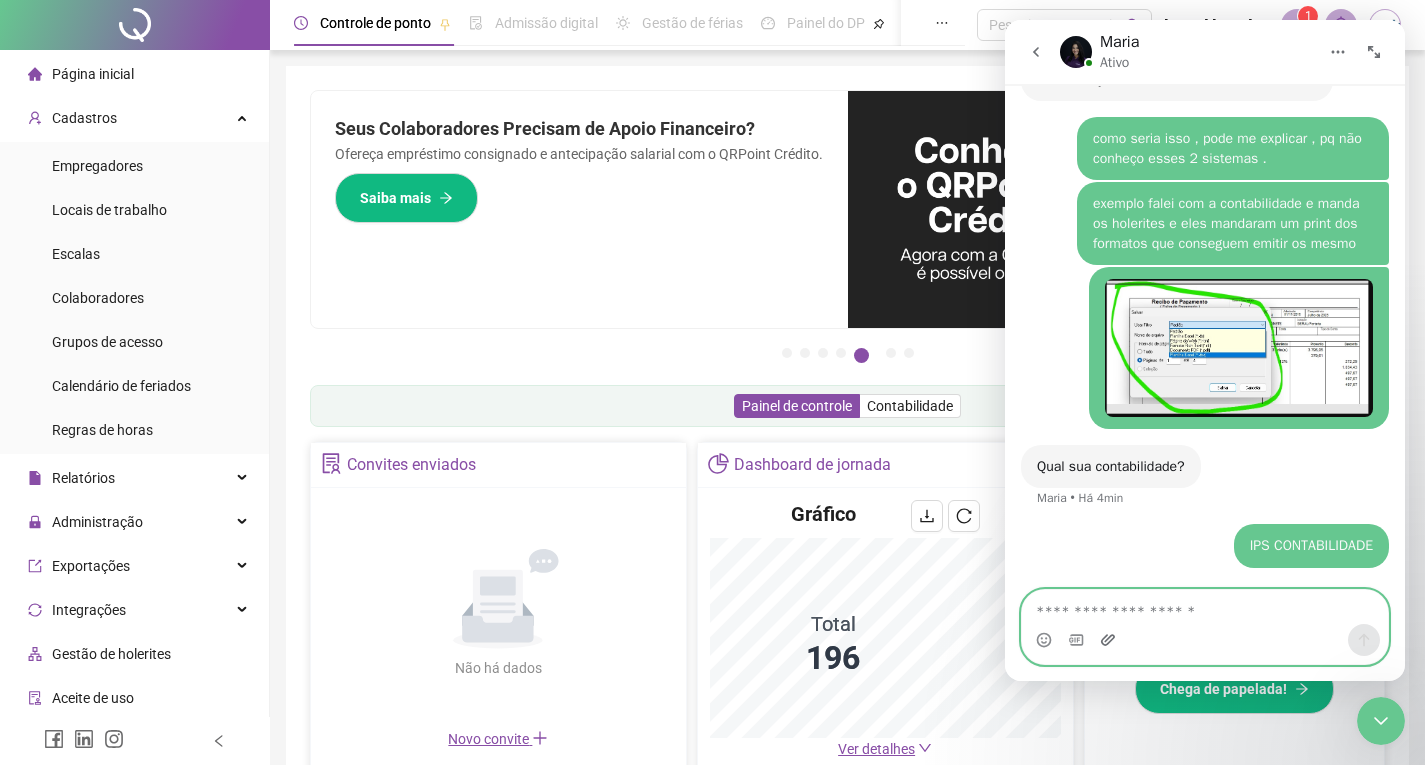 click 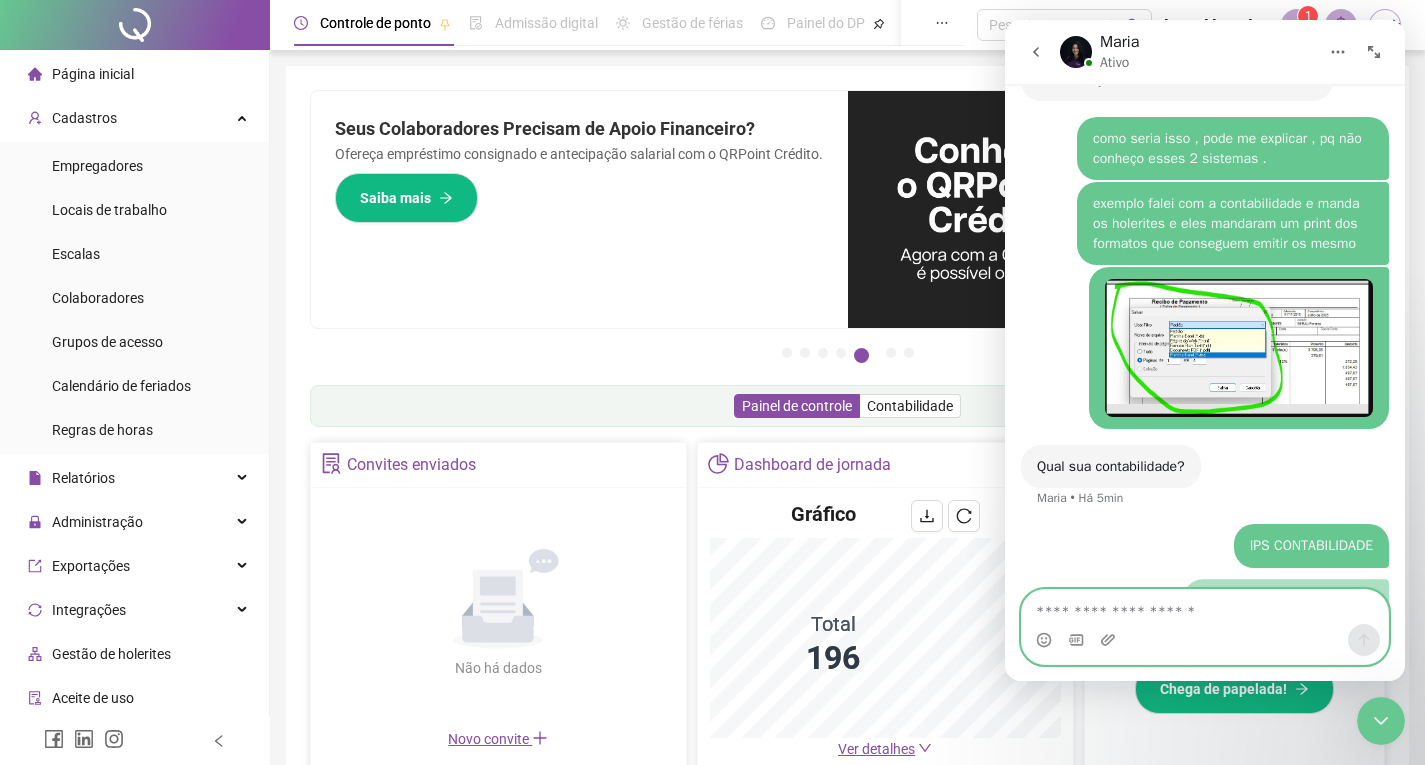 scroll, scrollTop: 1599, scrollLeft: 0, axis: vertical 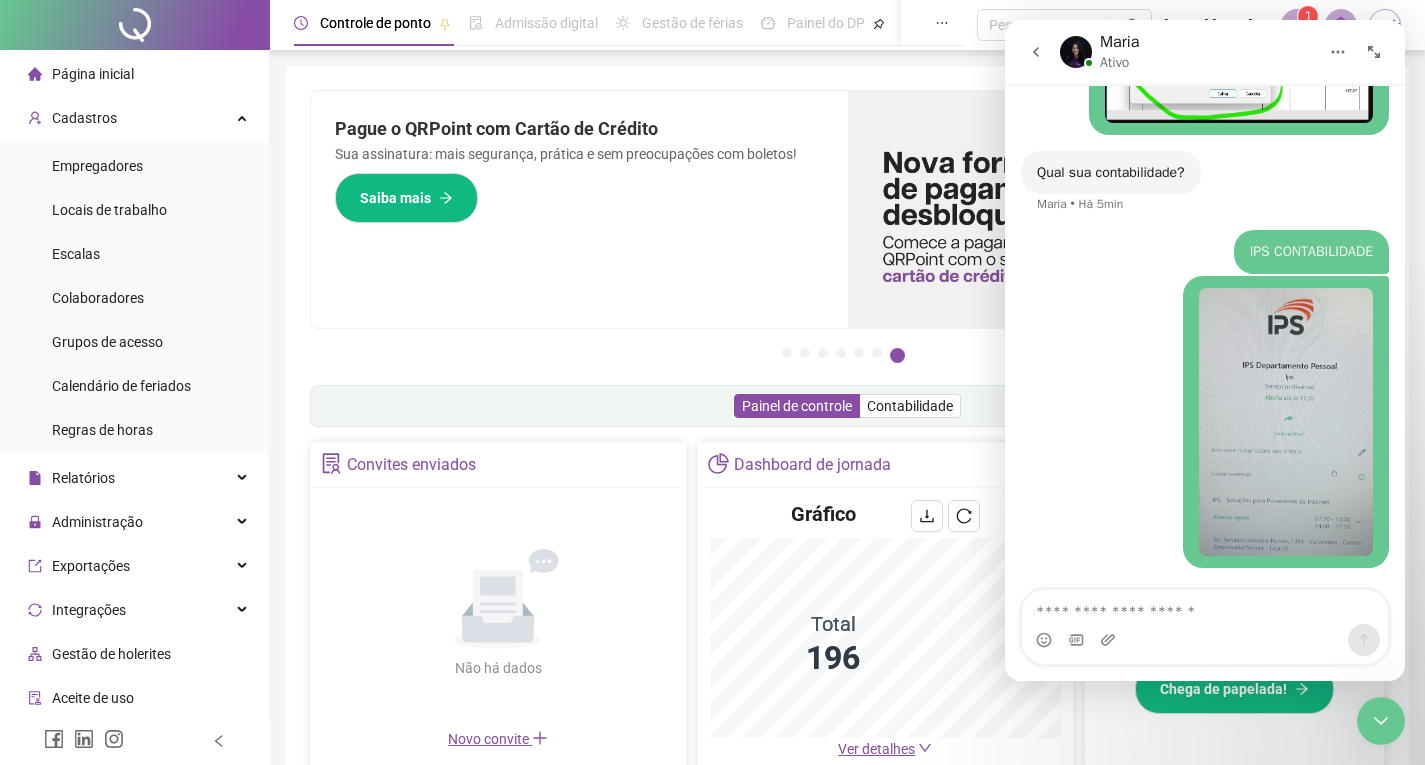 click 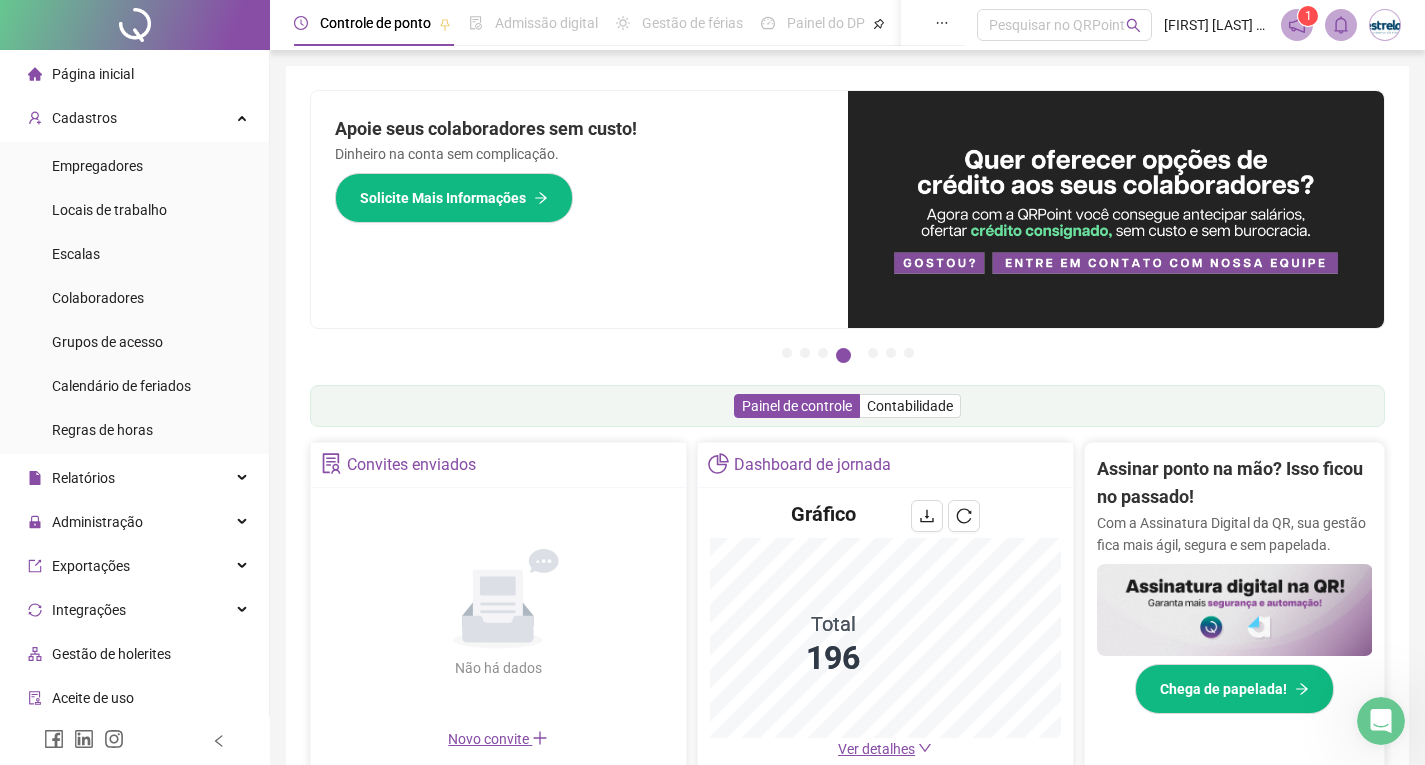 click 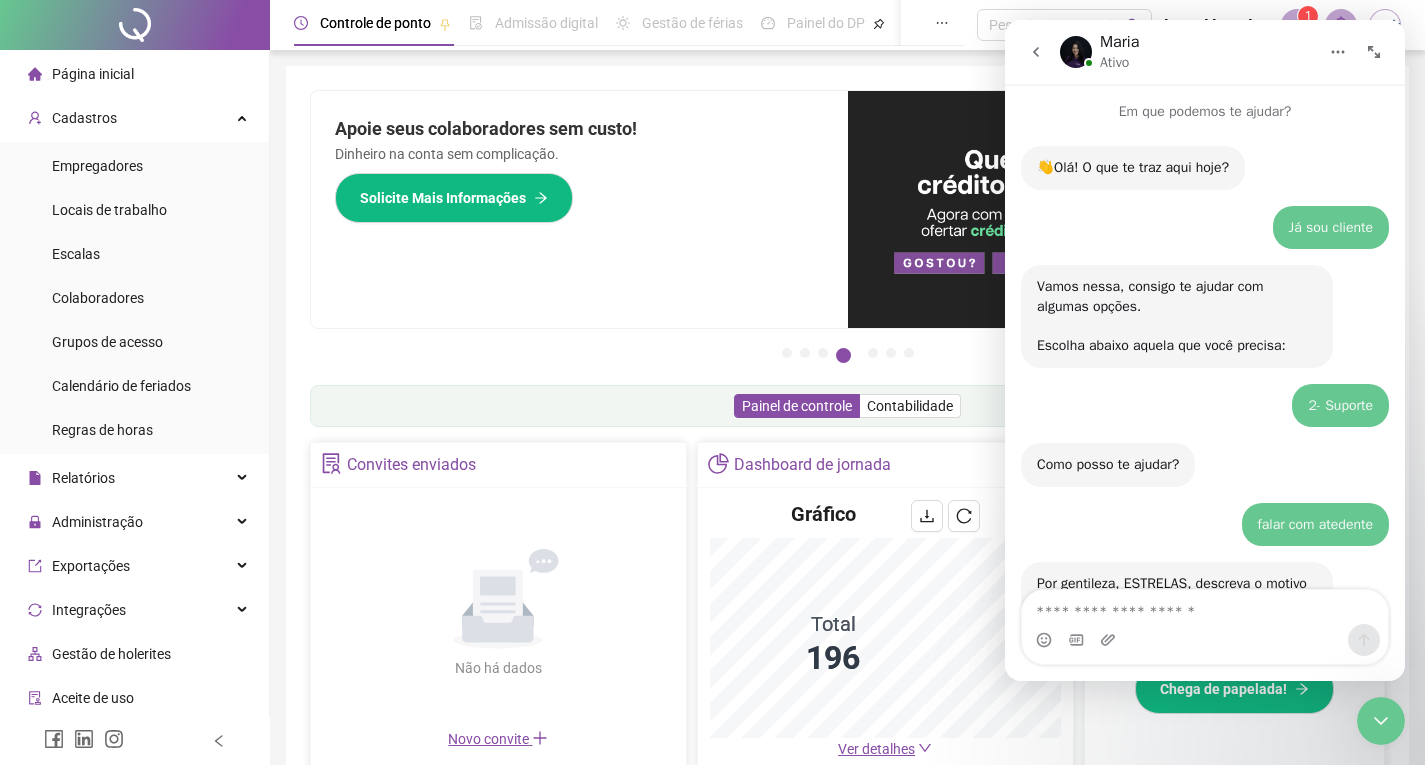 scroll, scrollTop: 1599, scrollLeft: 0, axis: vertical 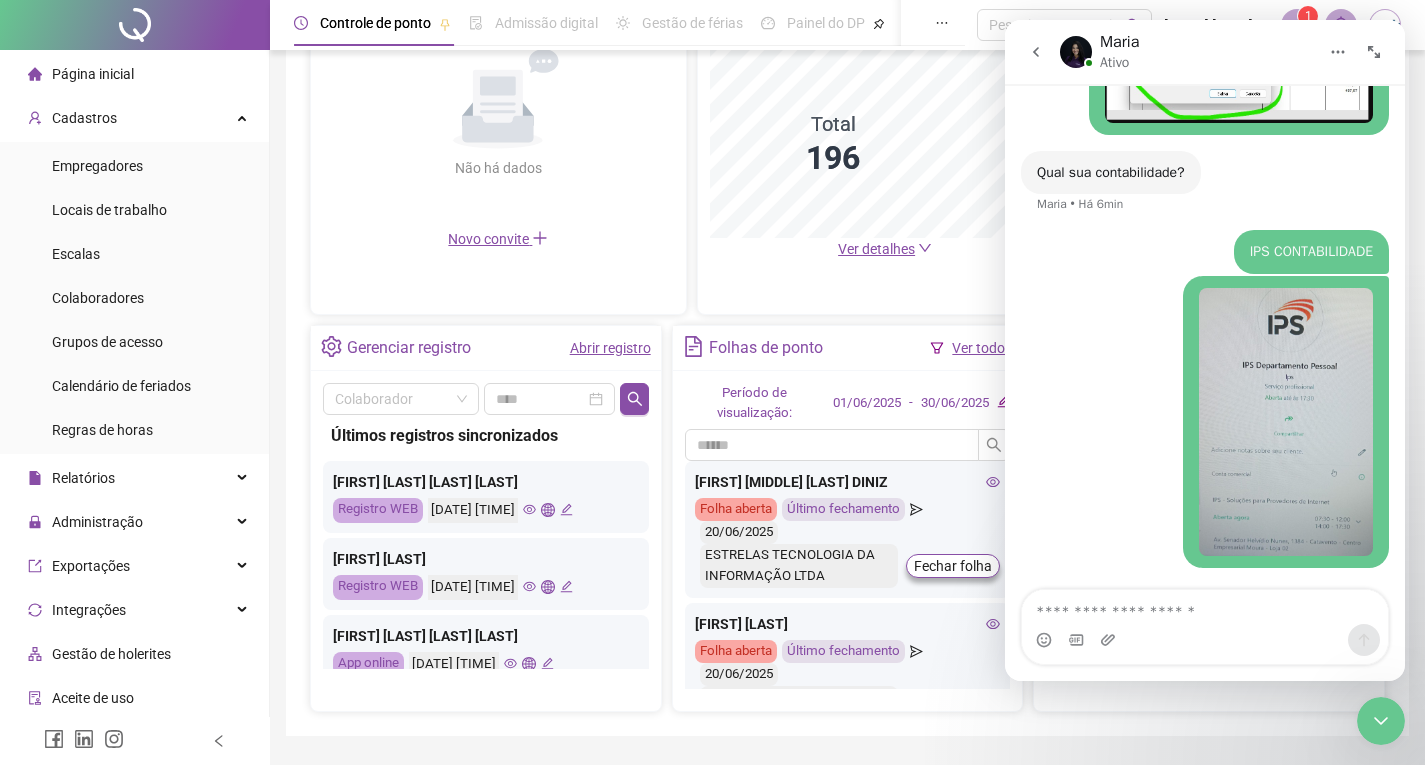 click at bounding box center [1205, 607] 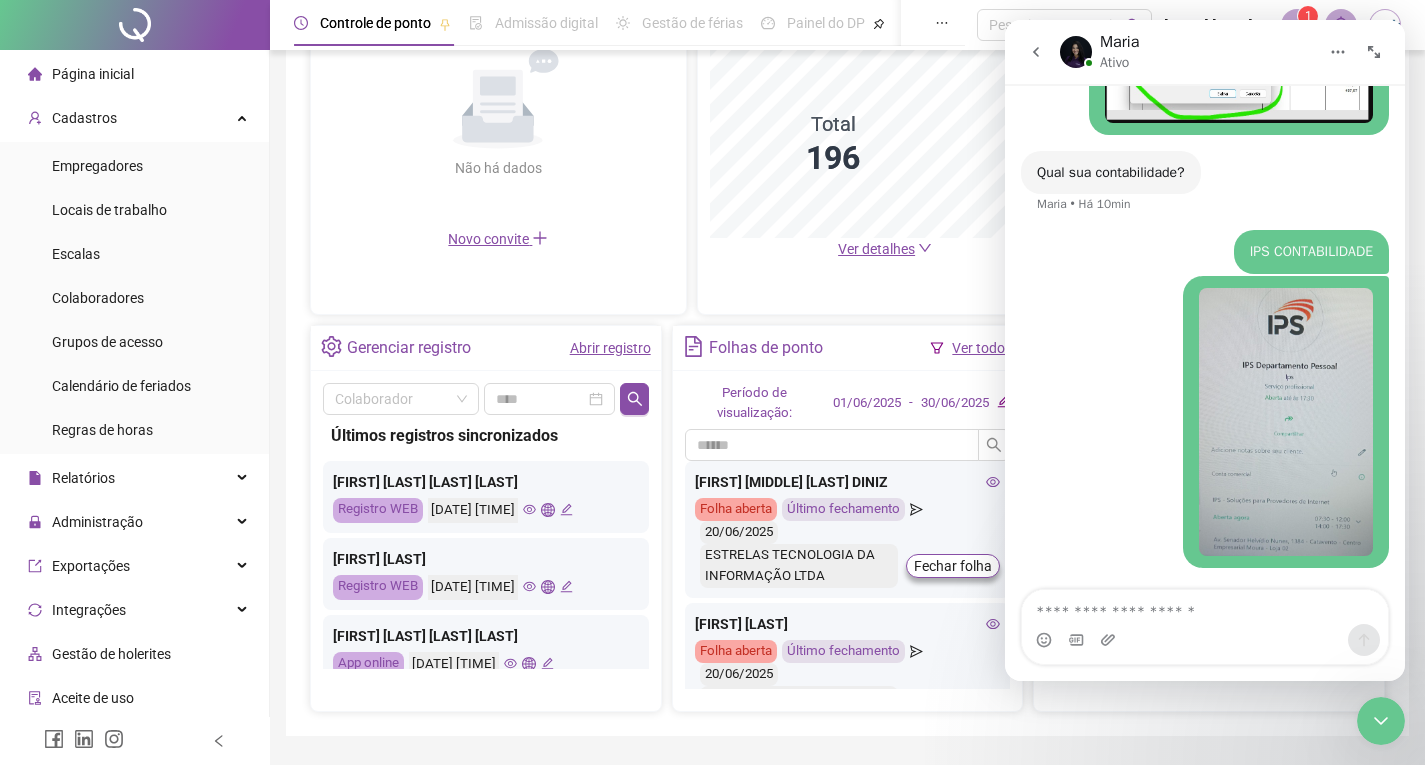 click 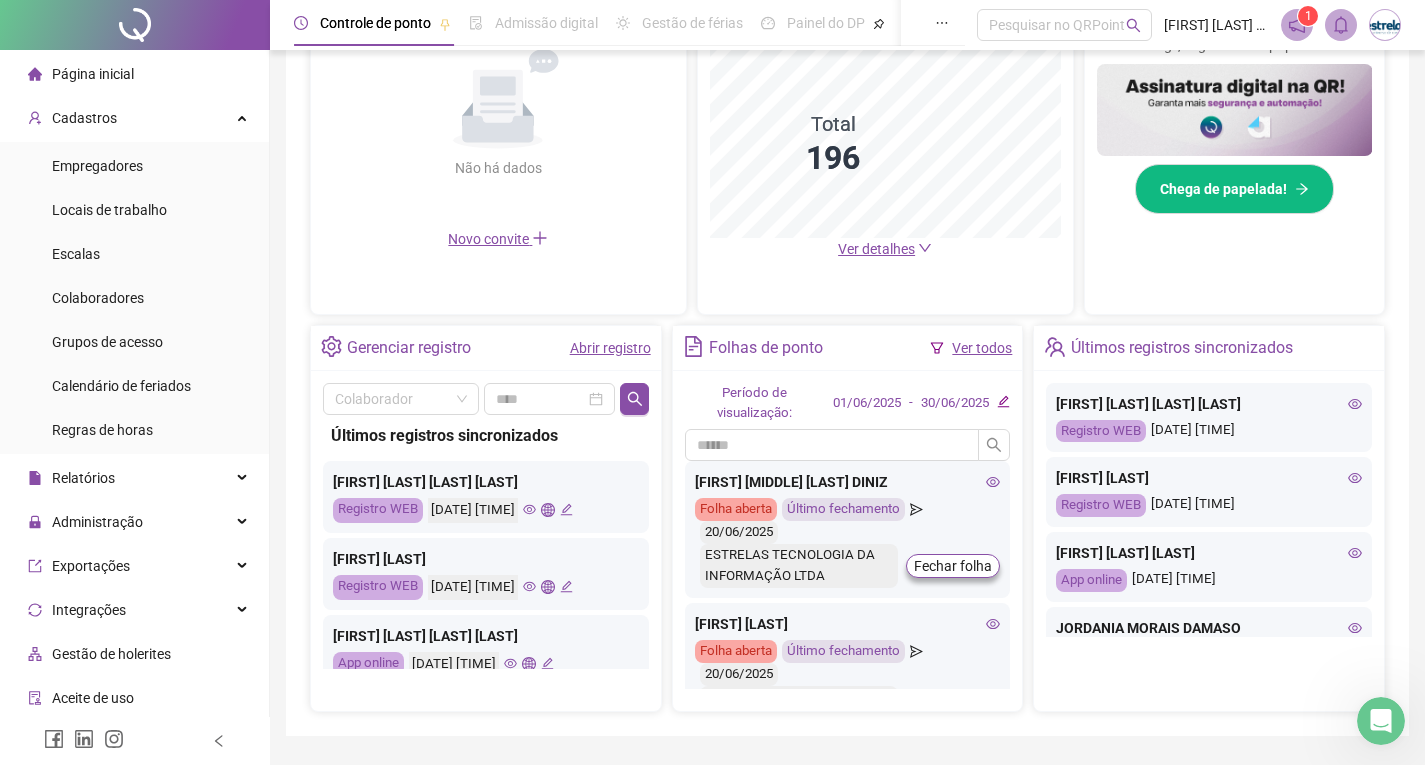 scroll, scrollTop: 1676, scrollLeft: 0, axis: vertical 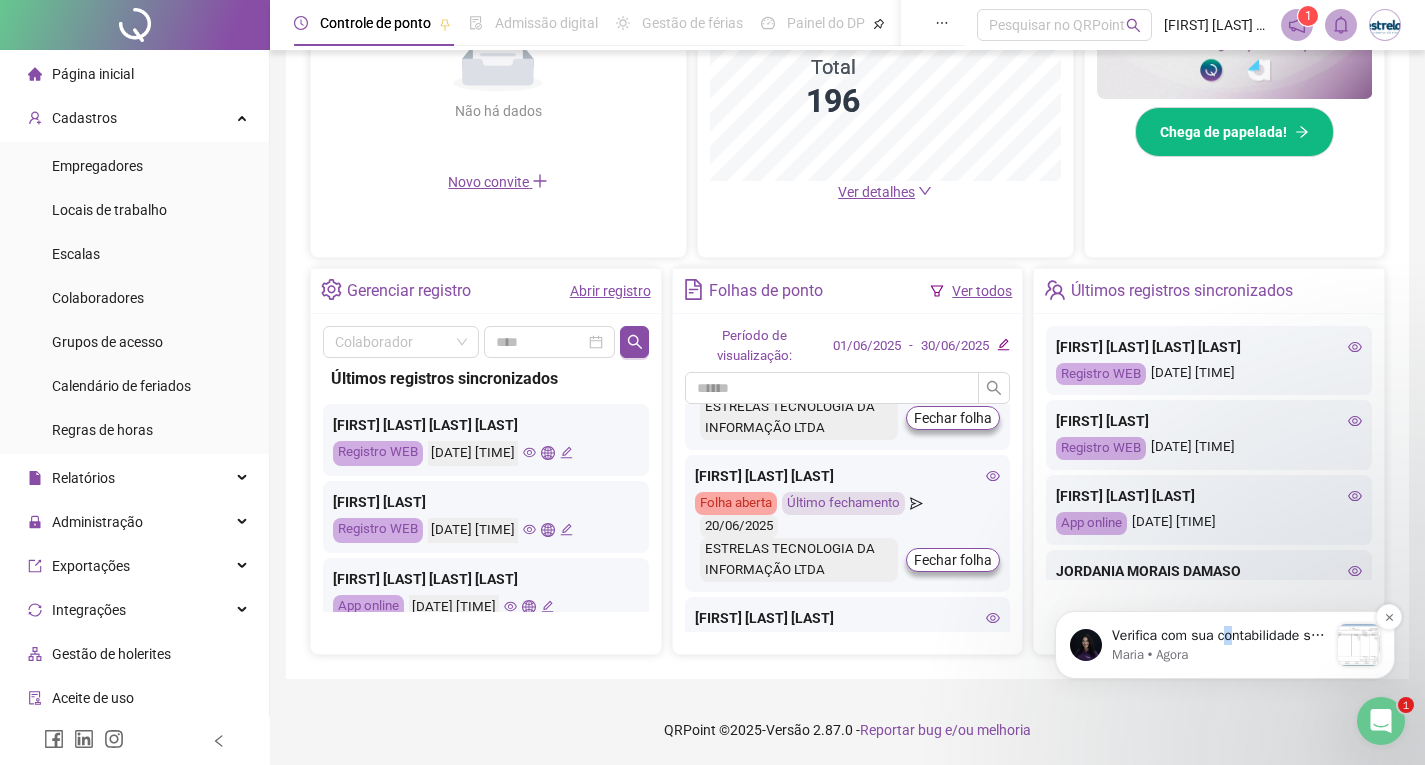 click on "Verifica com sua contabilidade se o layout do holerite deles é o mesmo que o da domínio por favor Estrutura do Holerite Domínio 1. Cabeçalho com dados da empresa e colaborador, 2. Demonstrativo de proventos e descontos, 3. Totais Consolidados, 4. Fases de cálculo e bases, 5. Dados bancários, 6. Assinatura ou campo de ciência" at bounding box center [1220, 636] 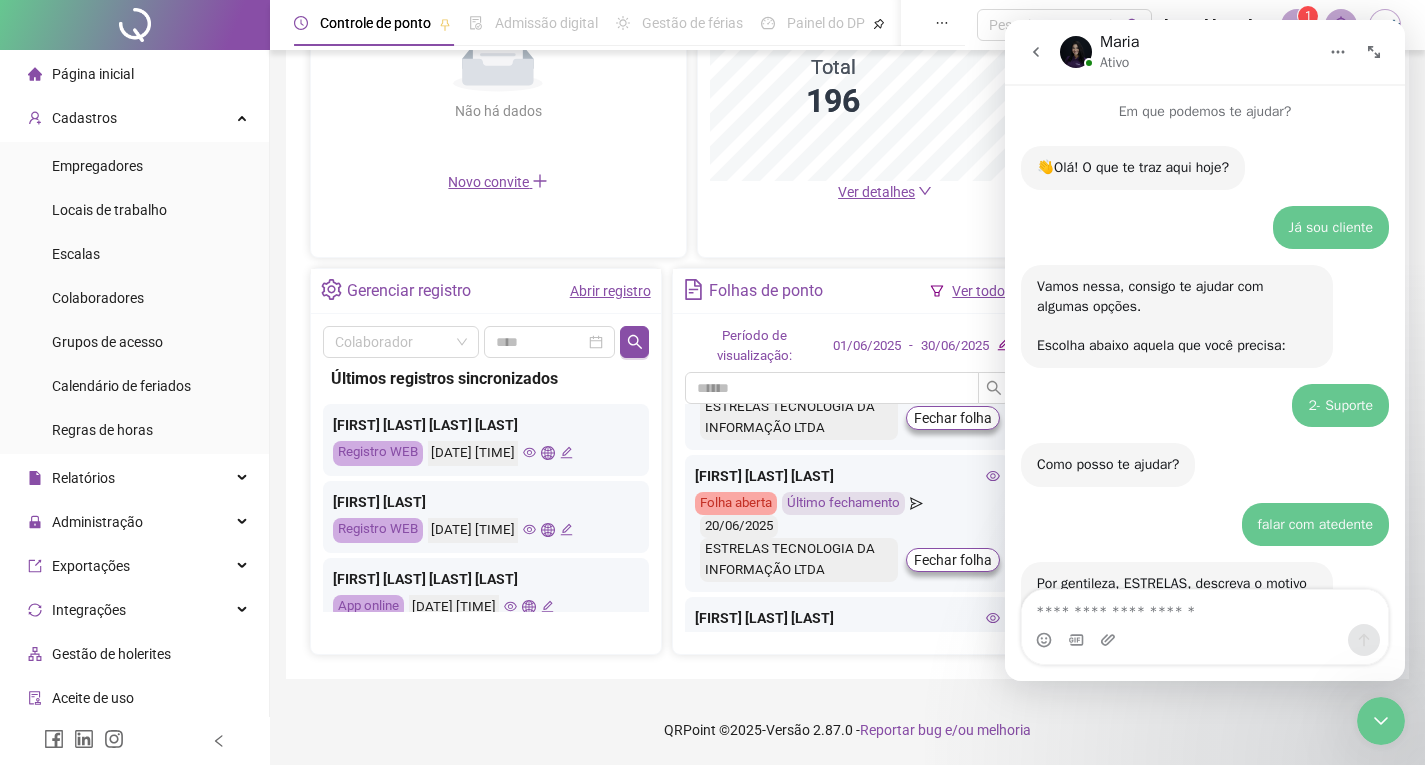 scroll, scrollTop: 3, scrollLeft: 0, axis: vertical 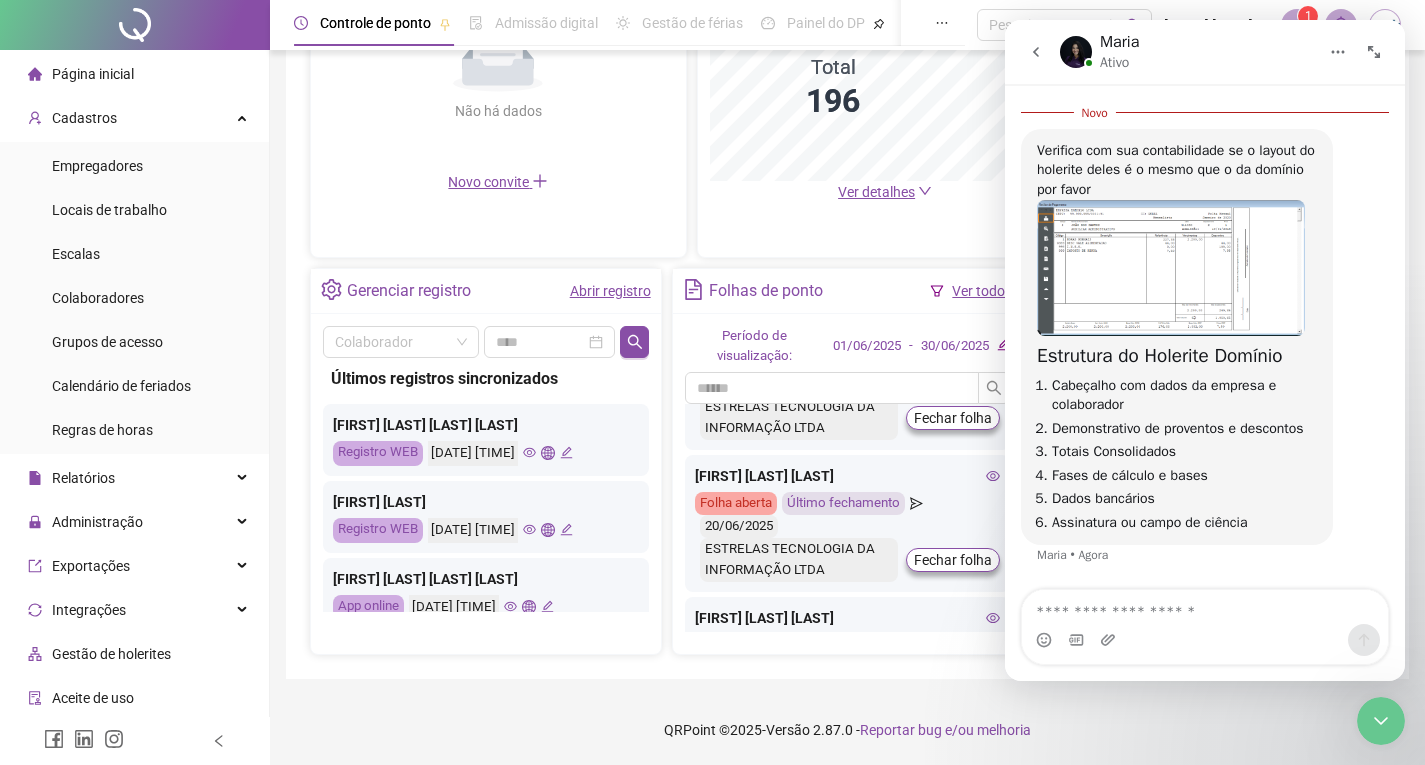 click at bounding box center [1171, 268] 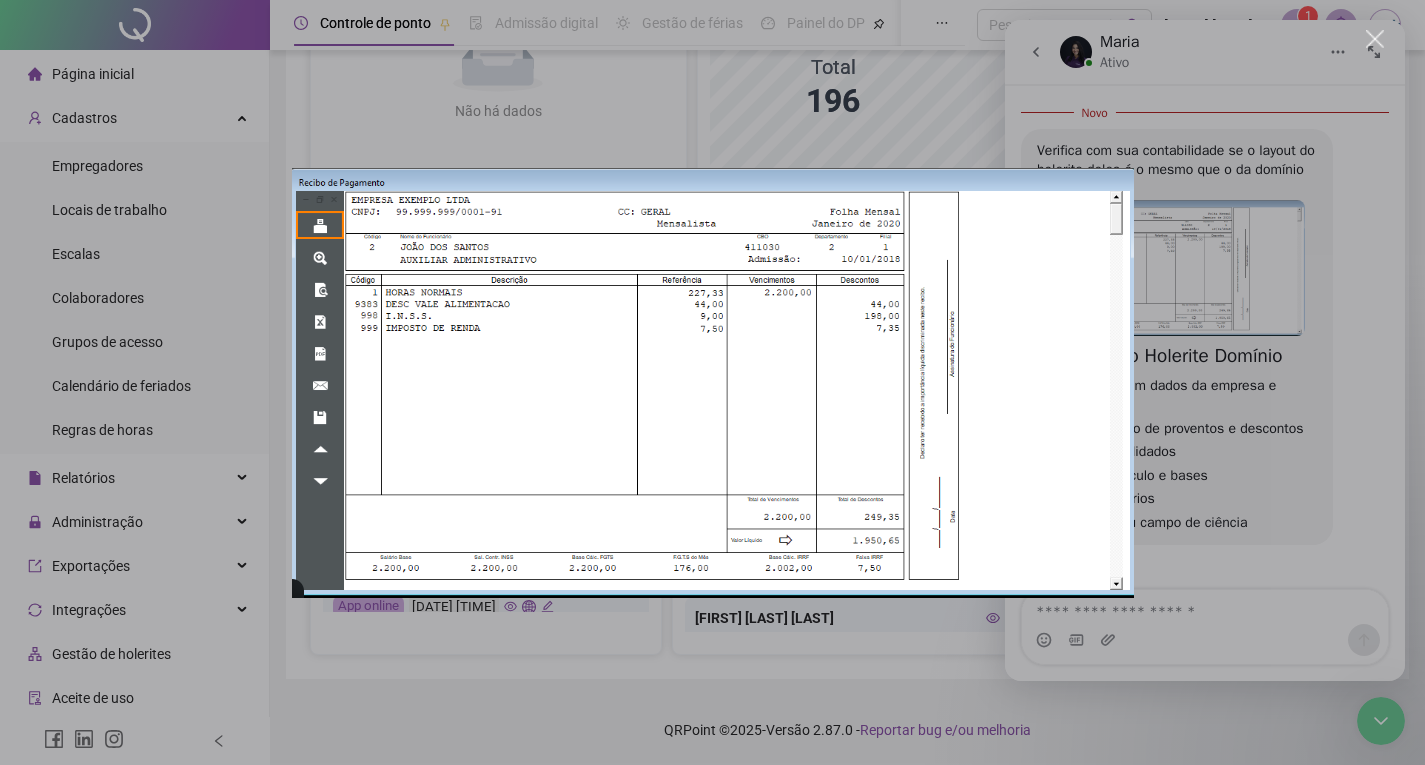 scroll, scrollTop: 0, scrollLeft: 0, axis: both 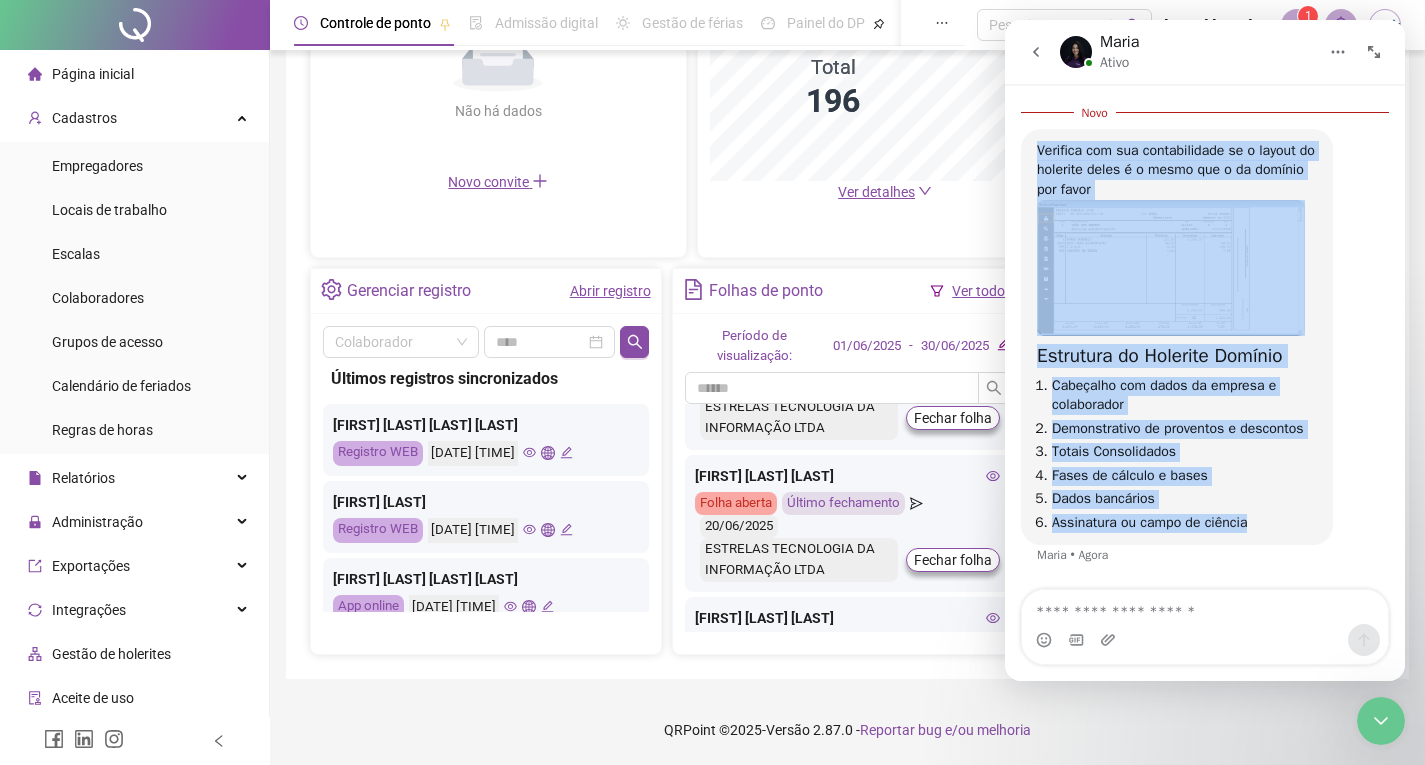 drag, startPoint x: 1037, startPoint y: 151, endPoint x: 1249, endPoint y: 527, distance: 431.648 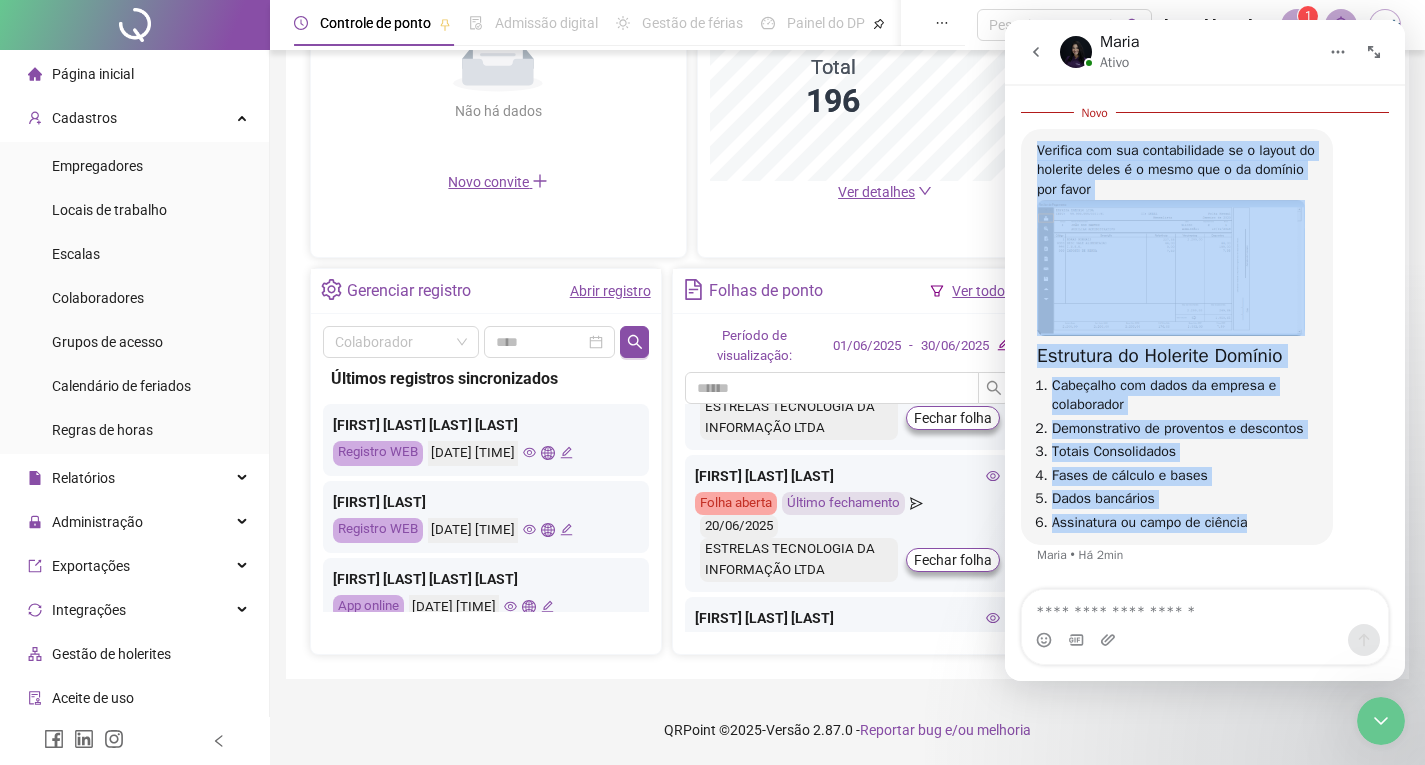 click on "Dados bancários" at bounding box center (1184, 499) 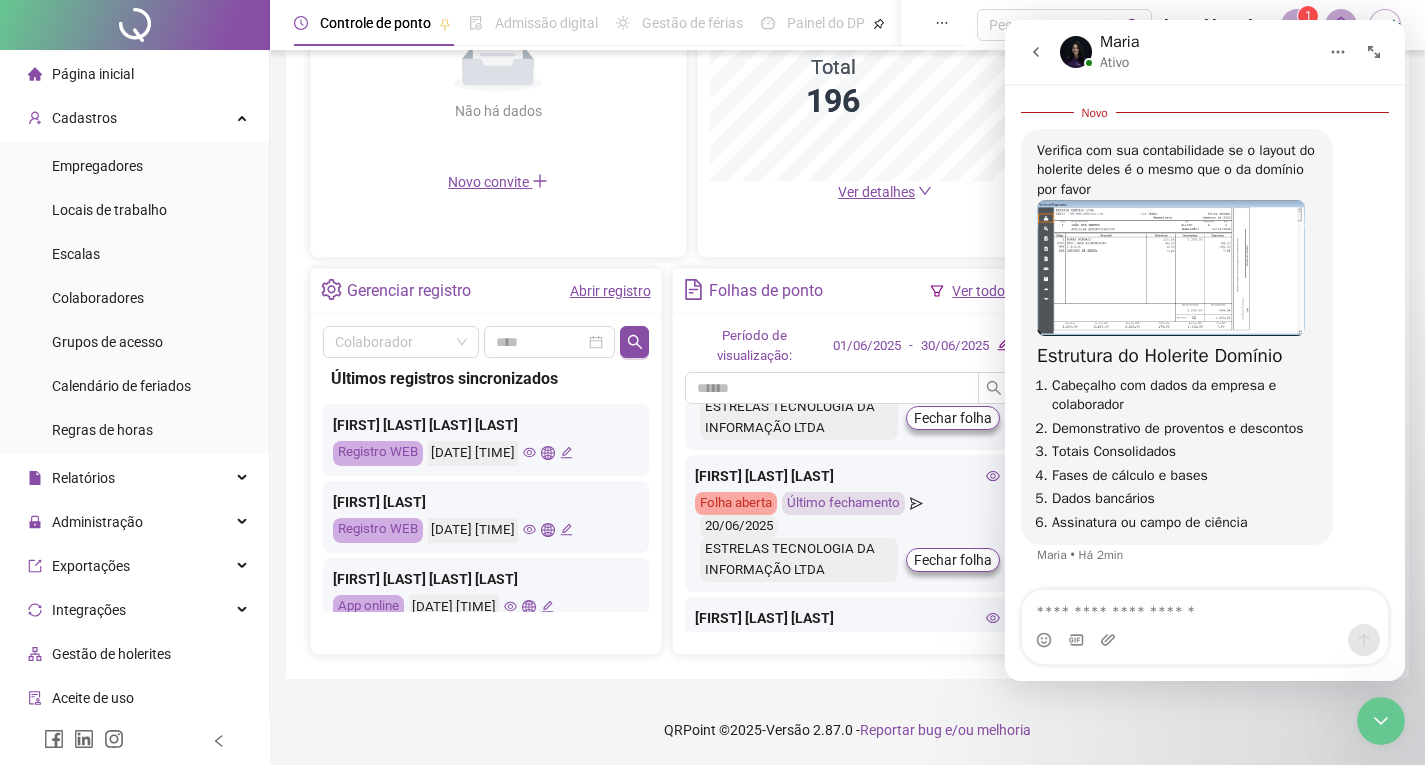 click at bounding box center [1171, 268] 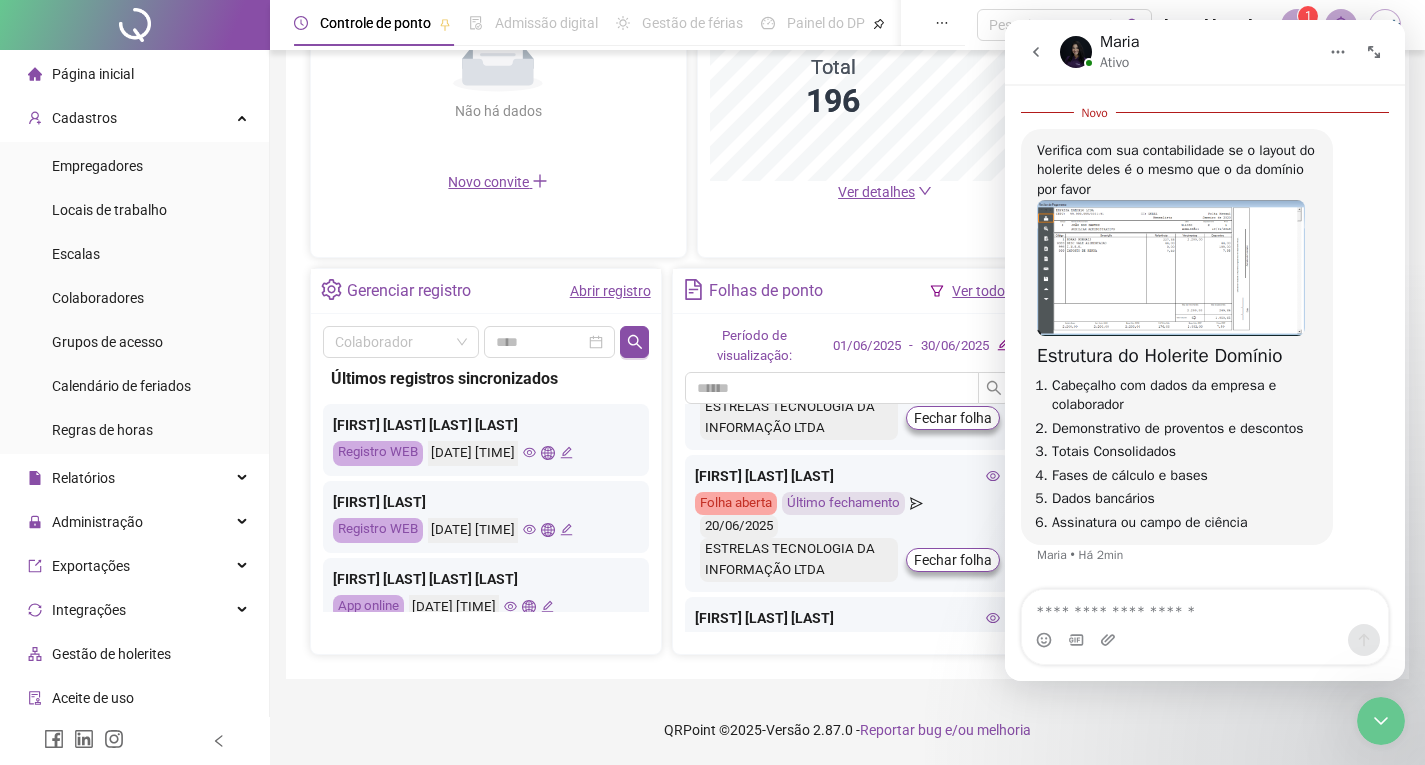 scroll, scrollTop: 0, scrollLeft: 0, axis: both 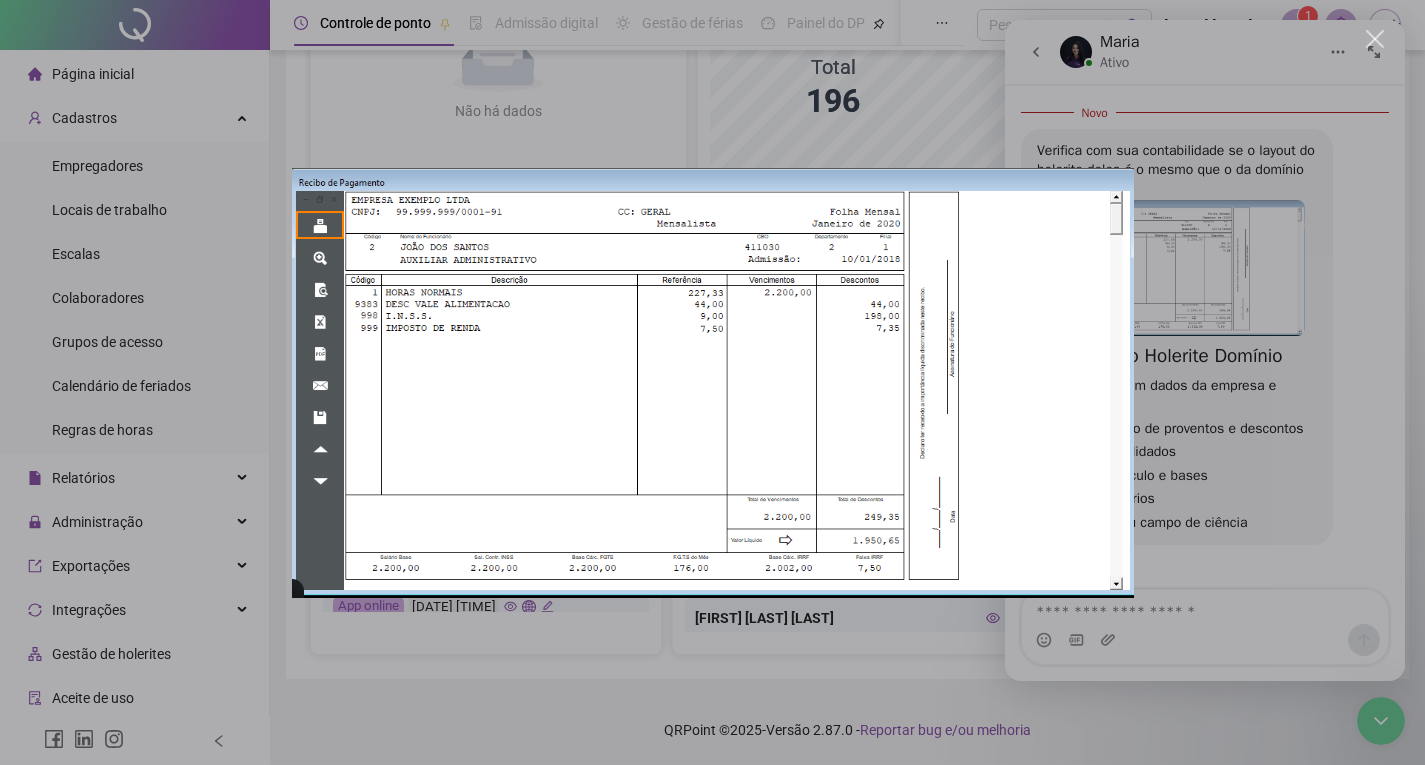 click at bounding box center [712, 382] 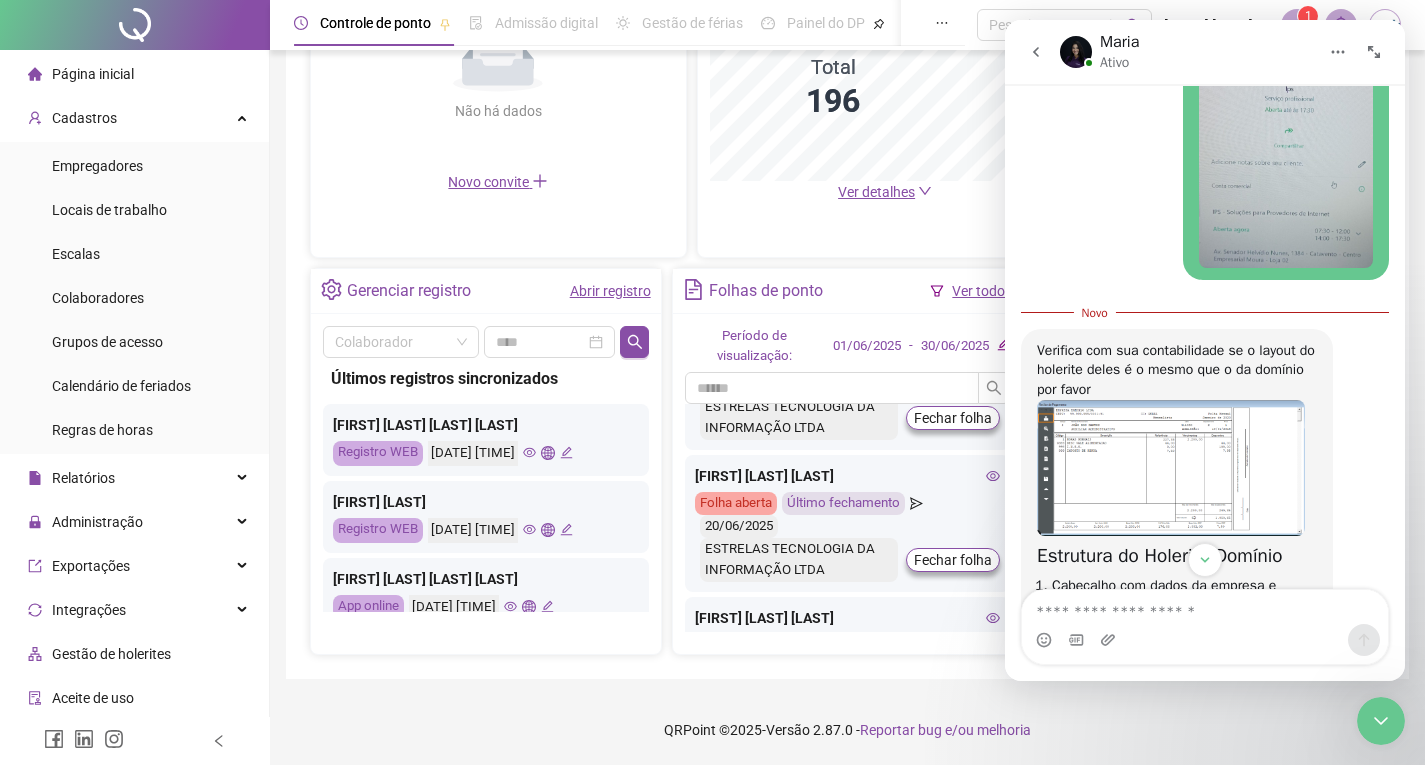 scroll, scrollTop: 2141, scrollLeft: 0, axis: vertical 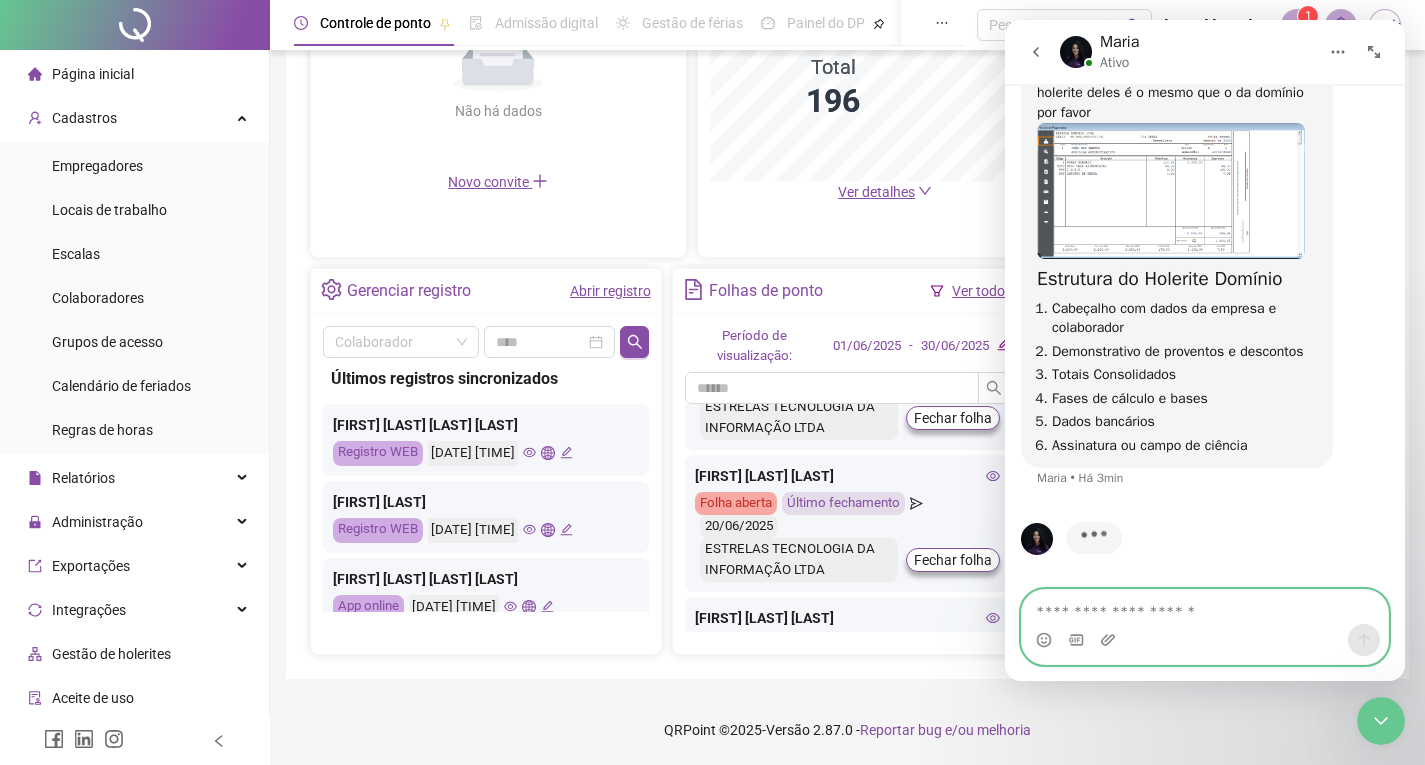 click at bounding box center [1205, 607] 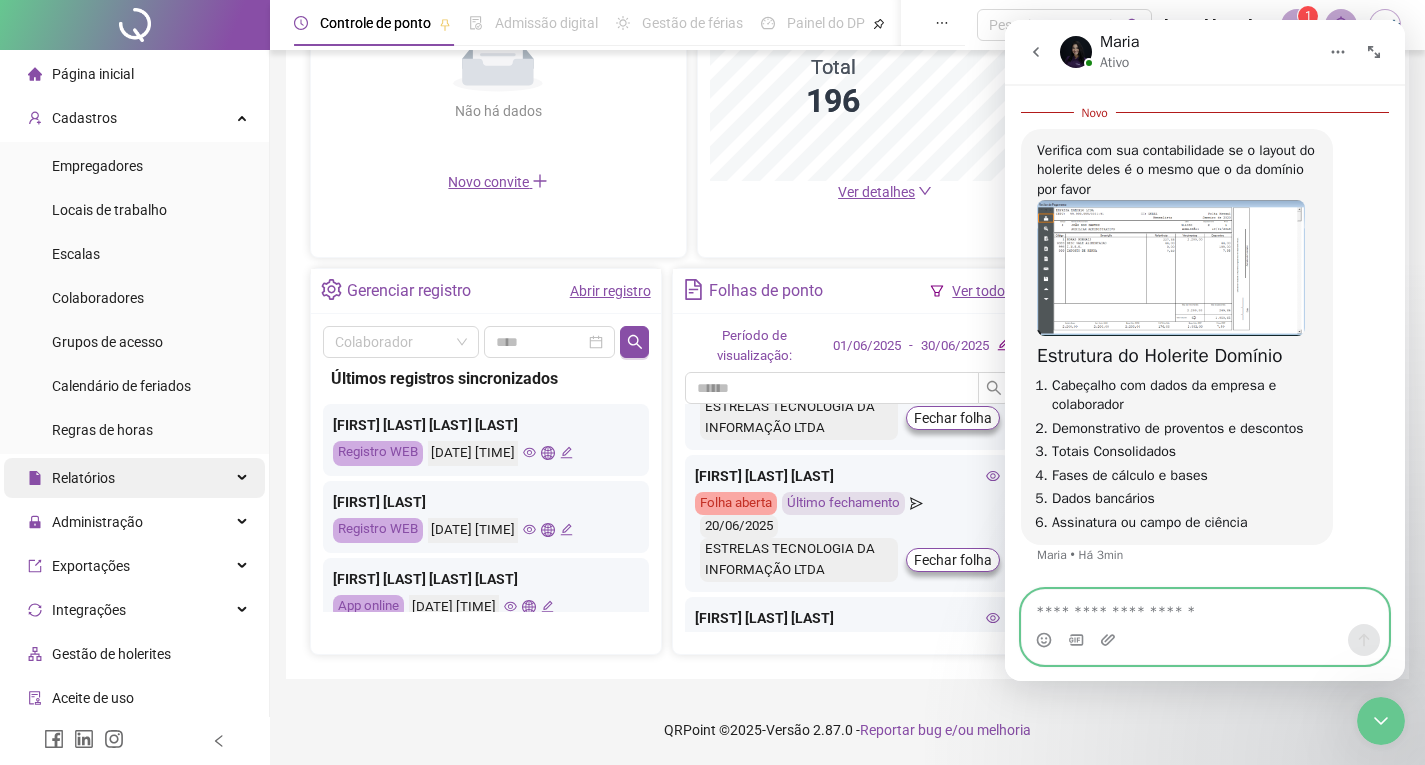 scroll, scrollTop: 2064, scrollLeft: 0, axis: vertical 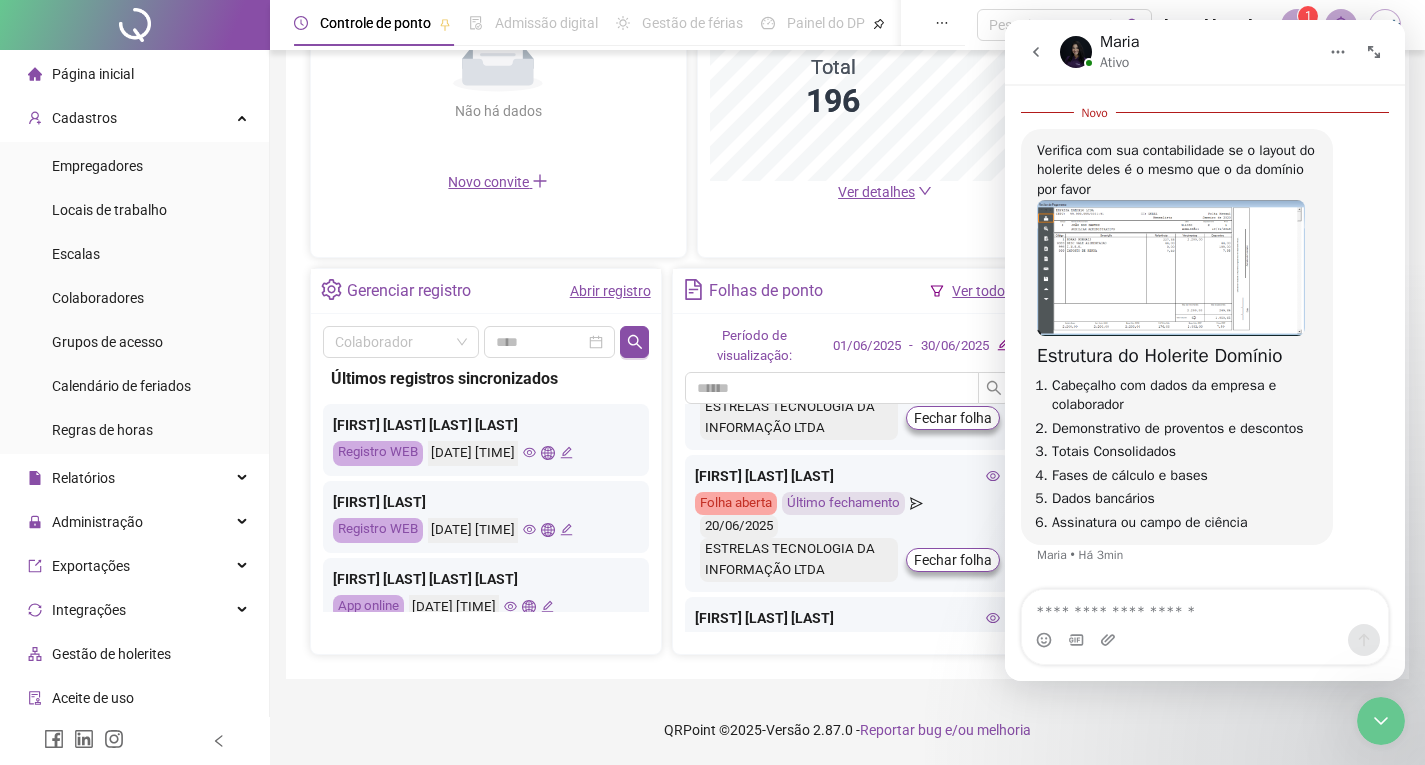 click at bounding box center [1171, 268] 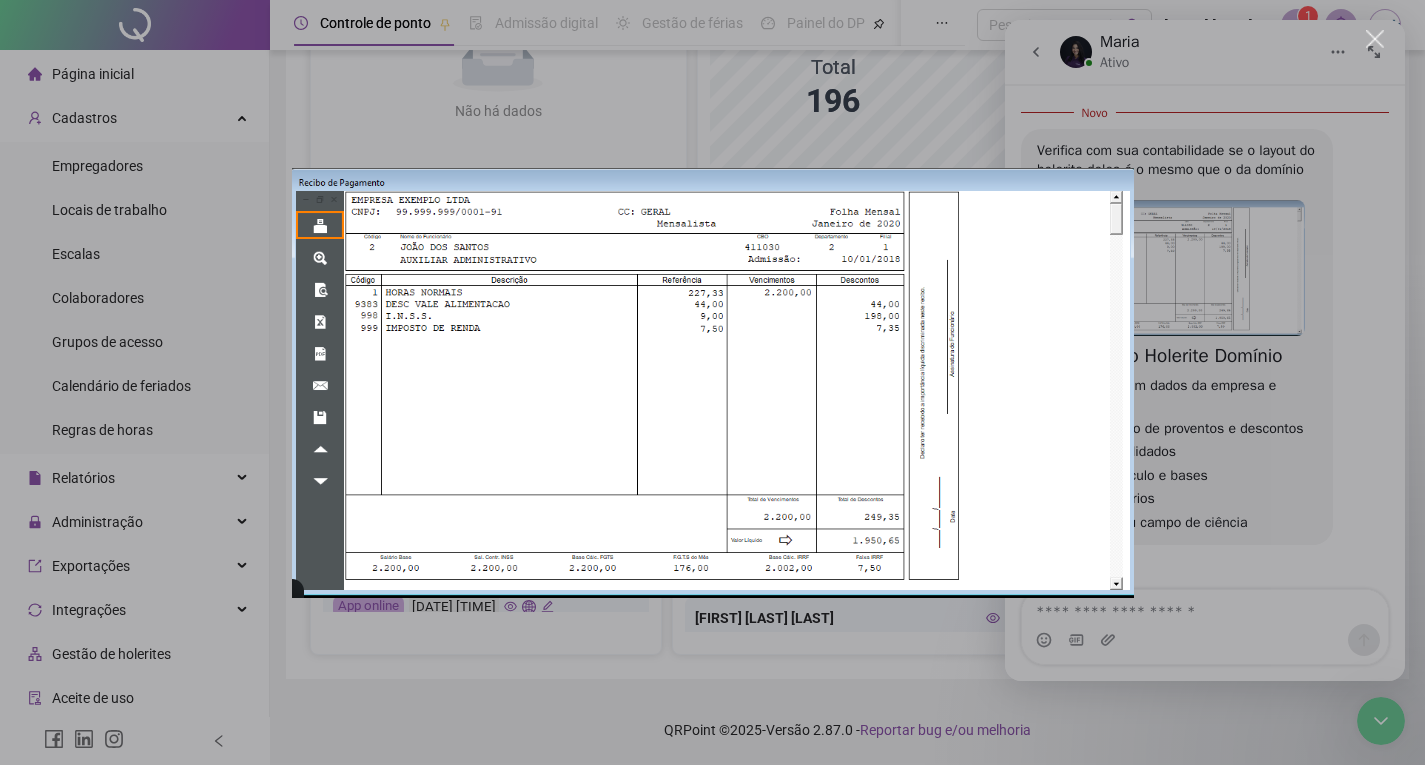 scroll, scrollTop: 0, scrollLeft: 0, axis: both 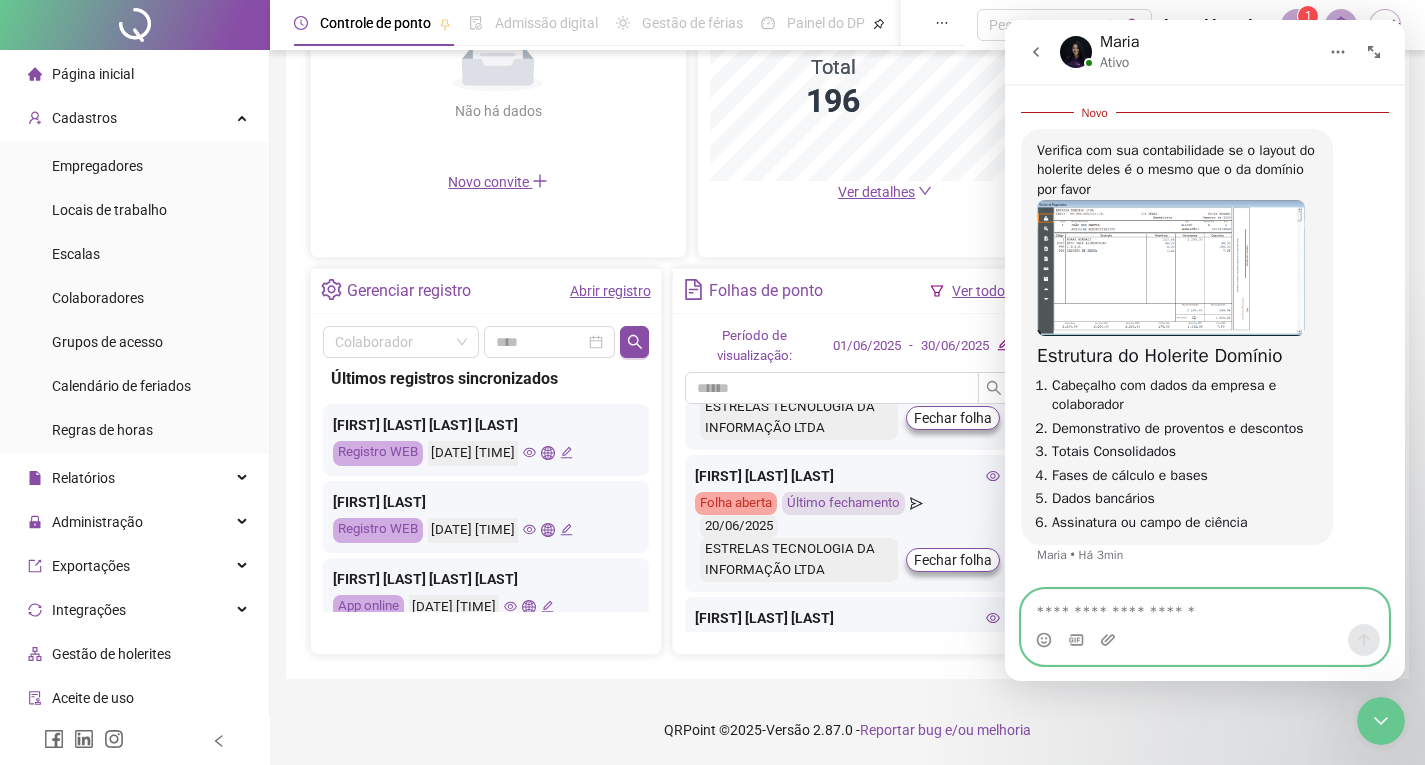 click at bounding box center [1205, 607] 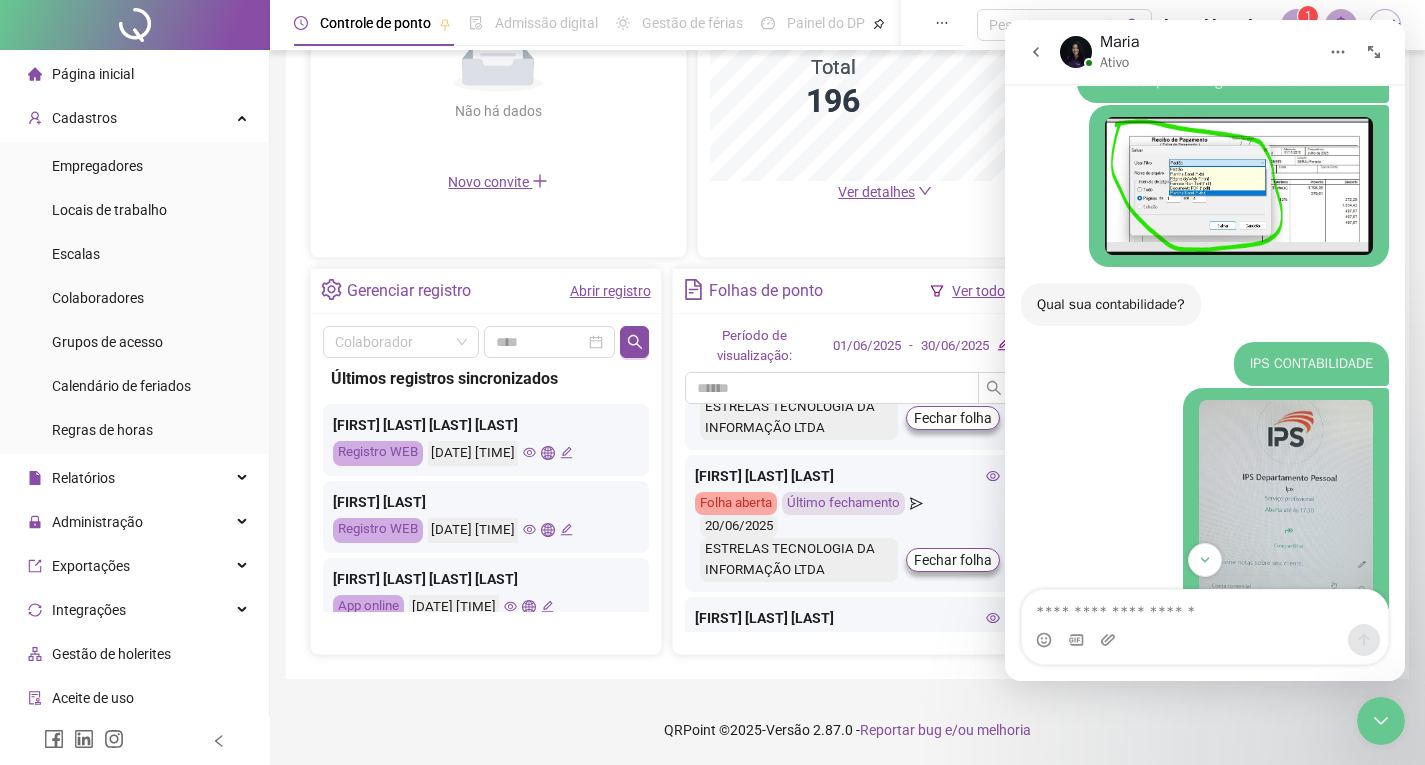 scroll, scrollTop: 2064, scrollLeft: 0, axis: vertical 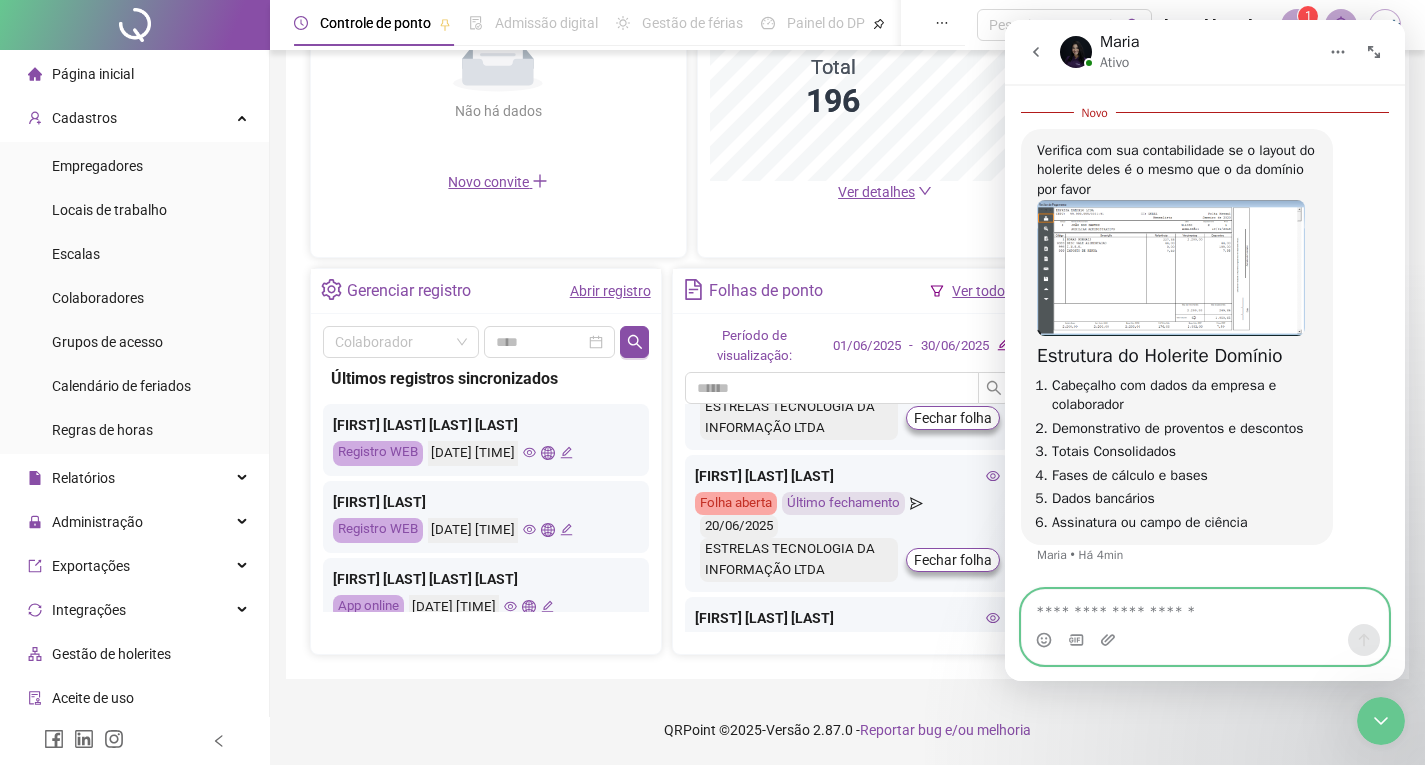 click at bounding box center [1205, 607] 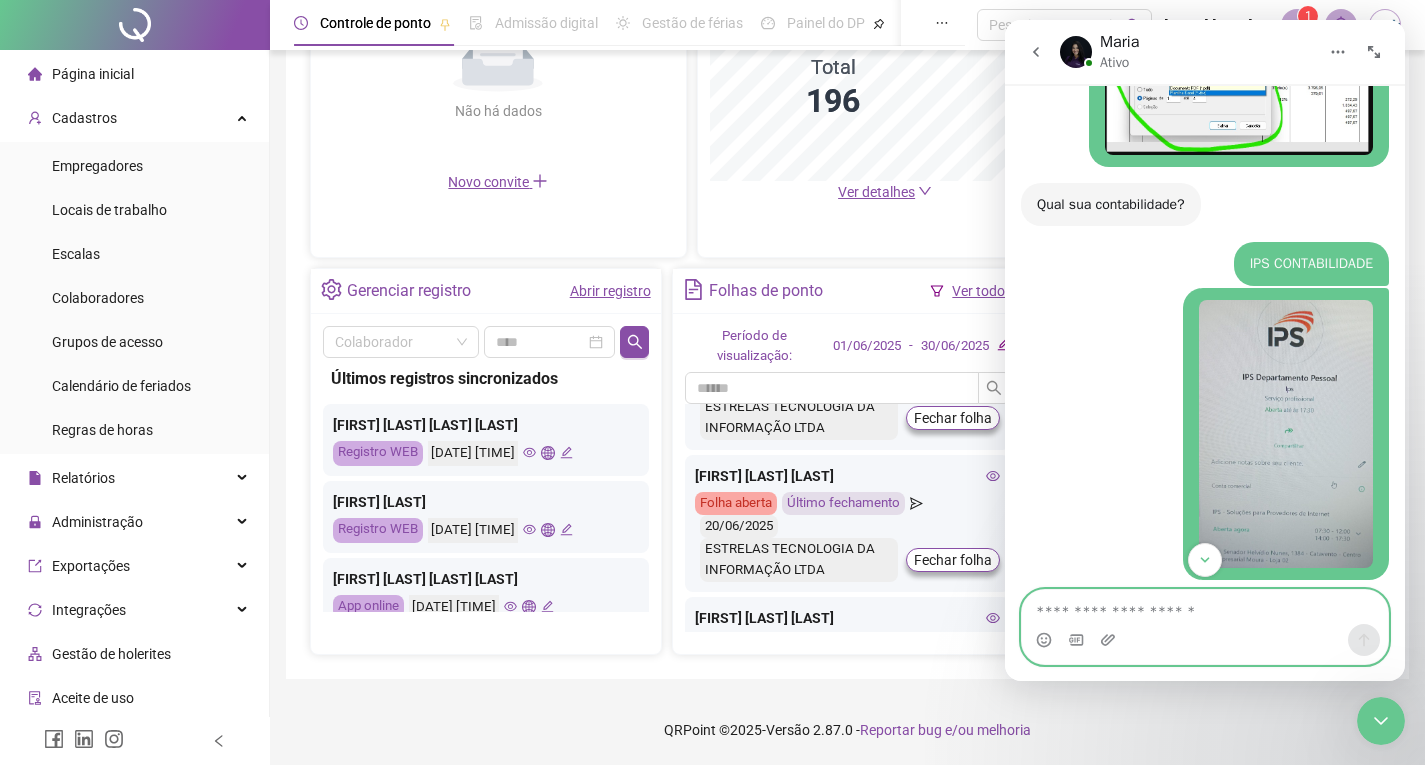 scroll, scrollTop: 2064, scrollLeft: 0, axis: vertical 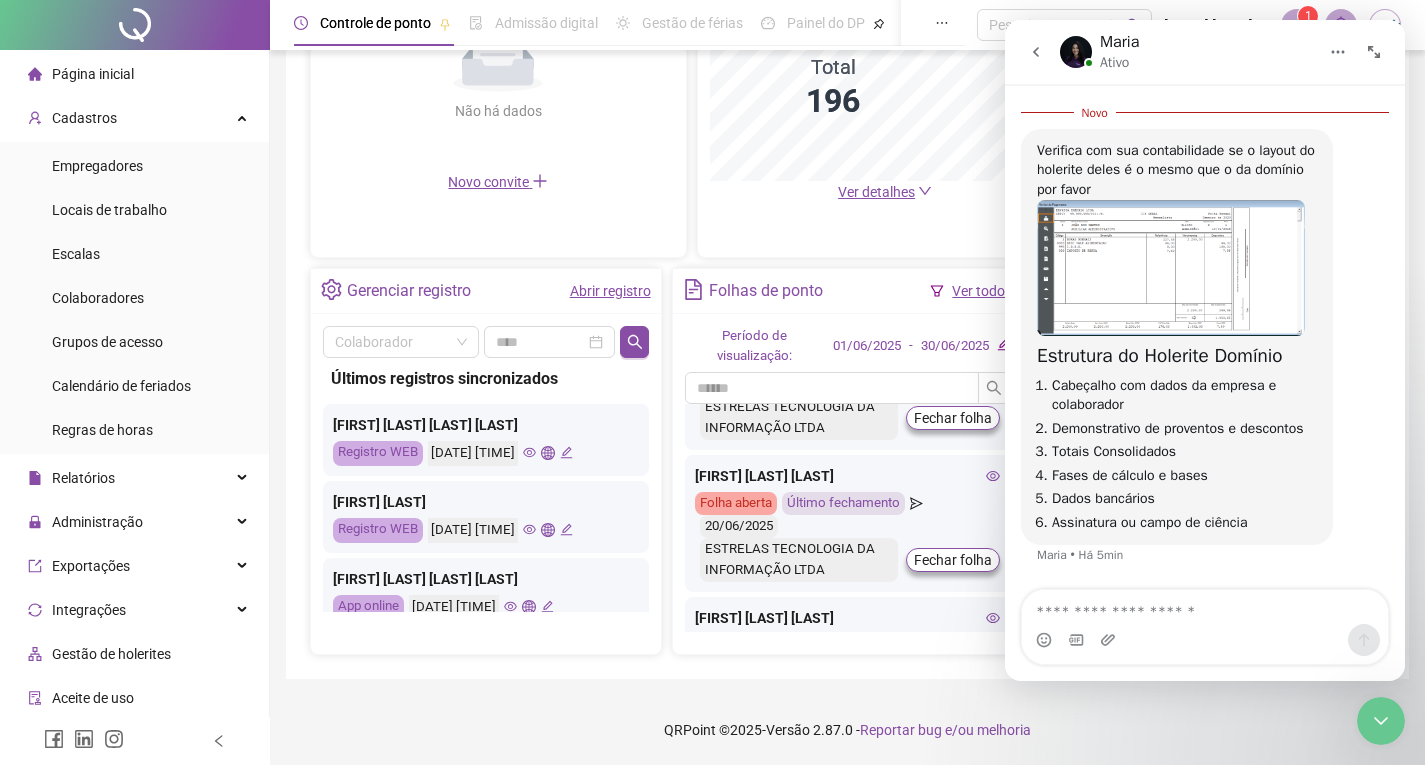 click on "QRPoint © 2025  -  Versão   2.87.0   -  Reportar bug e/ou melhoria" at bounding box center (847, 730) 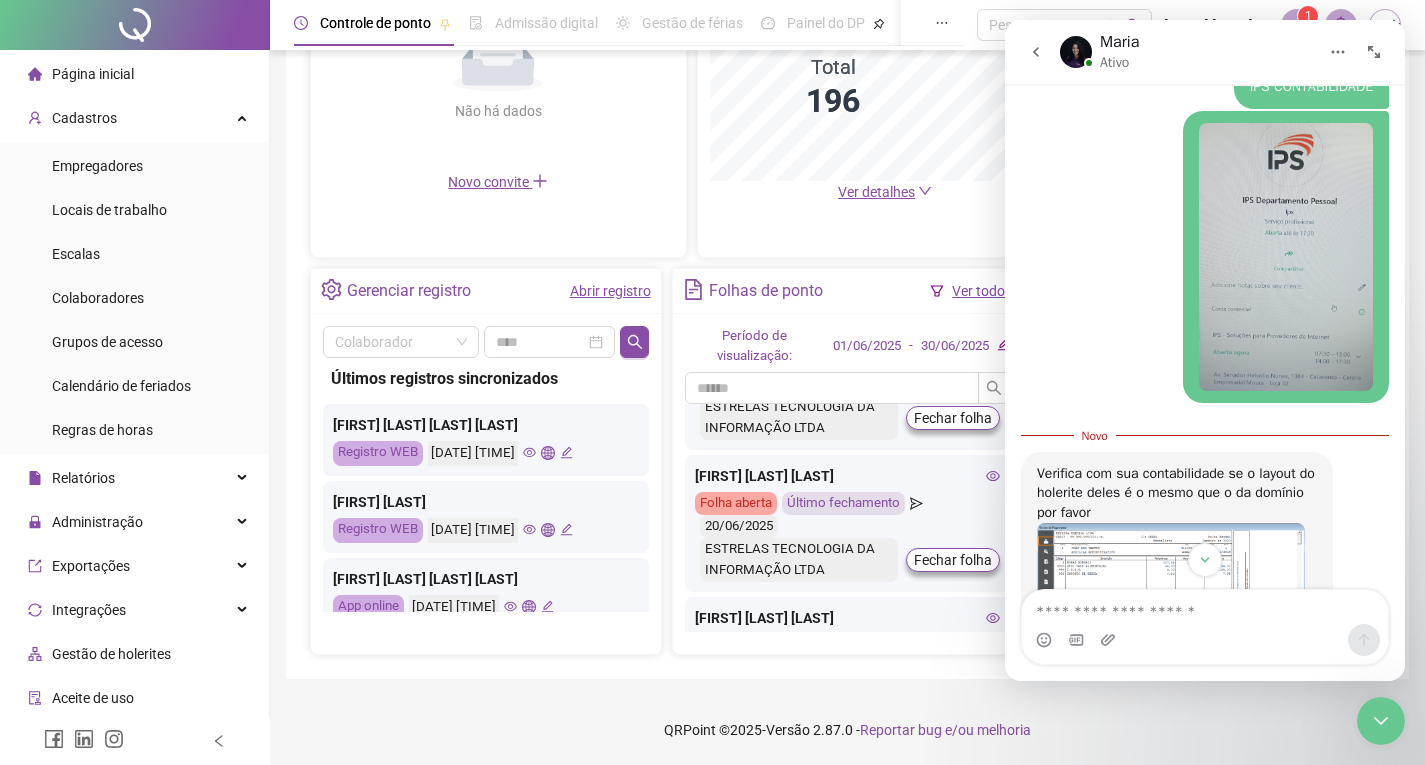 scroll, scrollTop: 2141, scrollLeft: 0, axis: vertical 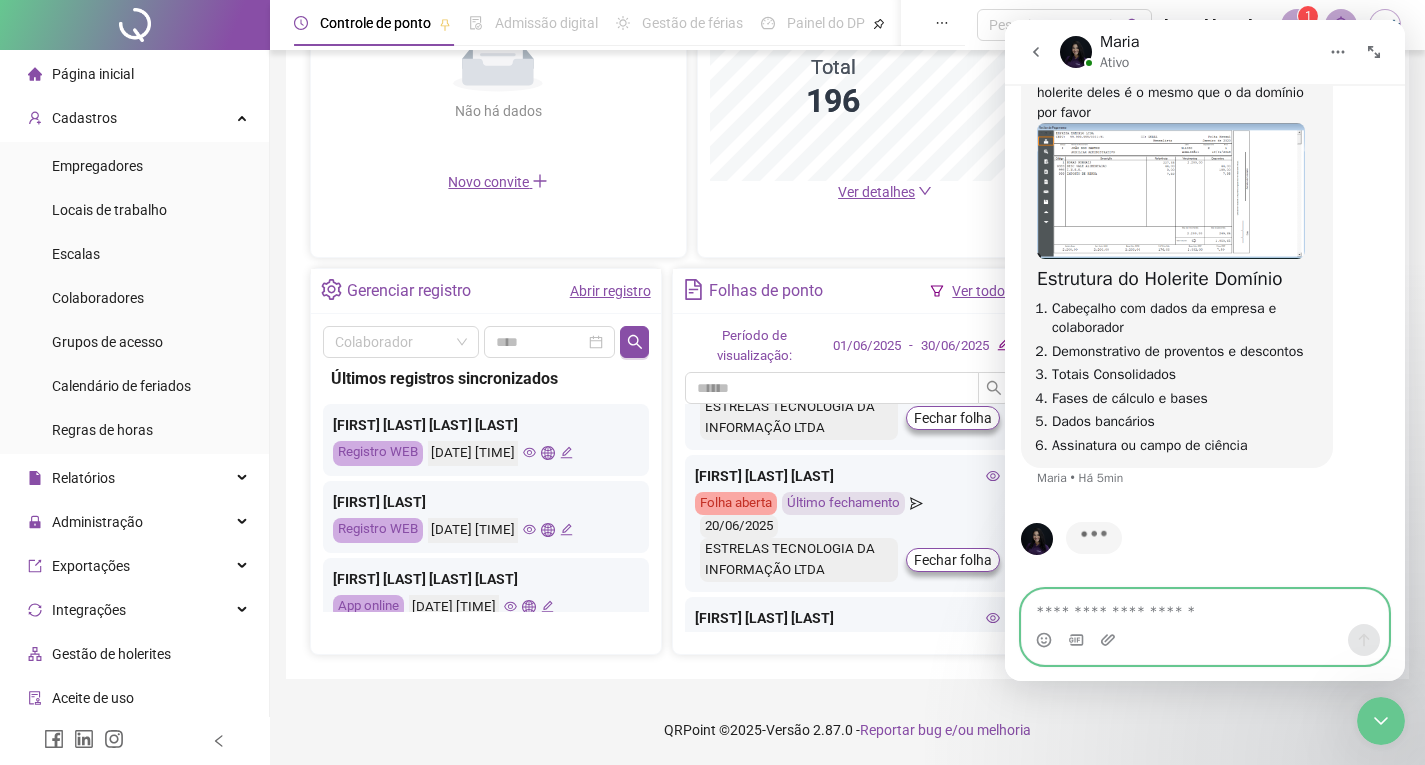 click at bounding box center [1205, 607] 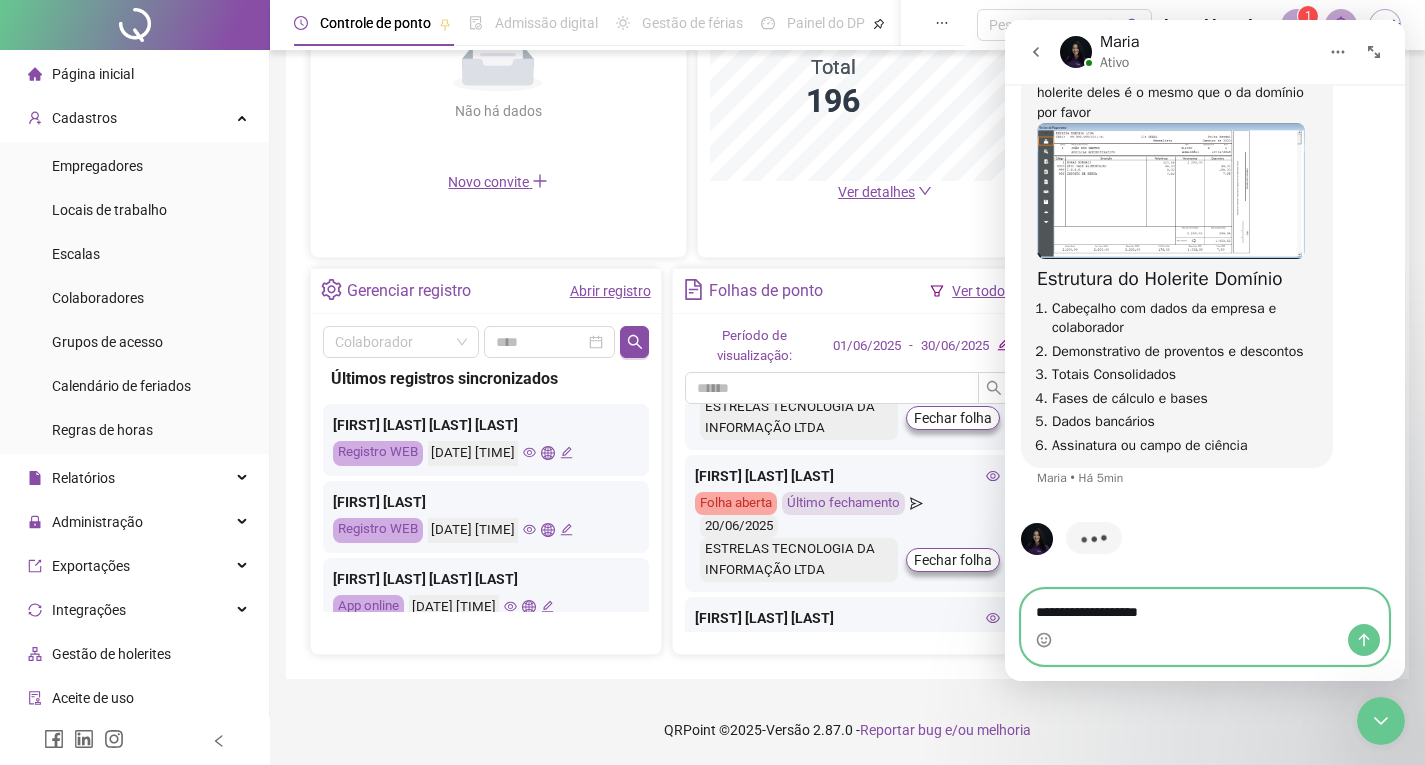 scroll, scrollTop: 2064, scrollLeft: 0, axis: vertical 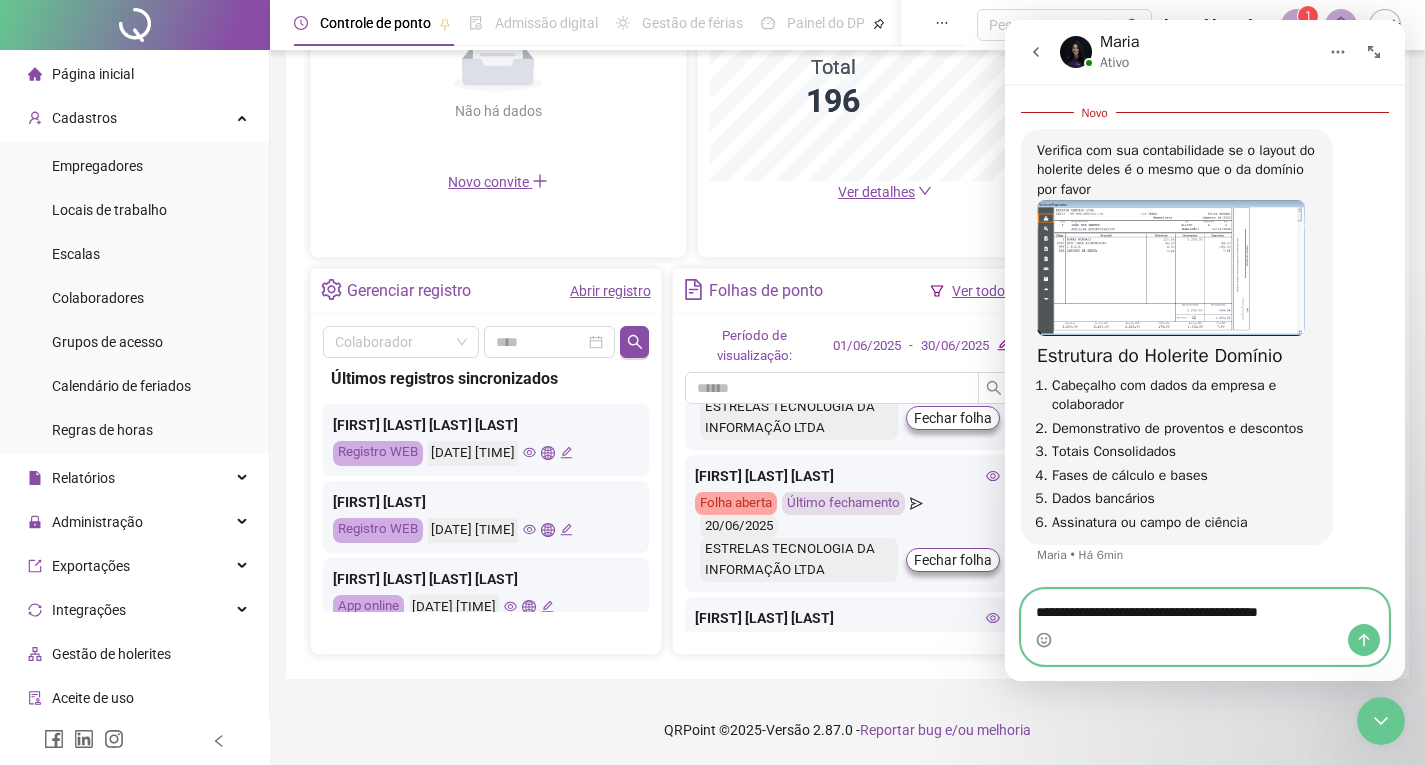 type on "**********" 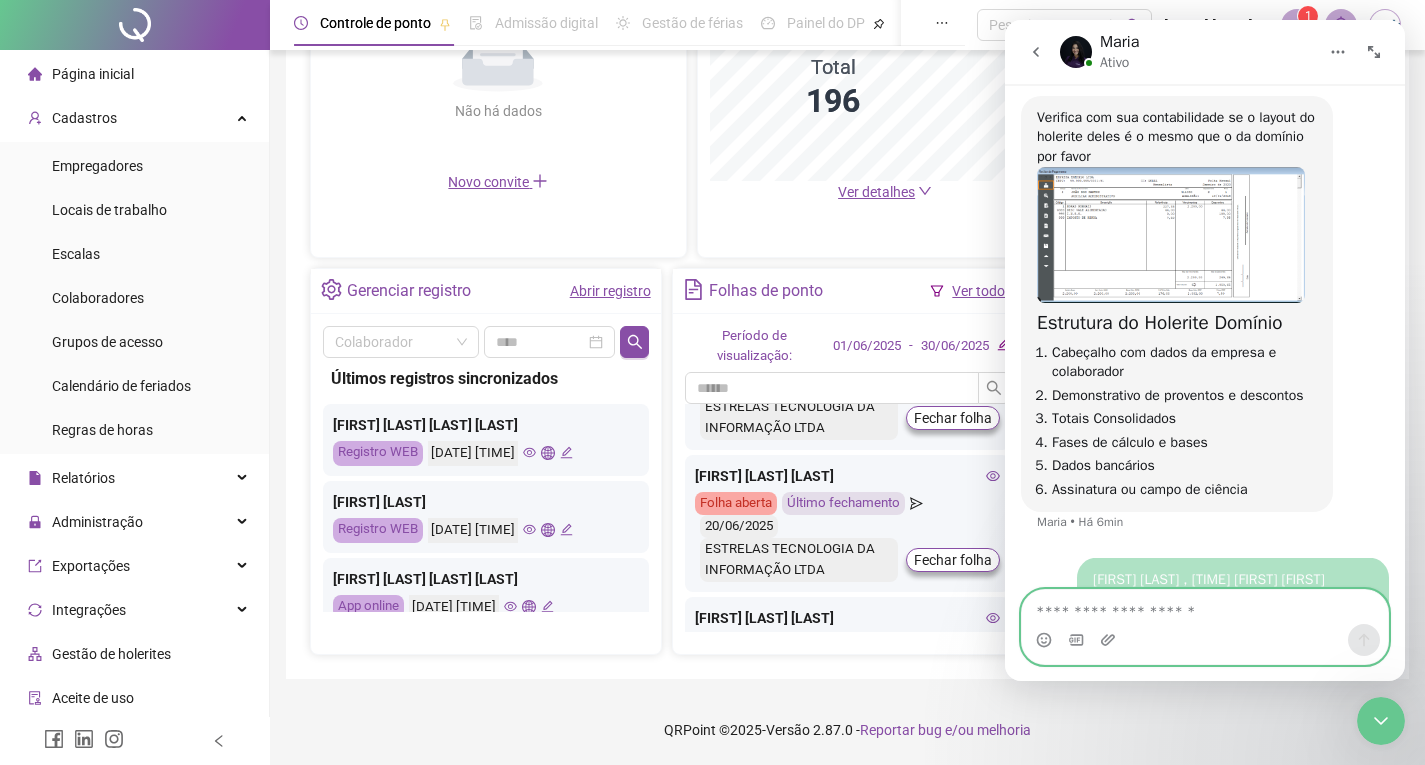 scroll, scrollTop: 2110, scrollLeft: 0, axis: vertical 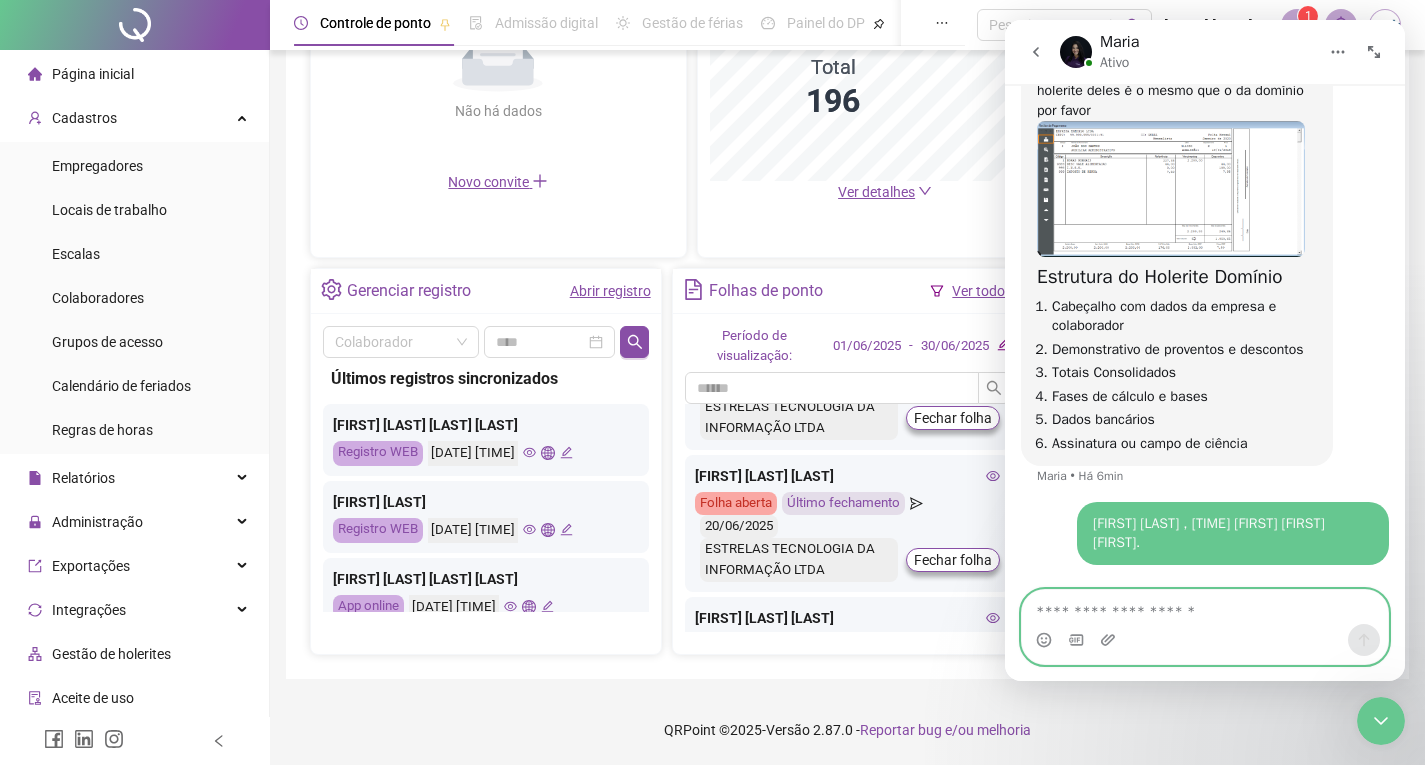 click at bounding box center [1205, 607] 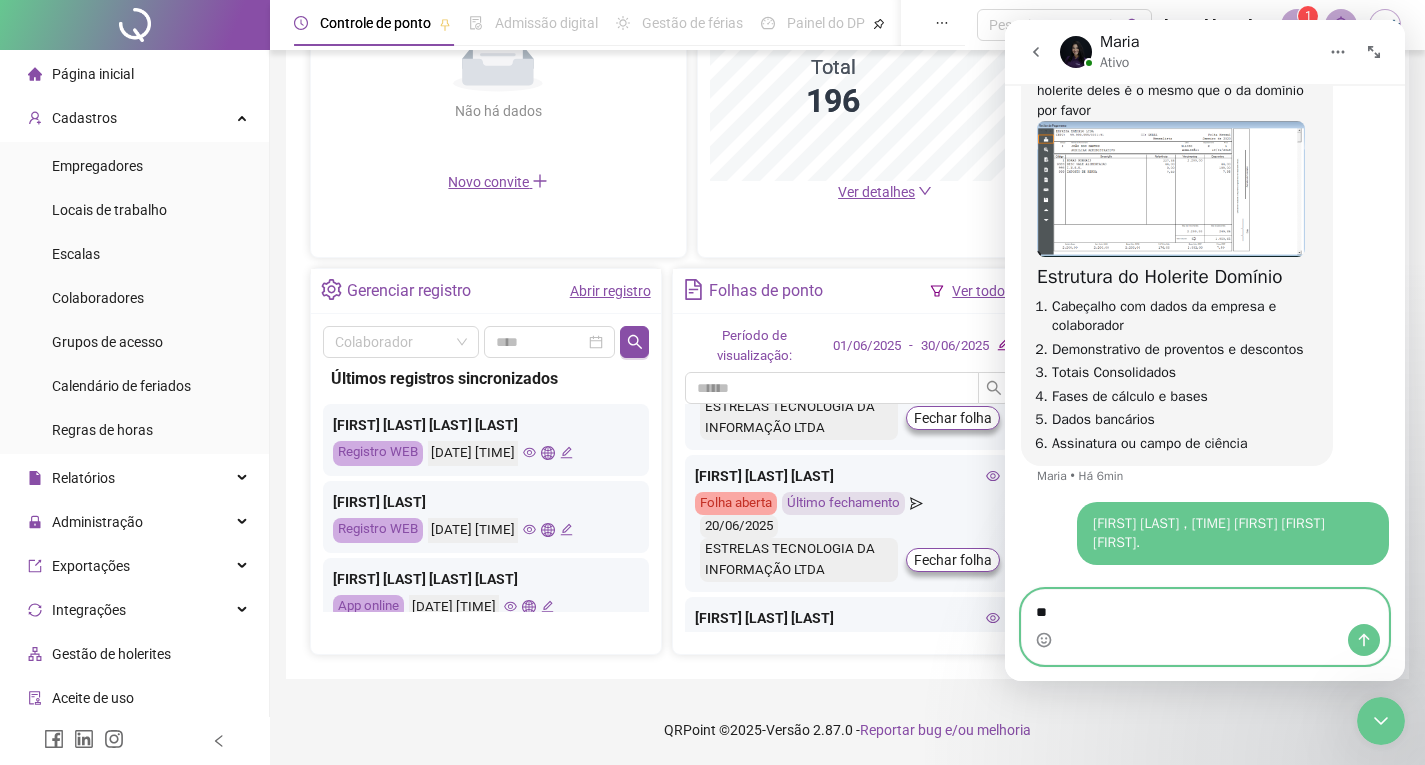 type on "*" 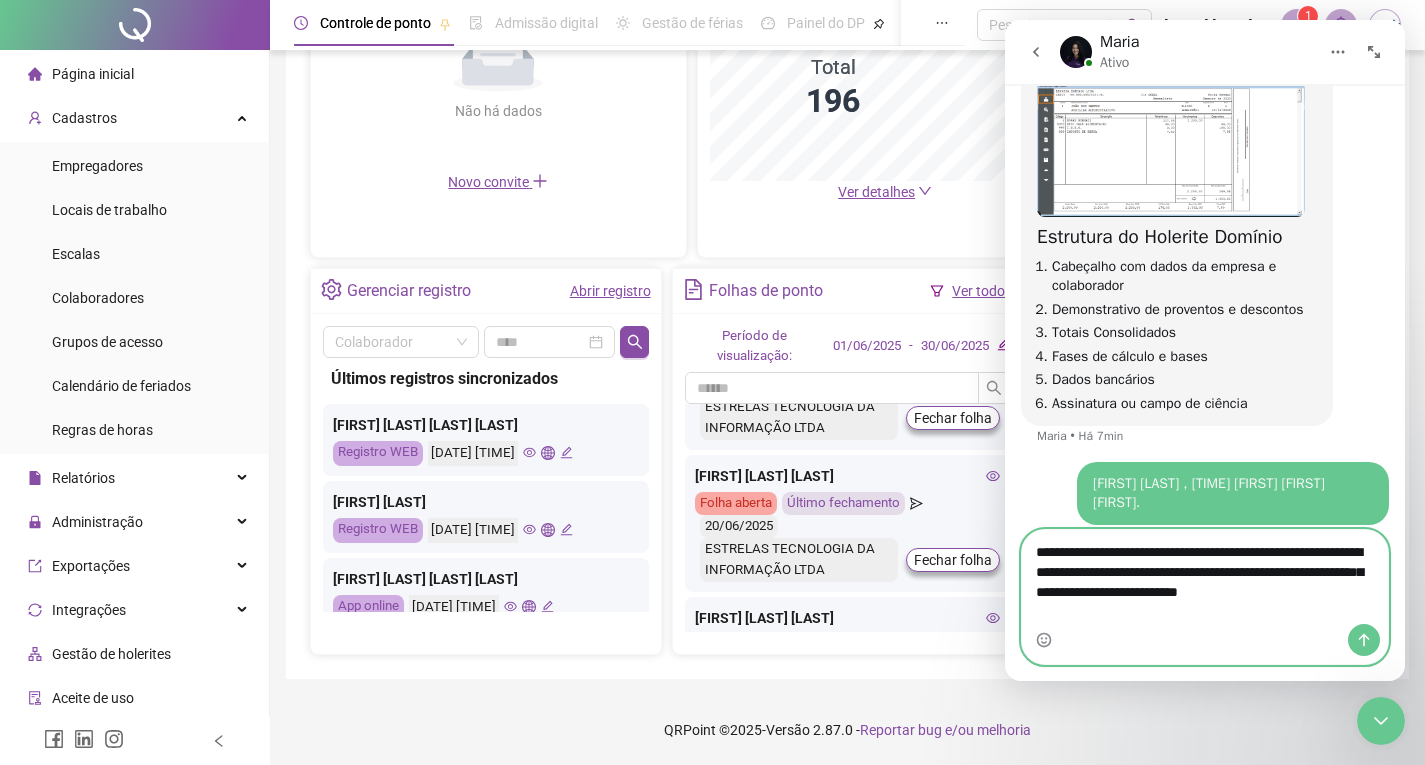 scroll, scrollTop: 2170, scrollLeft: 0, axis: vertical 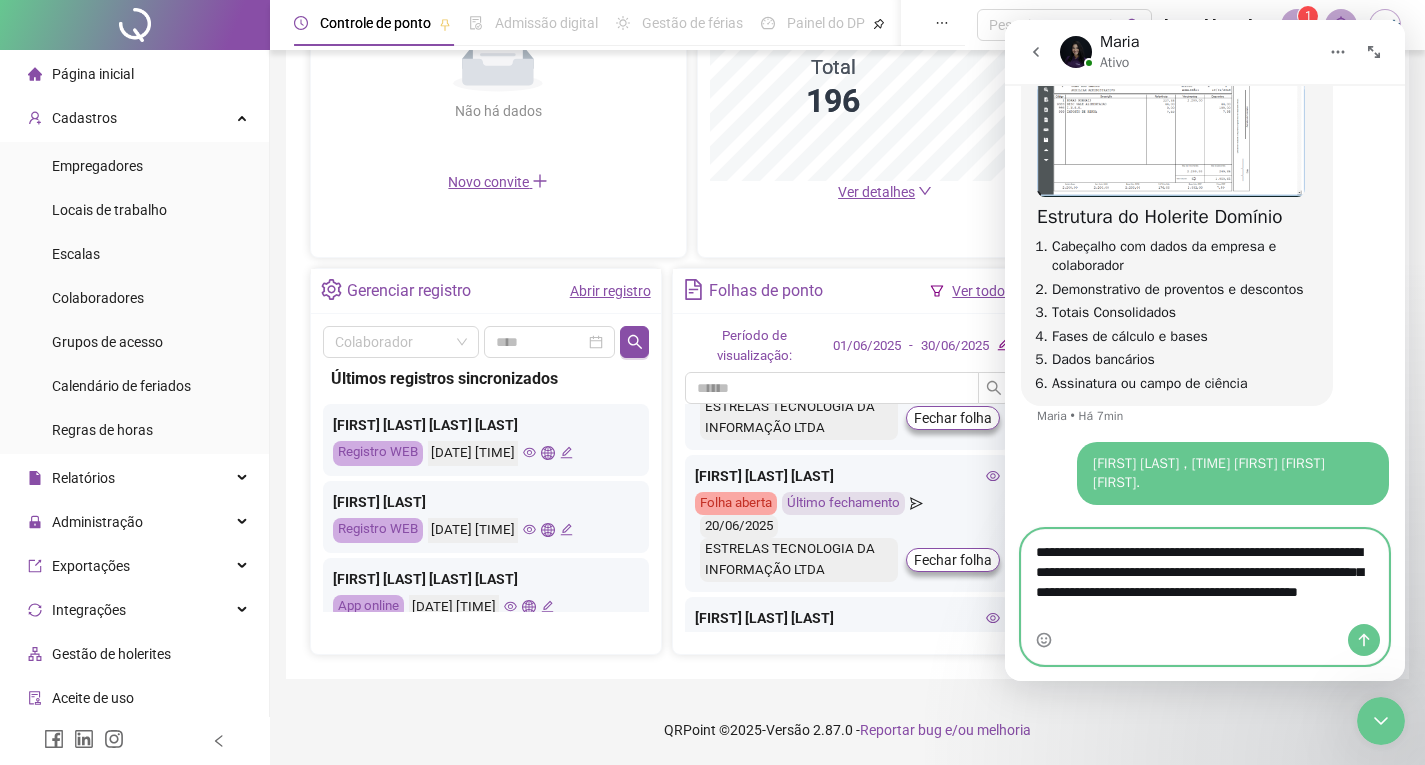 type on "**********" 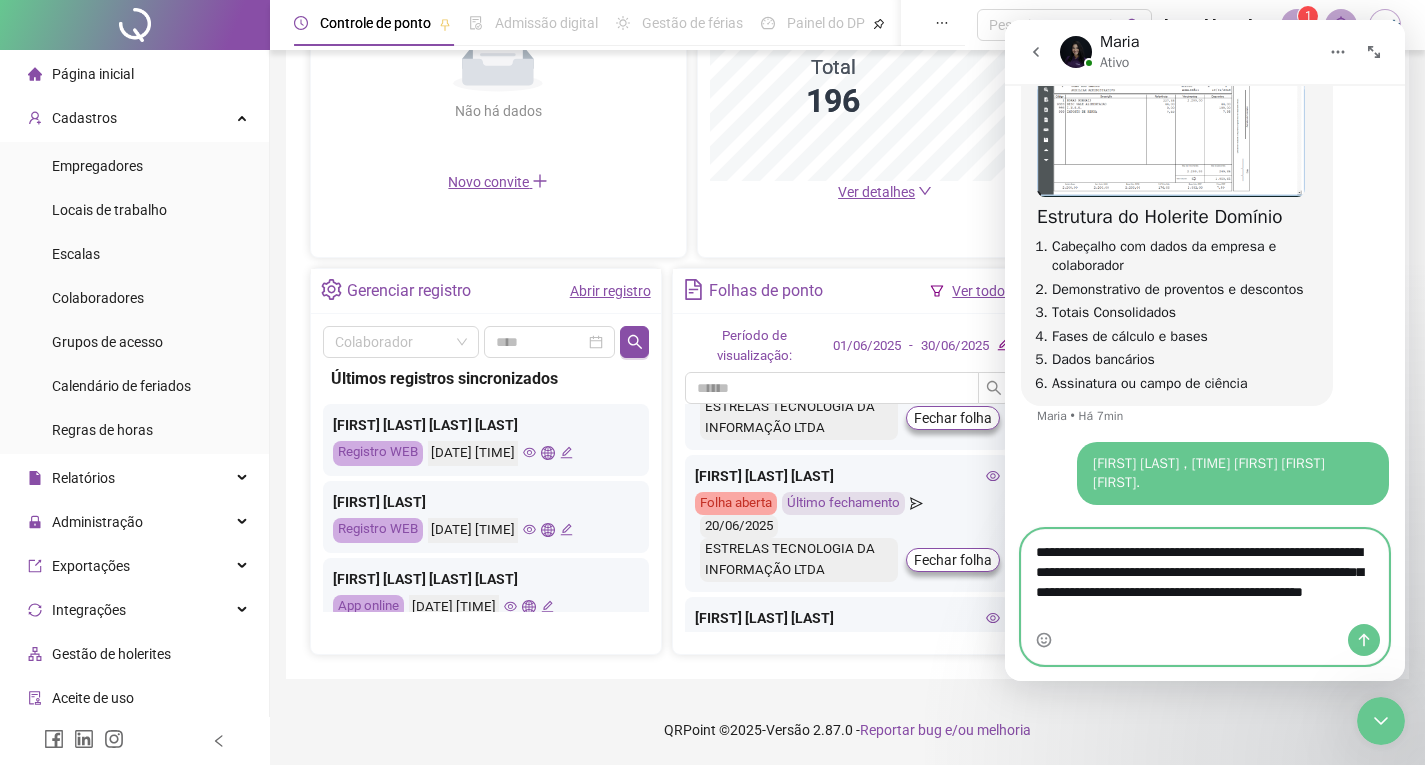 type 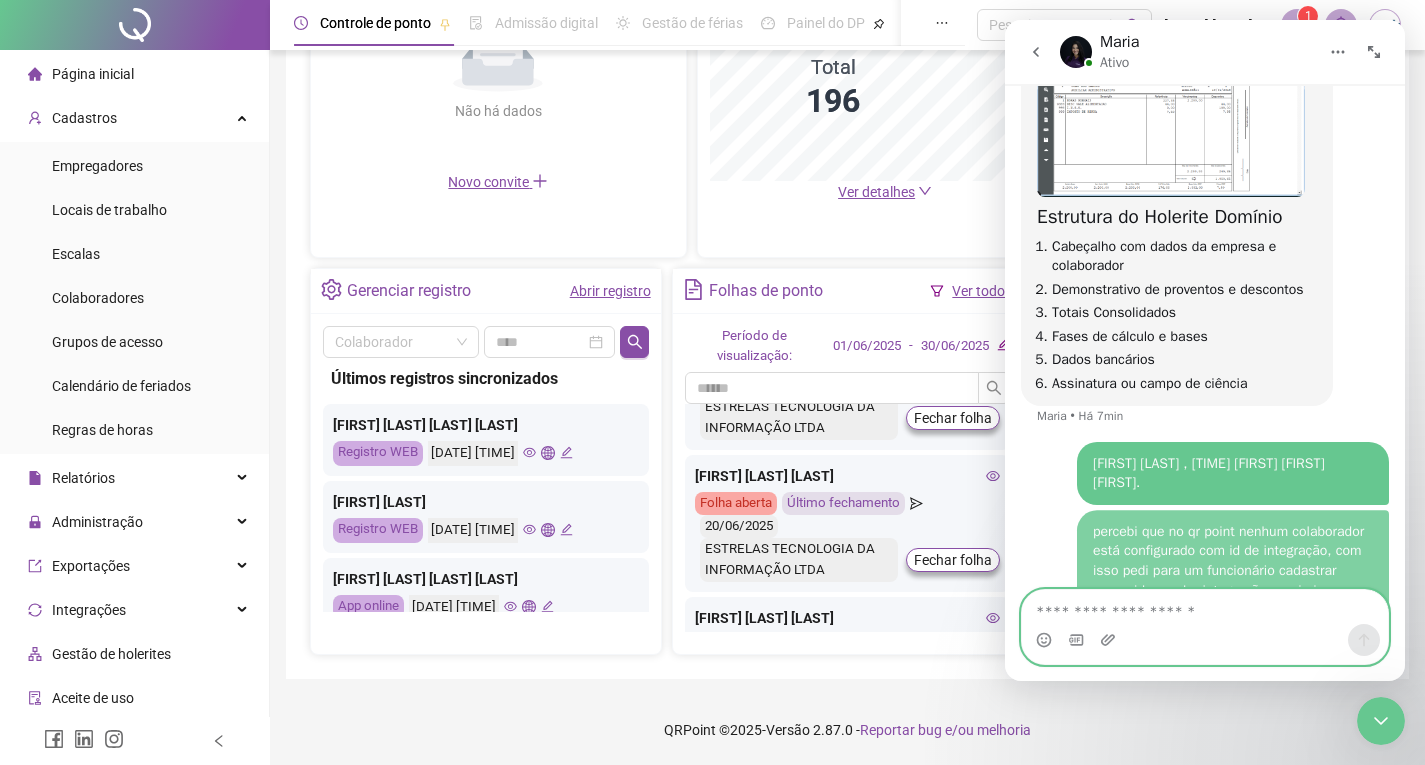 scroll, scrollTop: 2234, scrollLeft: 0, axis: vertical 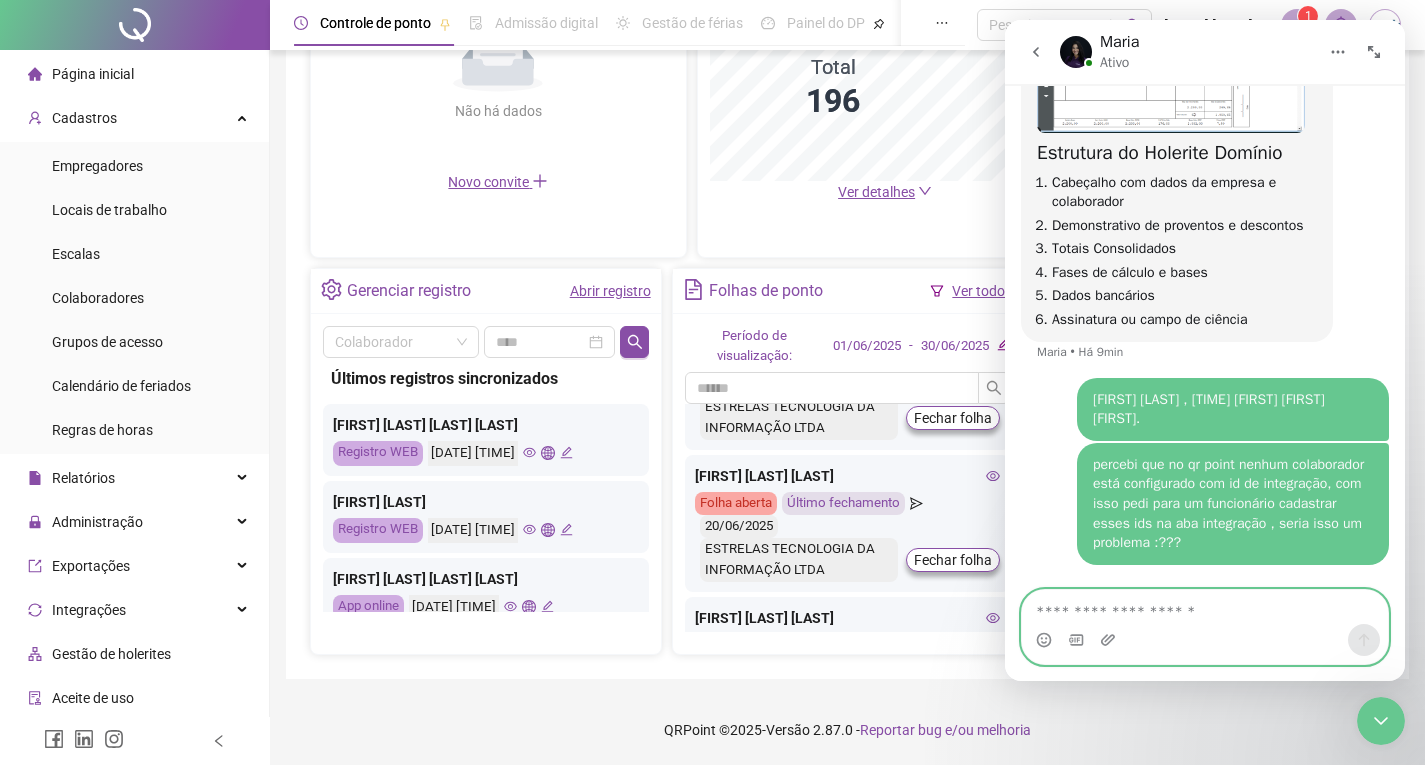 click at bounding box center [1205, 607] 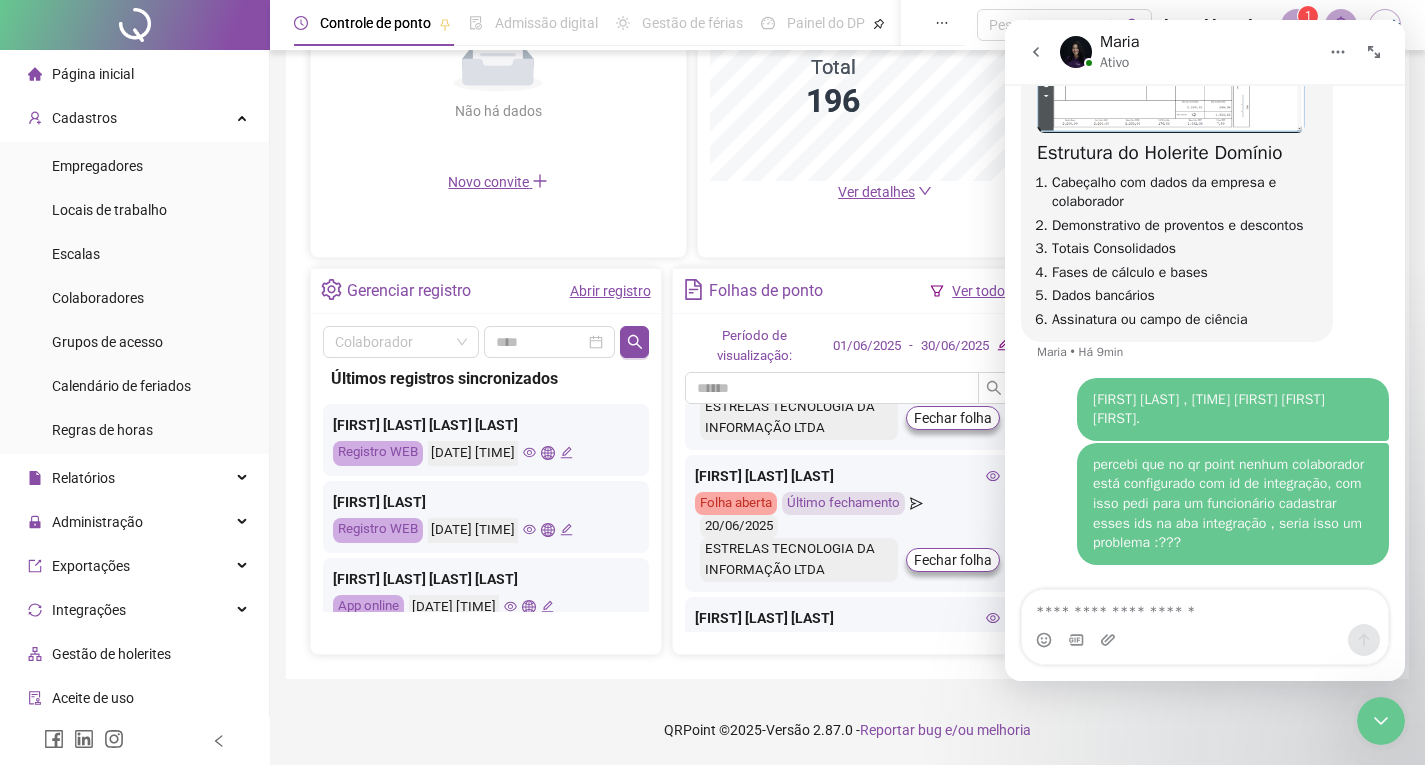 scroll, scrollTop: 0, scrollLeft: 0, axis: both 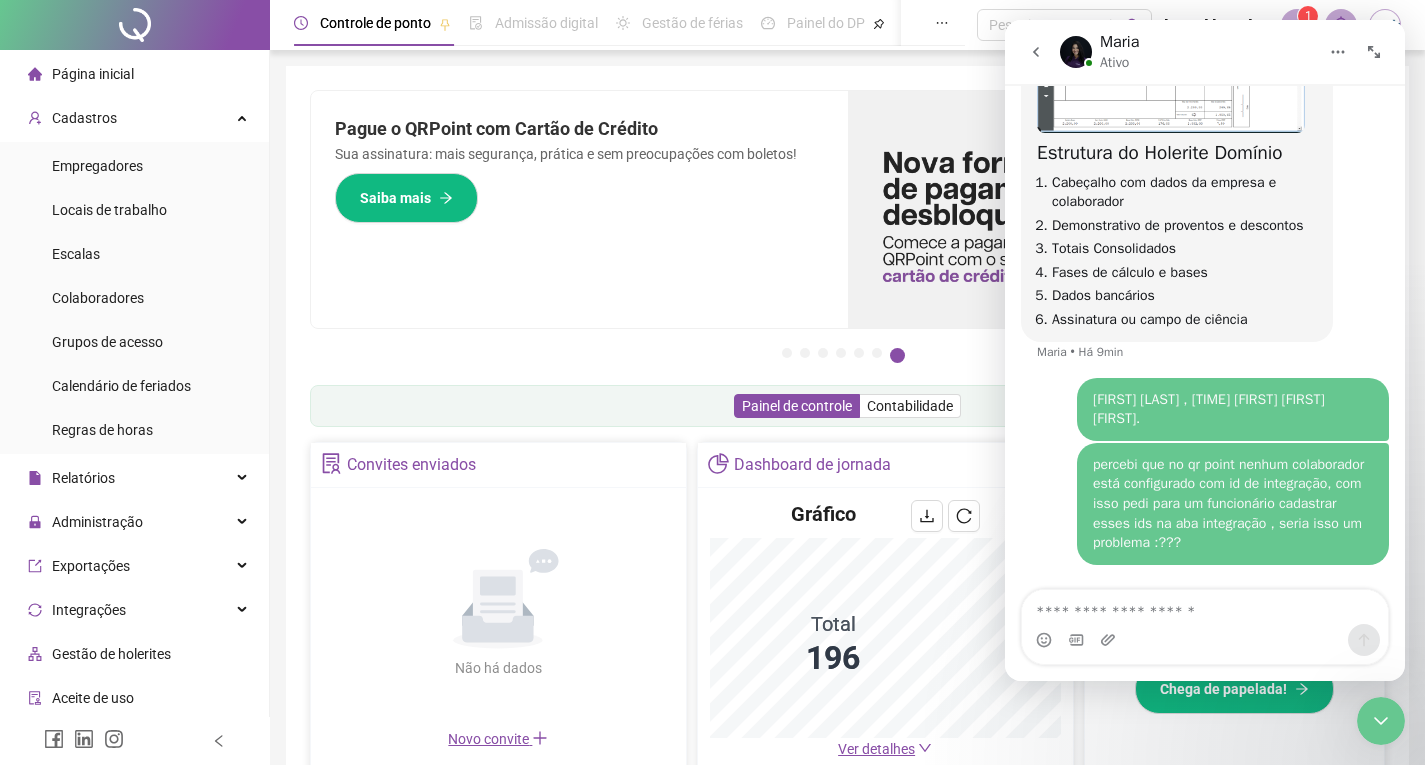 click 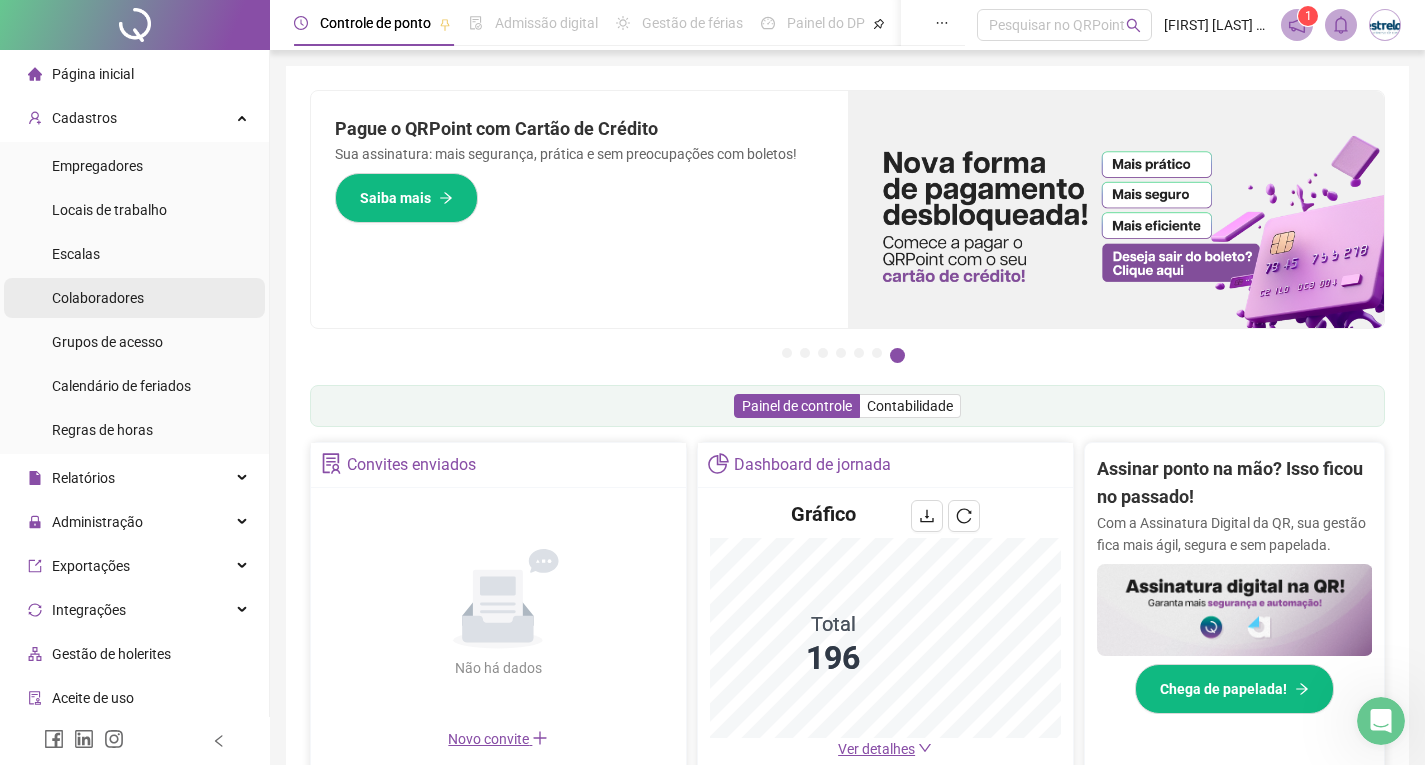 click on "Colaboradores" at bounding box center (98, 298) 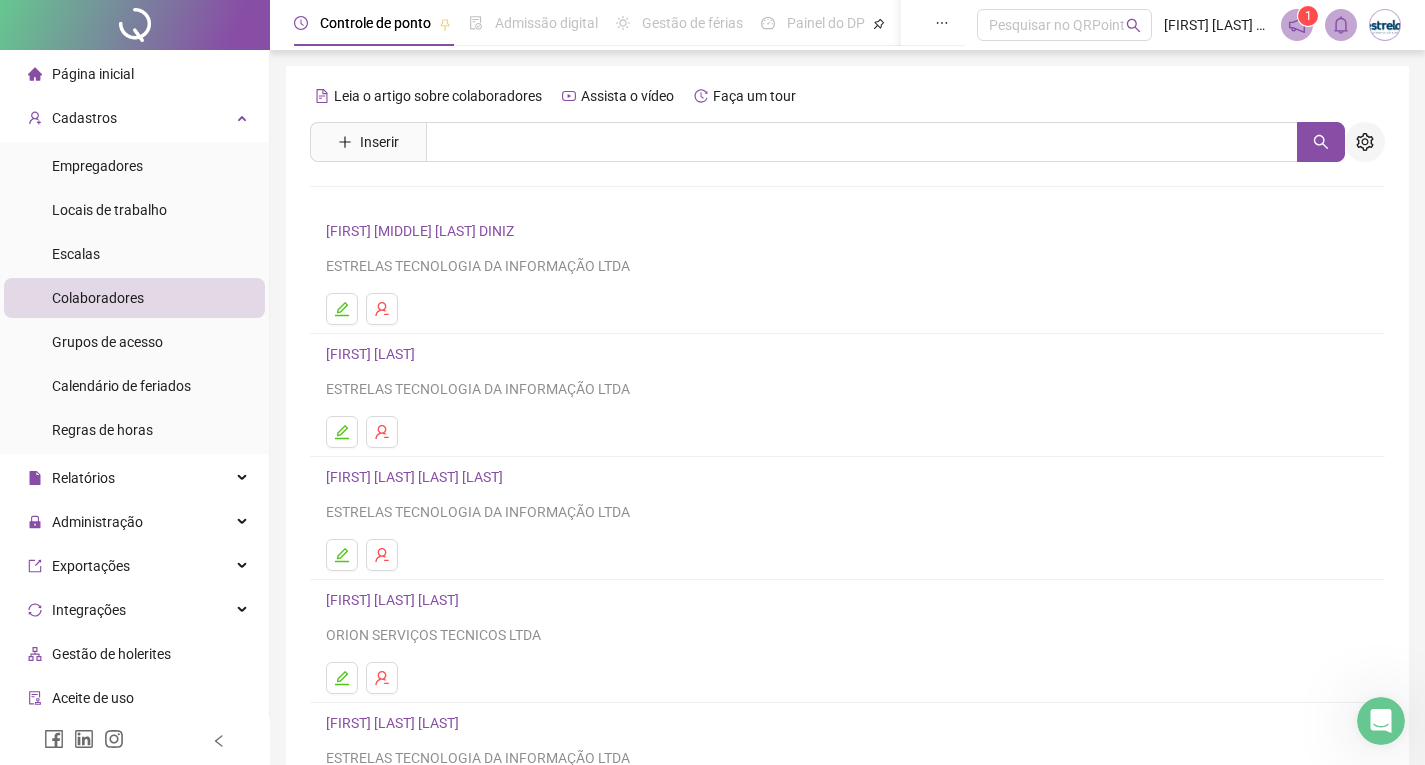 click 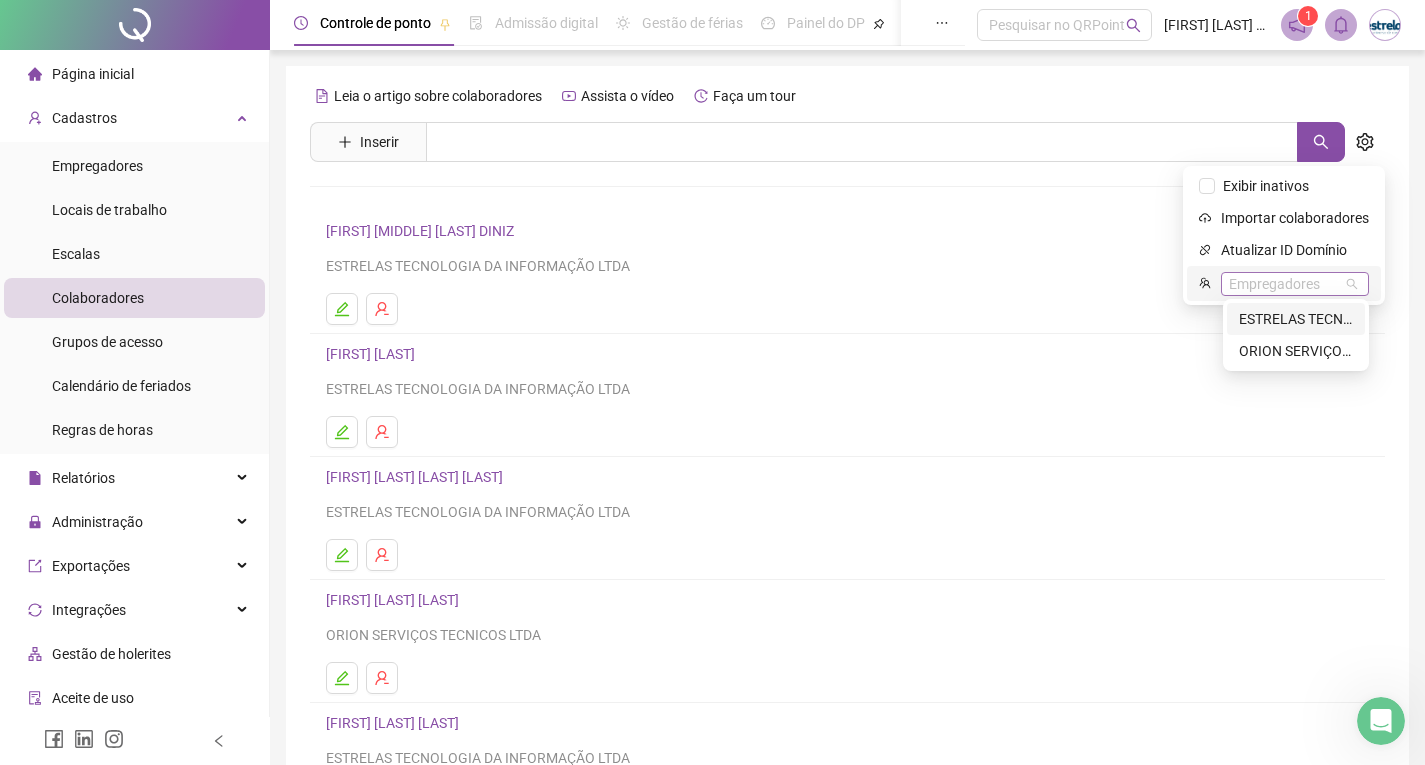 click at bounding box center [1284, 283] 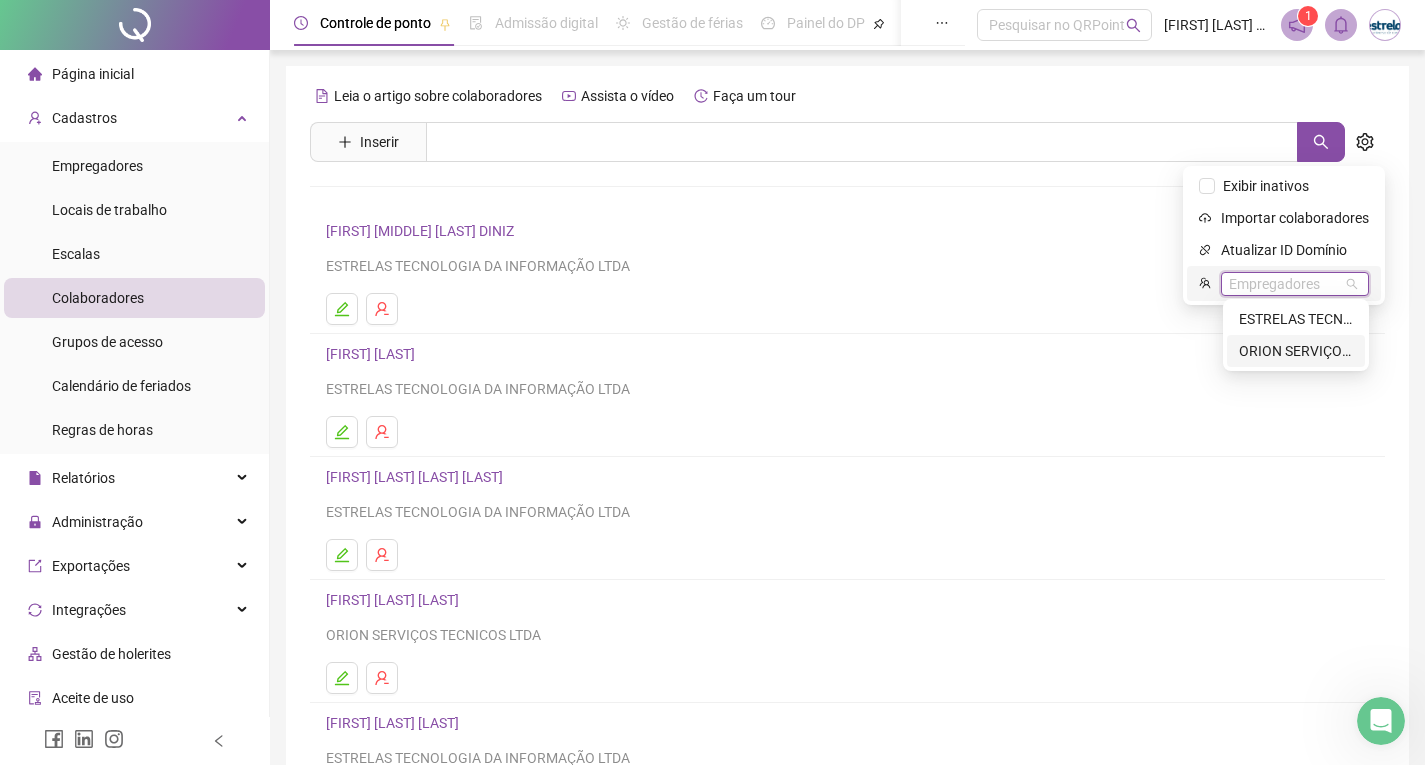 click on "ORION SERVIÇOS TECNICOS LTDA" at bounding box center [1296, 351] 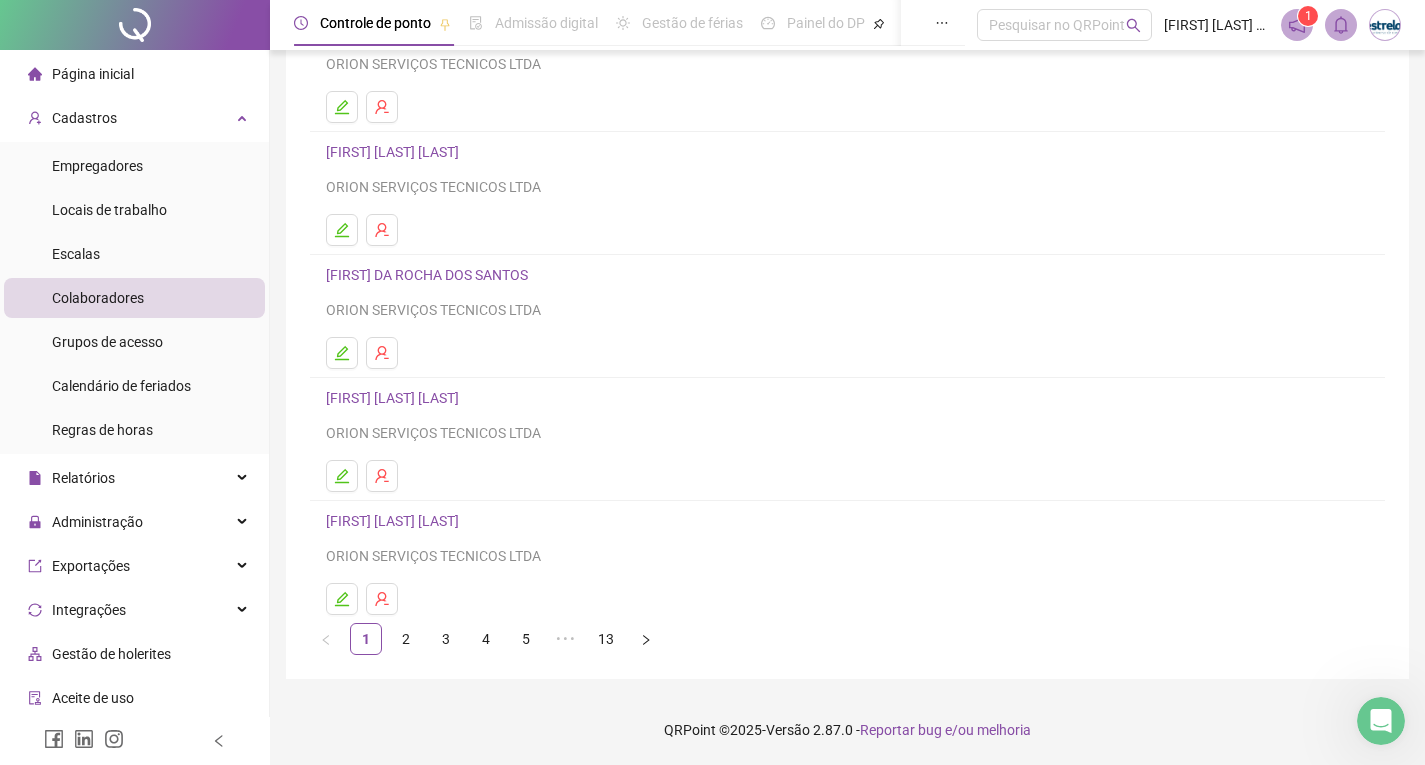 scroll, scrollTop: 0, scrollLeft: 0, axis: both 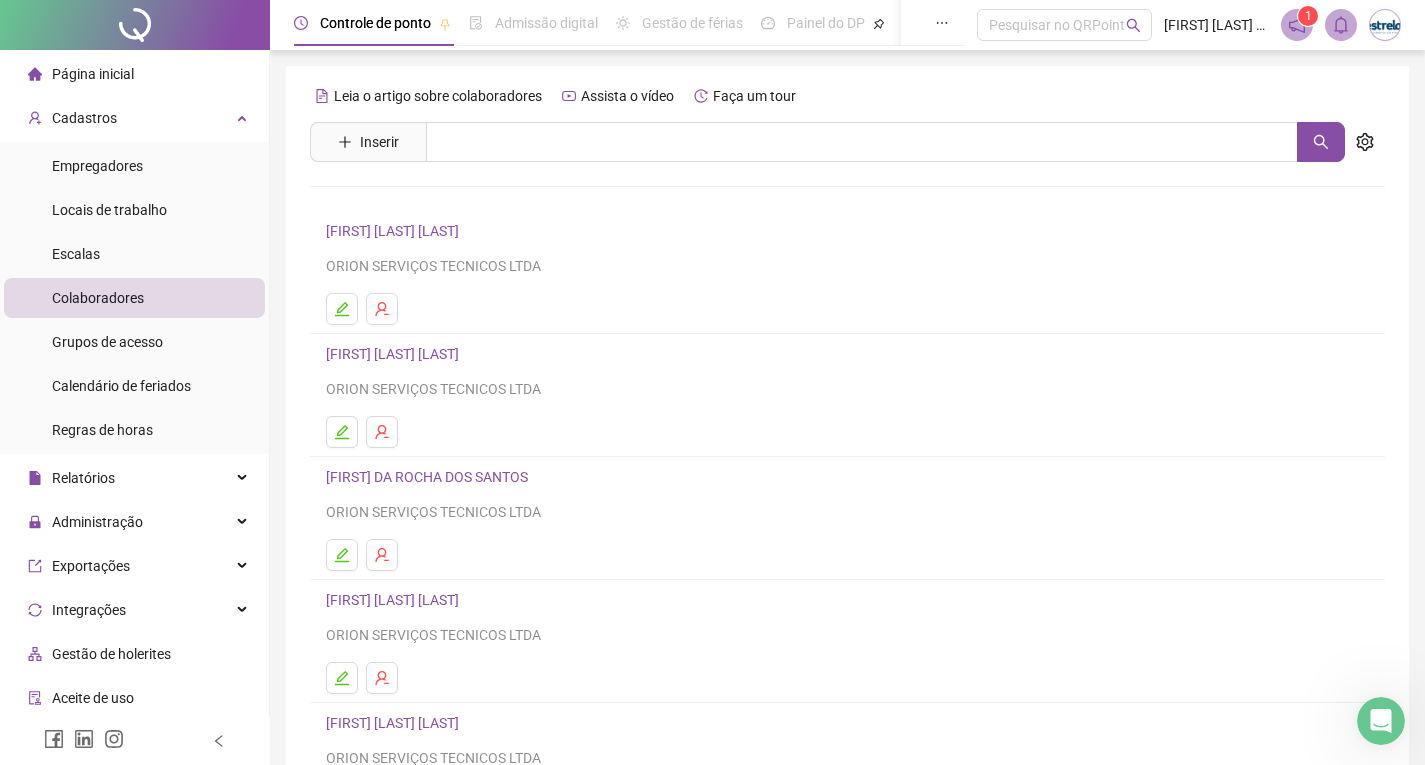 click on "[FIRST] [LAST] [LAST]" at bounding box center (395, 231) 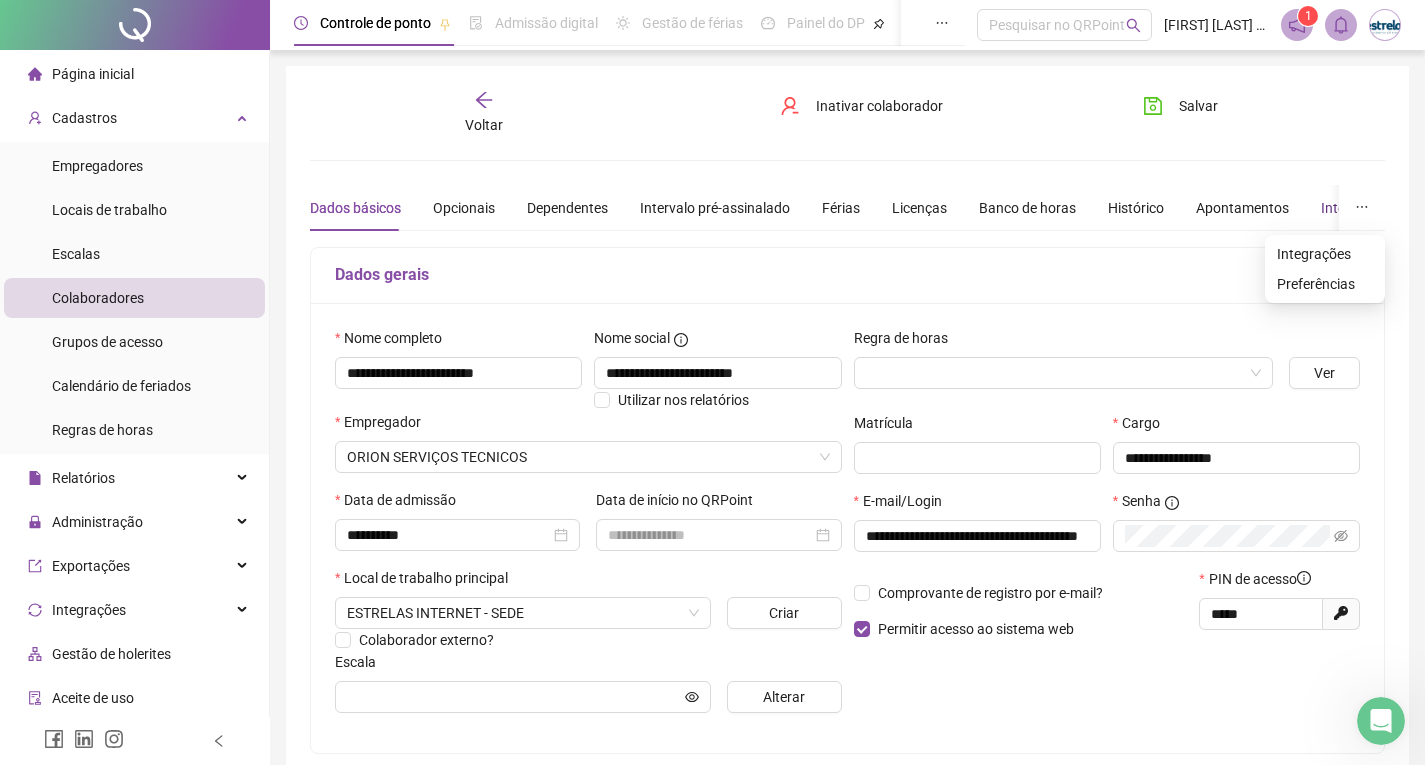 click on "Integrações" at bounding box center (1358, 208) 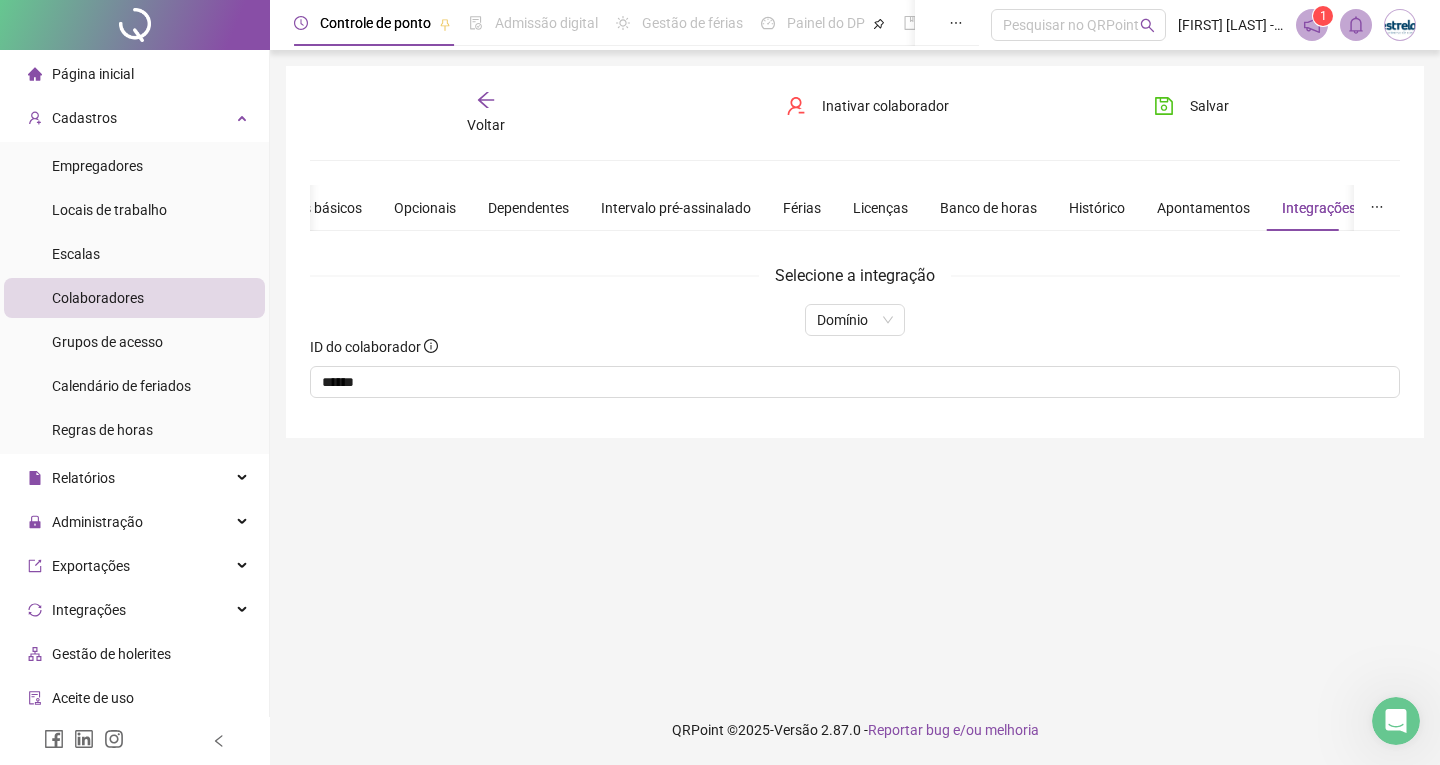 click on "Voltar" at bounding box center (486, 113) 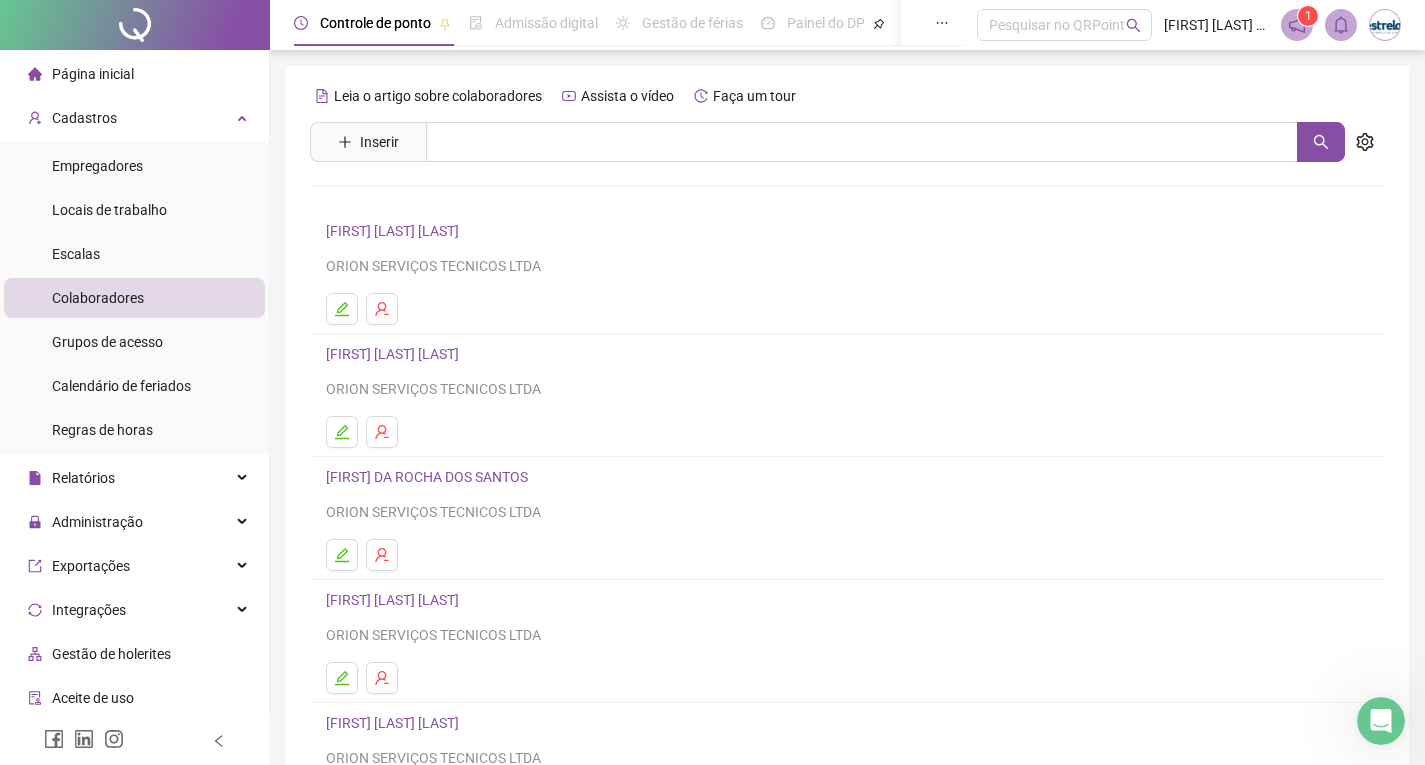 click on "[FIRST] [LAST] [LAST]" at bounding box center [395, 354] 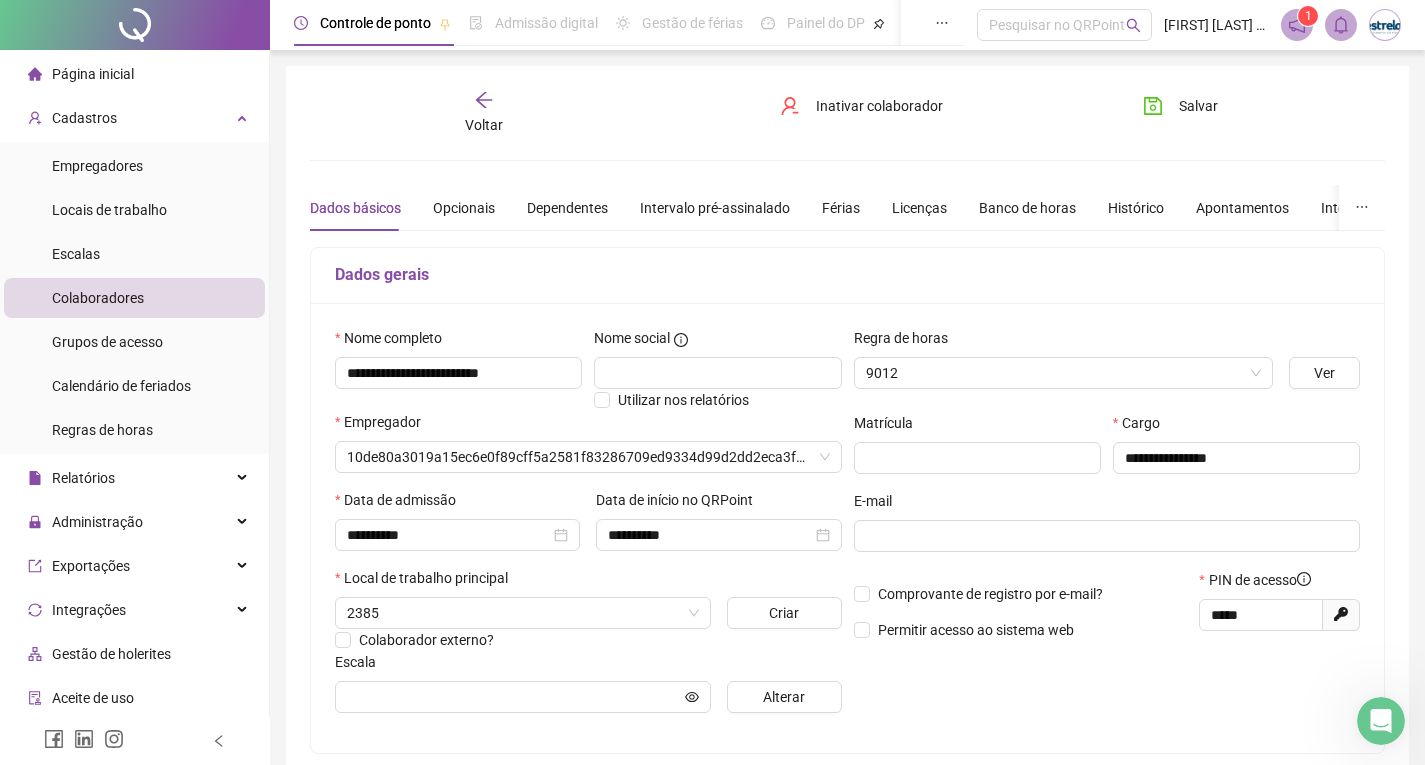 type on "**********" 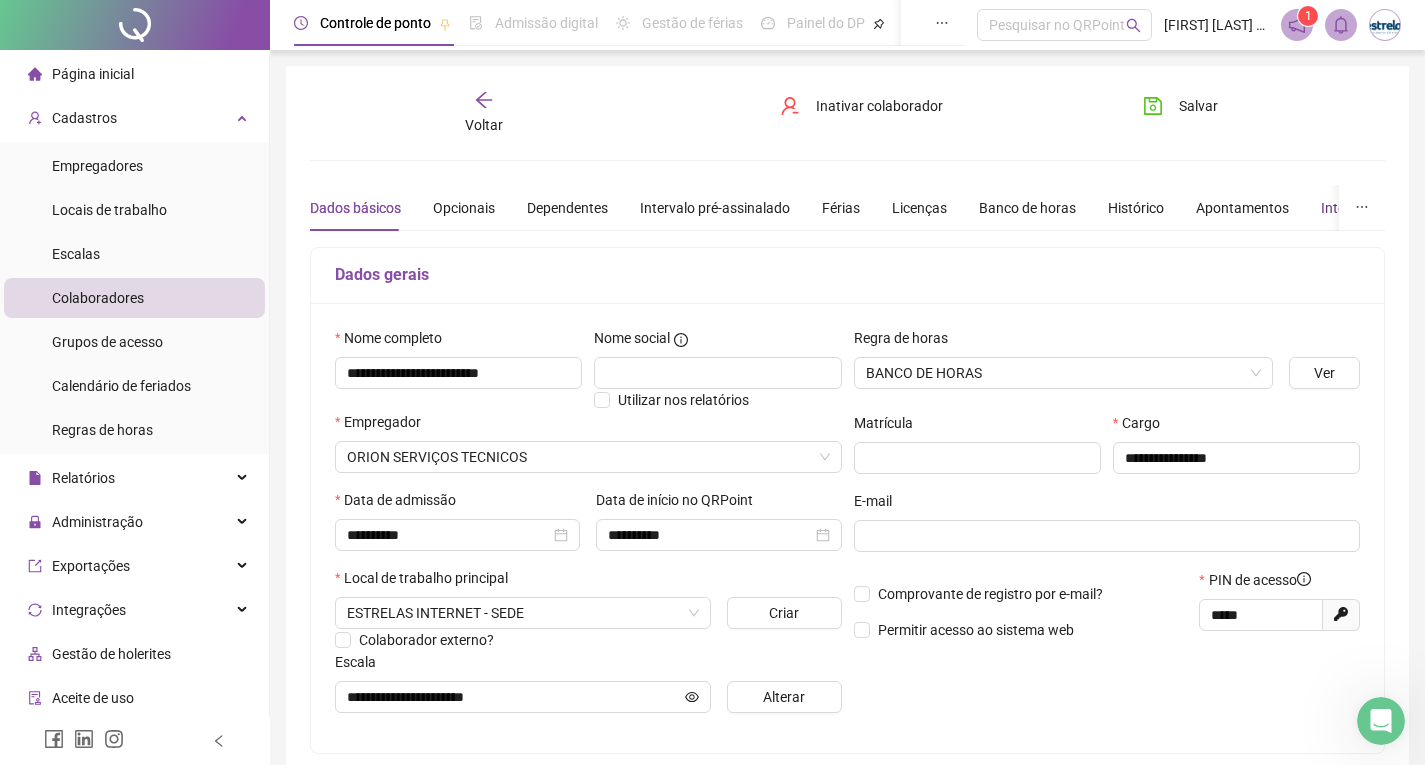 click on "Integrações" at bounding box center (1358, 208) 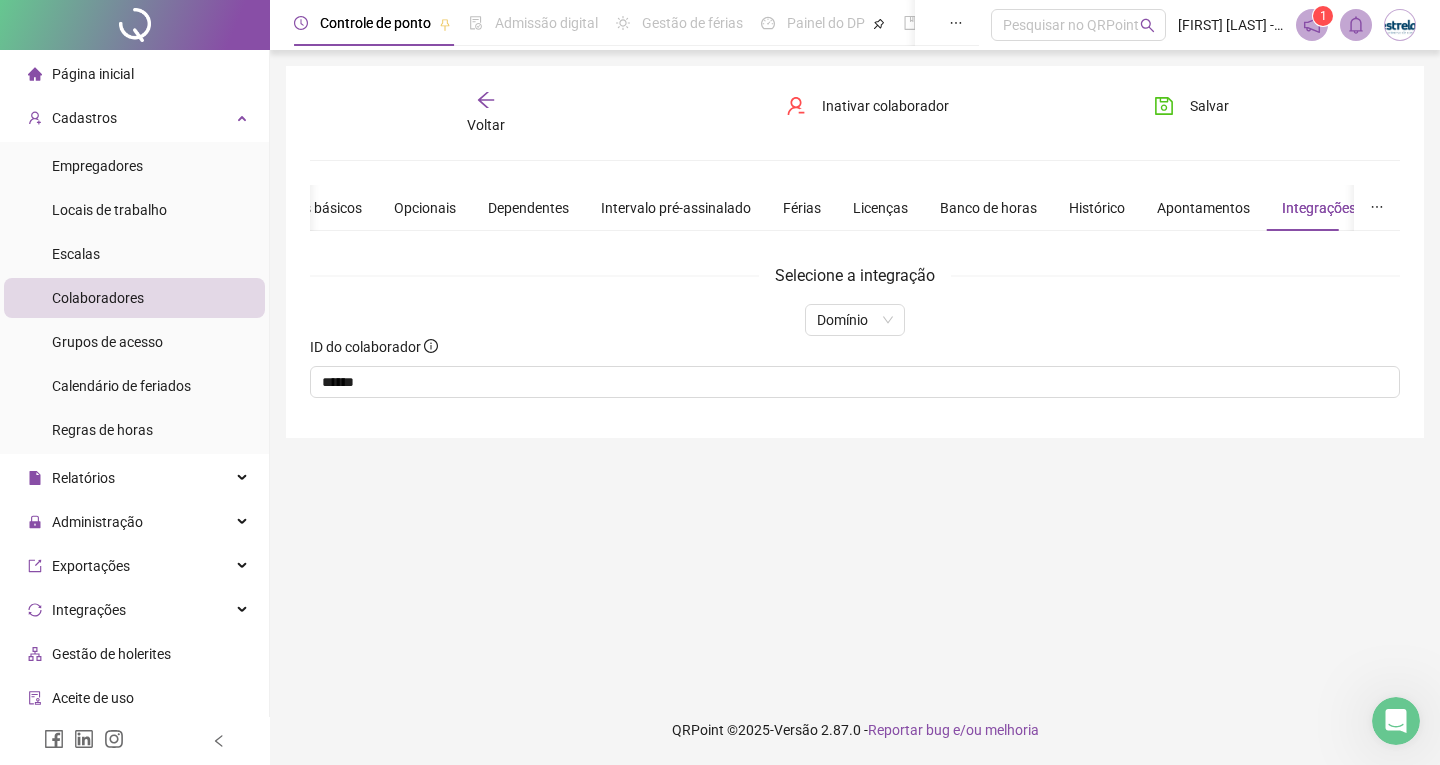 click 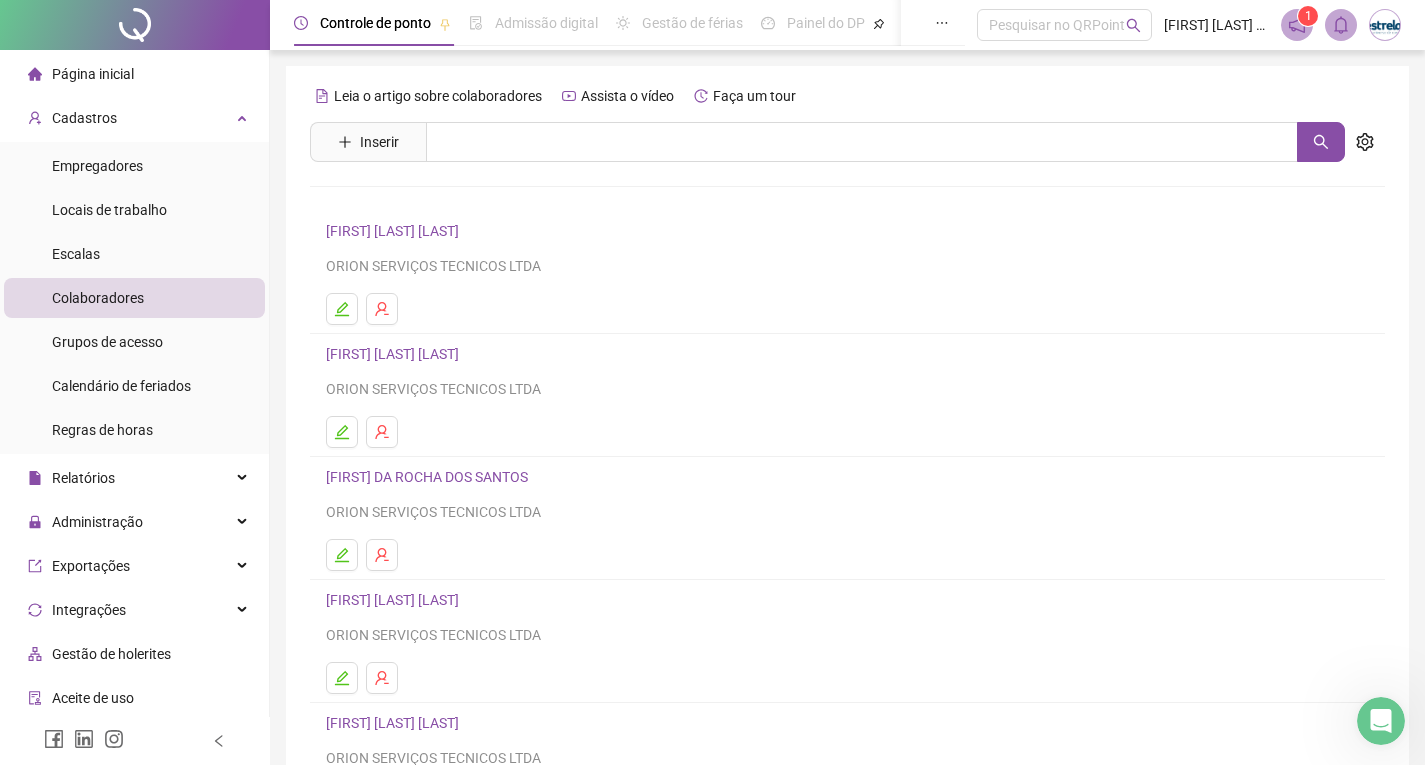 scroll, scrollTop: 200, scrollLeft: 0, axis: vertical 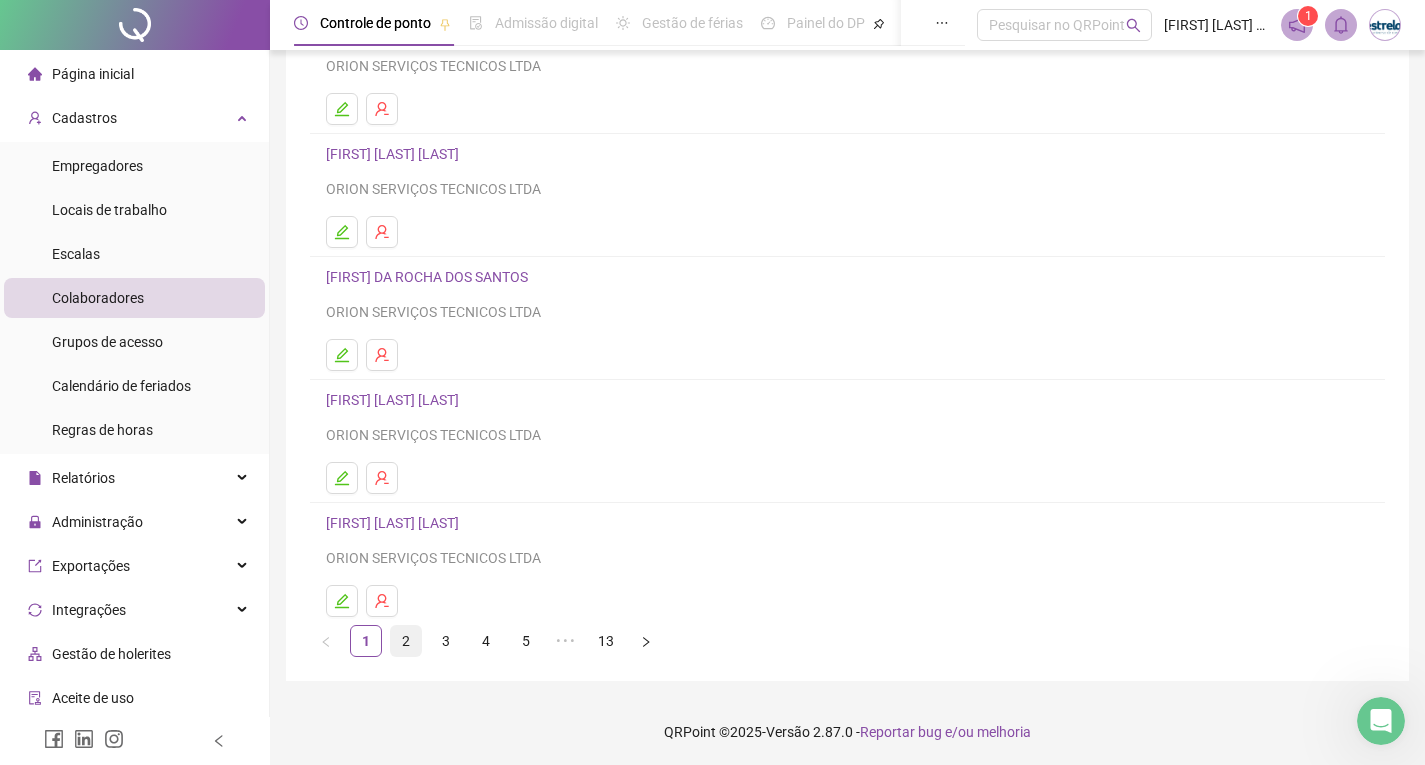 click on "2" at bounding box center (406, 641) 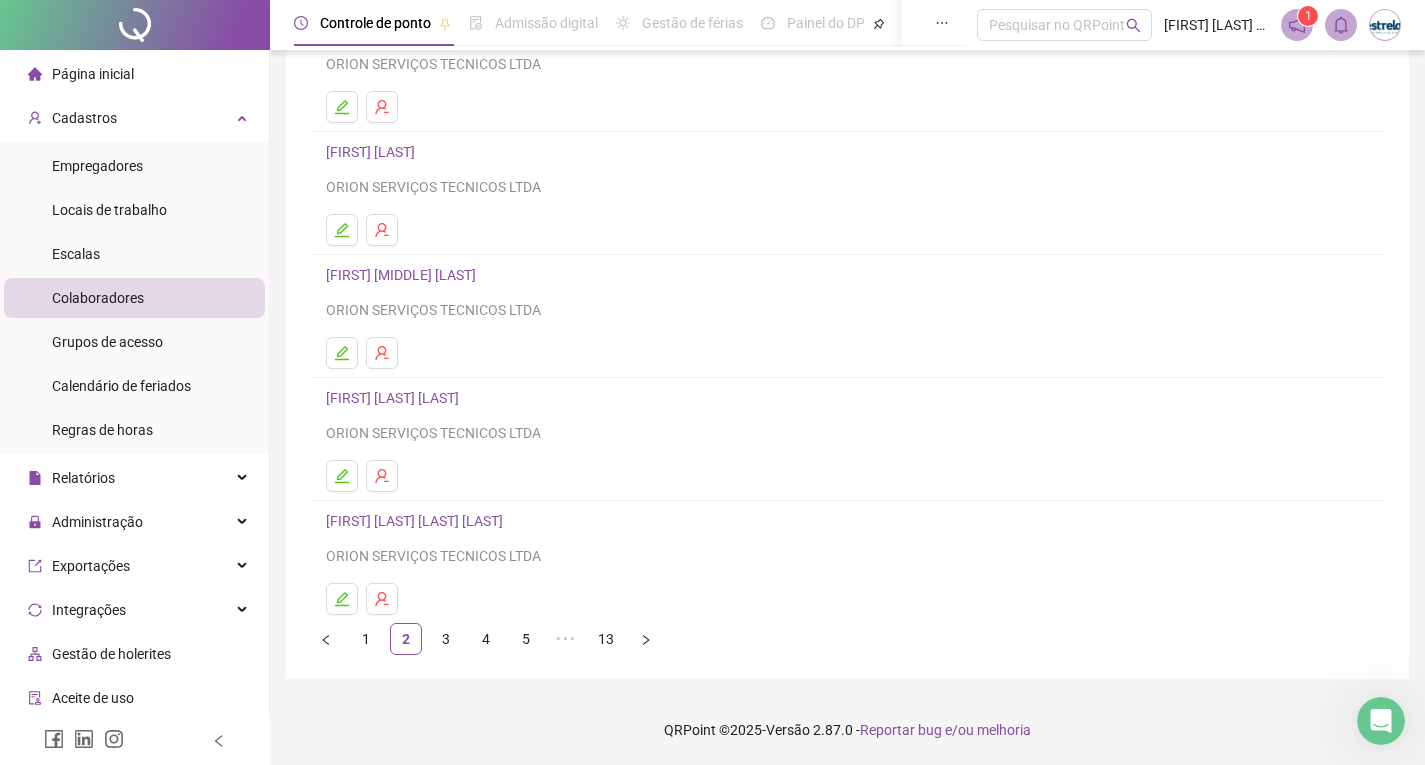 scroll, scrollTop: 0, scrollLeft: 0, axis: both 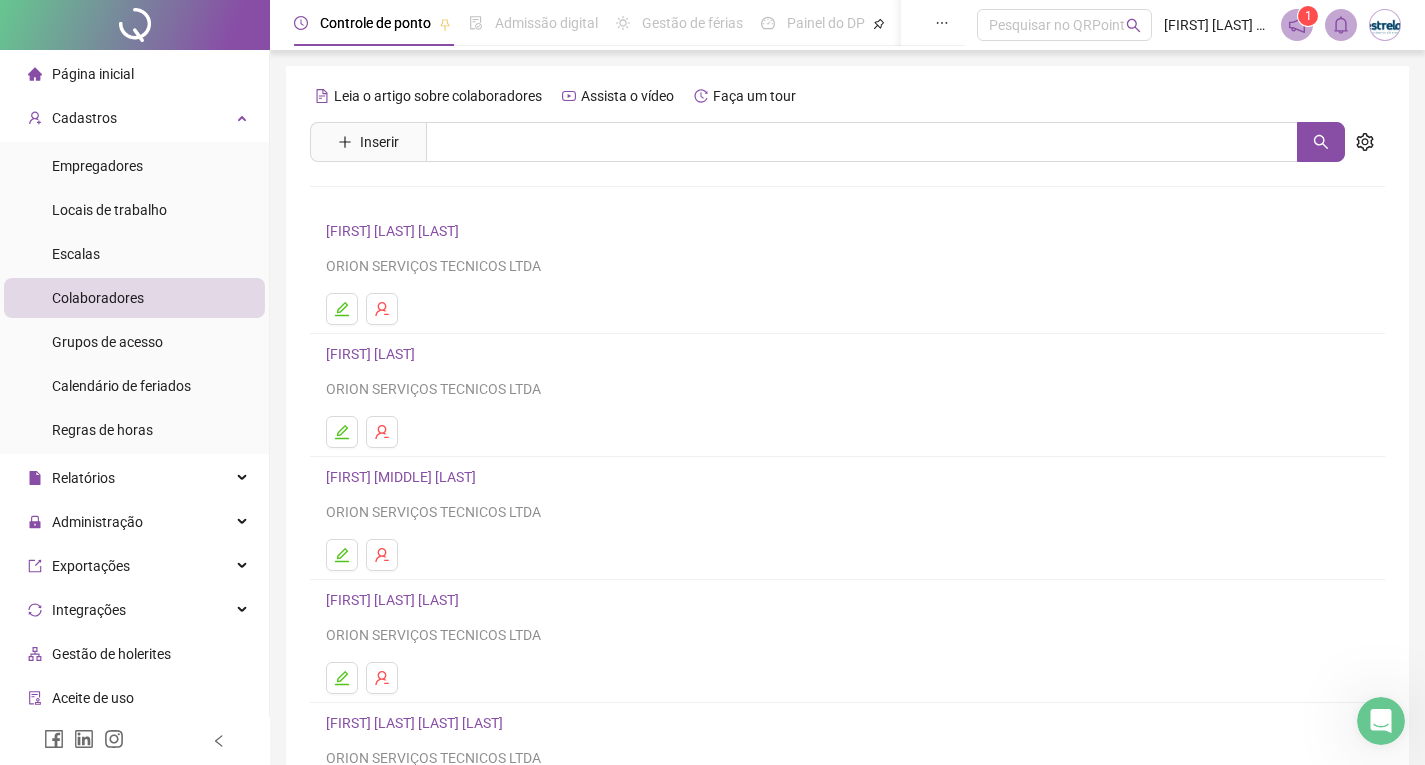 click 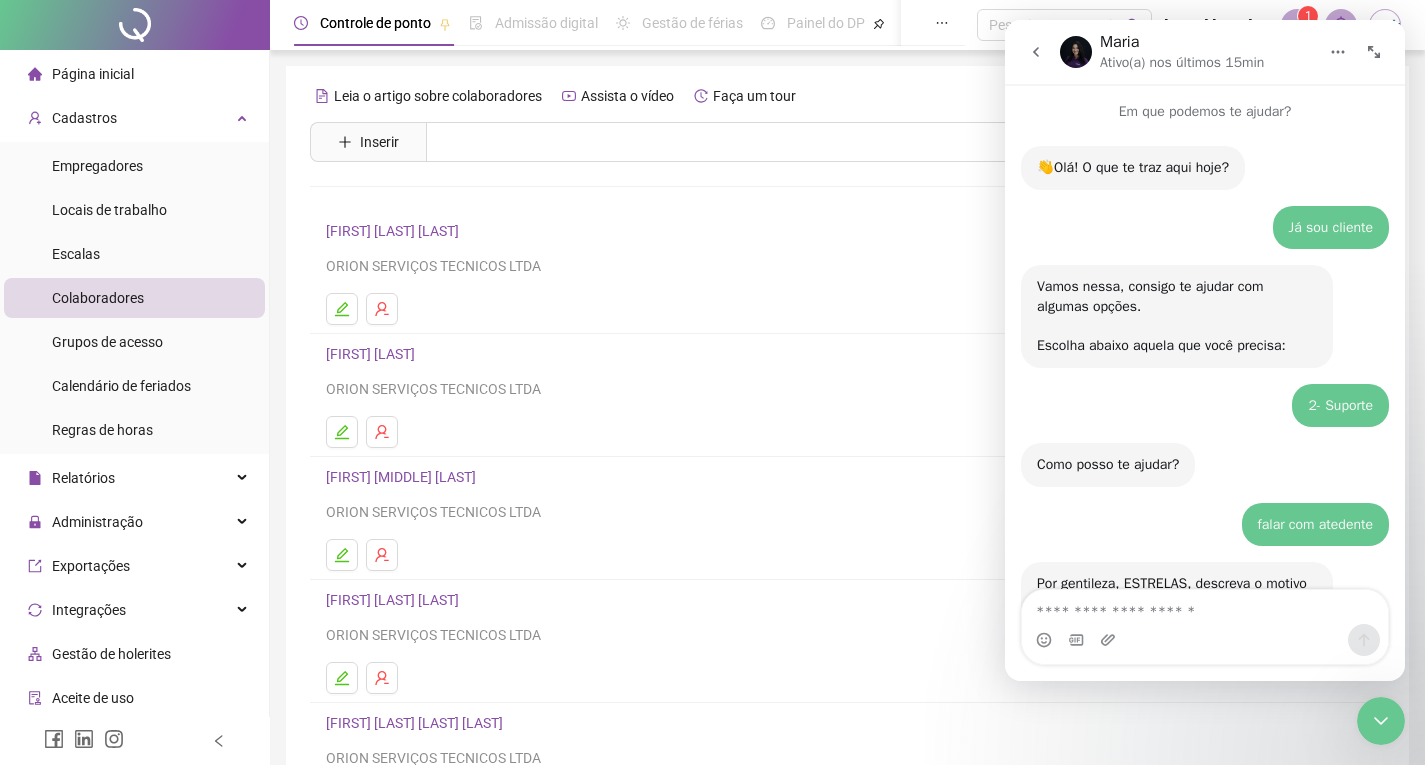scroll, scrollTop: 2234, scrollLeft: 0, axis: vertical 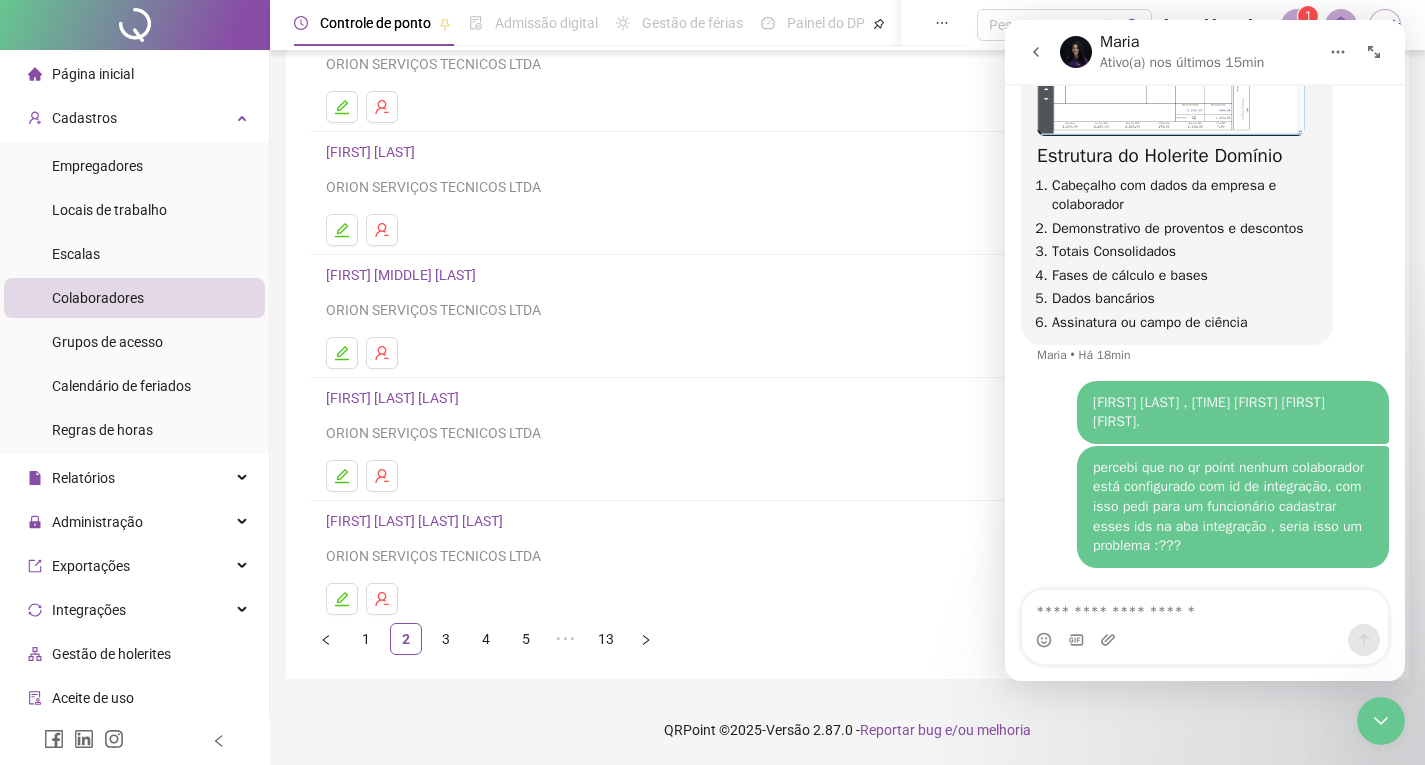 click 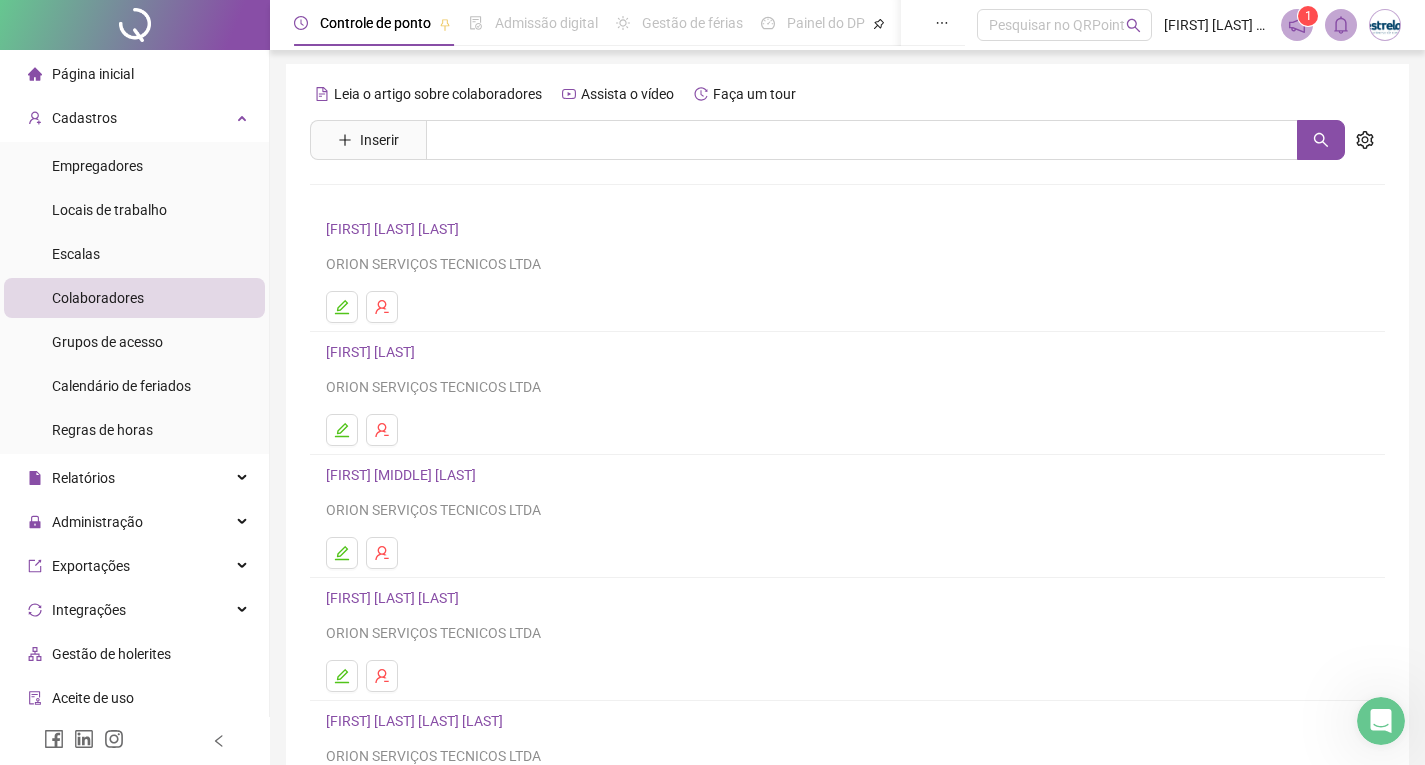 scroll, scrollTop: 0, scrollLeft: 0, axis: both 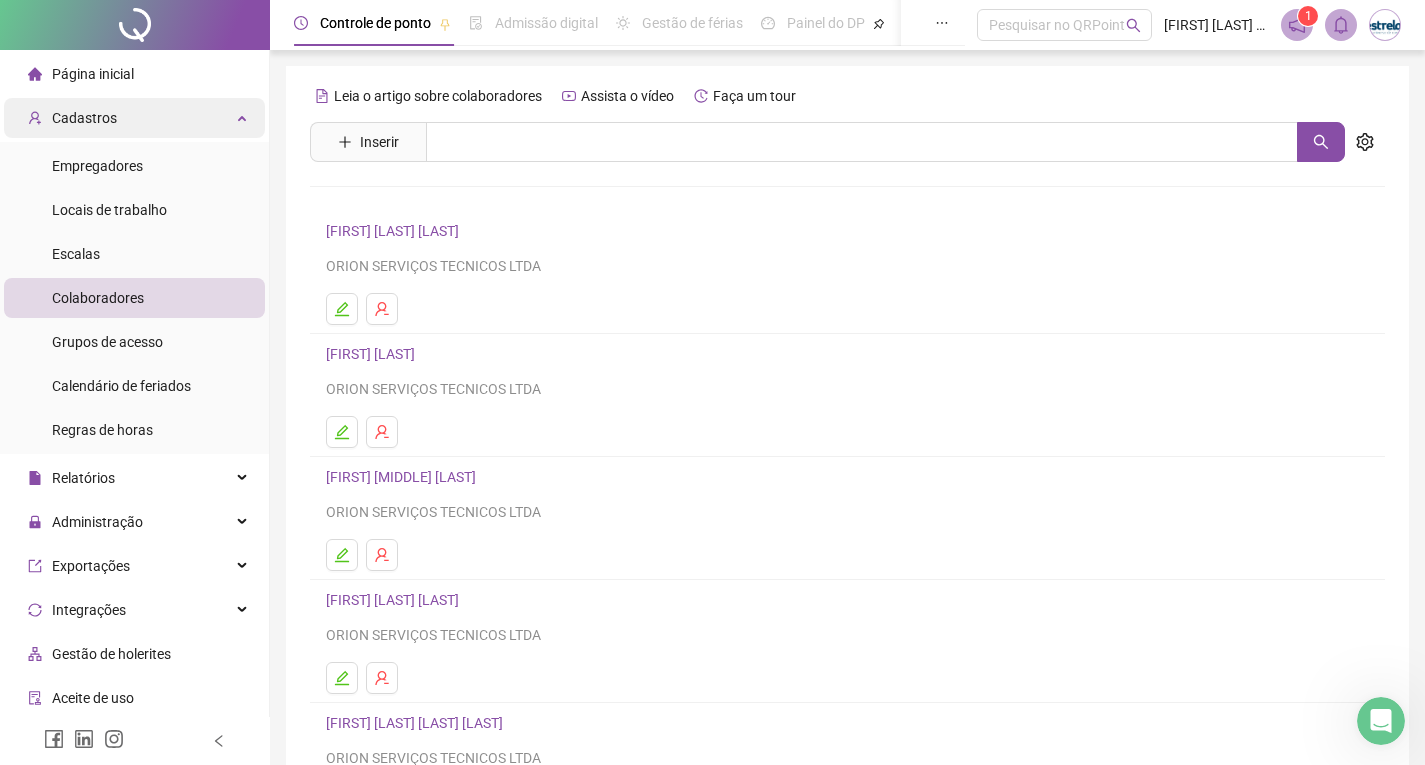 click on "Cadastros" at bounding box center (134, 118) 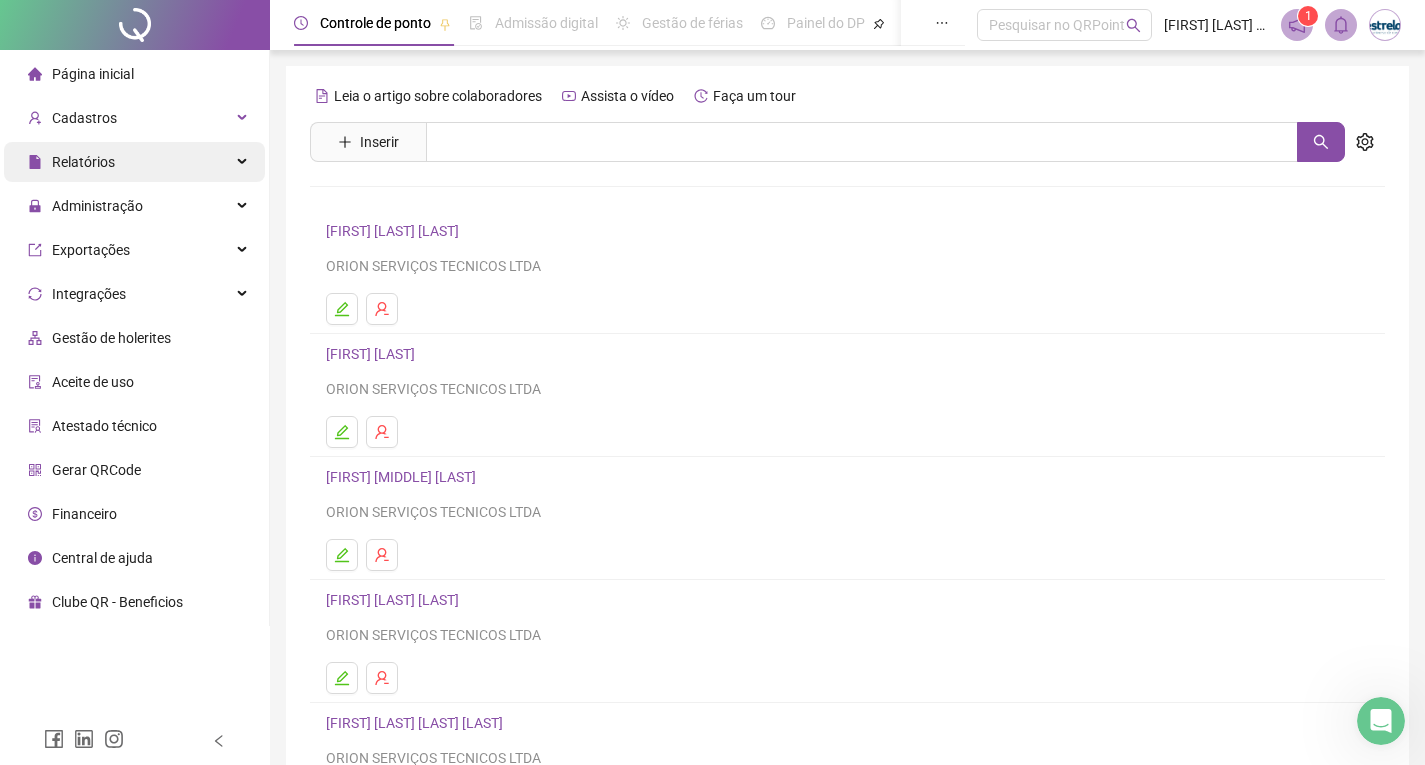 click on "Relatórios" at bounding box center [134, 162] 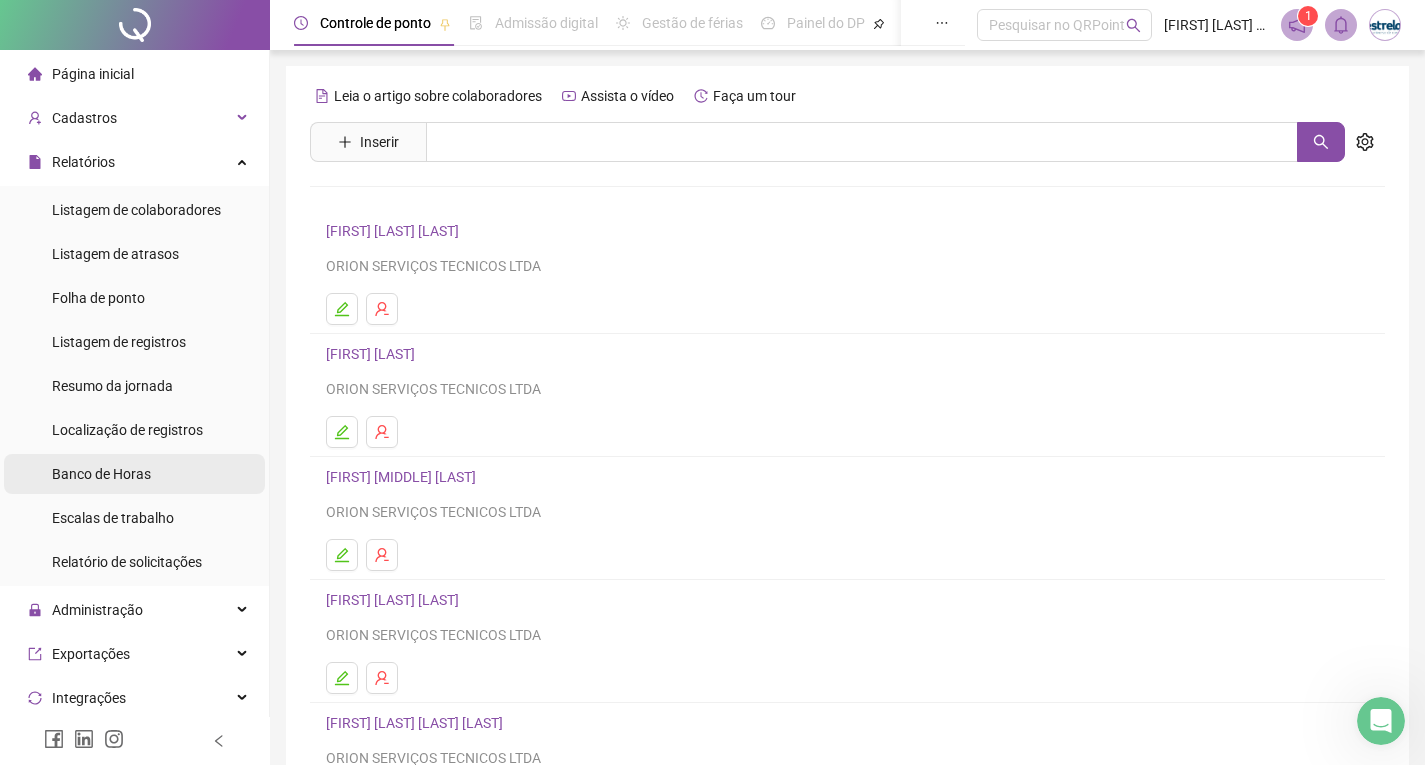 click on "Banco de Horas" at bounding box center (101, 474) 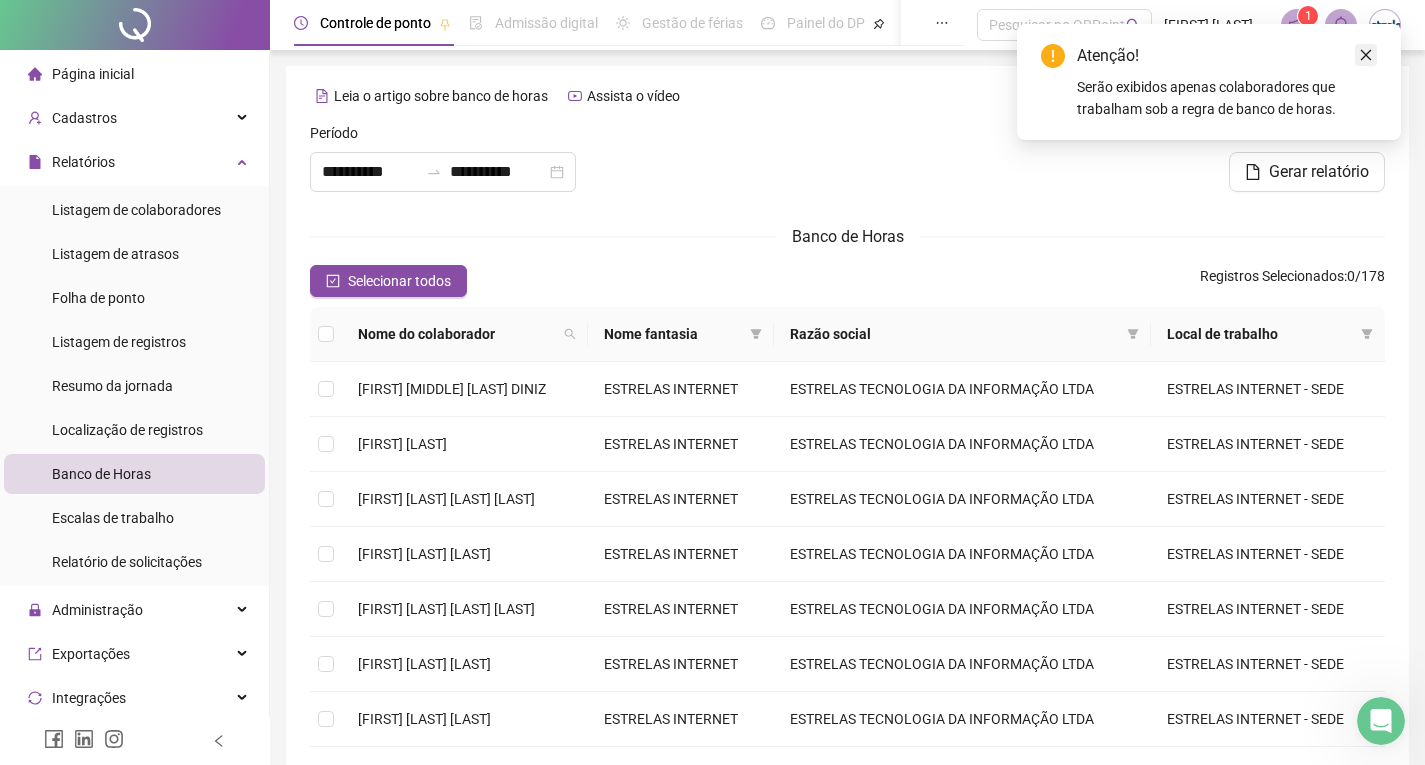 click 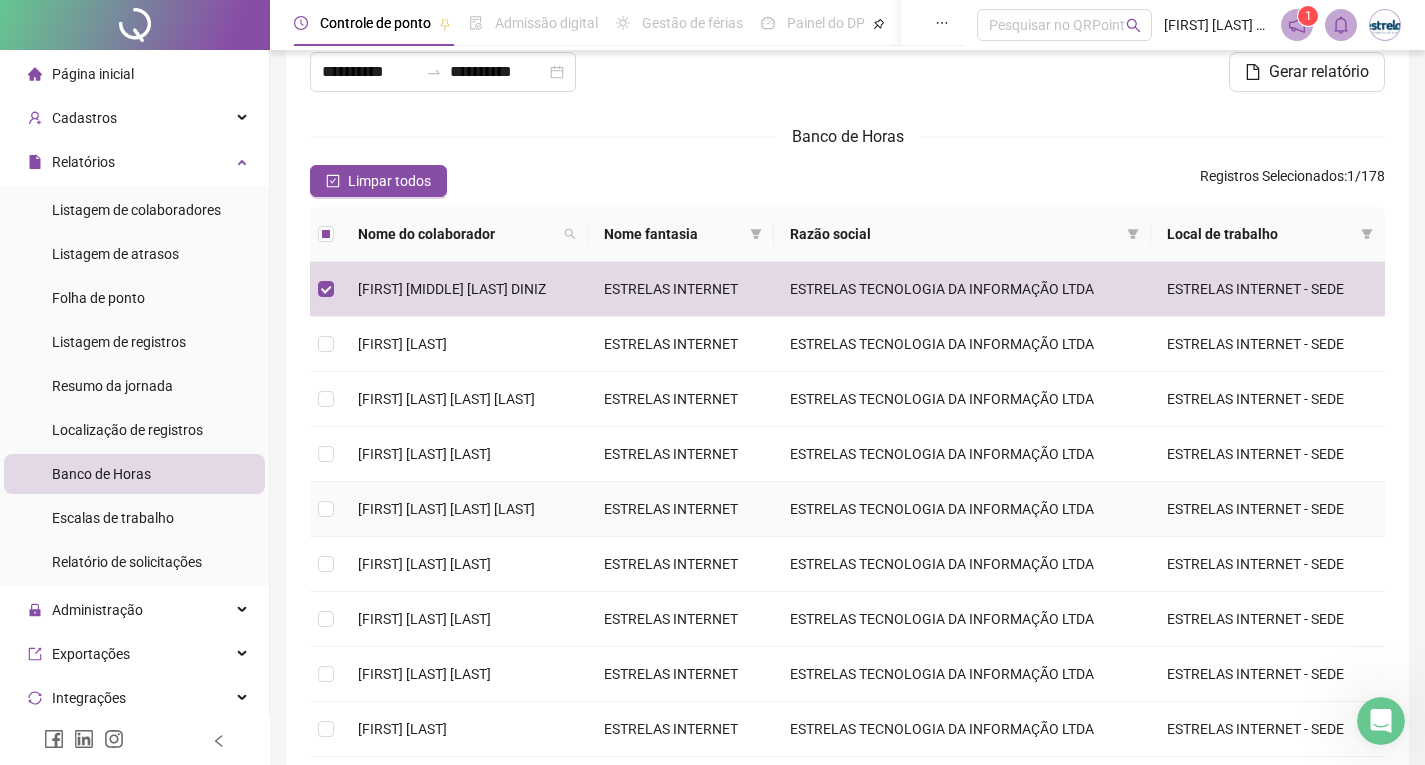 scroll, scrollTop: 200, scrollLeft: 0, axis: vertical 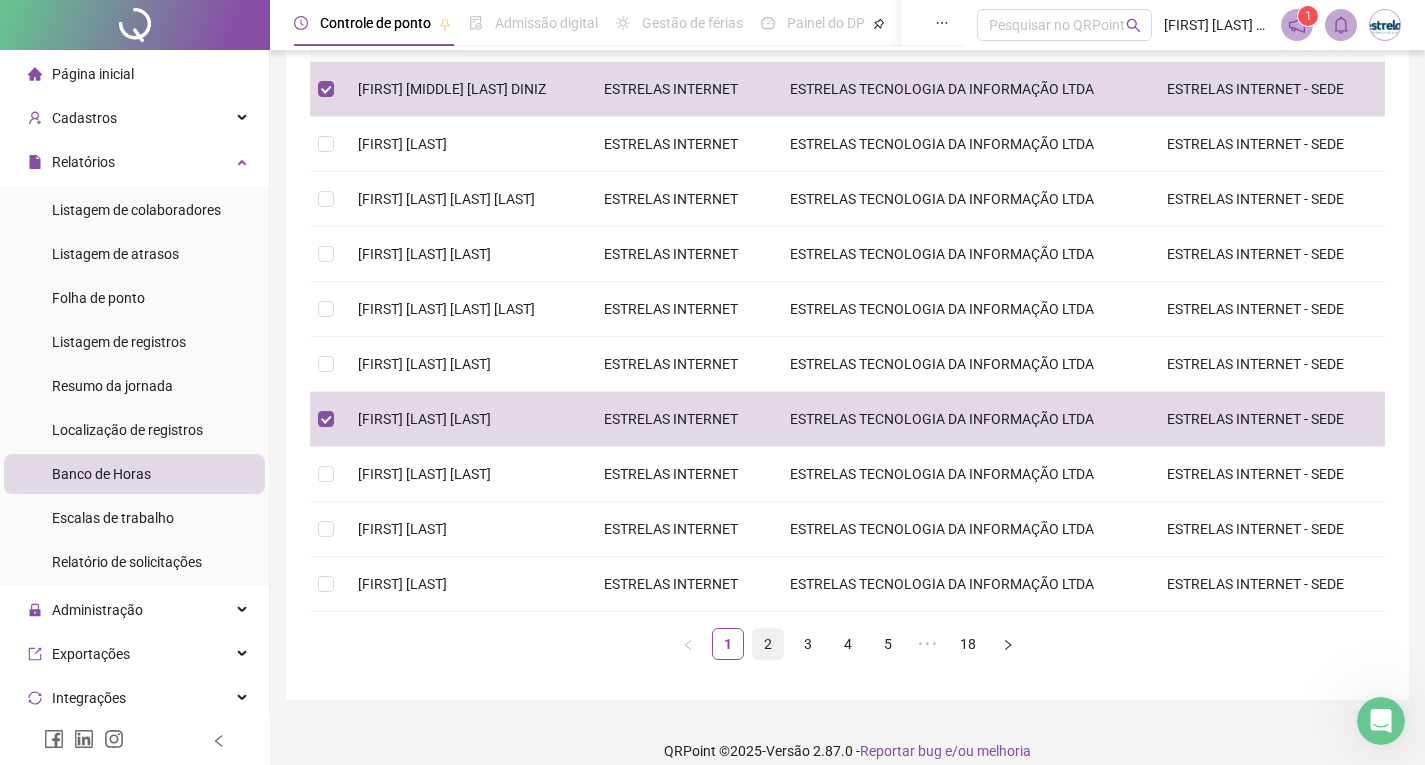 click on "2" at bounding box center [768, 644] 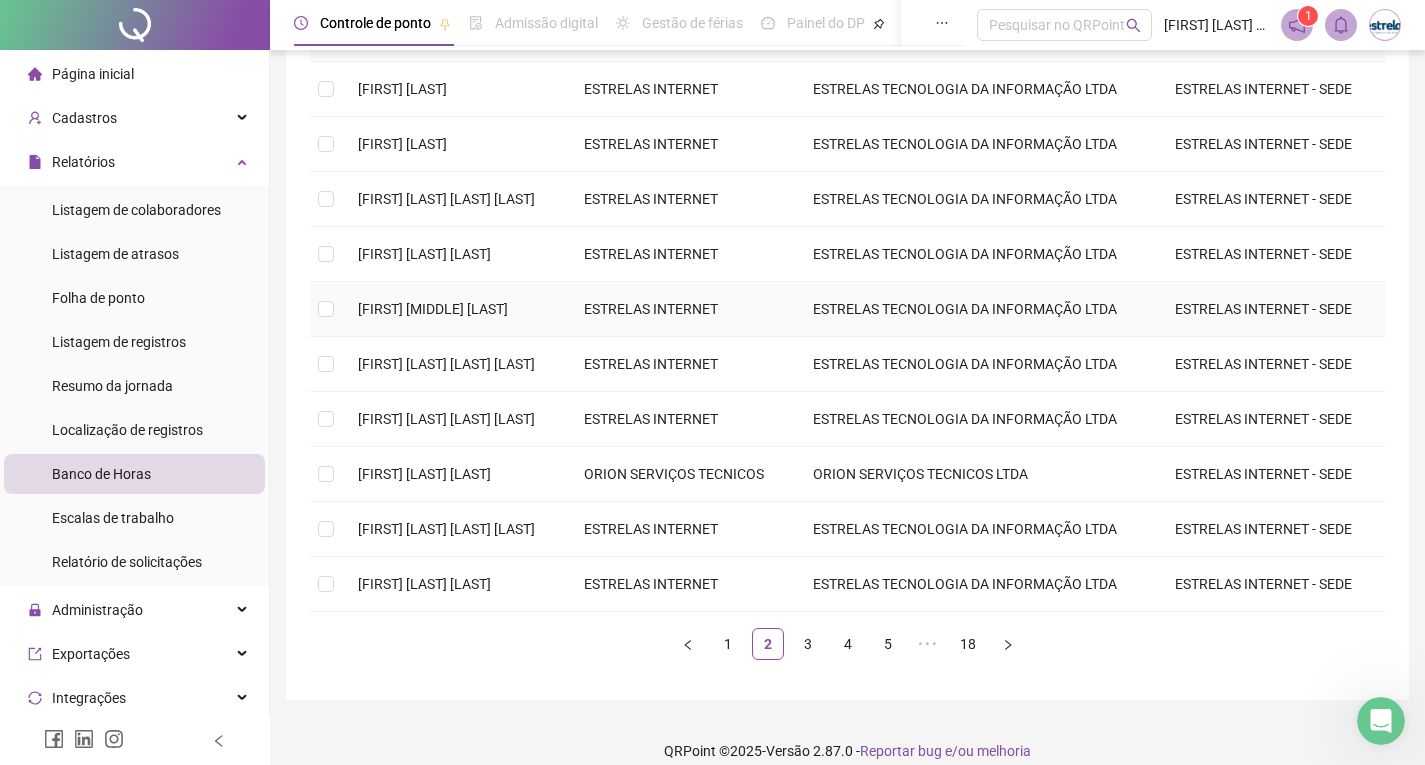 scroll, scrollTop: 200, scrollLeft: 0, axis: vertical 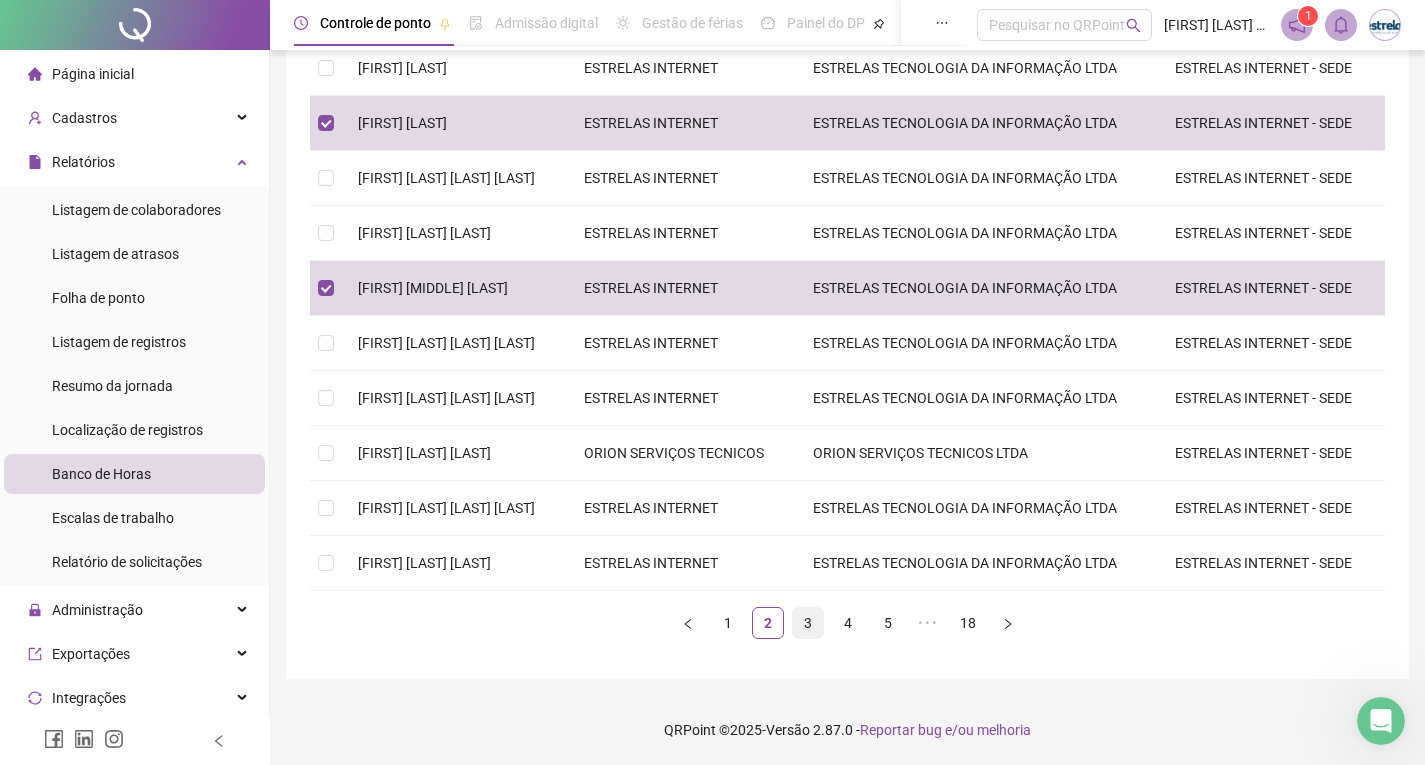 click on "3" at bounding box center (808, 623) 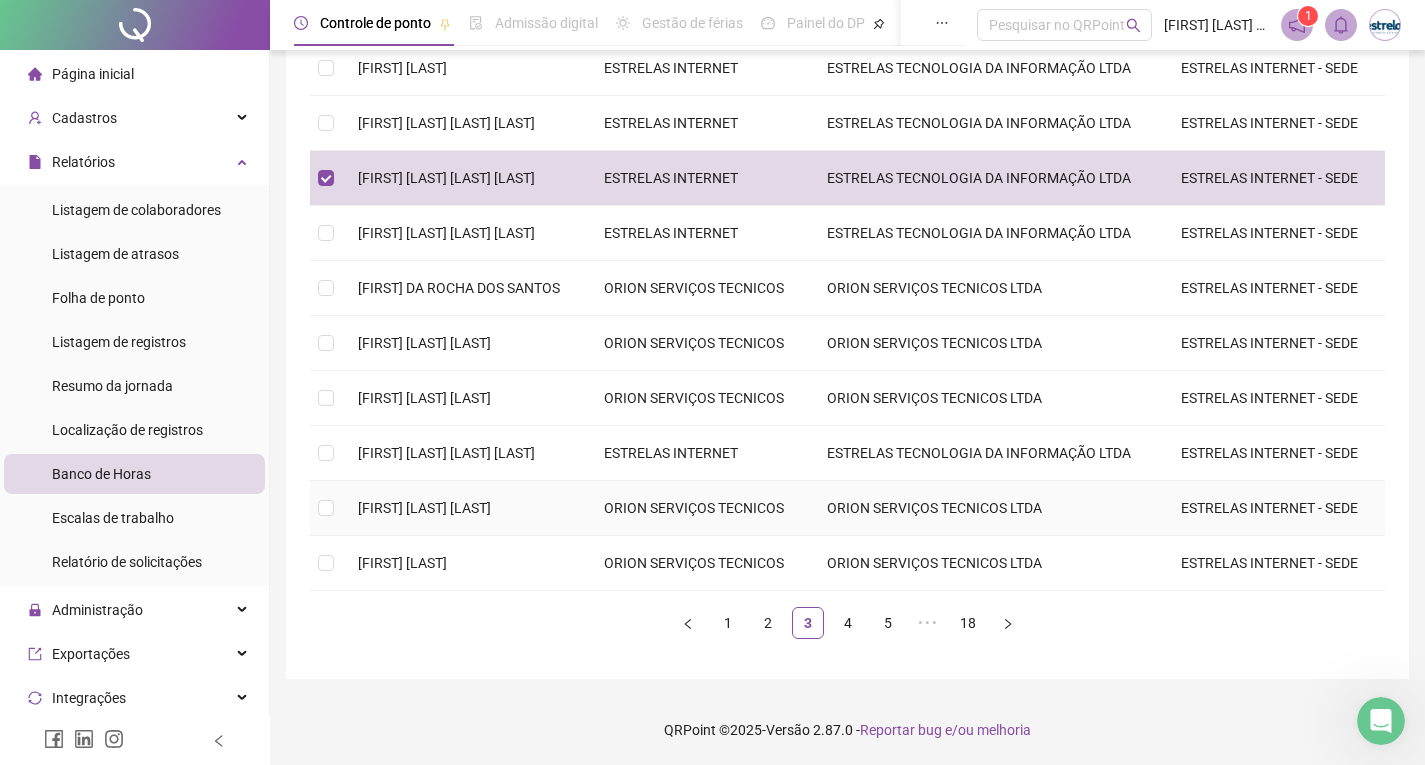 scroll, scrollTop: 541, scrollLeft: 0, axis: vertical 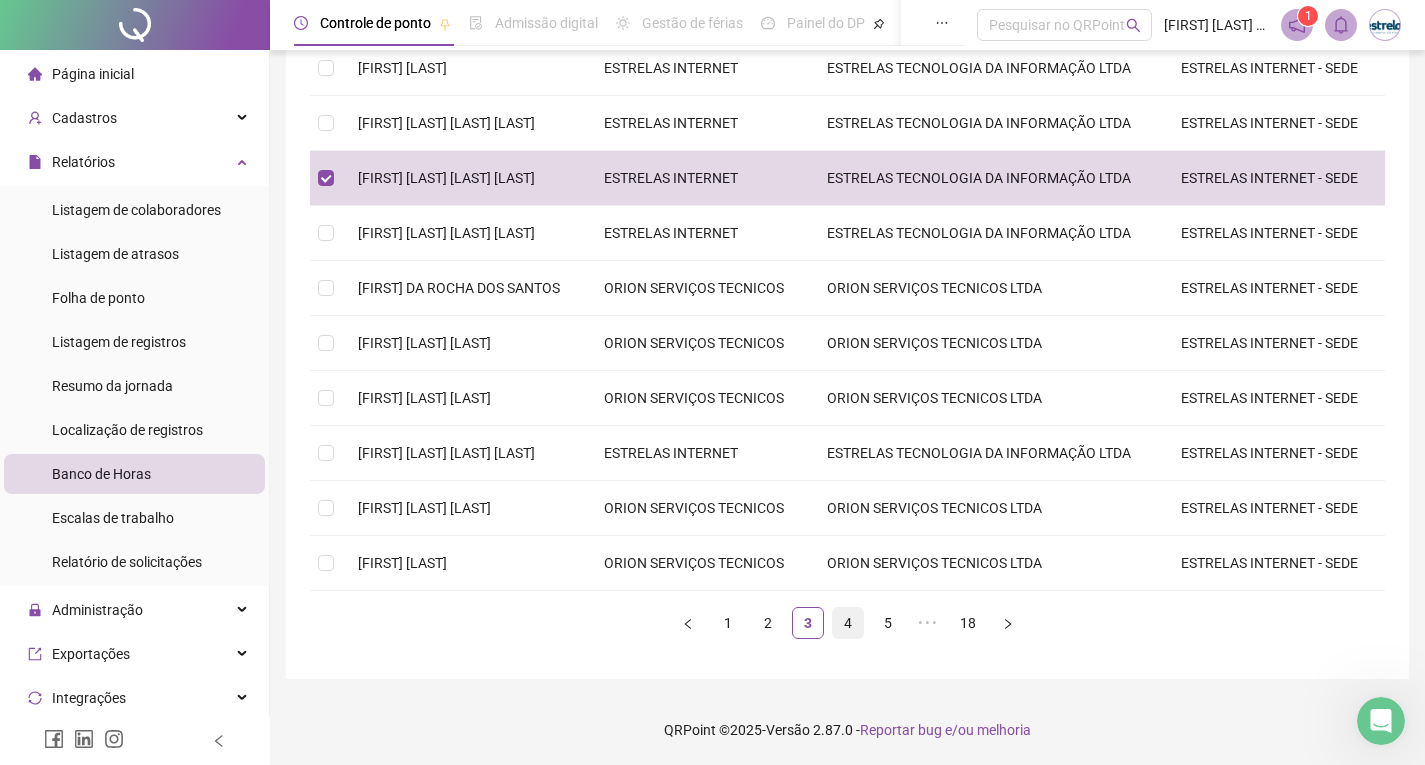 click on "4" at bounding box center (848, 623) 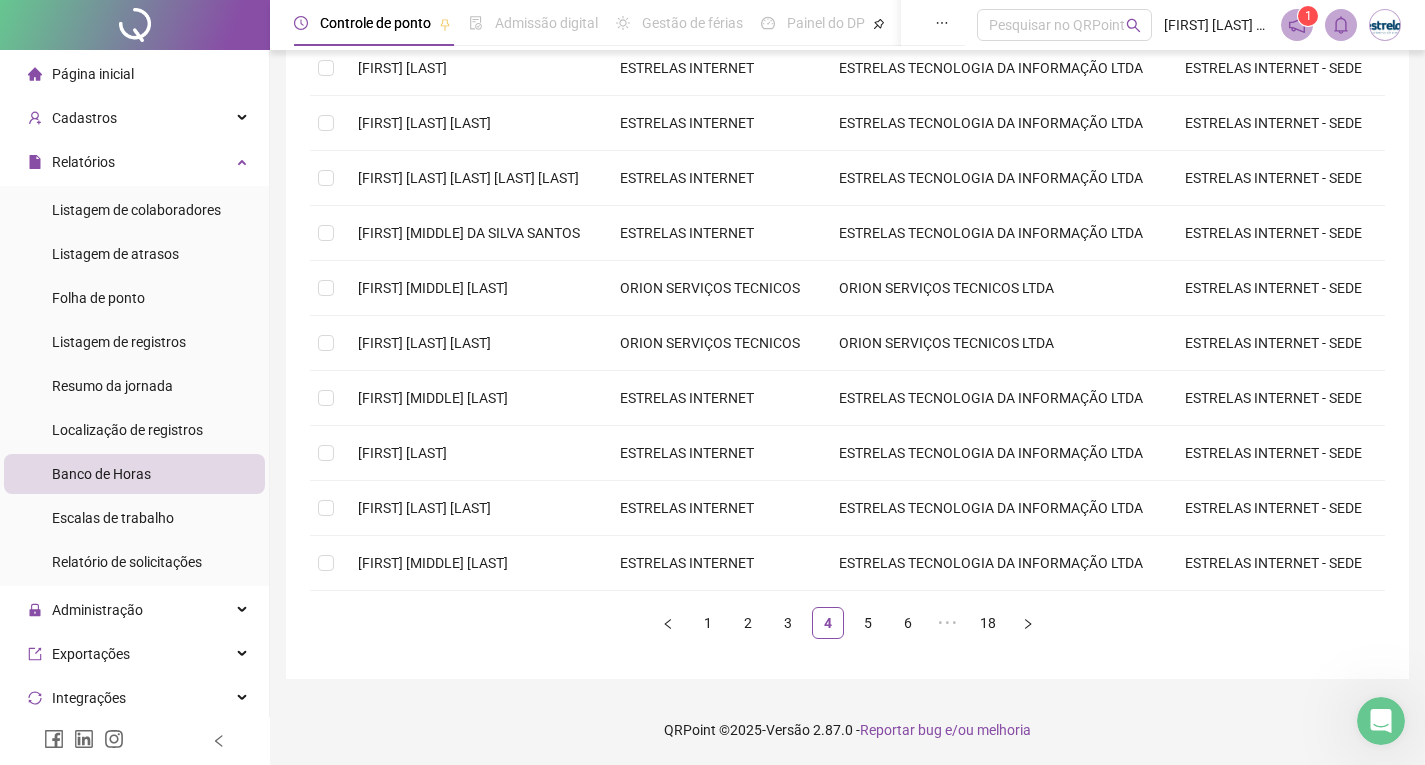 scroll, scrollTop: 321, scrollLeft: 0, axis: vertical 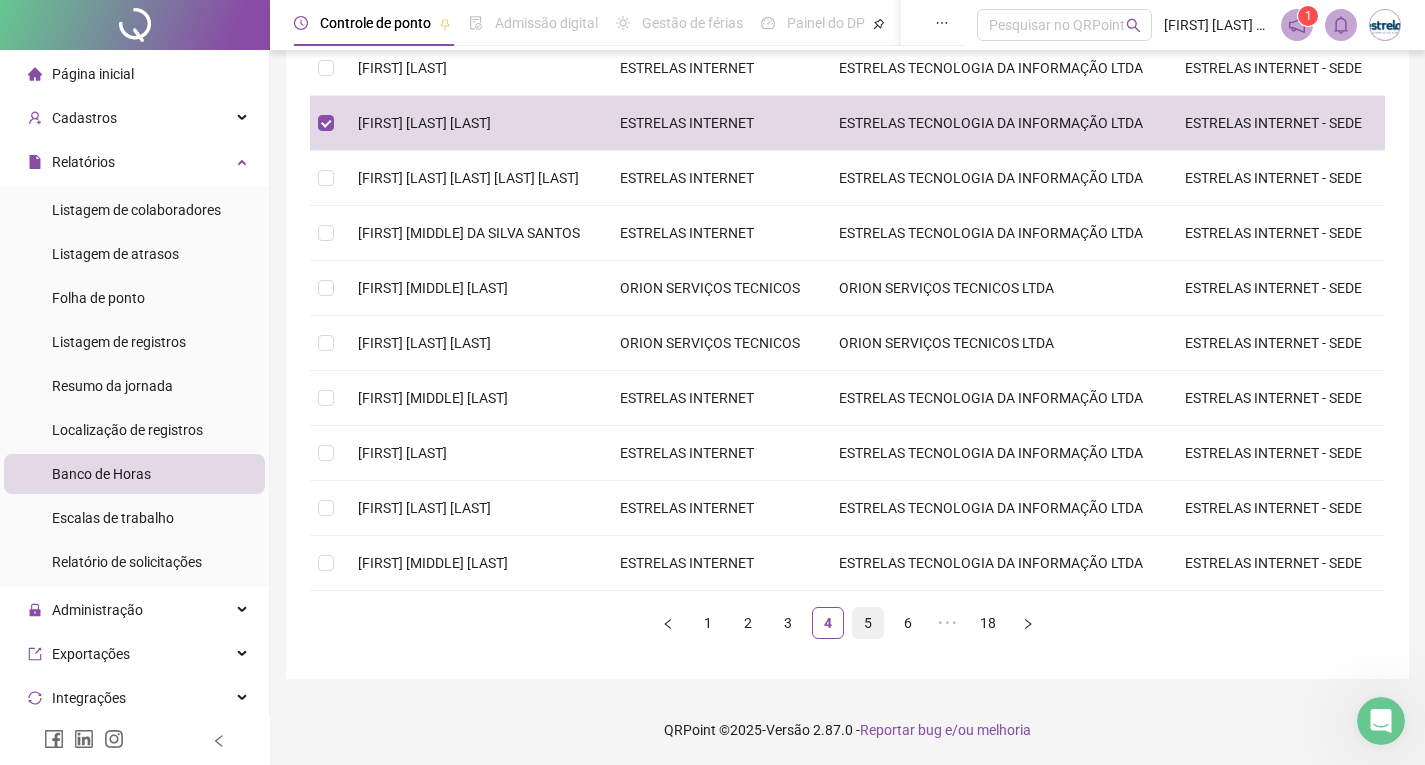 click on "5" at bounding box center [868, 623] 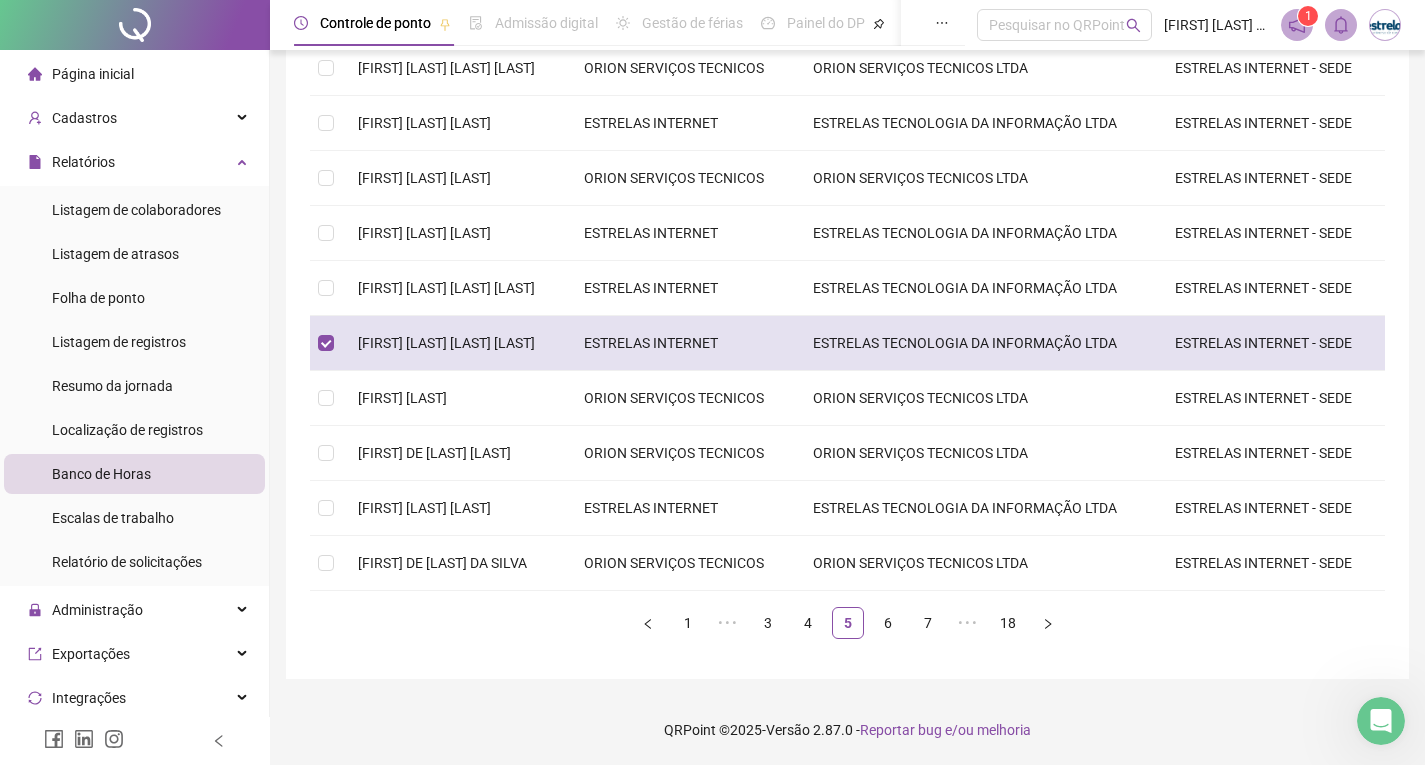 scroll, scrollTop: 2311, scrollLeft: 0, axis: vertical 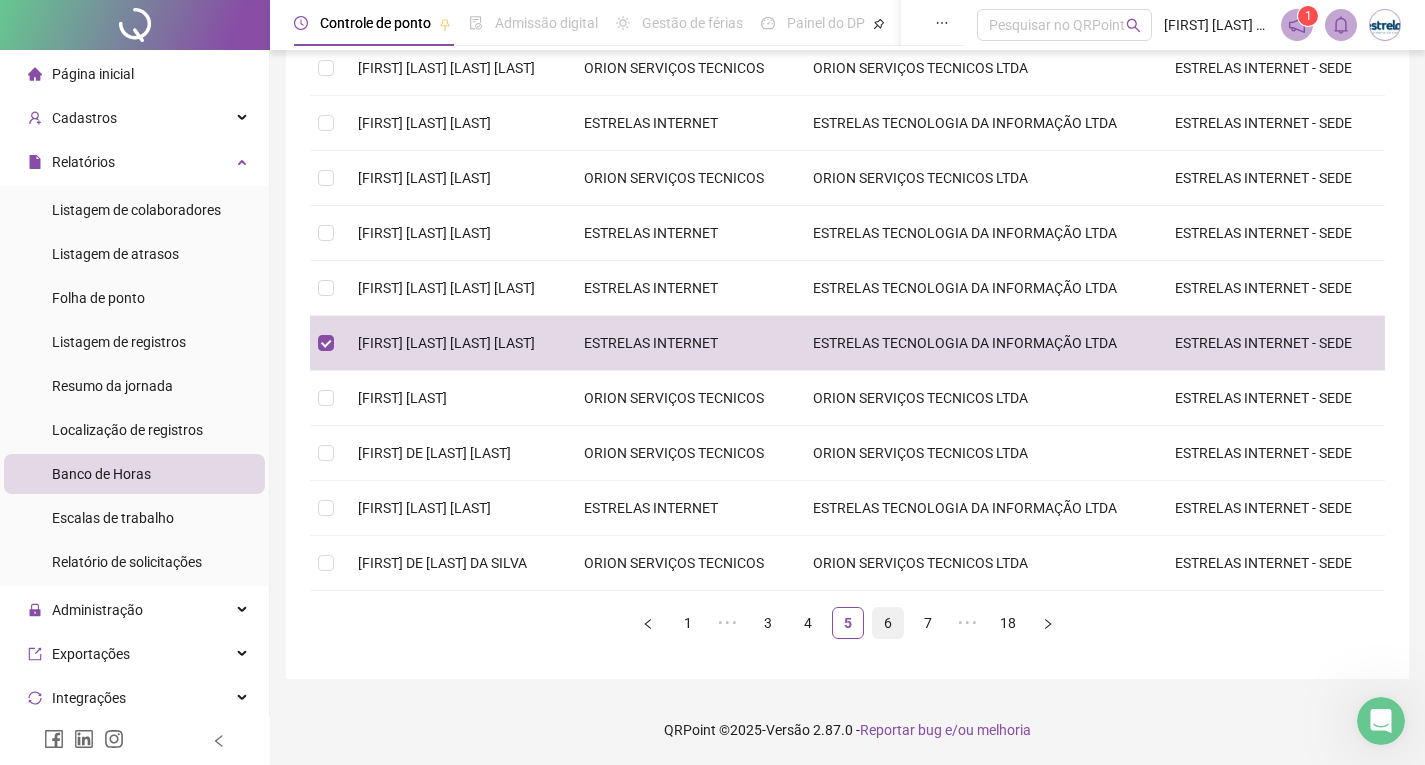 click on "6" at bounding box center [888, 623] 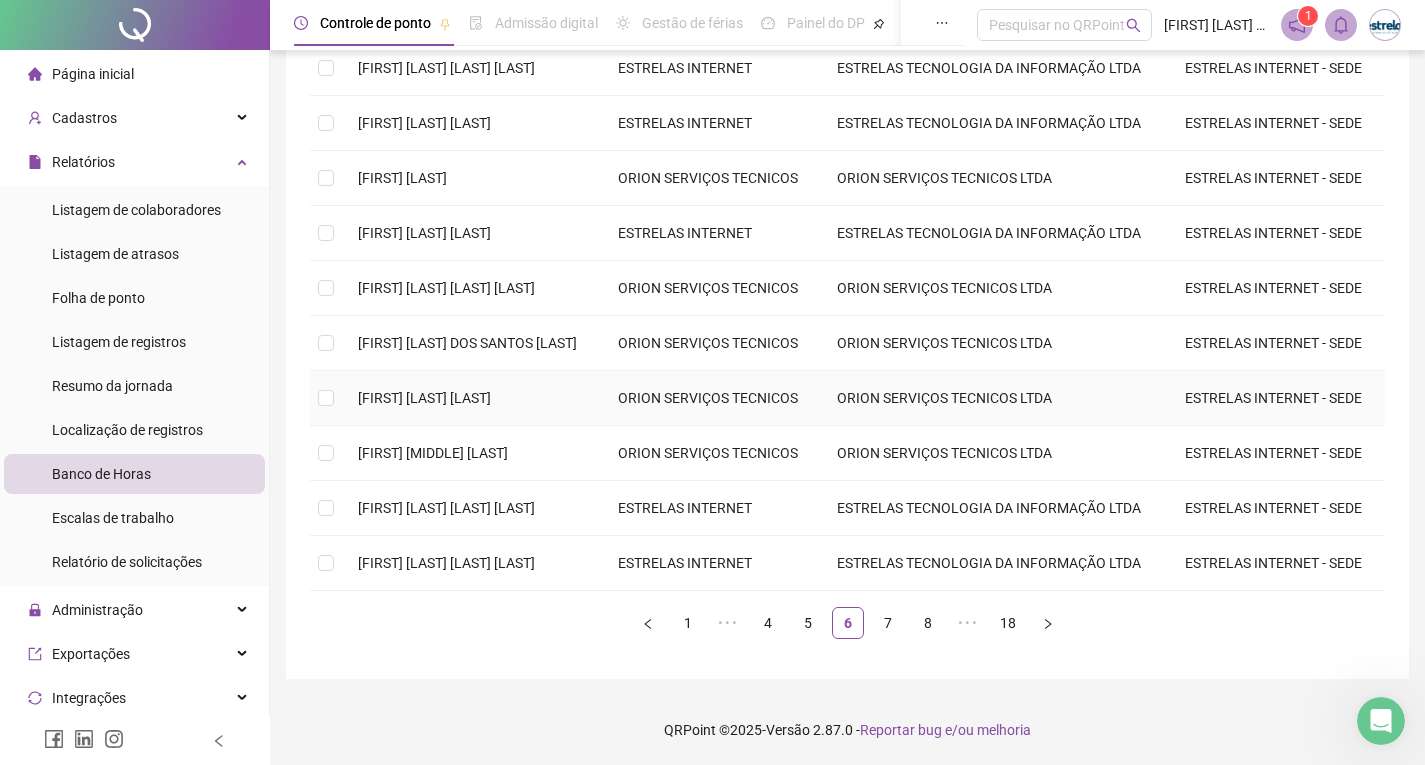 scroll, scrollTop: 541, scrollLeft: 0, axis: vertical 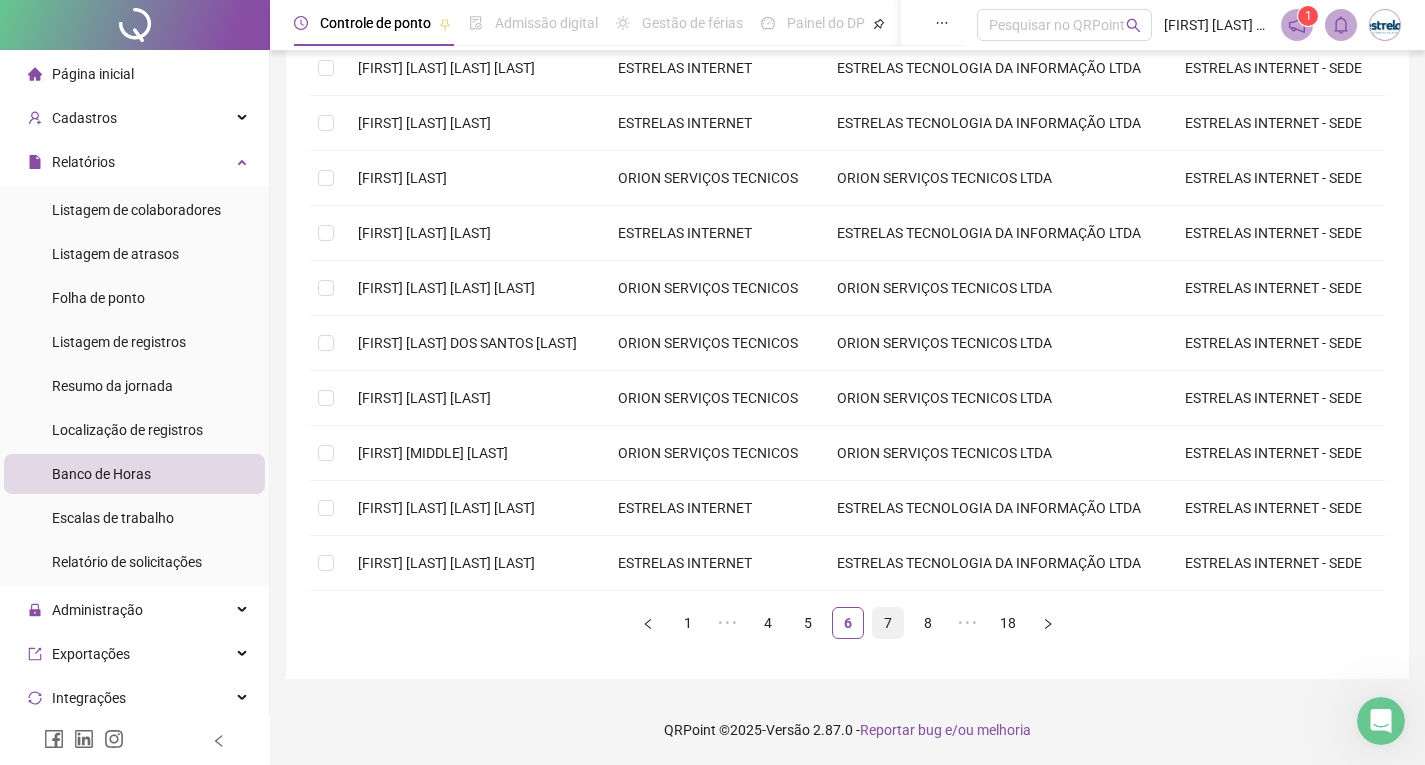 click on "7" at bounding box center [888, 623] 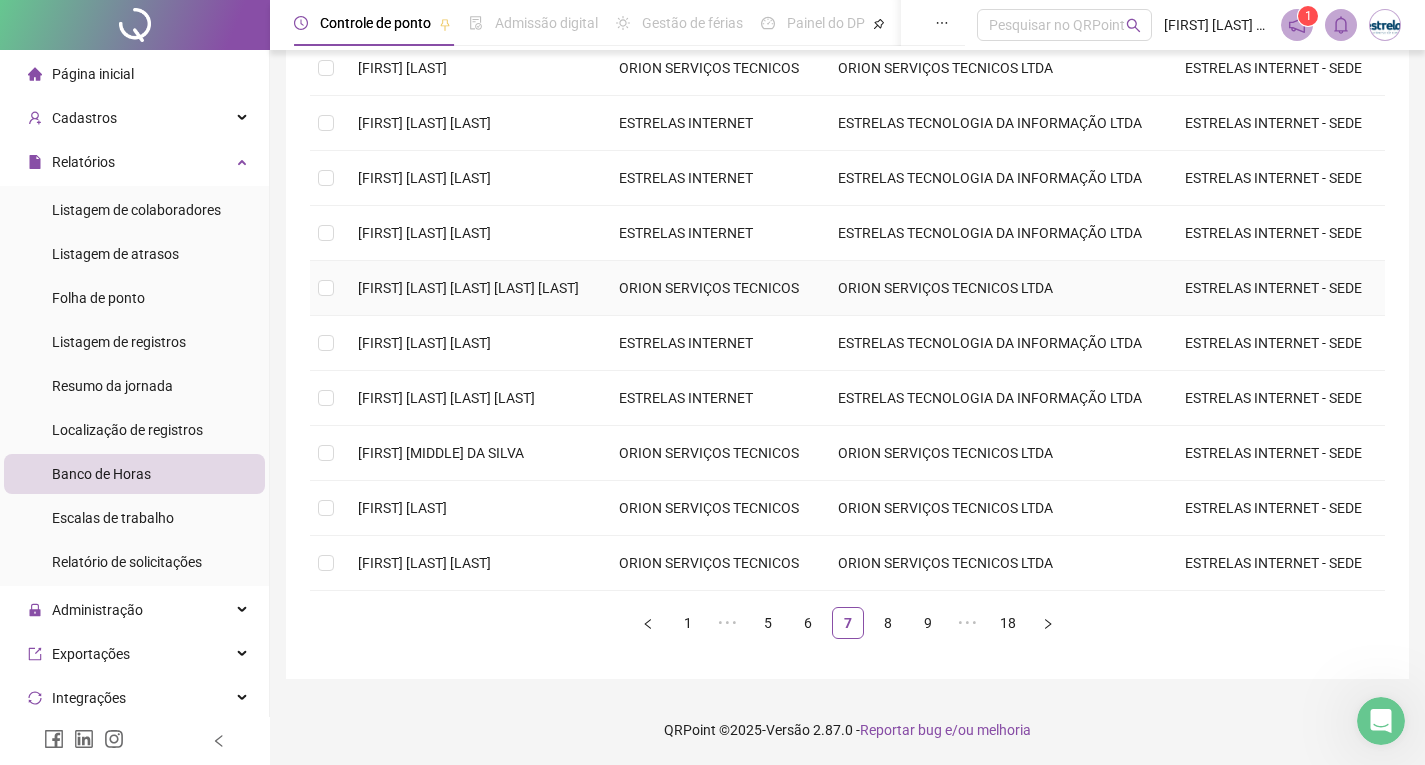 scroll, scrollTop: 541, scrollLeft: 0, axis: vertical 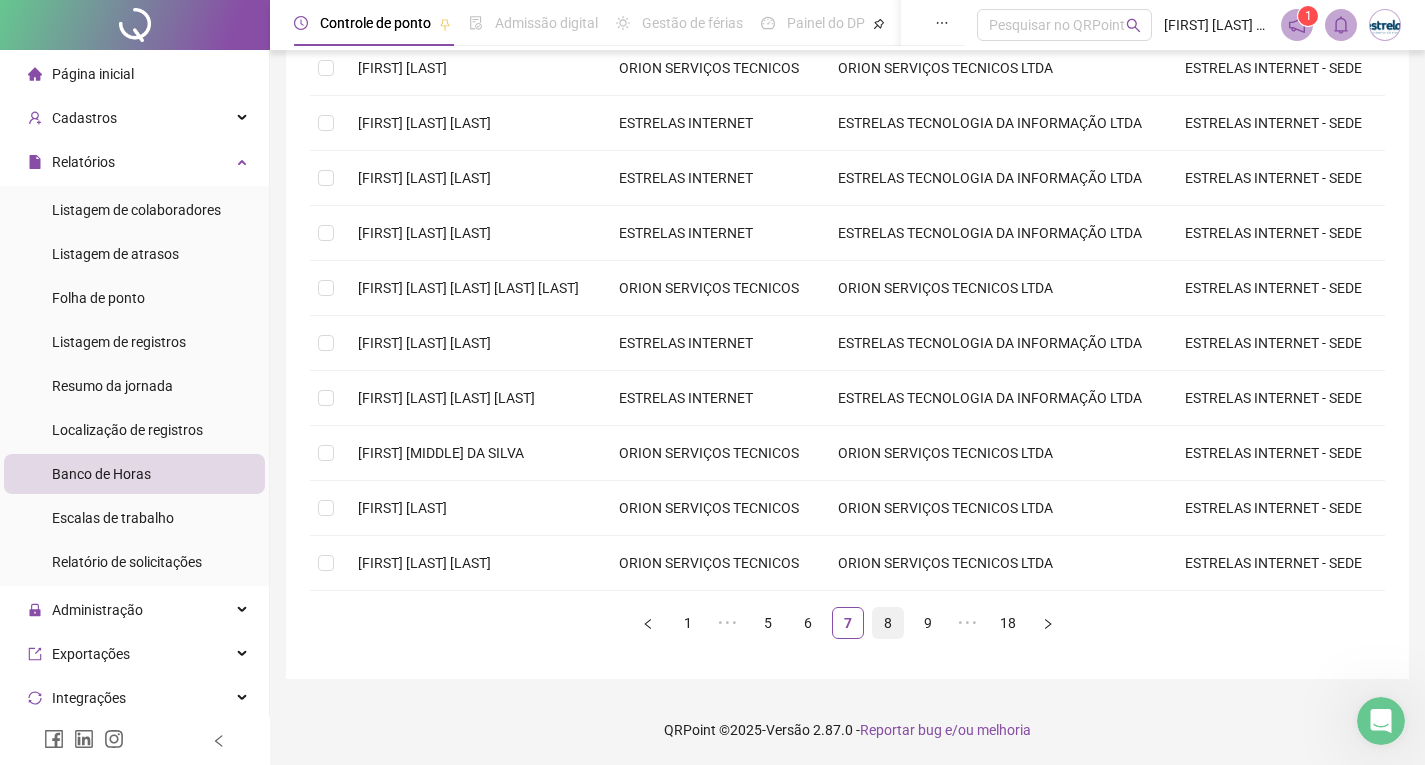 click on "8" at bounding box center (888, 623) 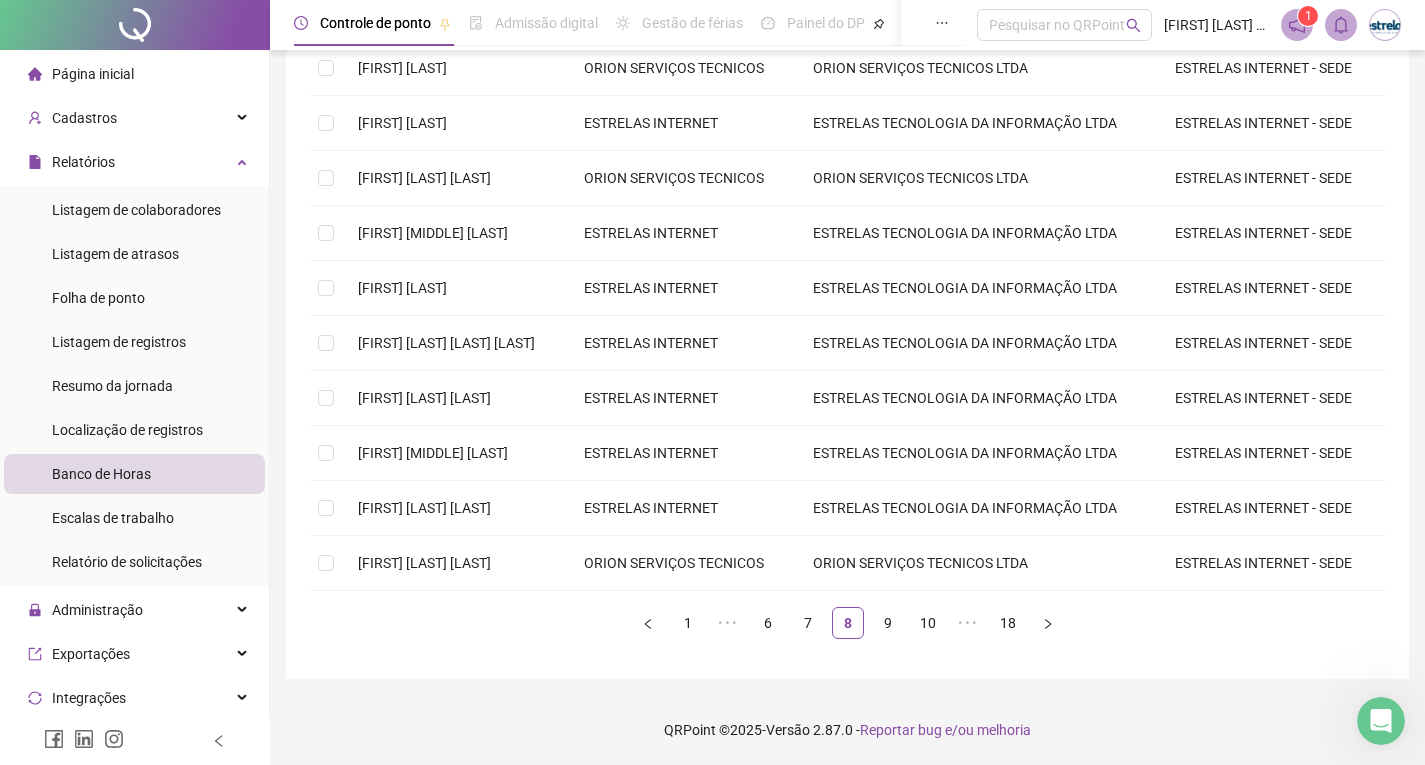 scroll, scrollTop: 321, scrollLeft: 0, axis: vertical 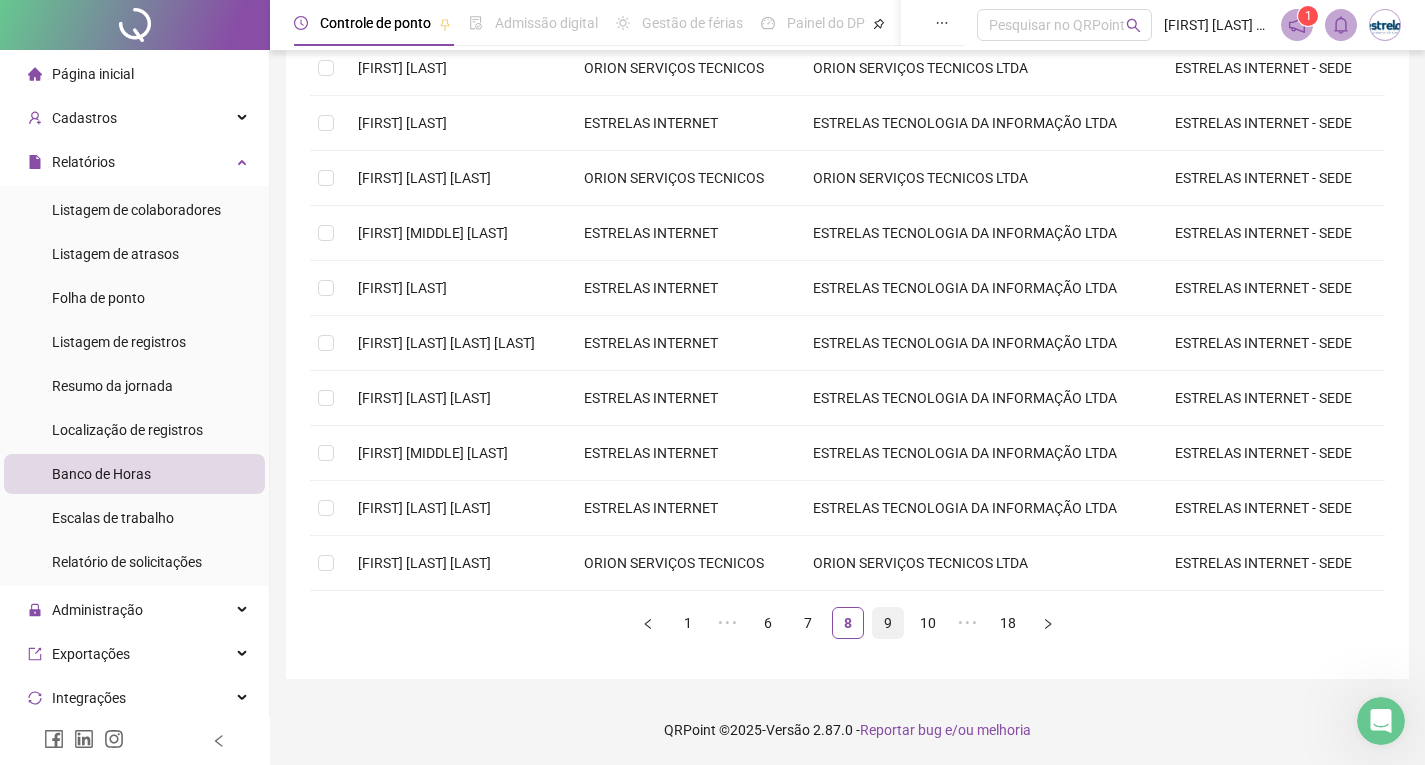 click on "9" at bounding box center (888, 623) 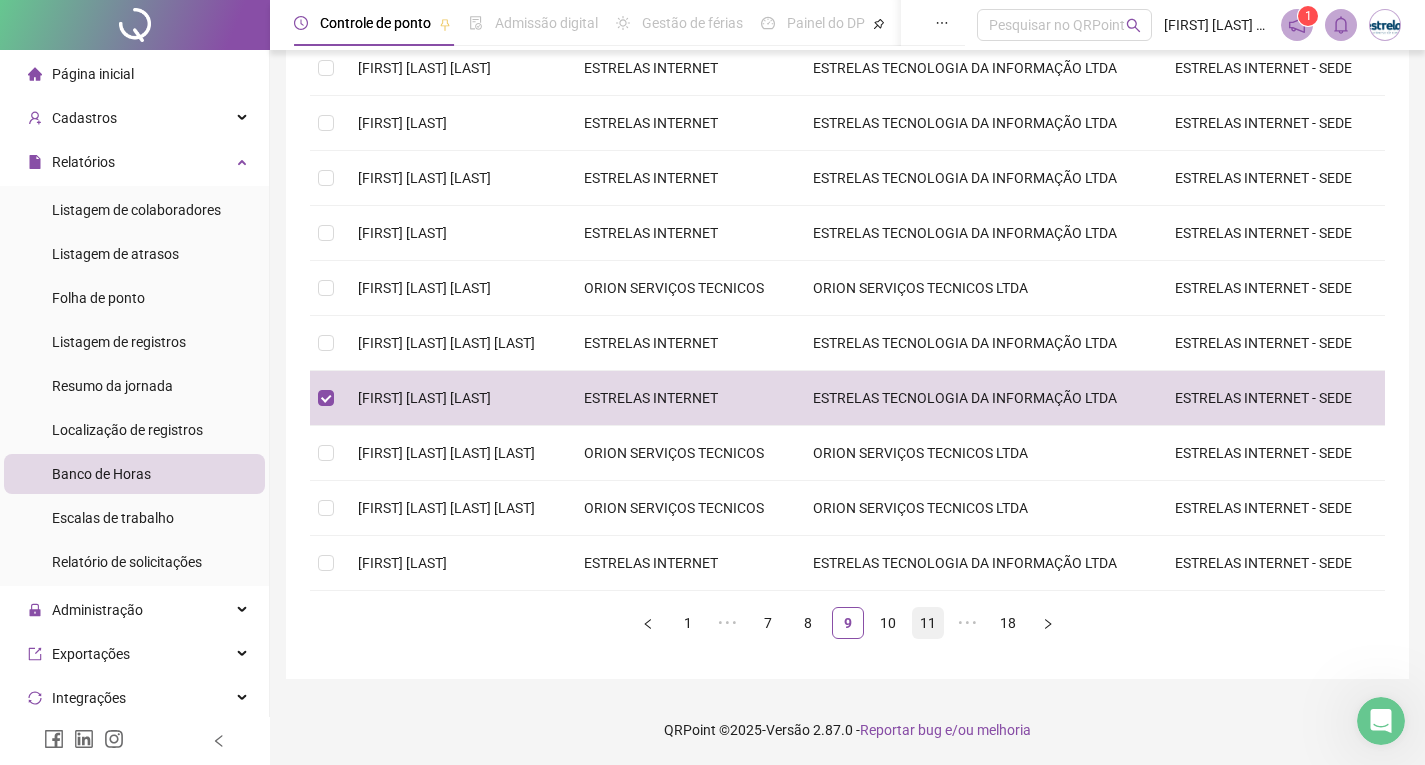 click on "10" at bounding box center (888, 623) 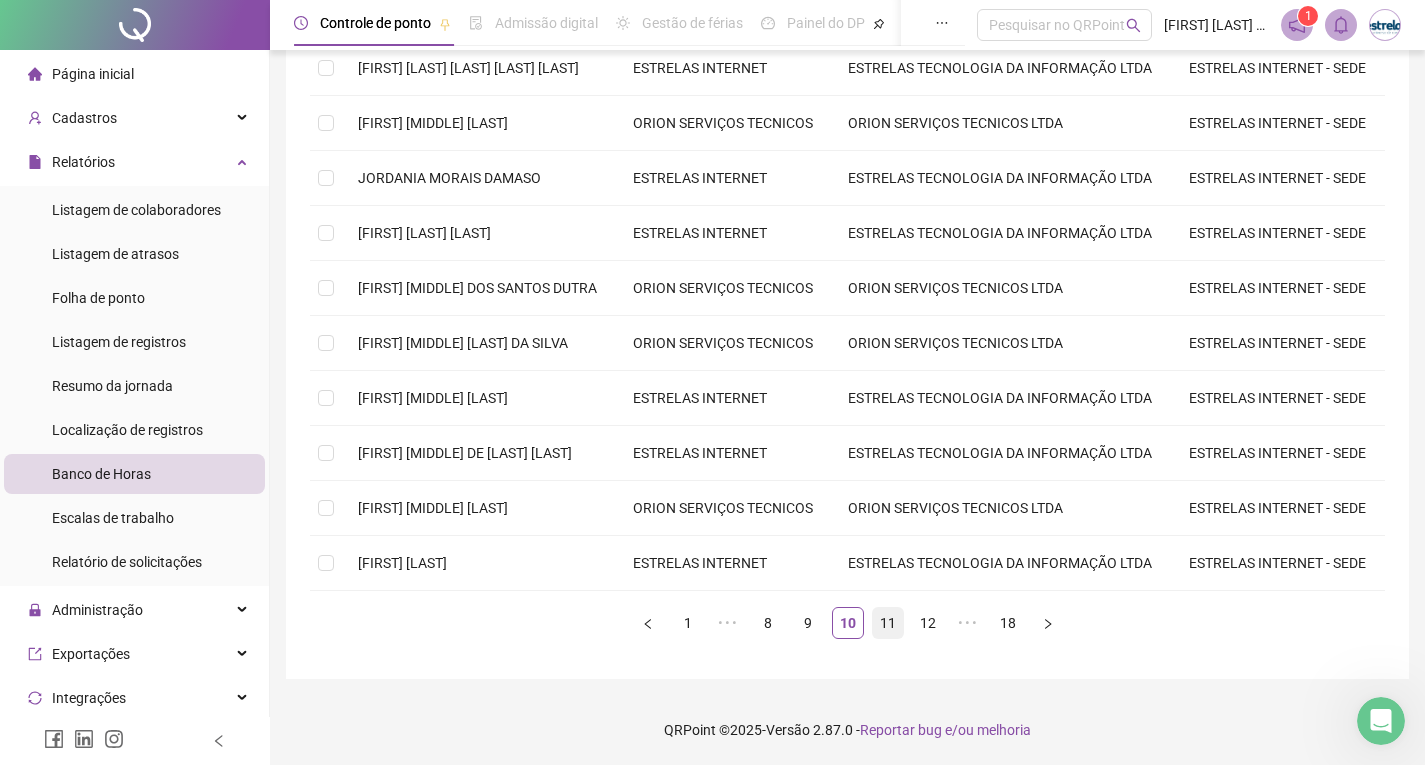 click on "11" at bounding box center [888, 623] 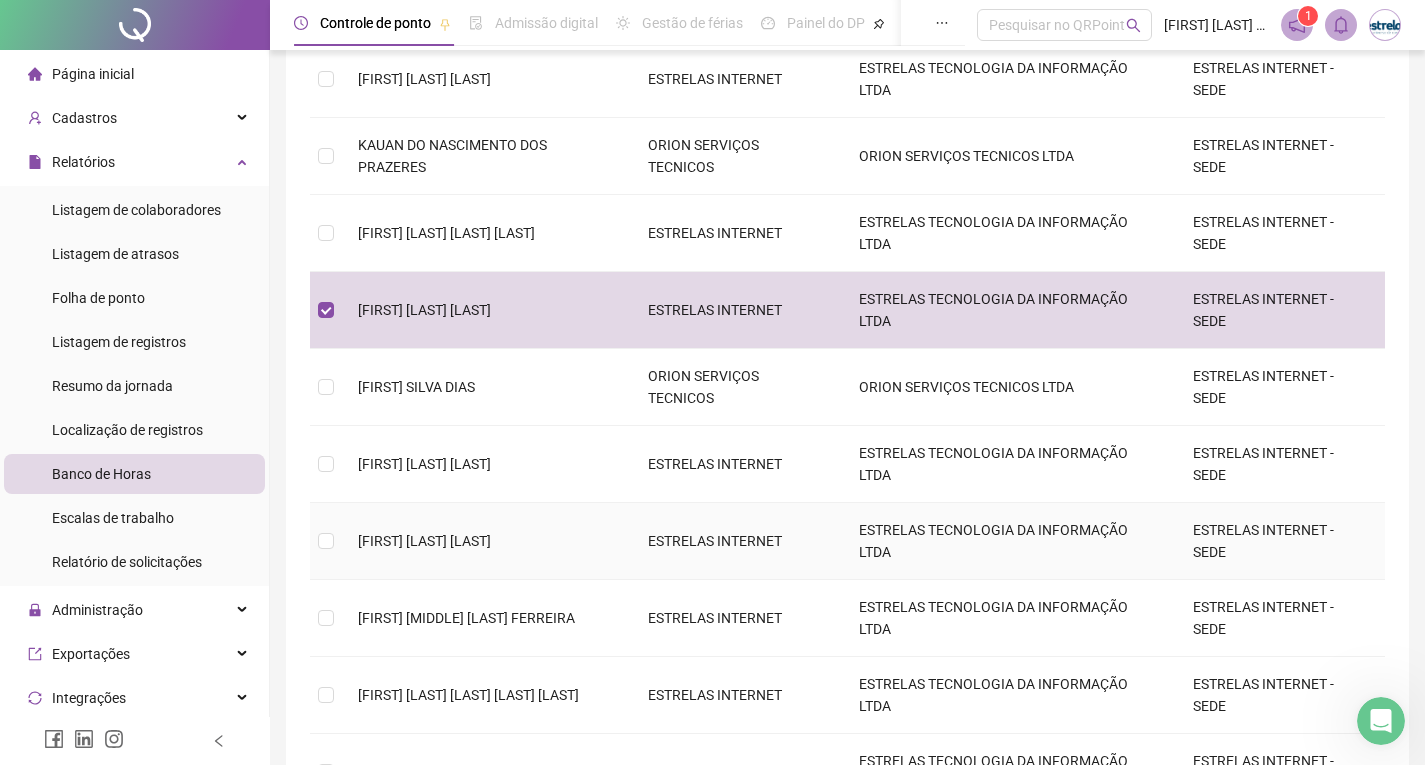 scroll, scrollTop: 521, scrollLeft: 0, axis: vertical 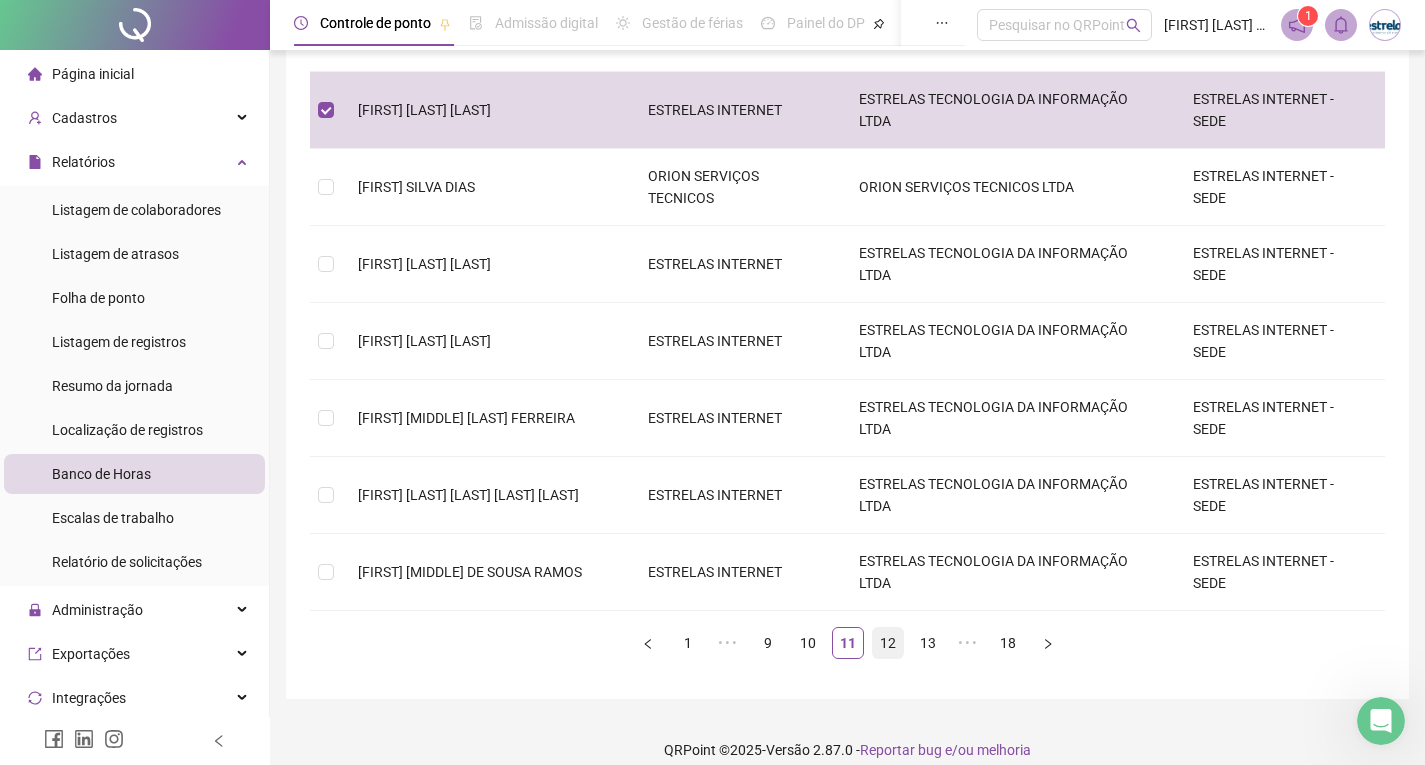 click on "12" at bounding box center (888, 643) 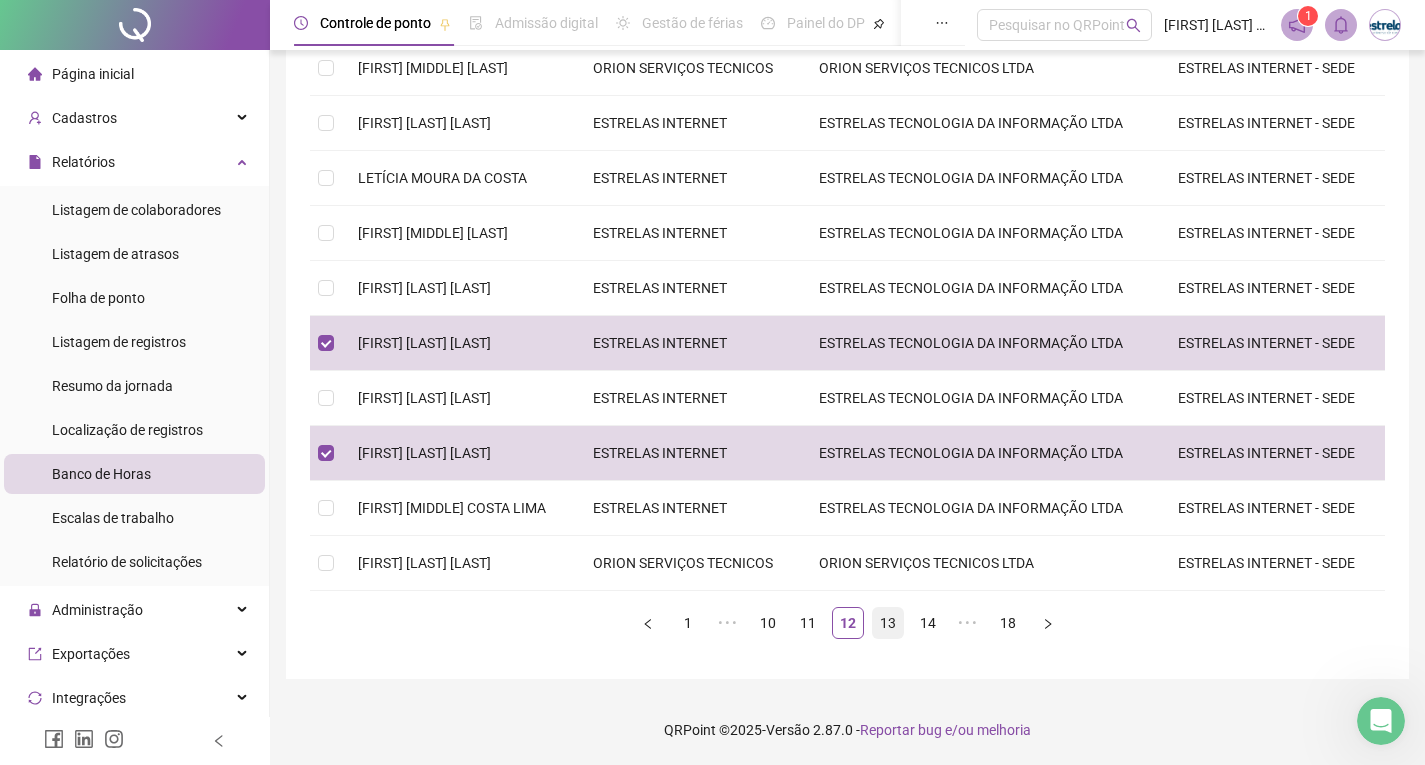 click on "13" at bounding box center (888, 623) 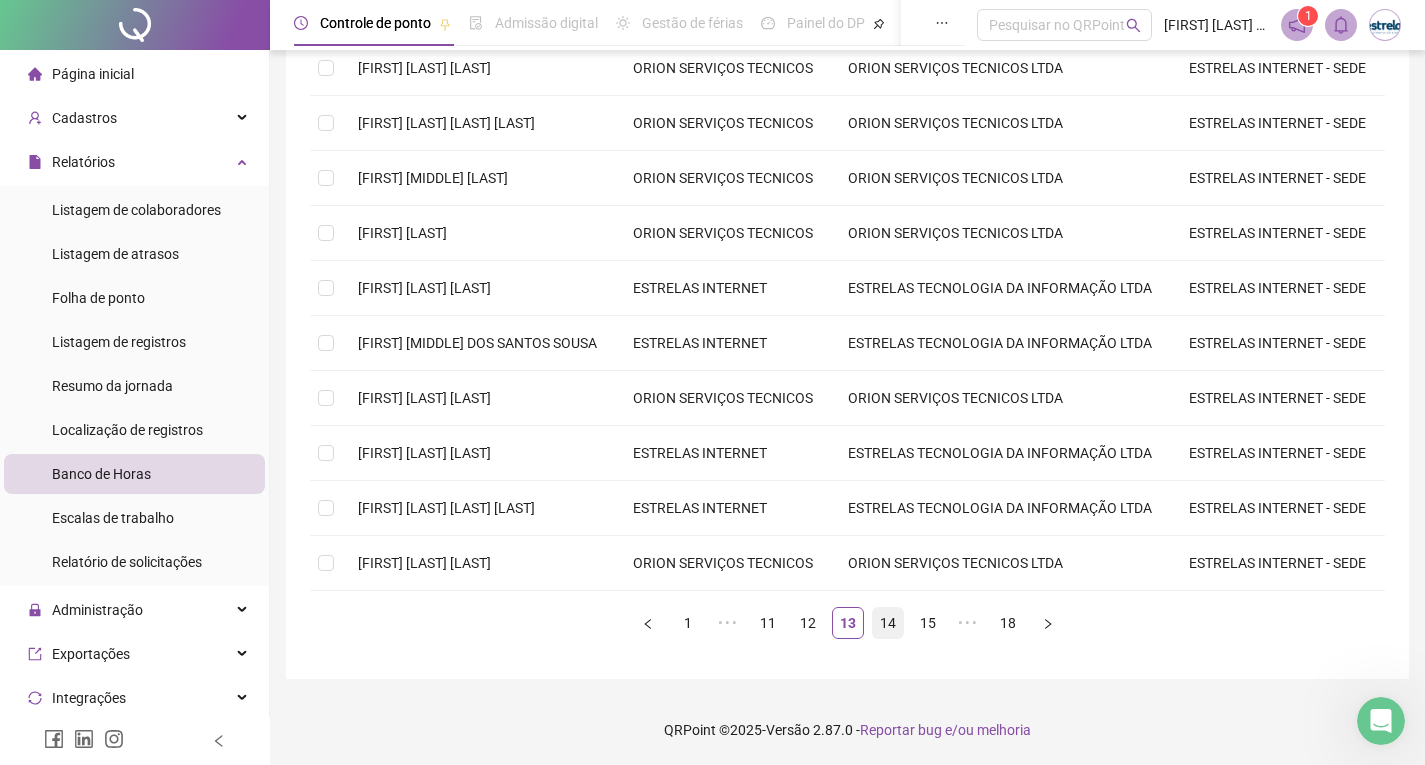 click on "14" at bounding box center (888, 623) 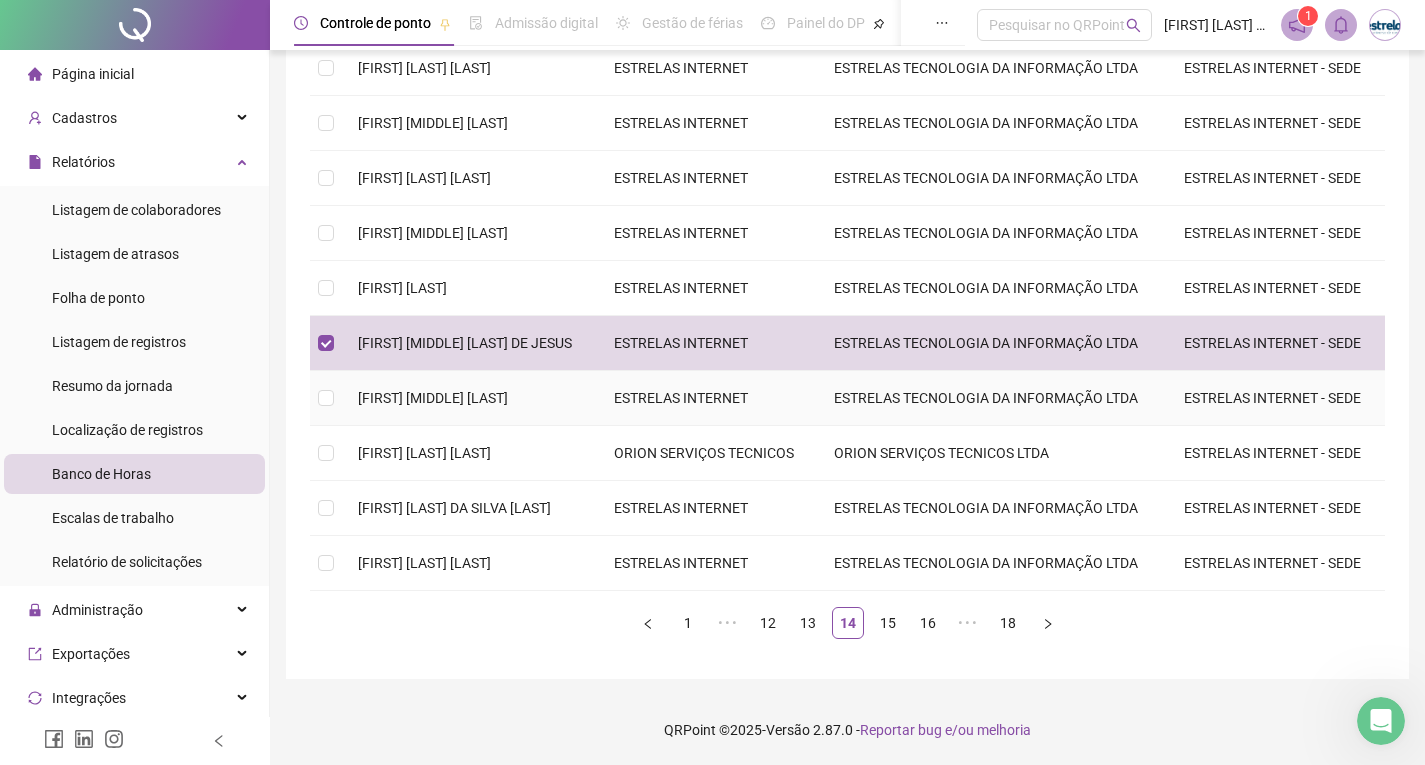 scroll, scrollTop: 521, scrollLeft: 0, axis: vertical 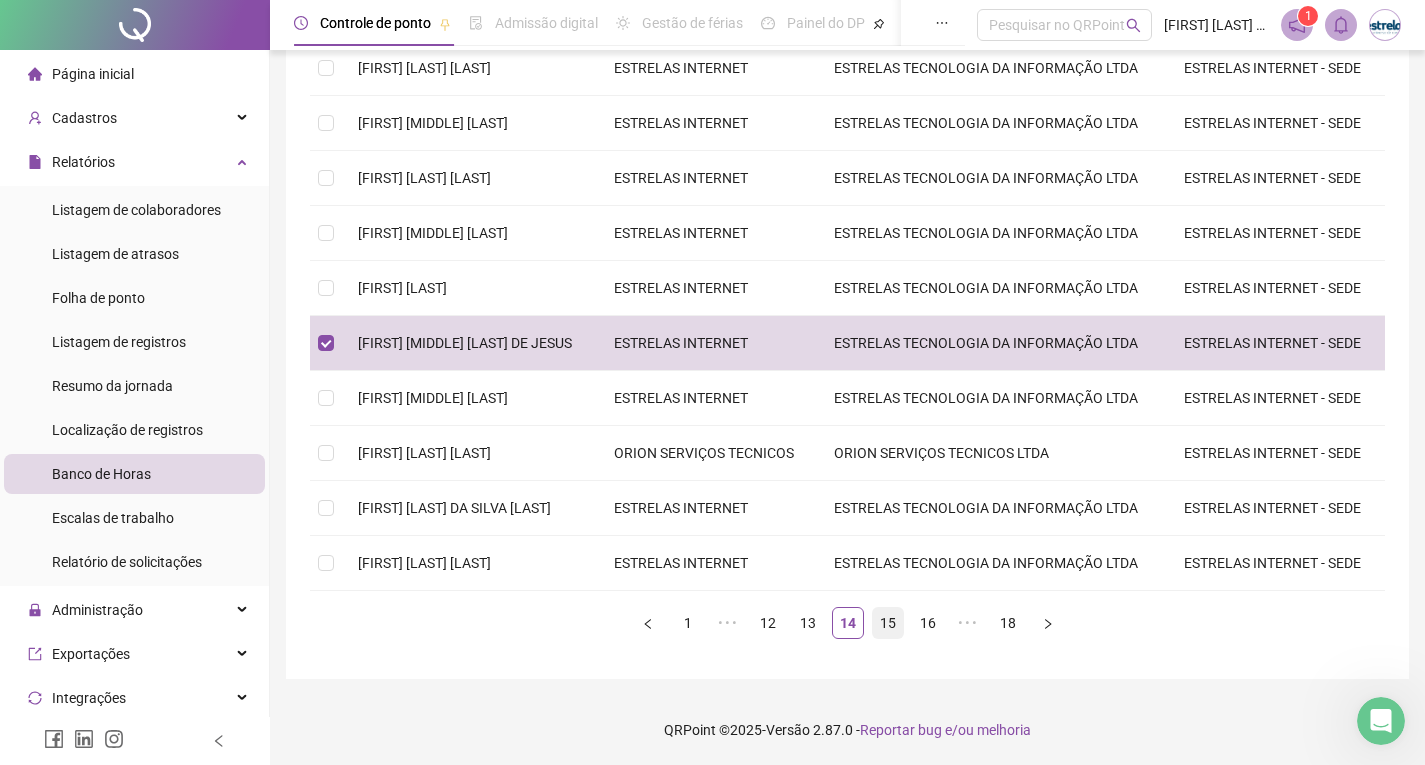 click on "15" at bounding box center [888, 623] 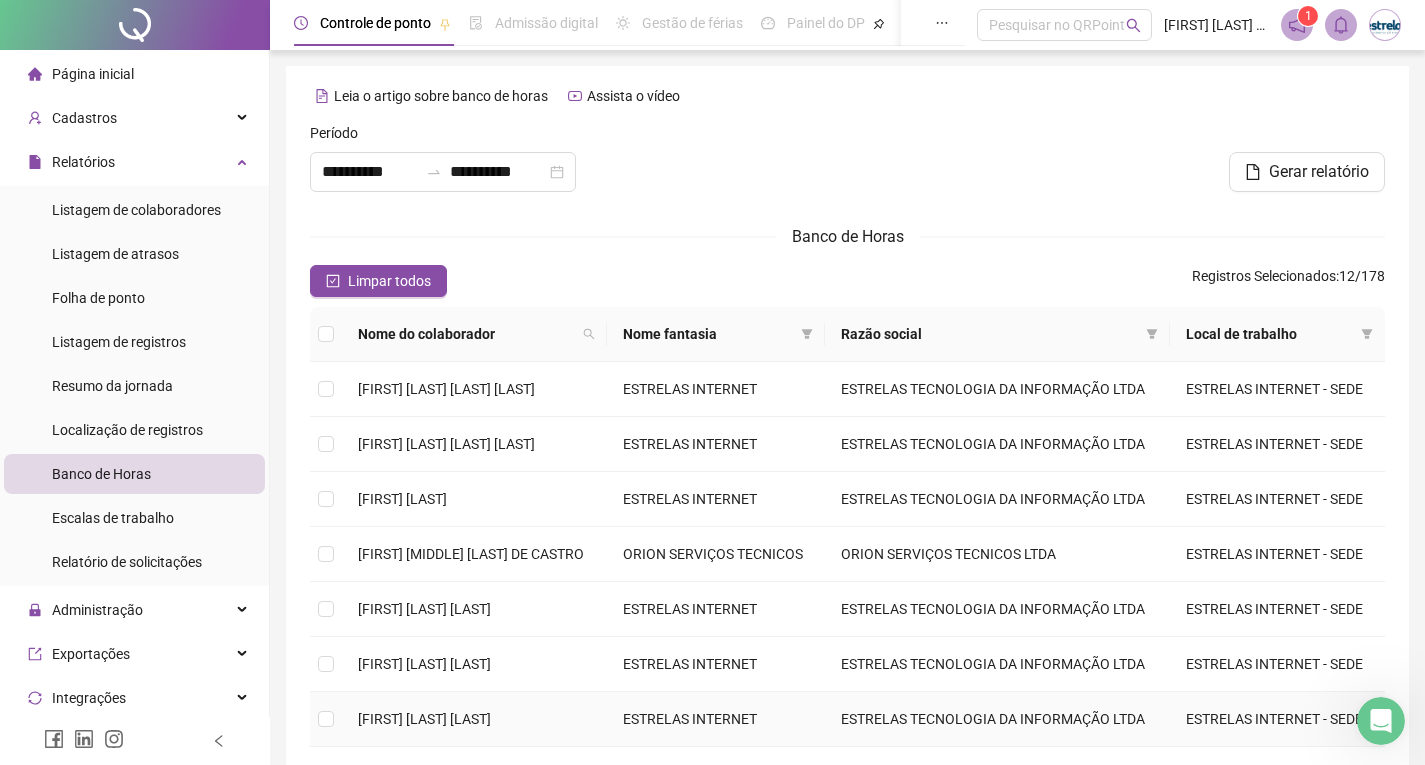scroll, scrollTop: 541, scrollLeft: 0, axis: vertical 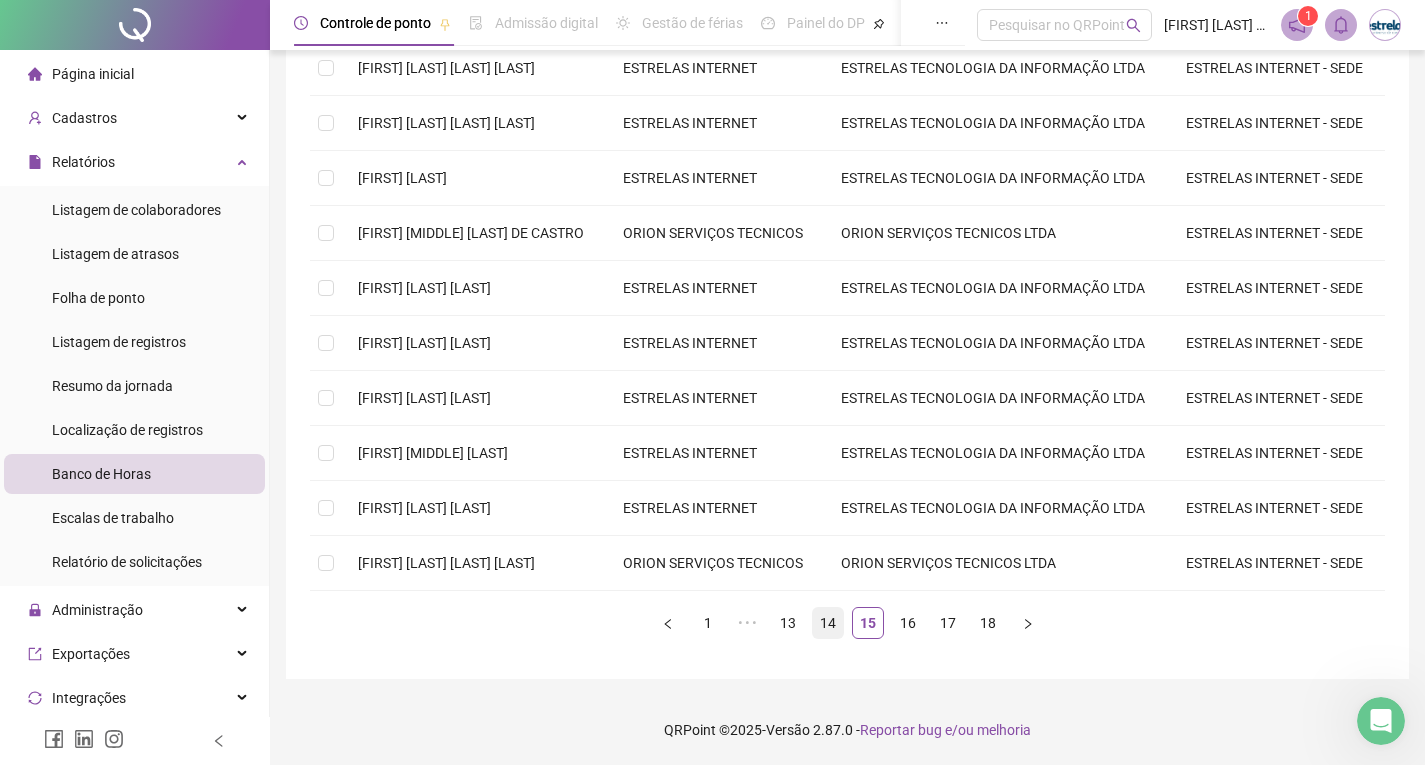 click on "14" at bounding box center [828, 623] 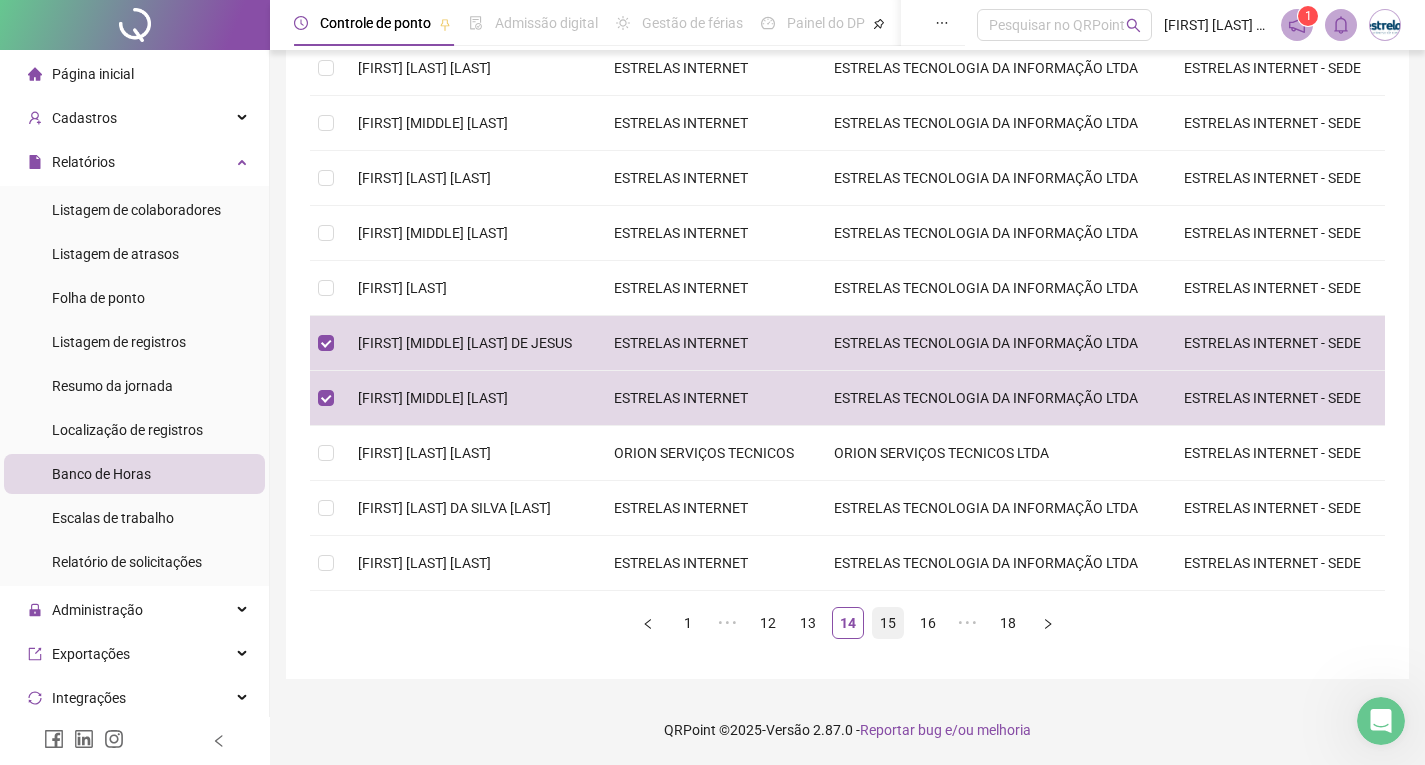 click on "15" at bounding box center [888, 623] 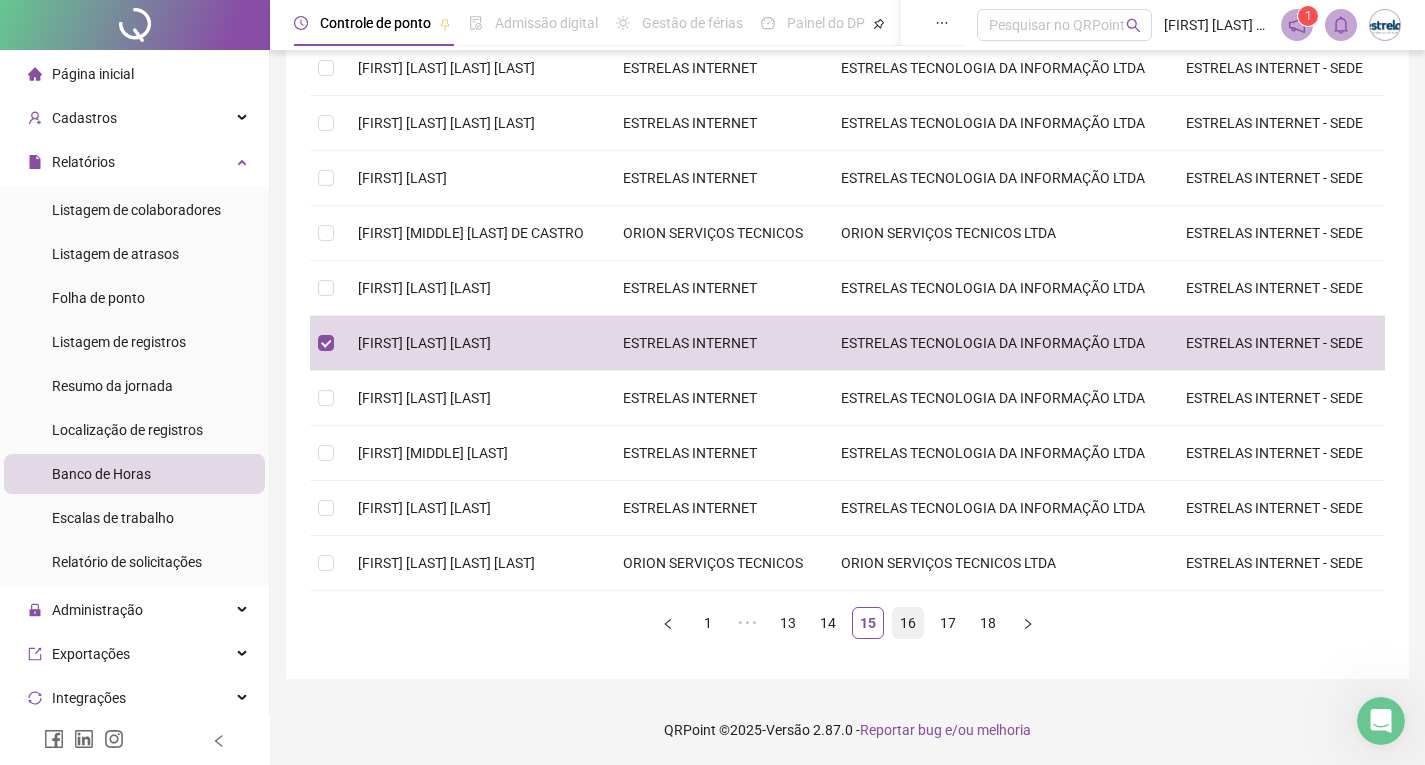 click on "16" at bounding box center [908, 623] 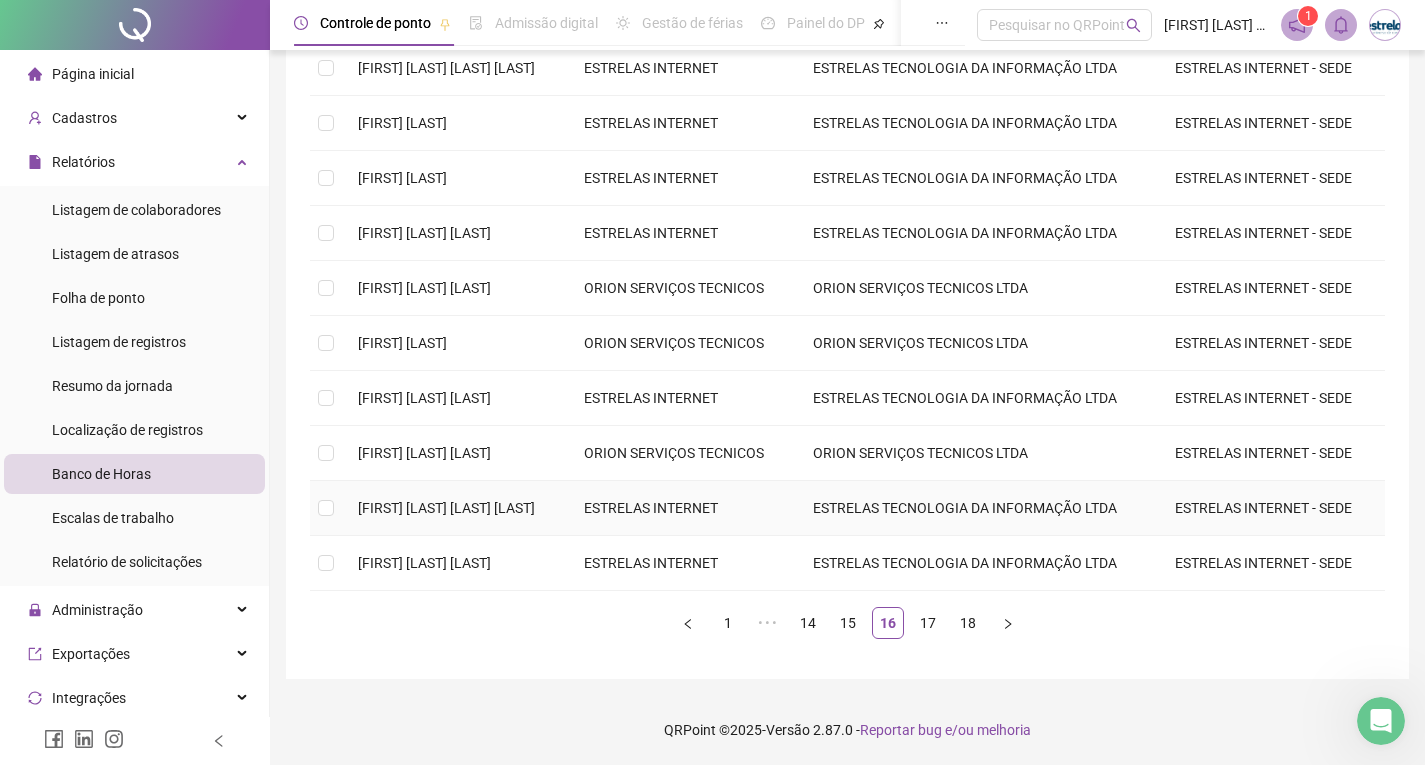 scroll, scrollTop: 221, scrollLeft: 0, axis: vertical 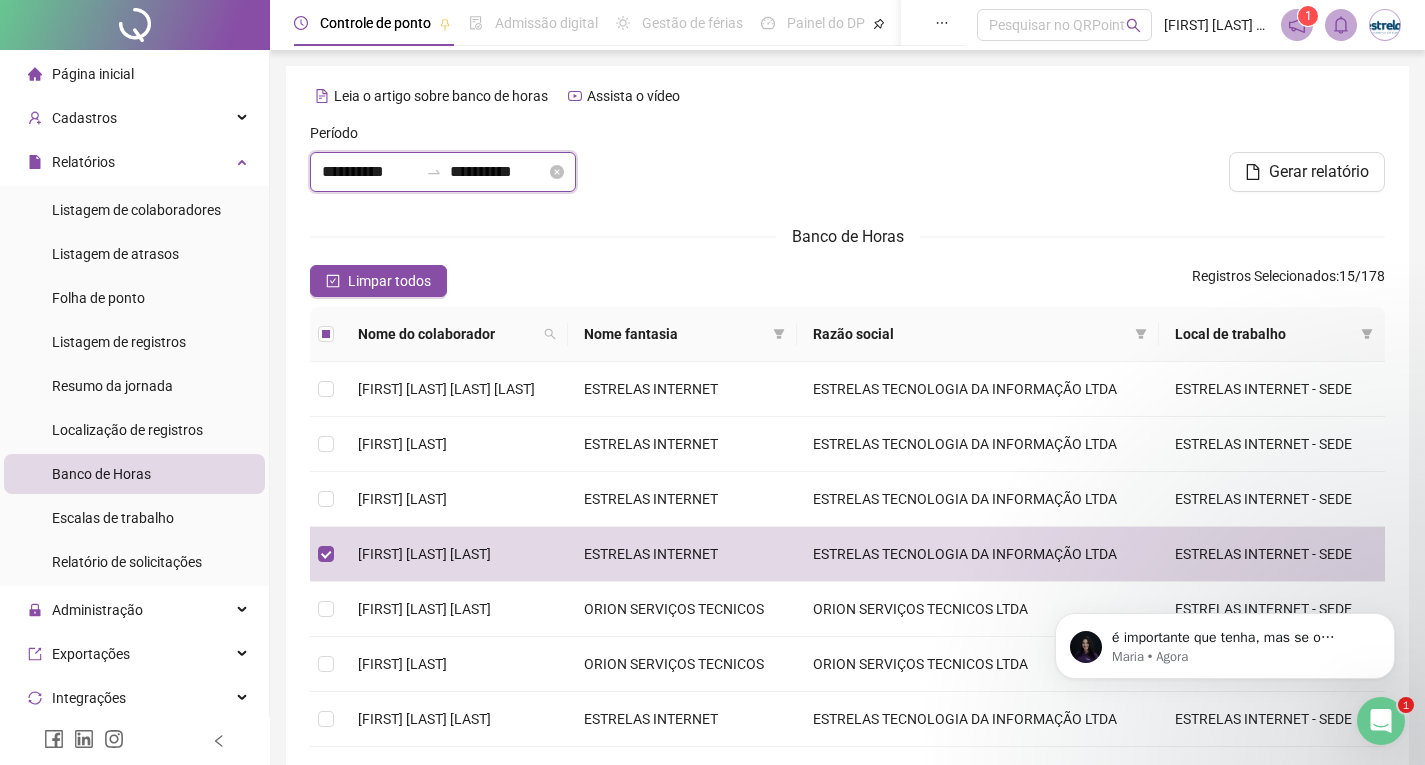 click on "**********" at bounding box center [370, 172] 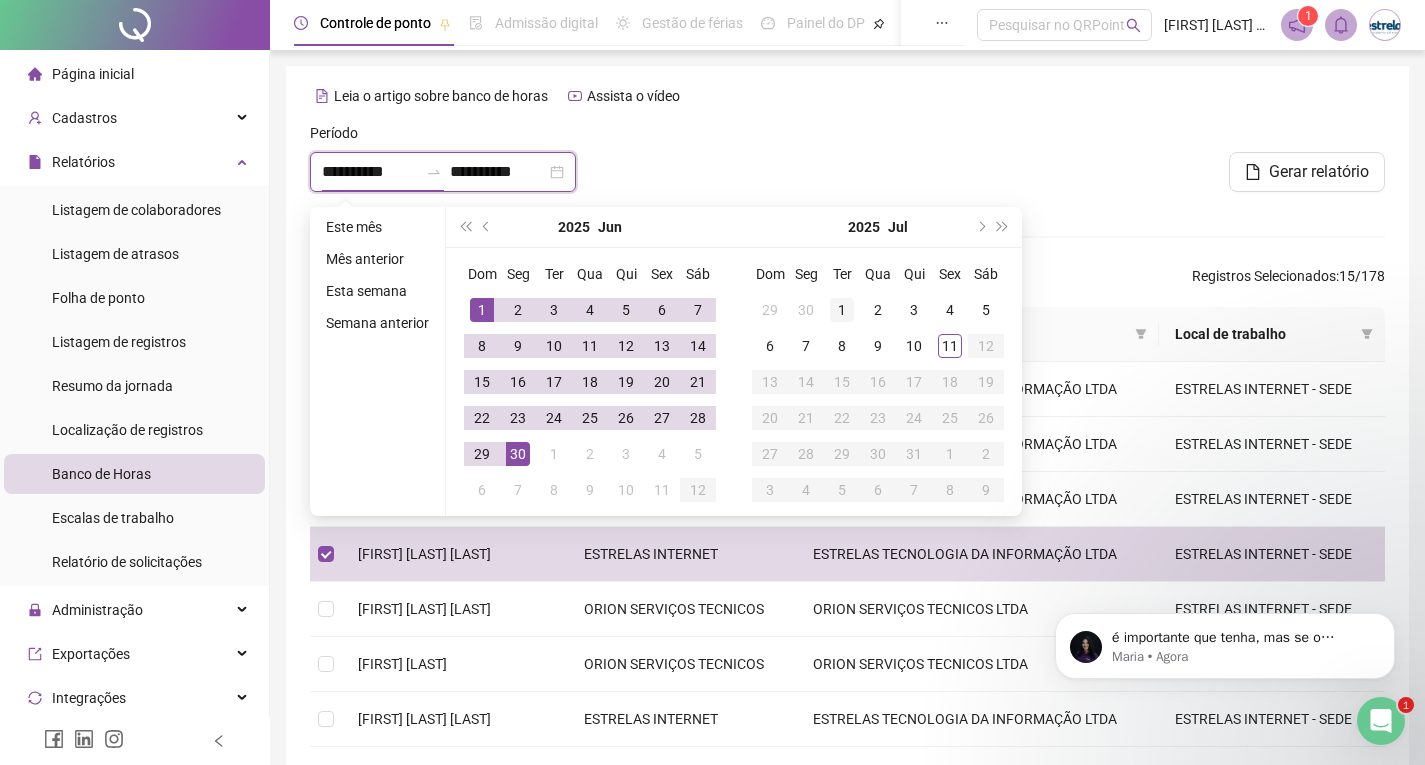type on "**********" 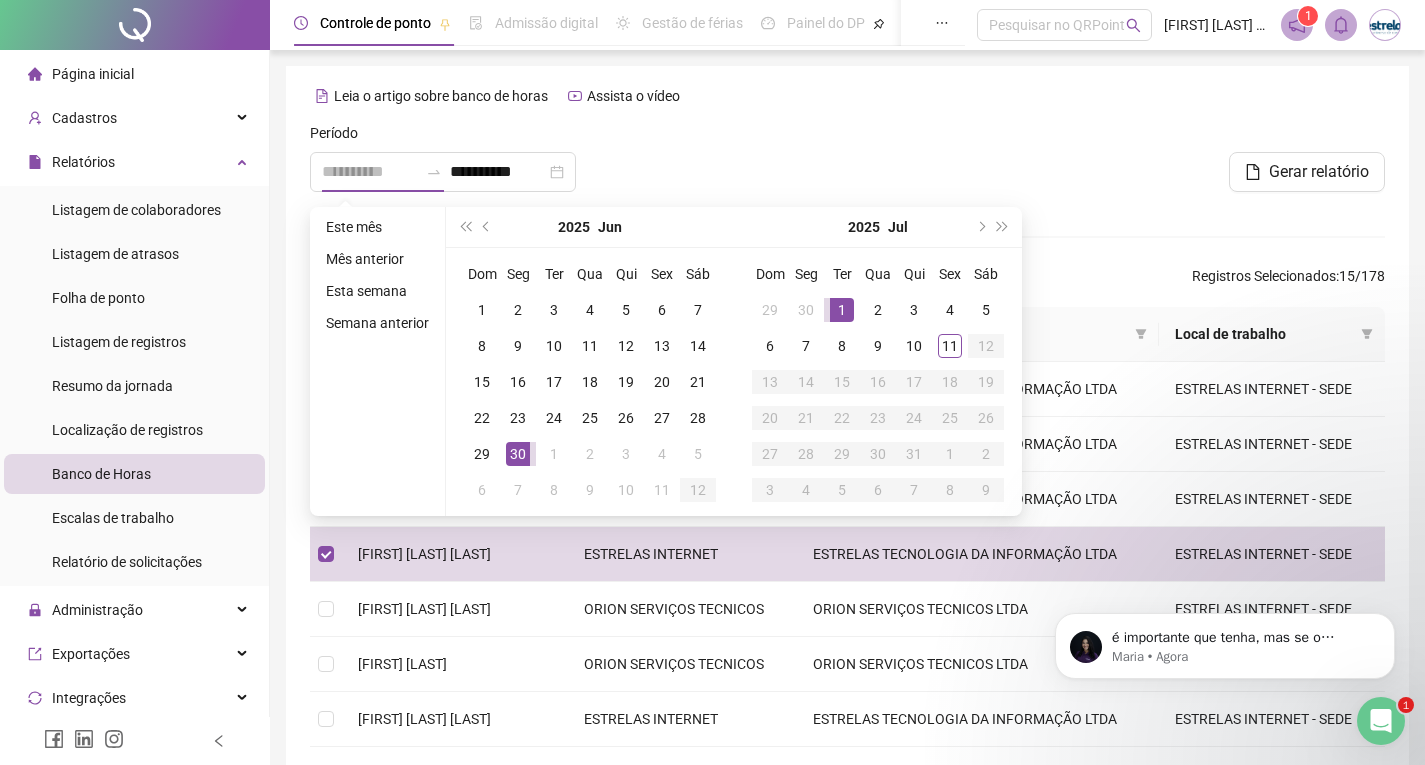 click on "1" at bounding box center (842, 310) 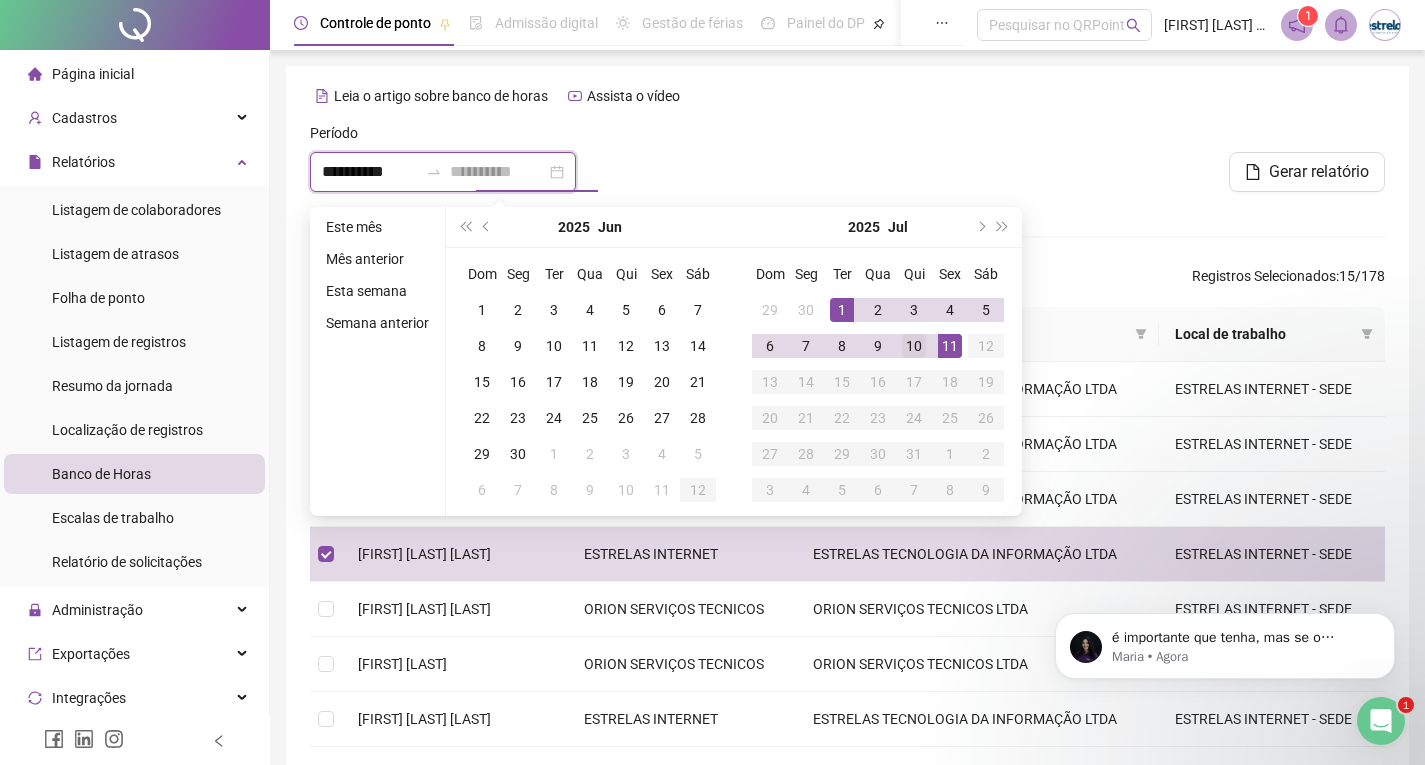 type on "**********" 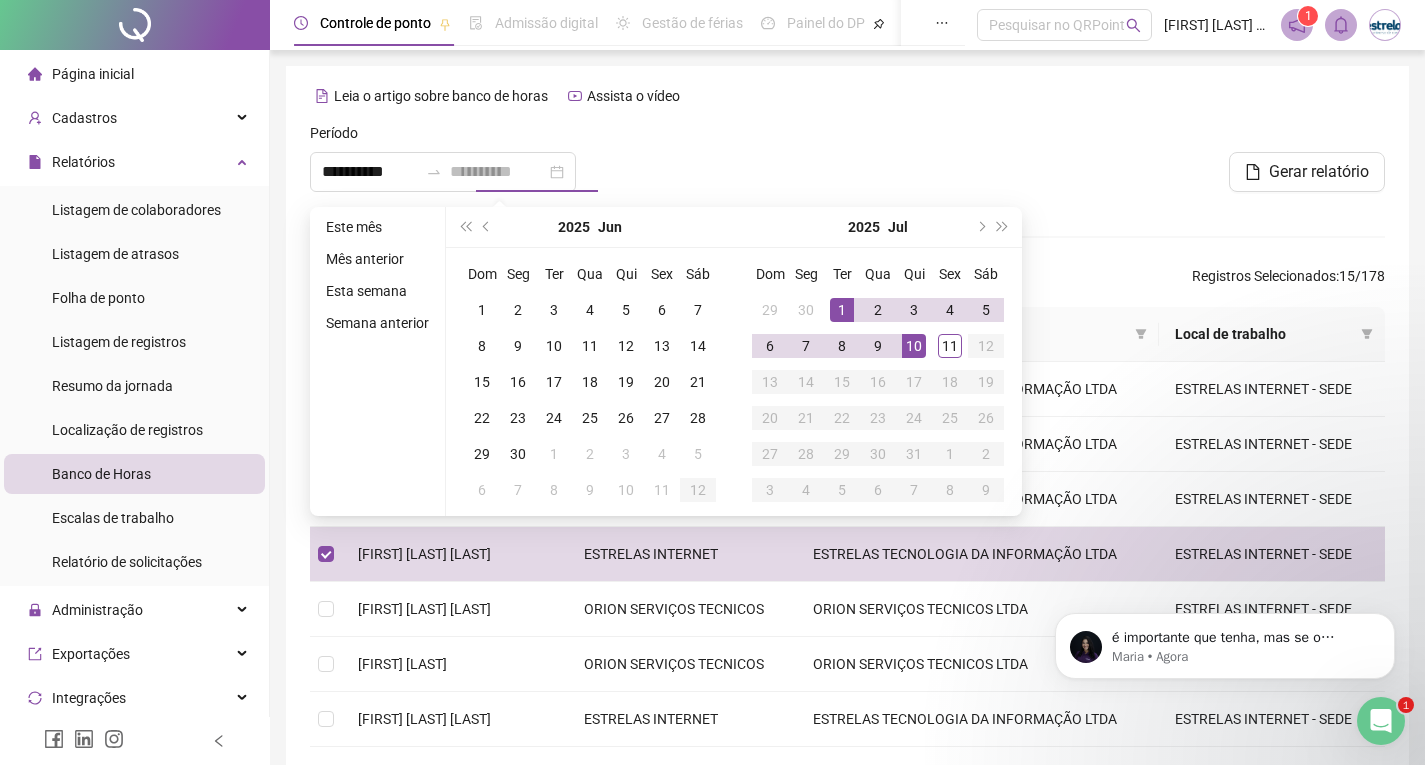 drag, startPoint x: 911, startPoint y: 348, endPoint x: 921, endPoint y: 344, distance: 10.770329 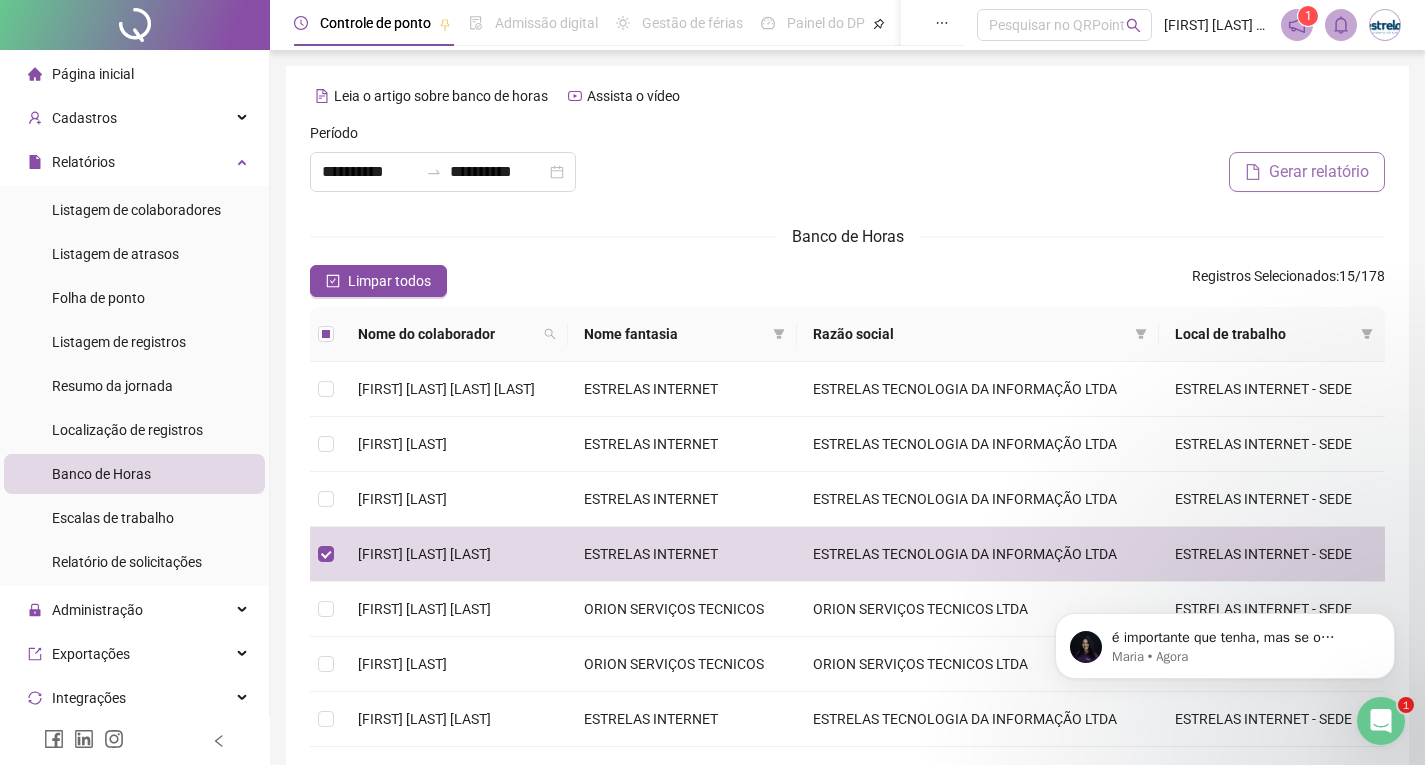 click on "Gerar relatório" at bounding box center [1319, 172] 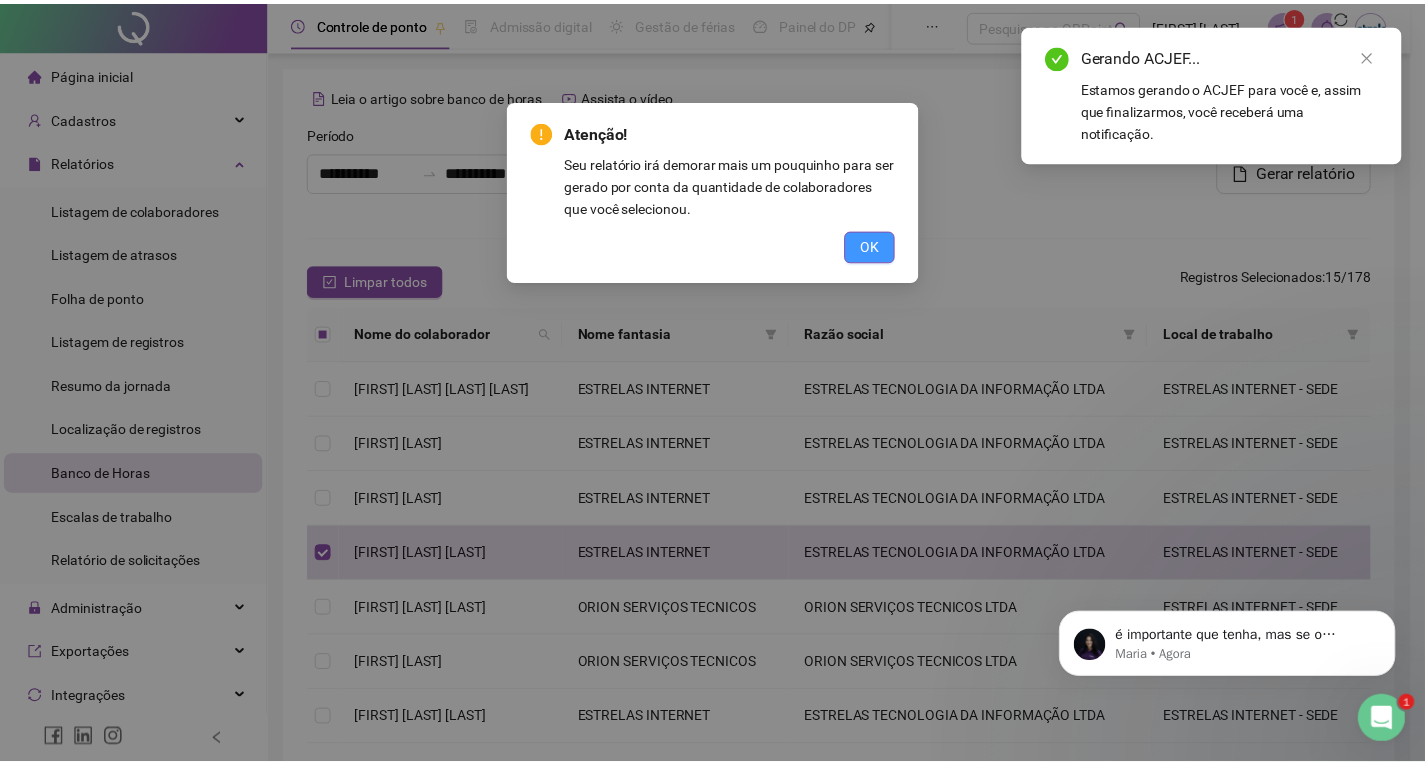scroll, scrollTop: 2372, scrollLeft: 0, axis: vertical 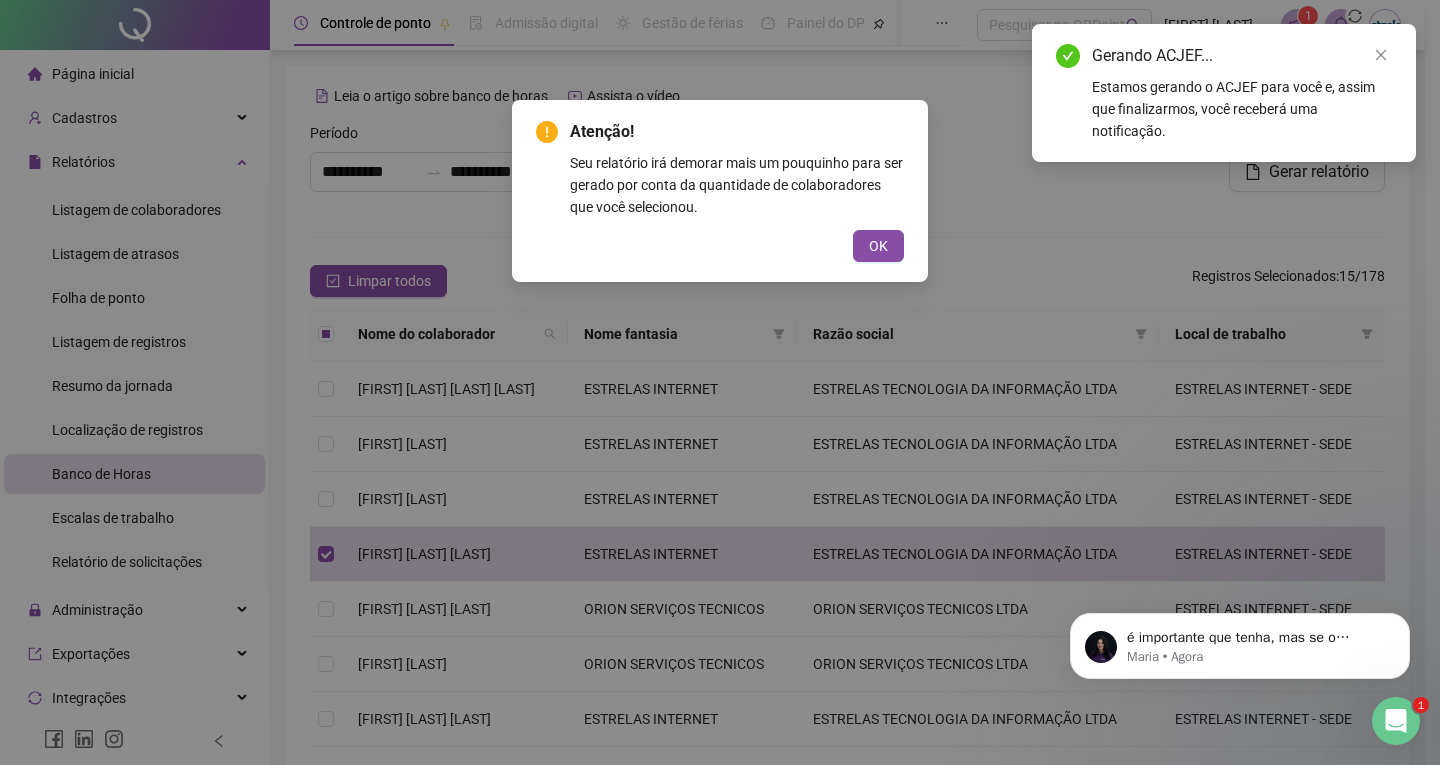 click on "OK" at bounding box center (878, 246) 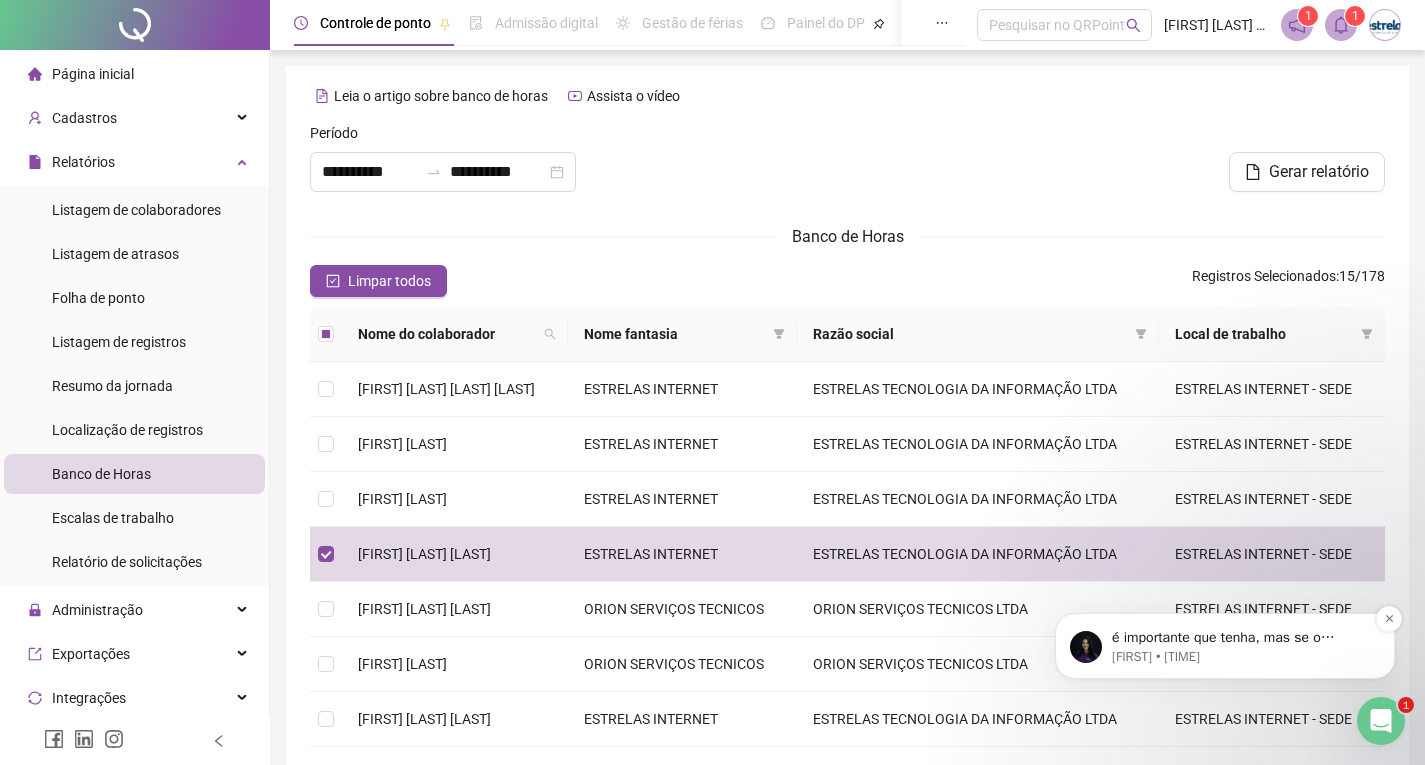 click on "é importante que tenha, mas se o problema que tiver dando for referente ao layout do holerite, precisa verificar se o layout da sua contabilidade é o mesmo layout para distribuir em lote" at bounding box center (1241, 638) 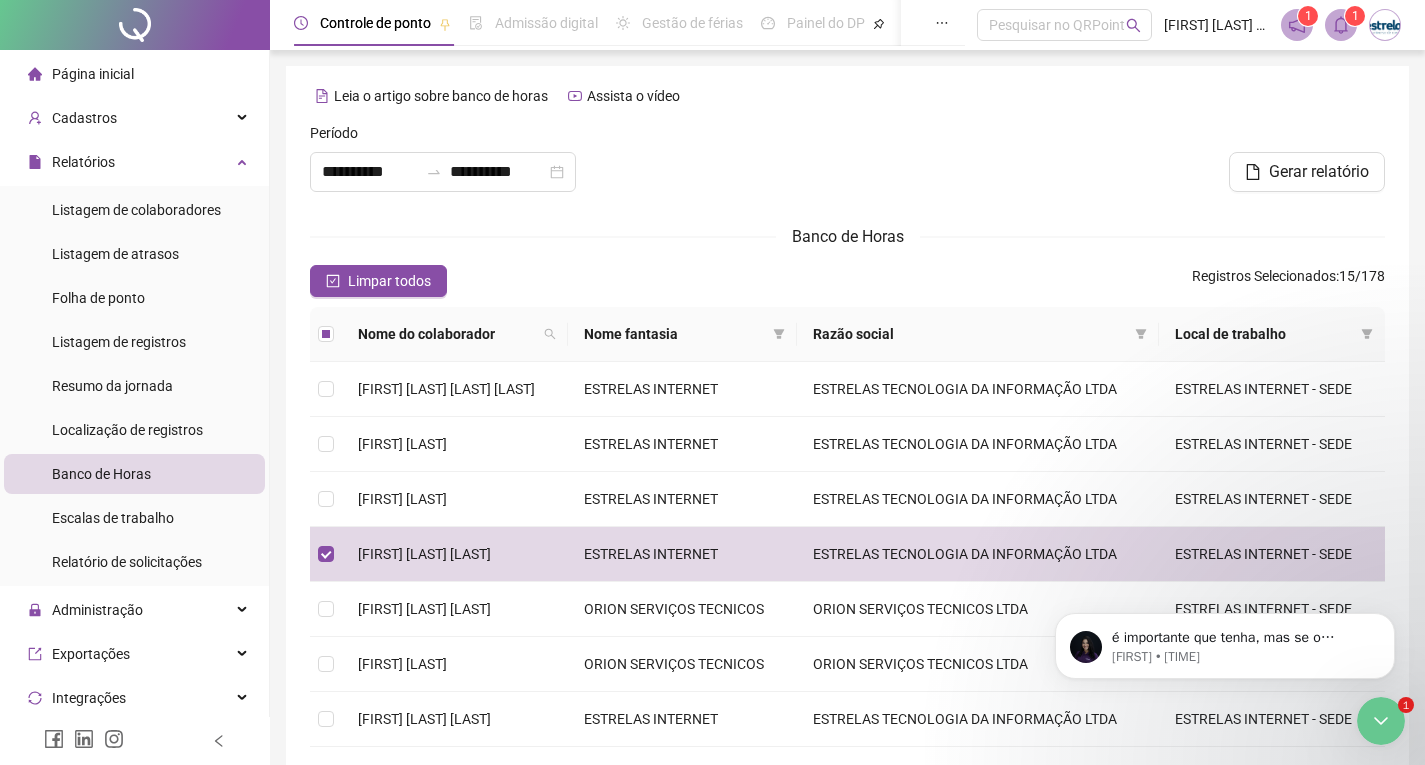 scroll, scrollTop: 0, scrollLeft: 0, axis: both 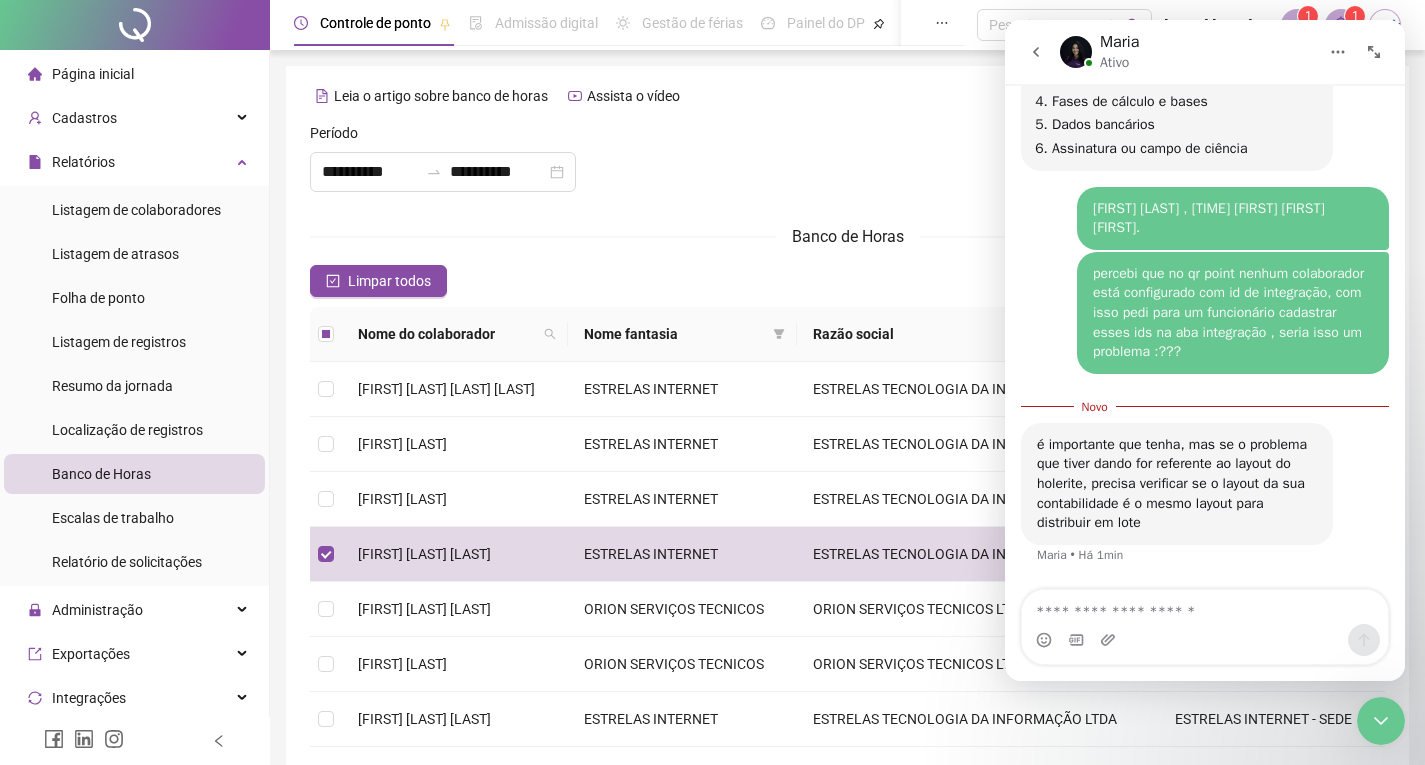 click at bounding box center [1205, 607] 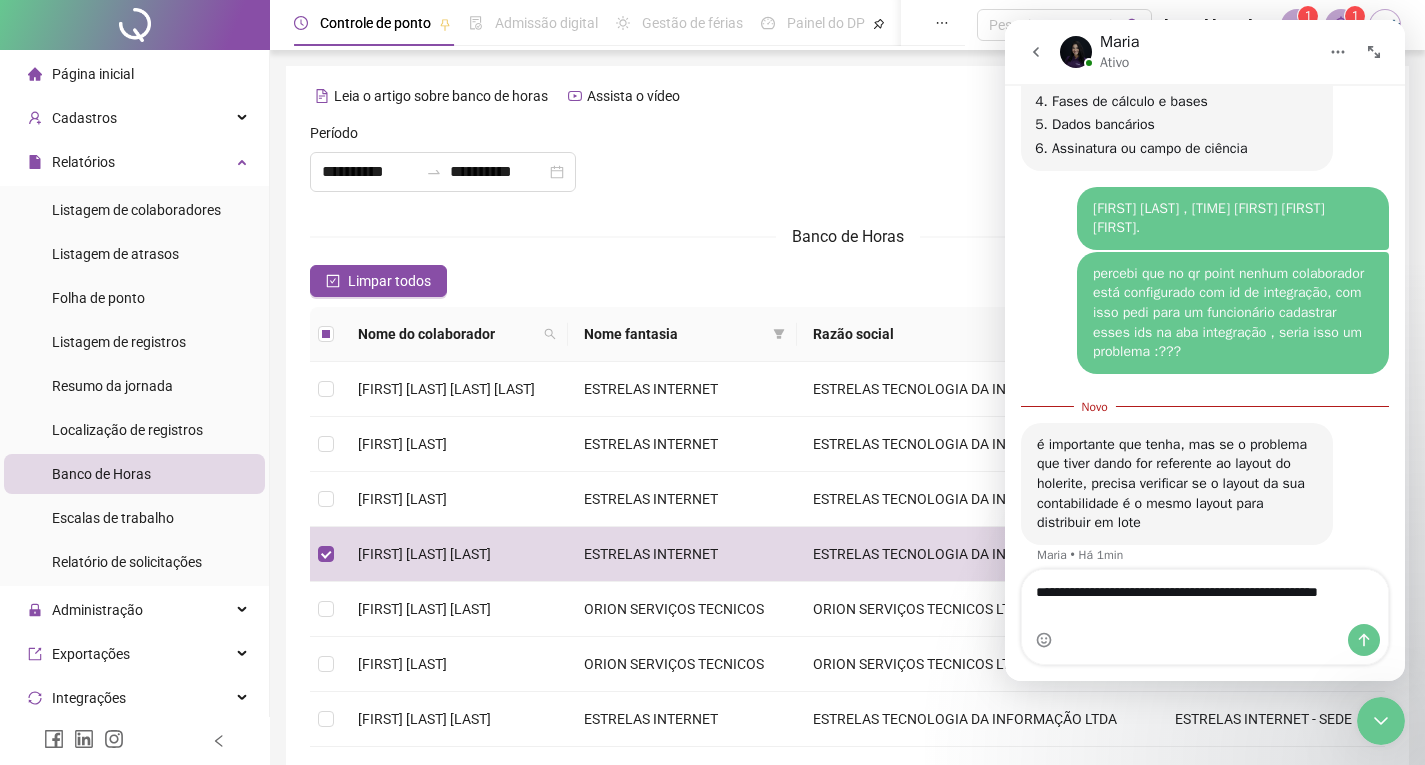 scroll, scrollTop: 2425, scrollLeft: 0, axis: vertical 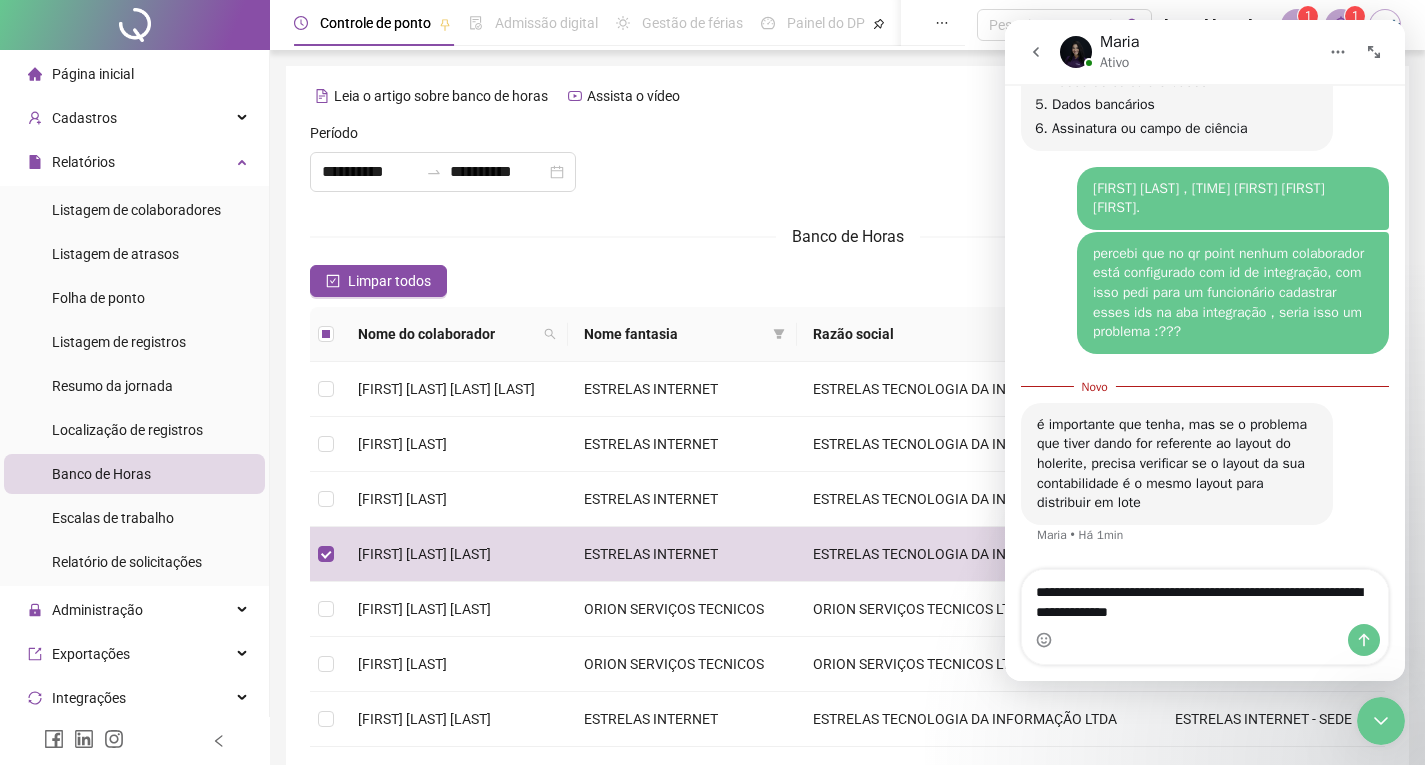 type on "**********" 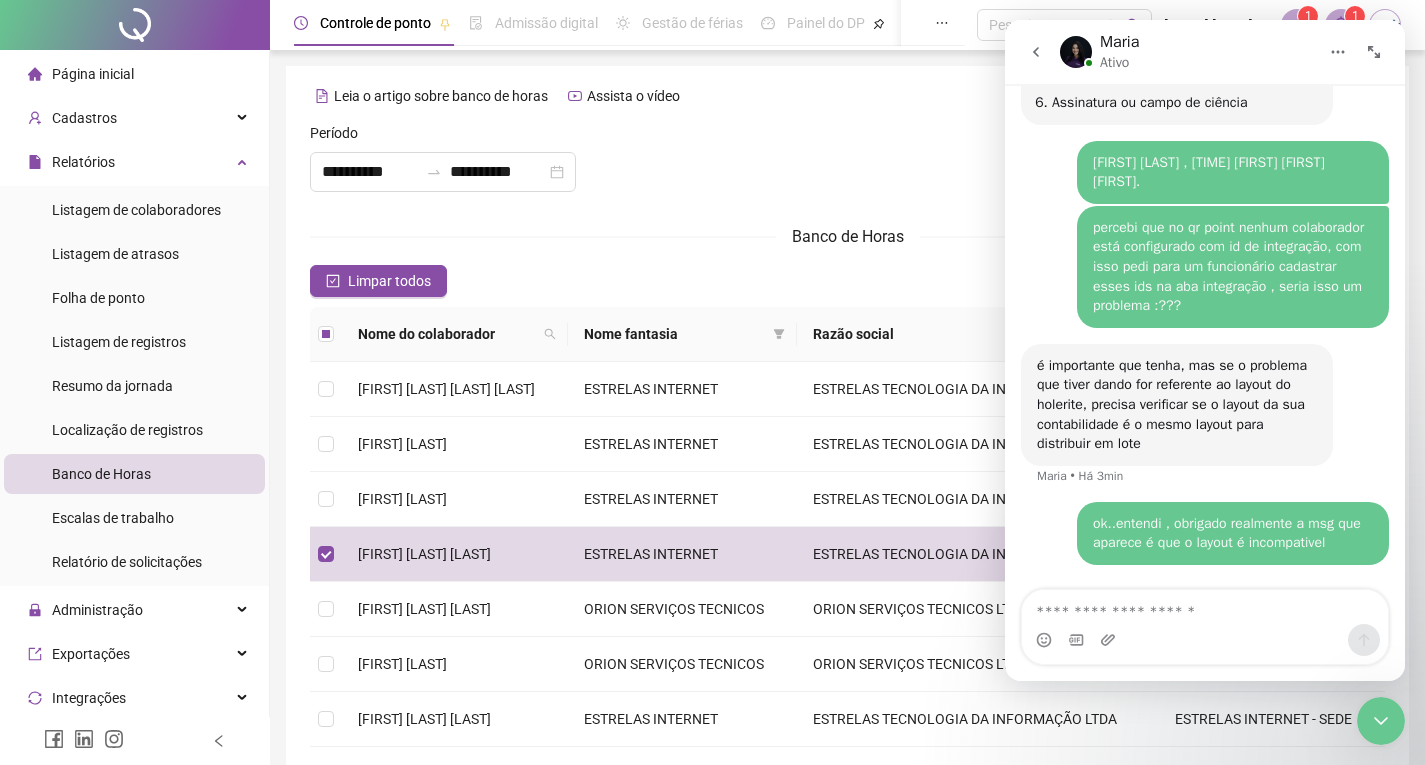 scroll, scrollTop: 2528, scrollLeft: 0, axis: vertical 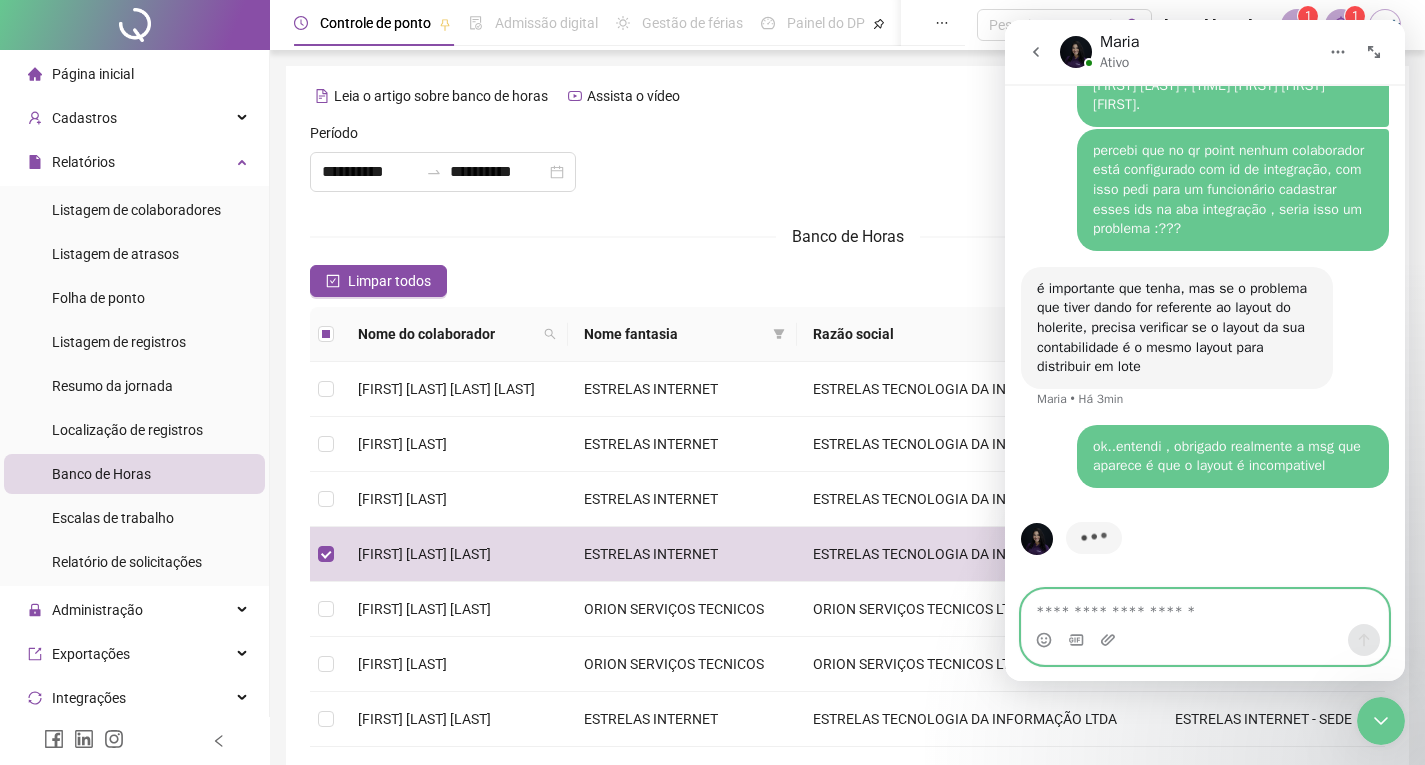 click at bounding box center (1205, 607) 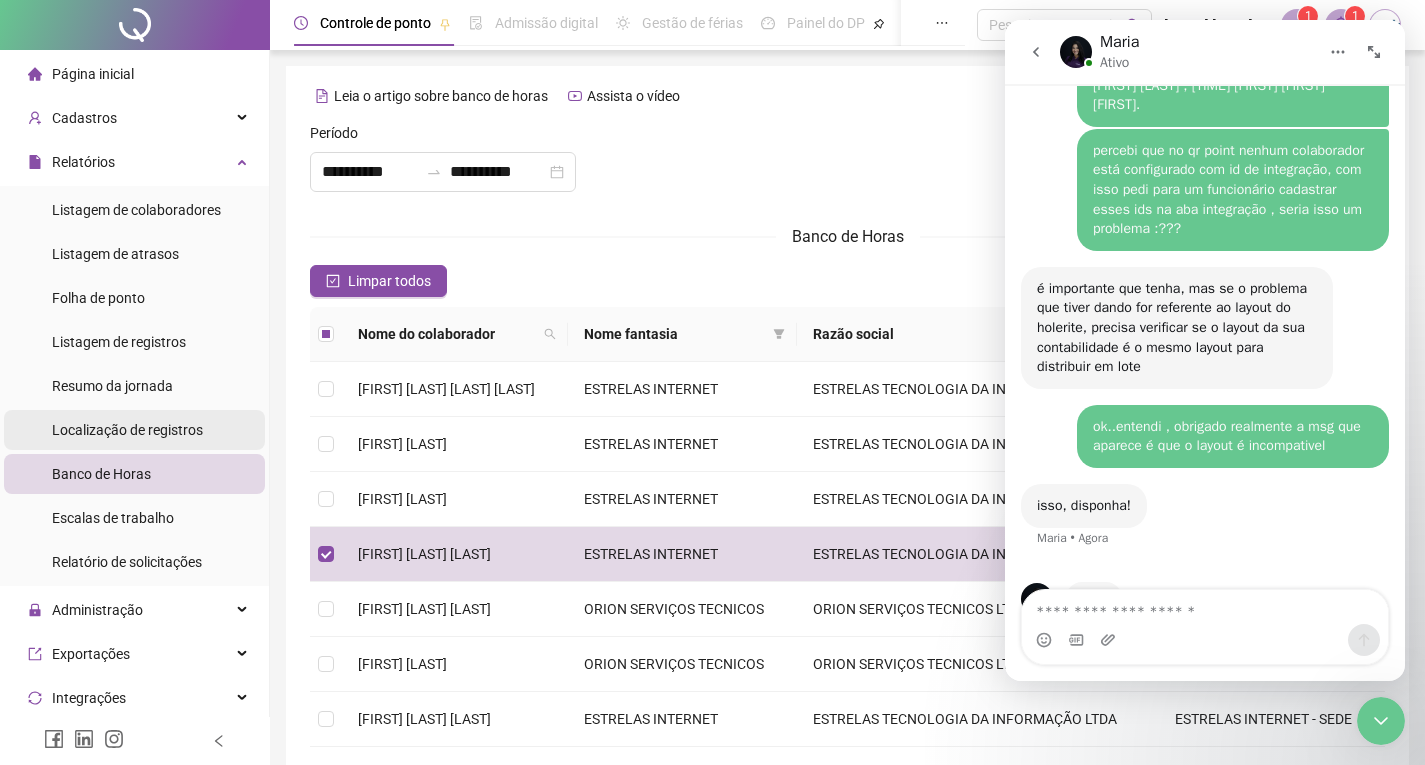 scroll, scrollTop: 2588, scrollLeft: 0, axis: vertical 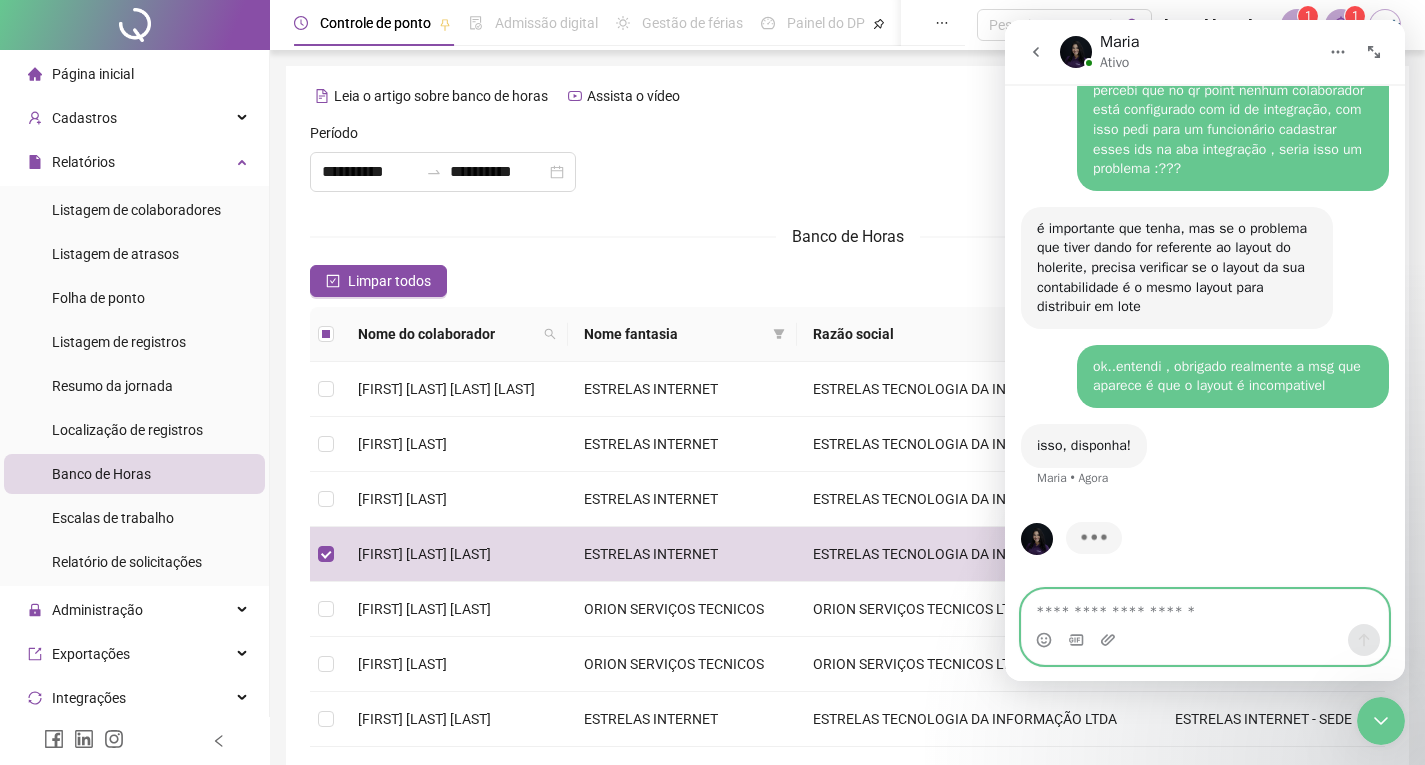 click at bounding box center (1205, 607) 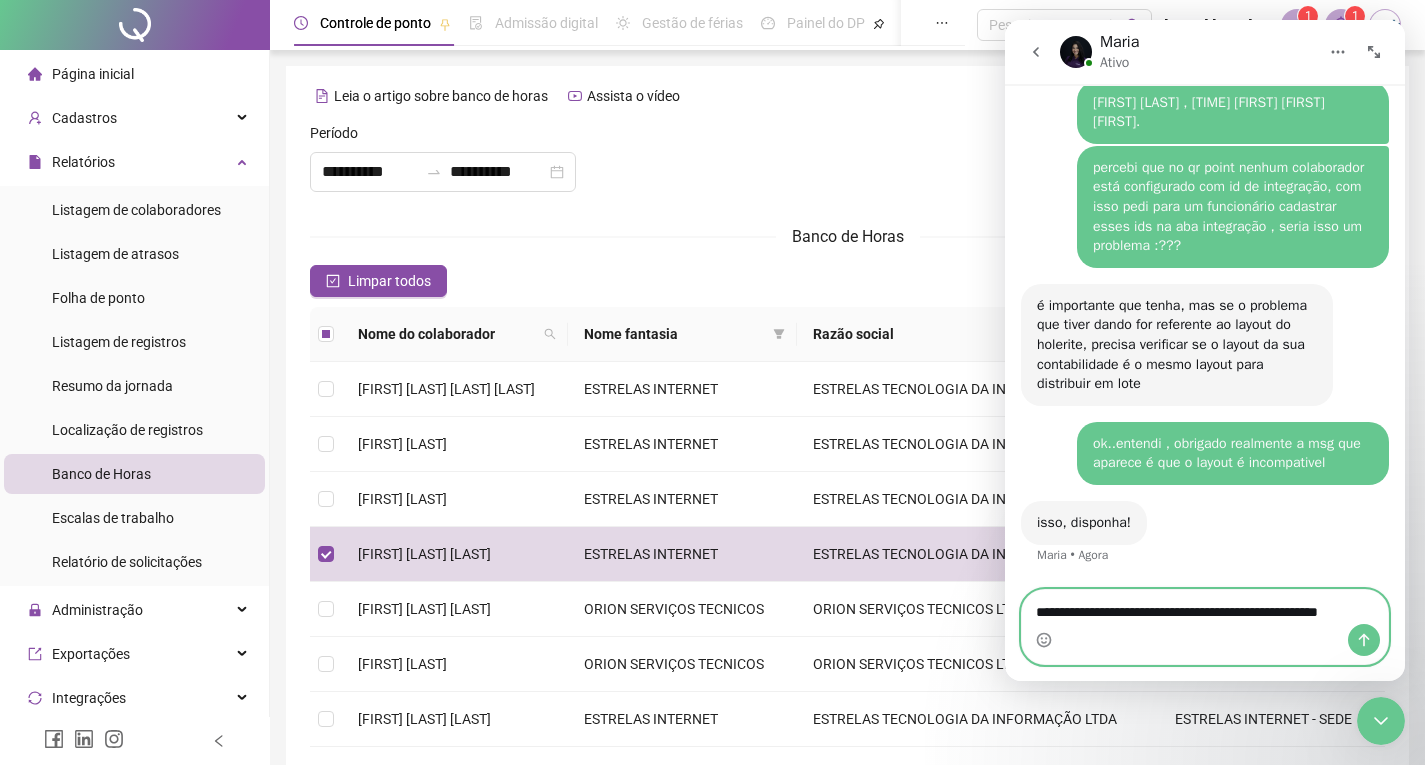scroll, scrollTop: 2531, scrollLeft: 0, axis: vertical 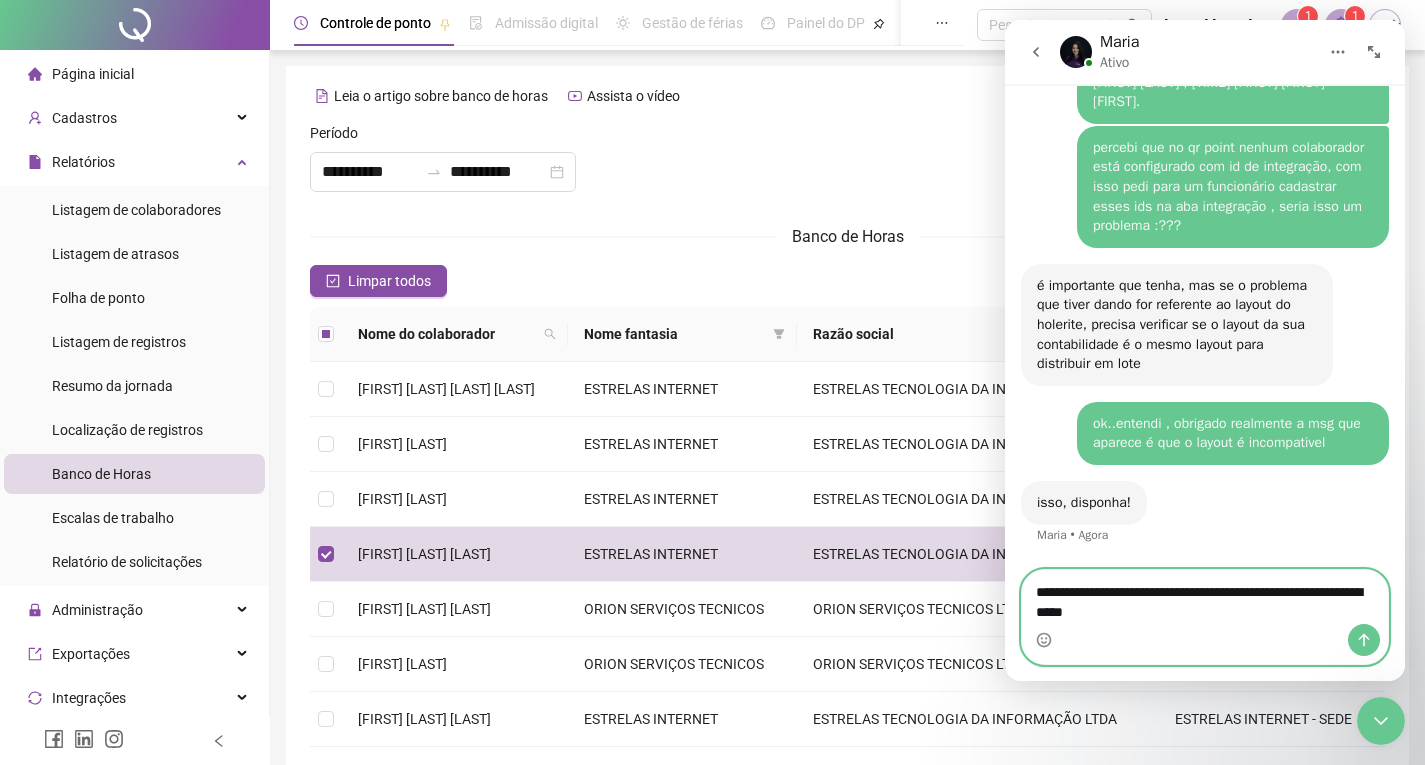 type on "**********" 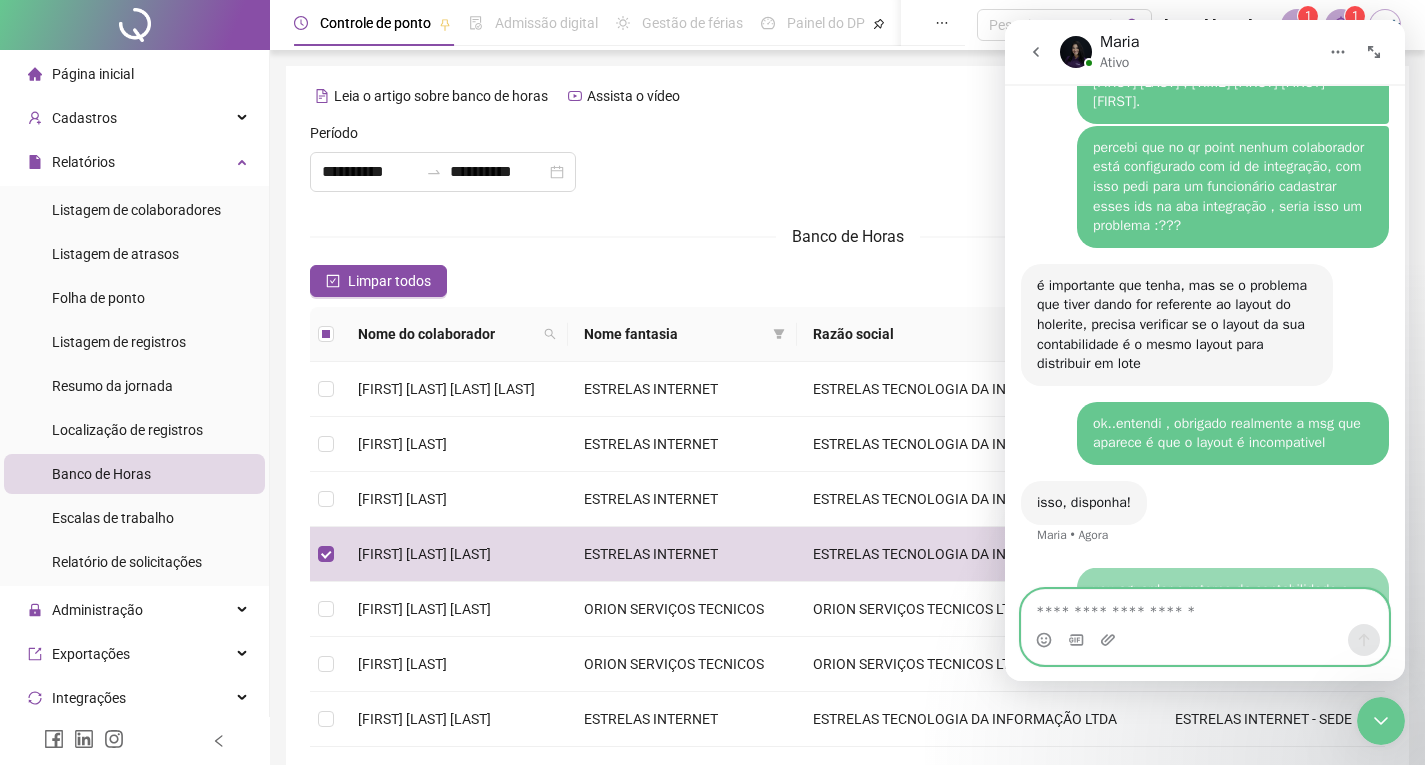 scroll, scrollTop: 2590, scrollLeft: 0, axis: vertical 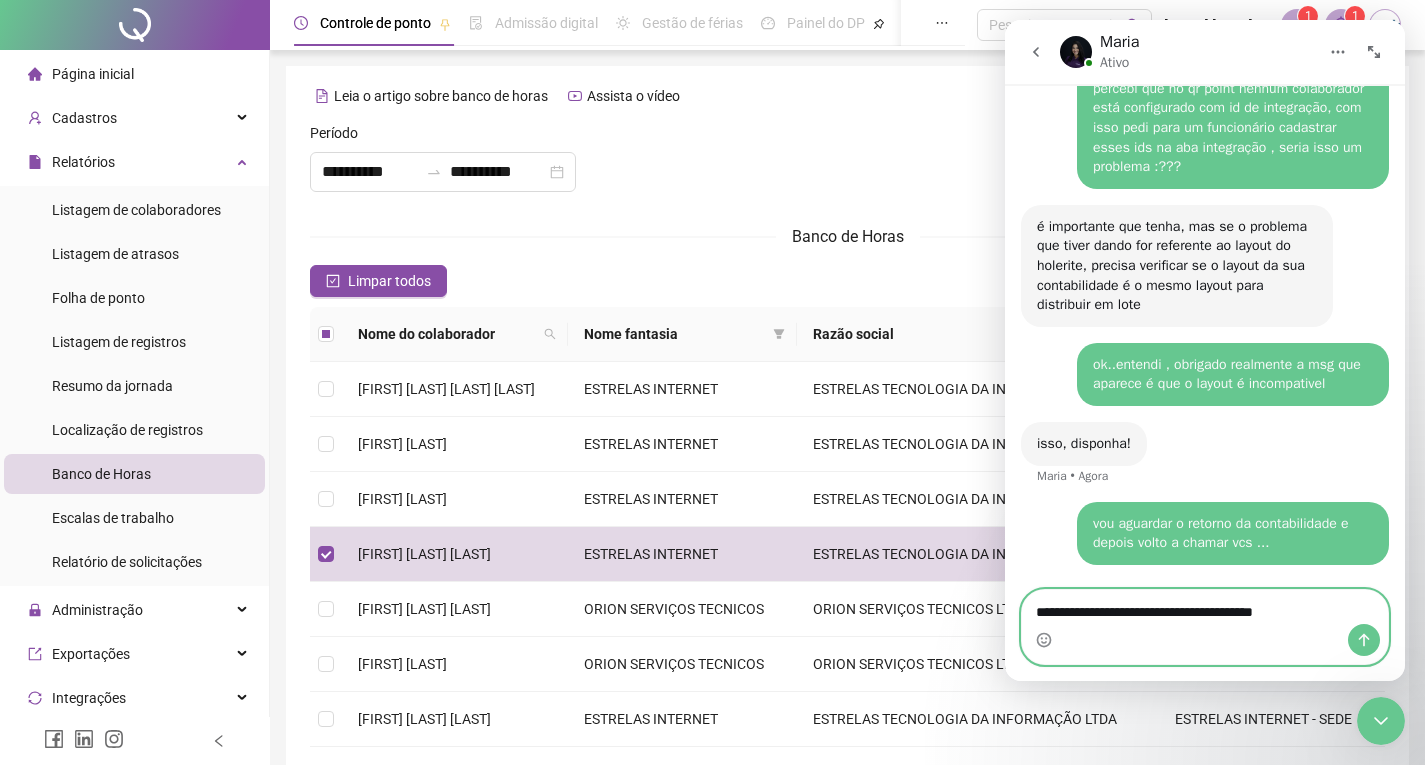 type on "**********" 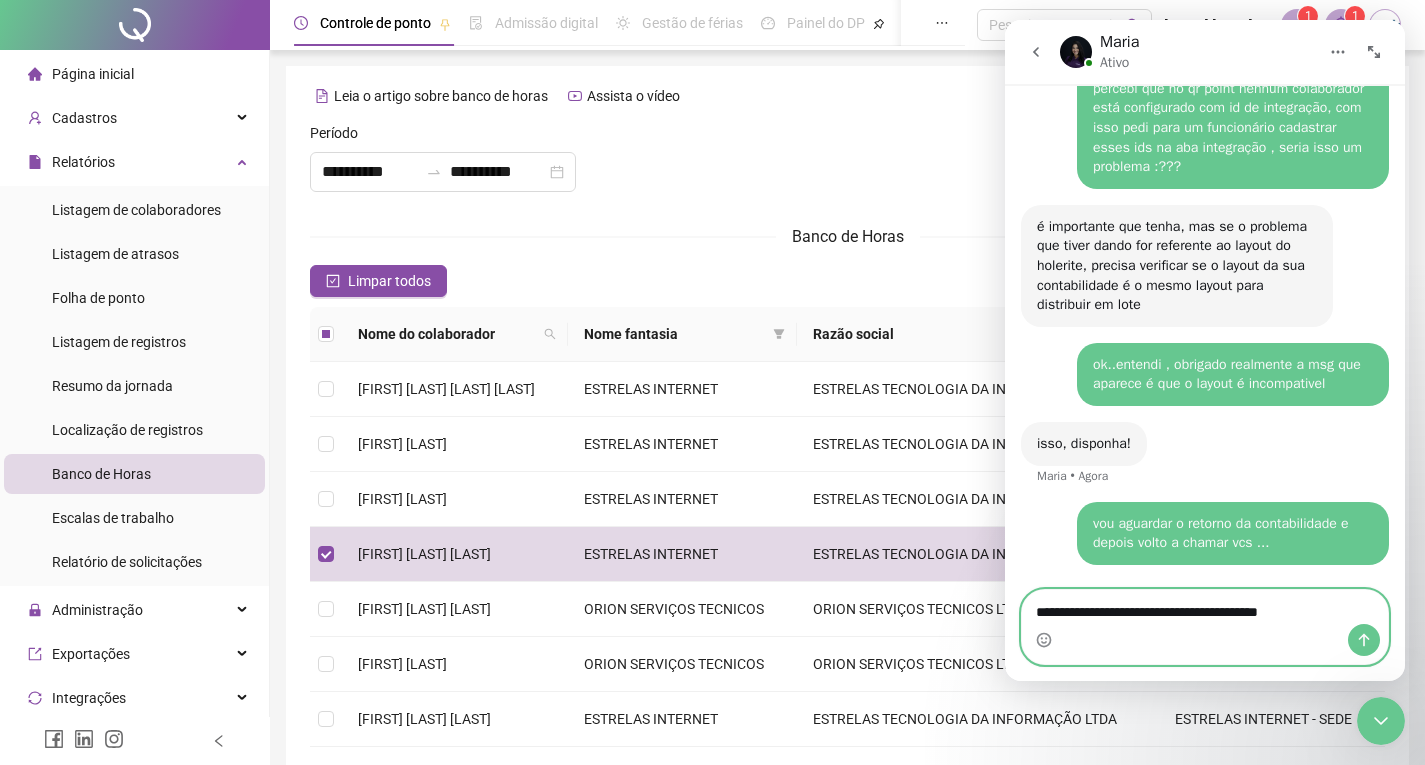 type 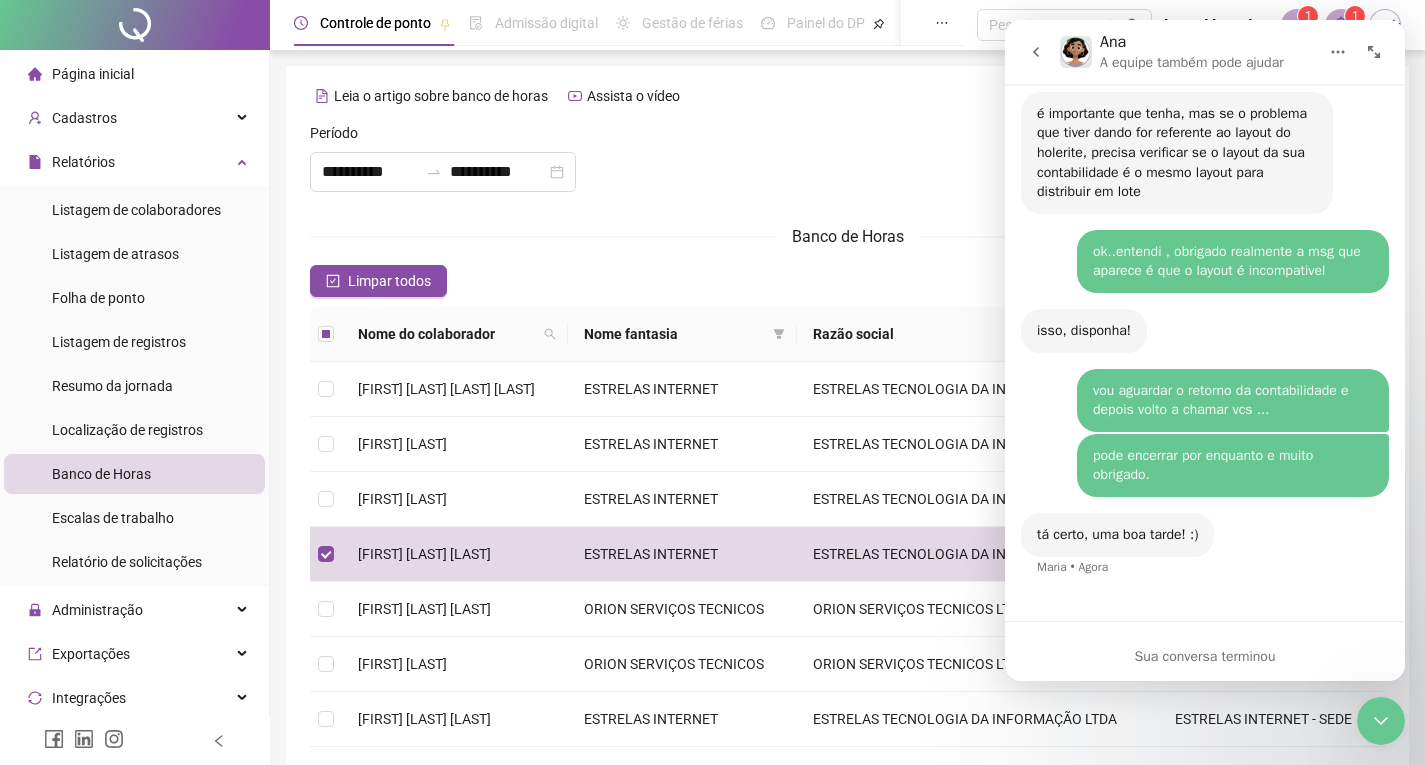 scroll, scrollTop: 2703, scrollLeft: 0, axis: vertical 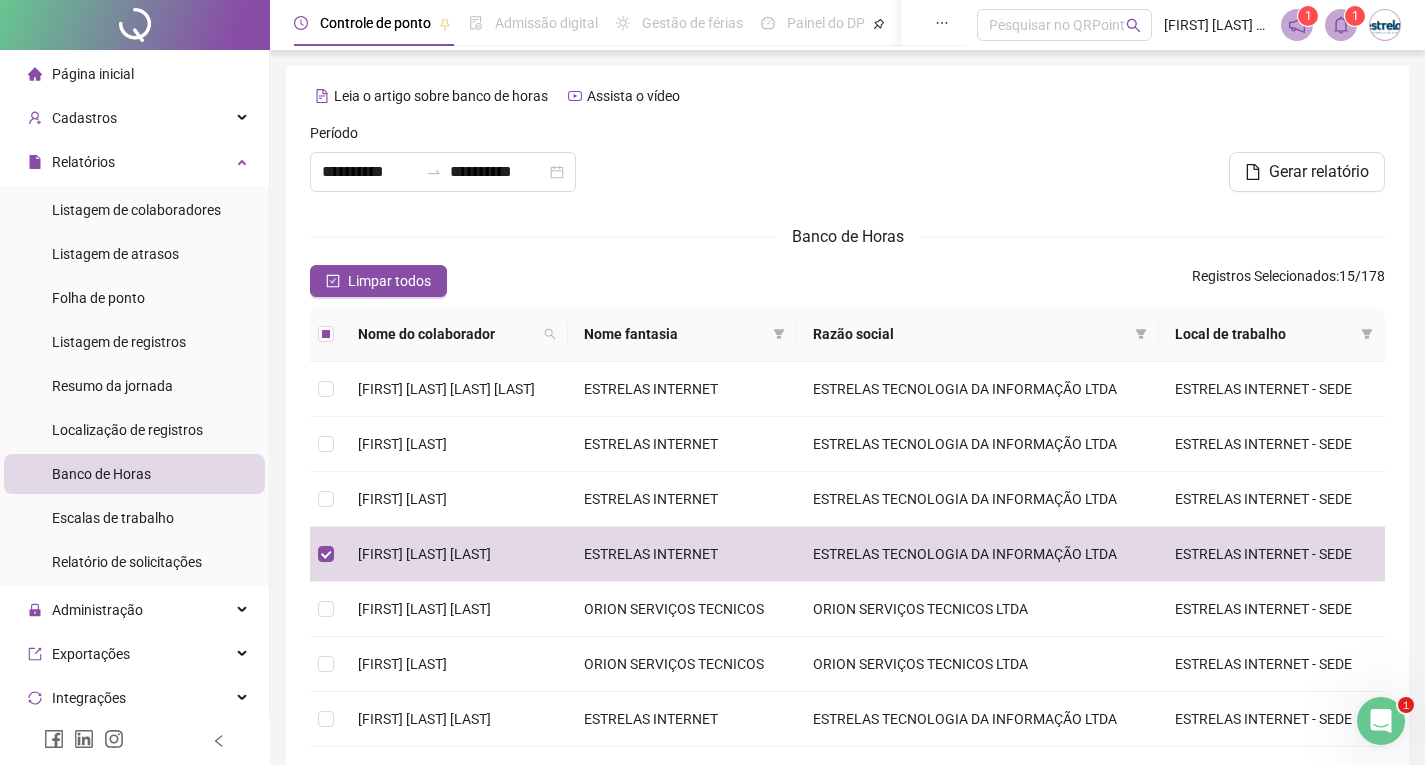 click at bounding box center [1341, 25] 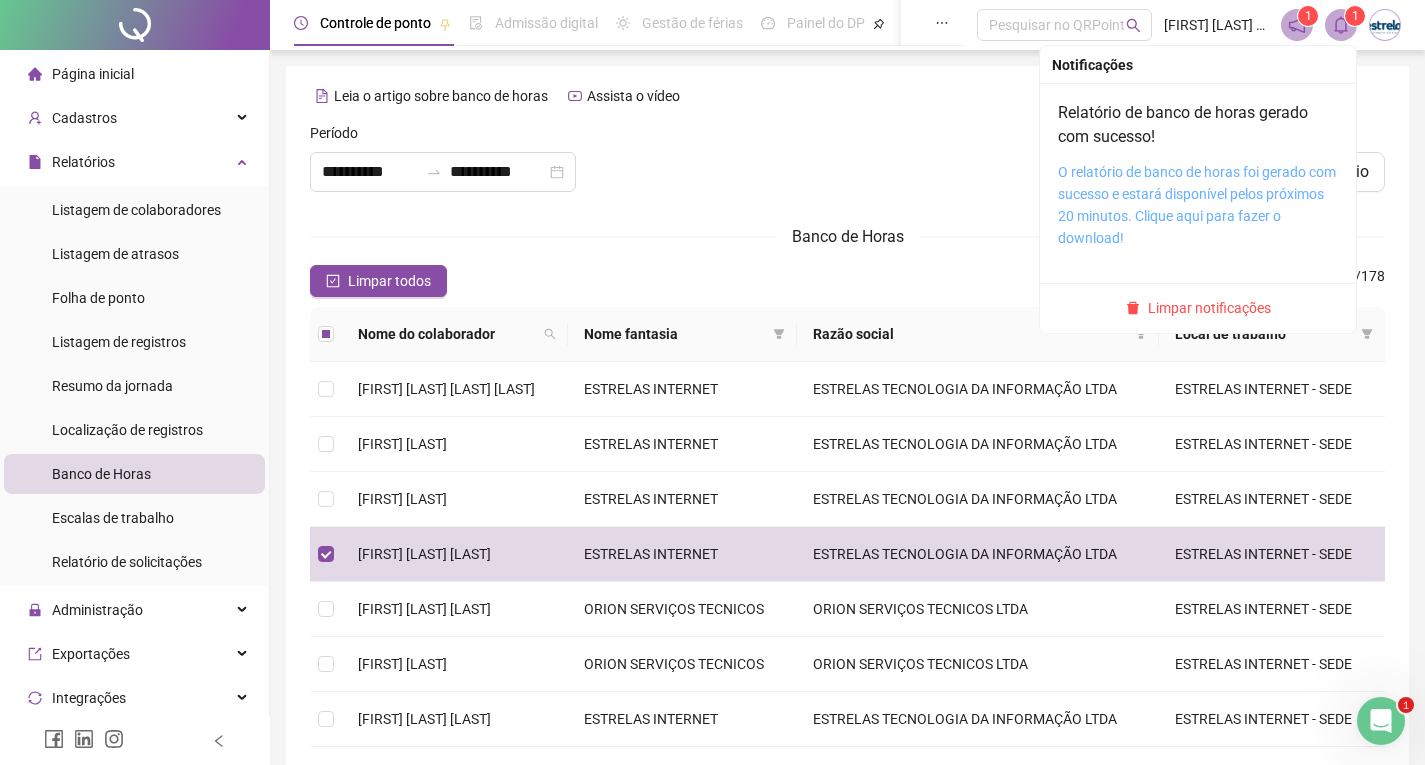 click on "O relatório de banco de horas foi gerado com sucesso e estará disponível pelos próximos 20 minutos.
Clique aqui para fazer o download!" at bounding box center [1197, 205] 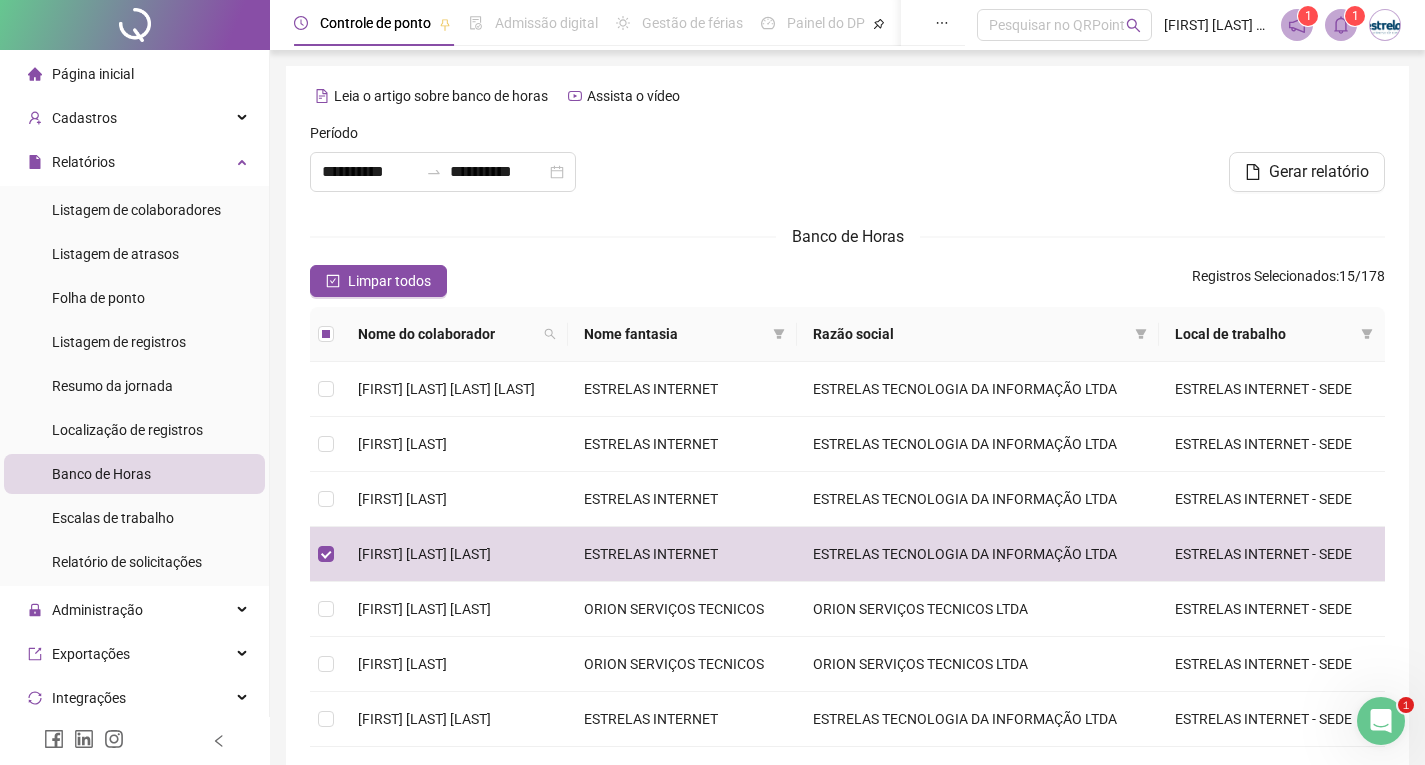click on "**********" at bounding box center (847, 533) 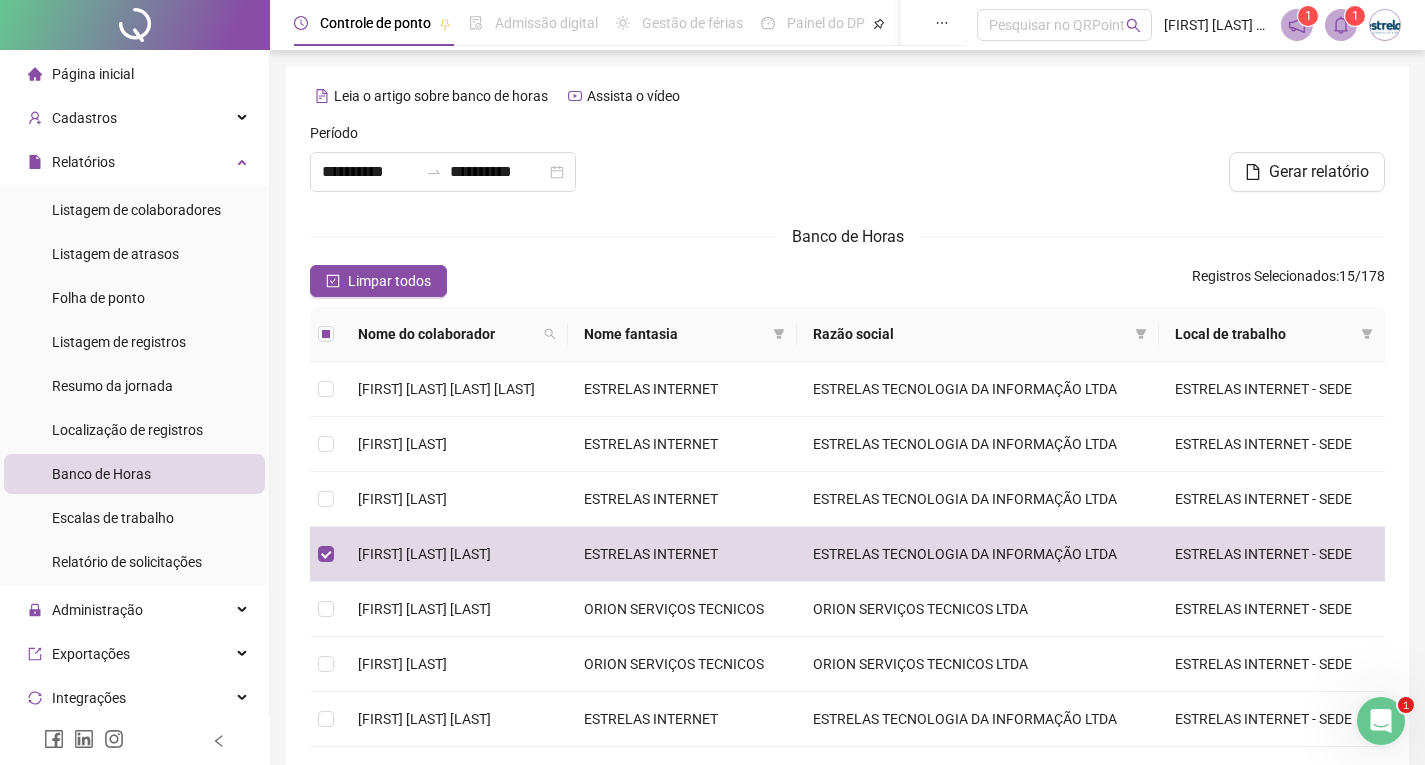 click 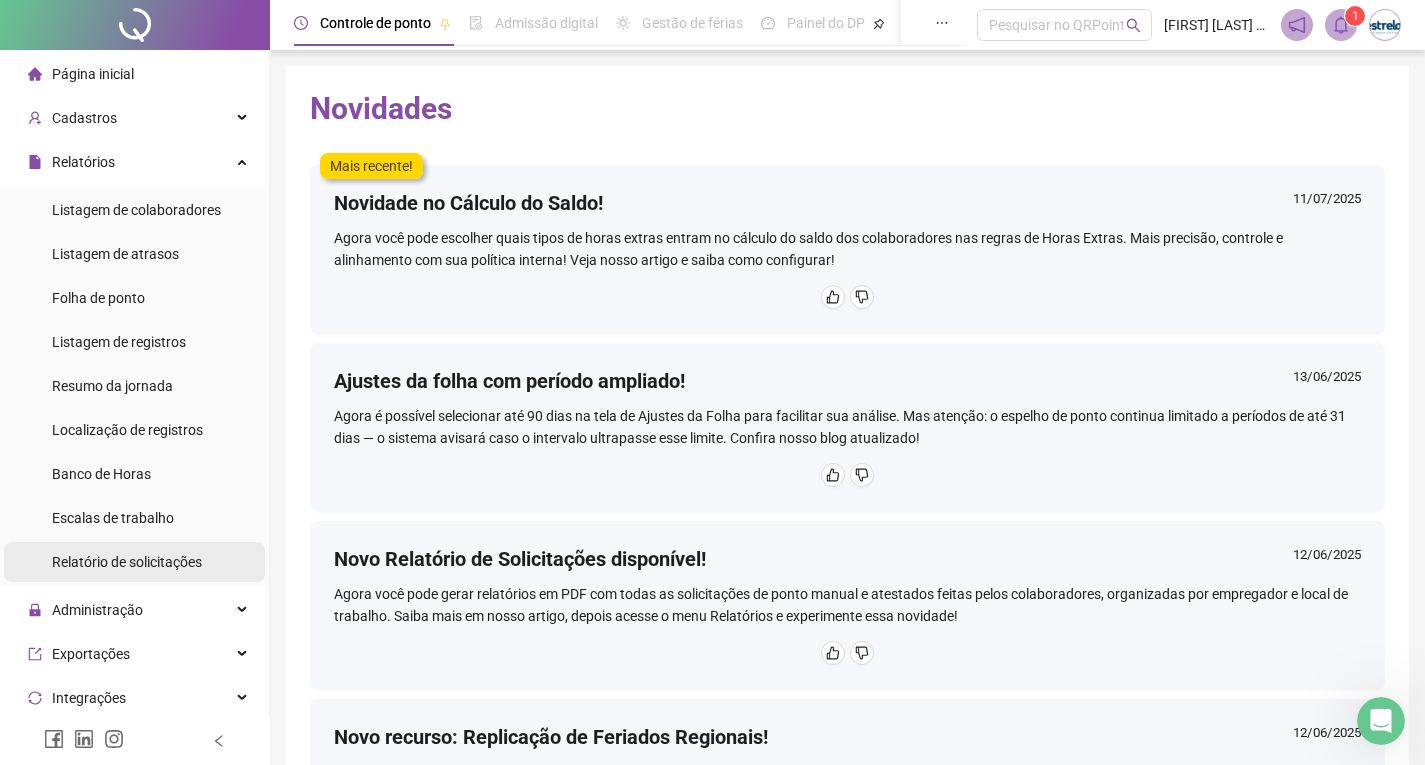 scroll, scrollTop: 2916, scrollLeft: 0, axis: vertical 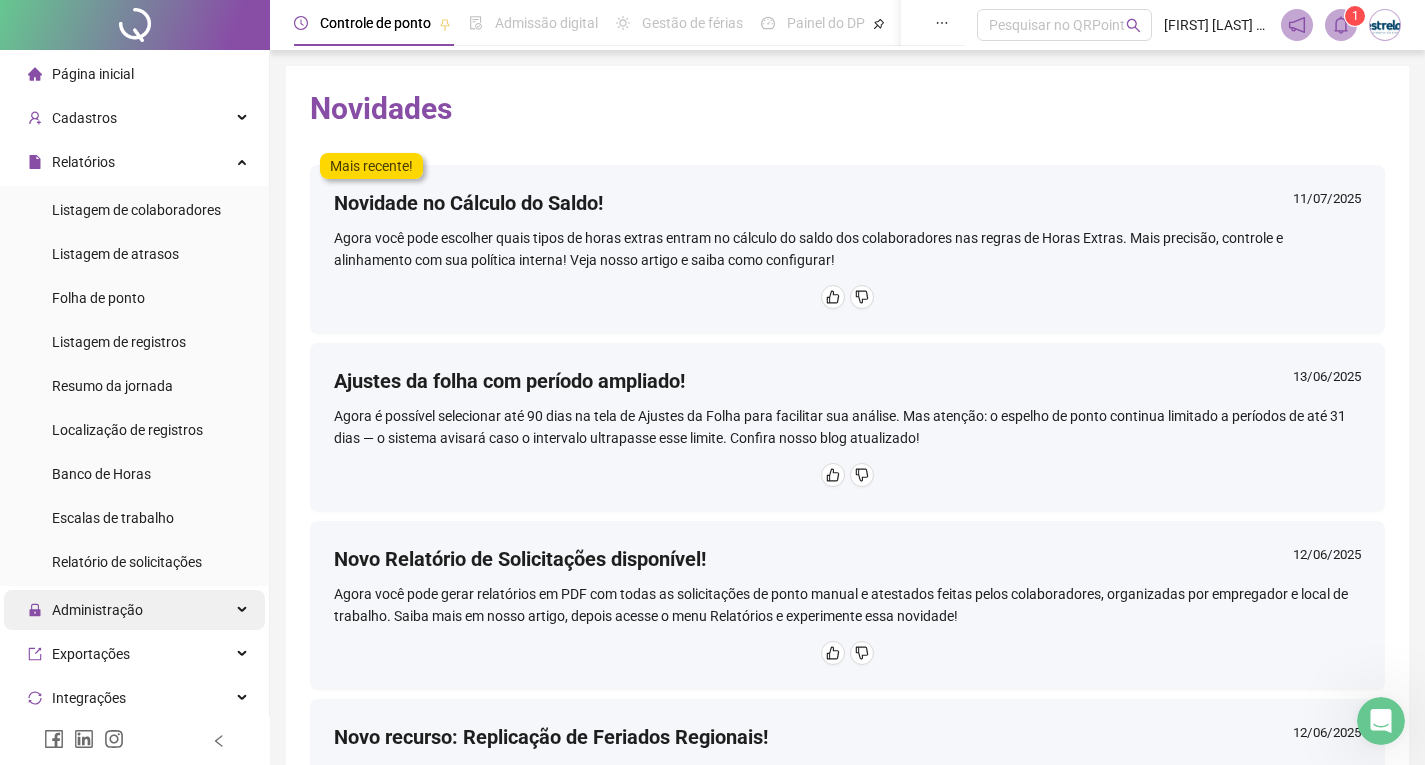 click on "Administração" at bounding box center [97, 610] 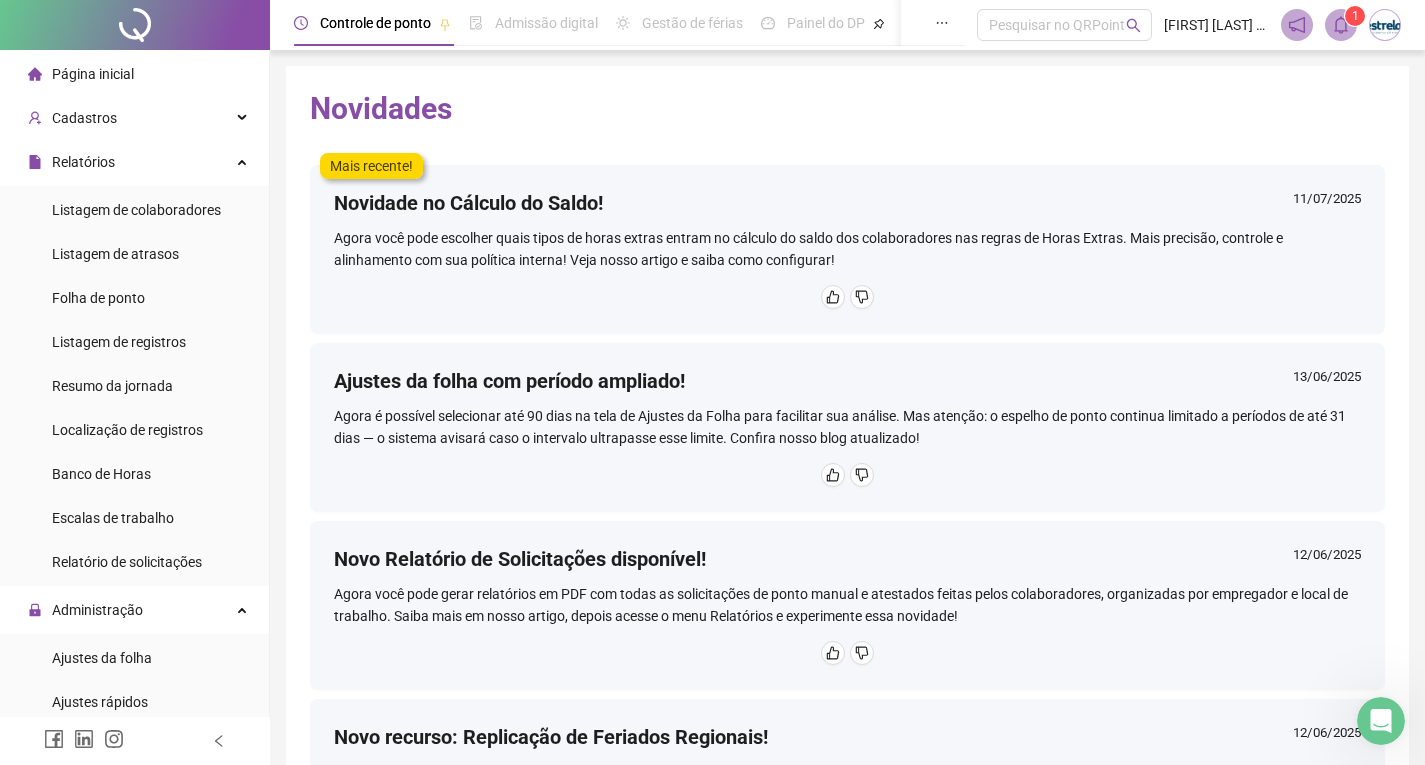 click on "Ajustes da folha" at bounding box center (102, 658) 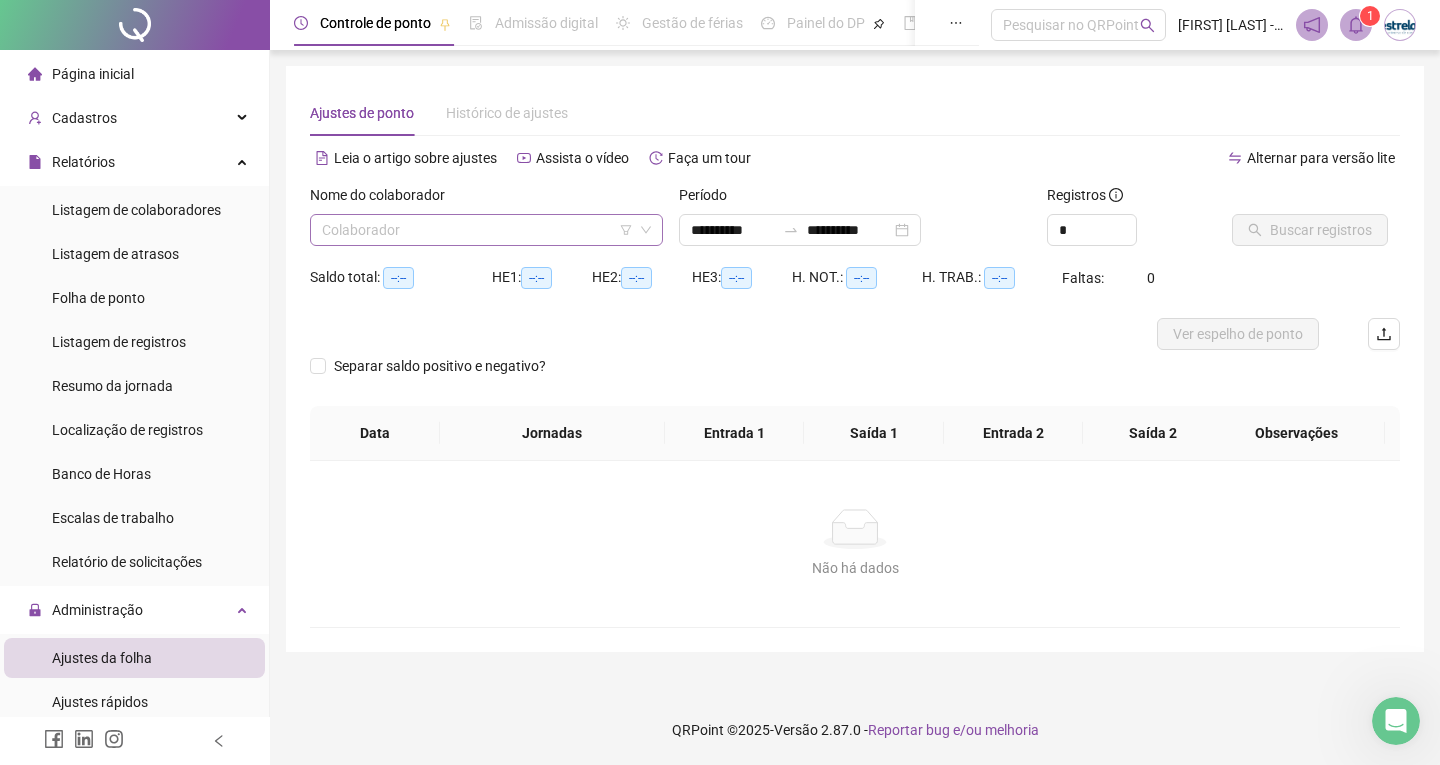 click at bounding box center [480, 230] 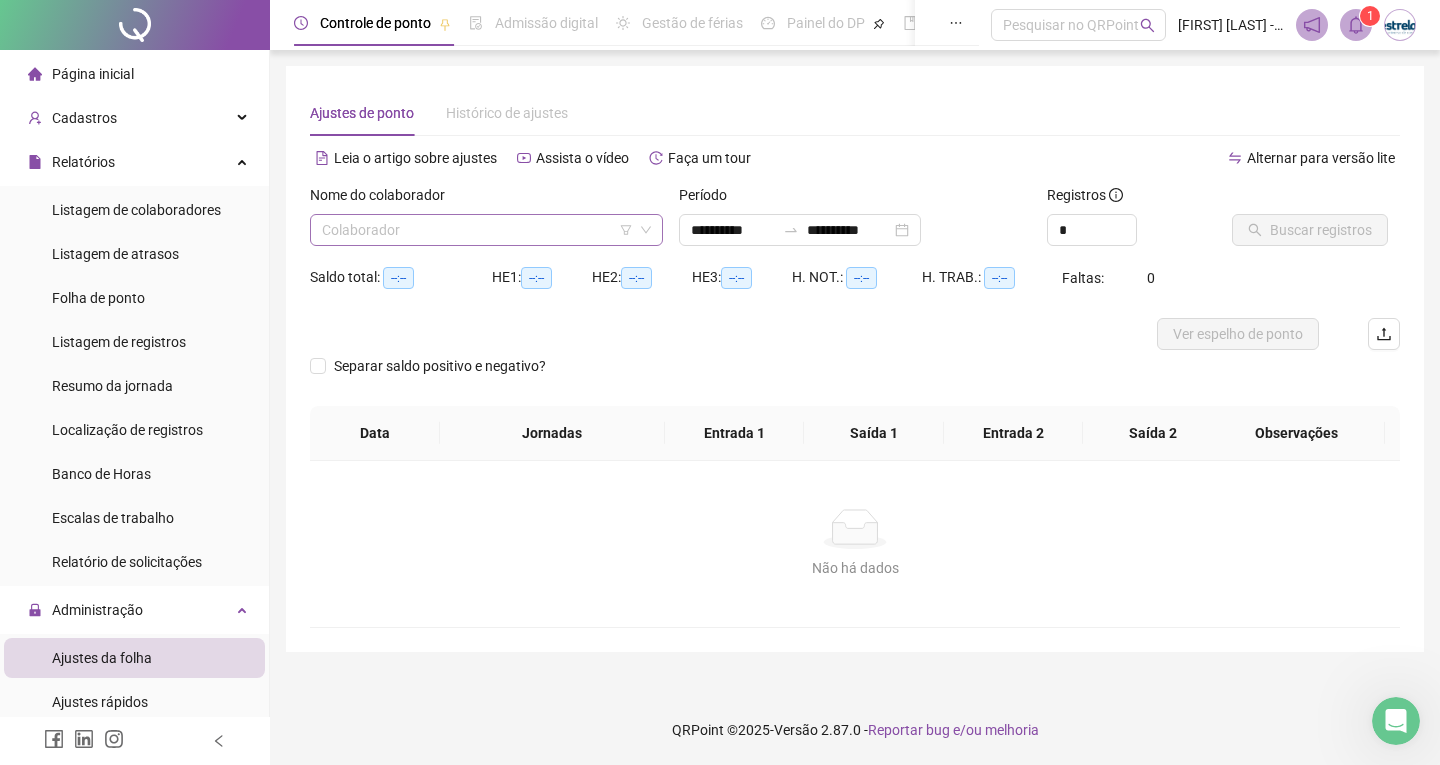 click at bounding box center (480, 230) 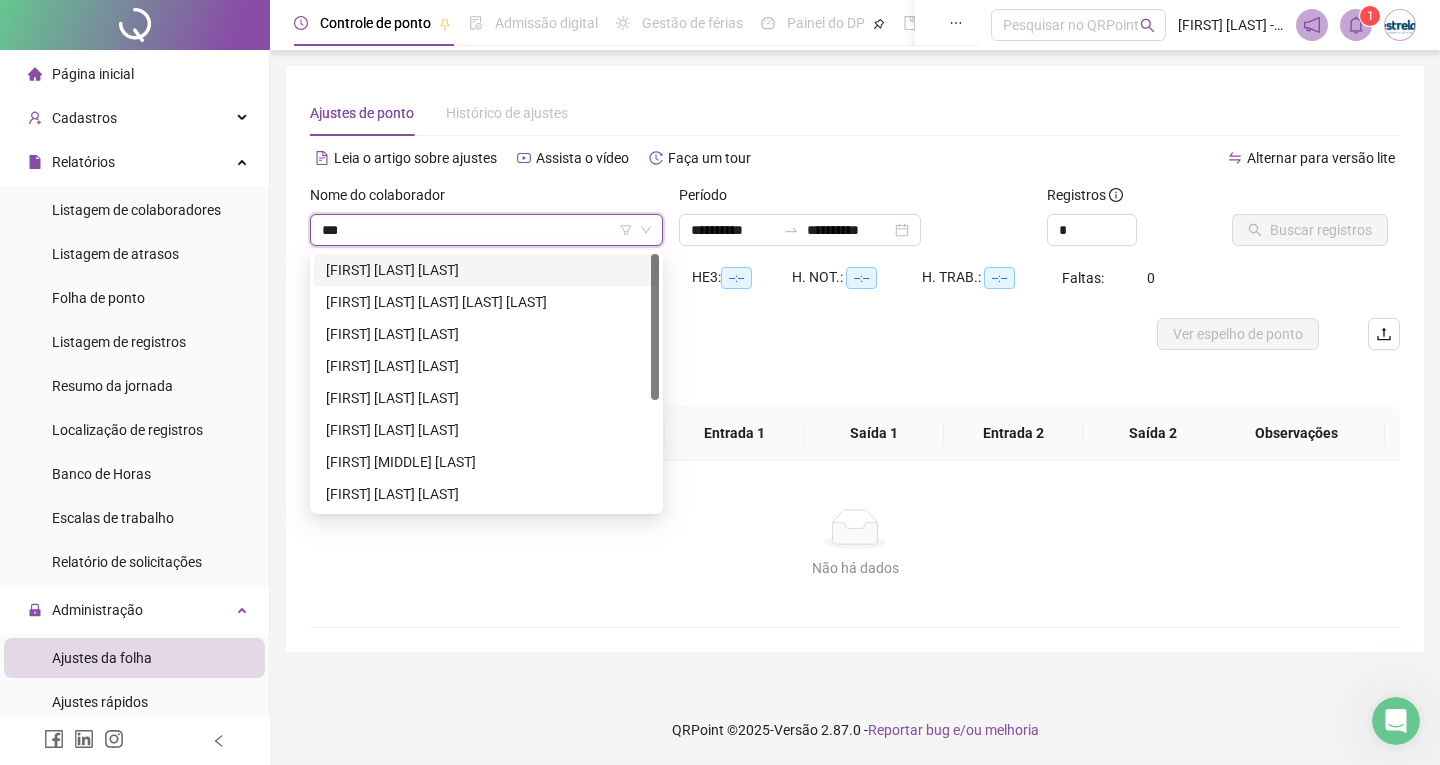 type on "****" 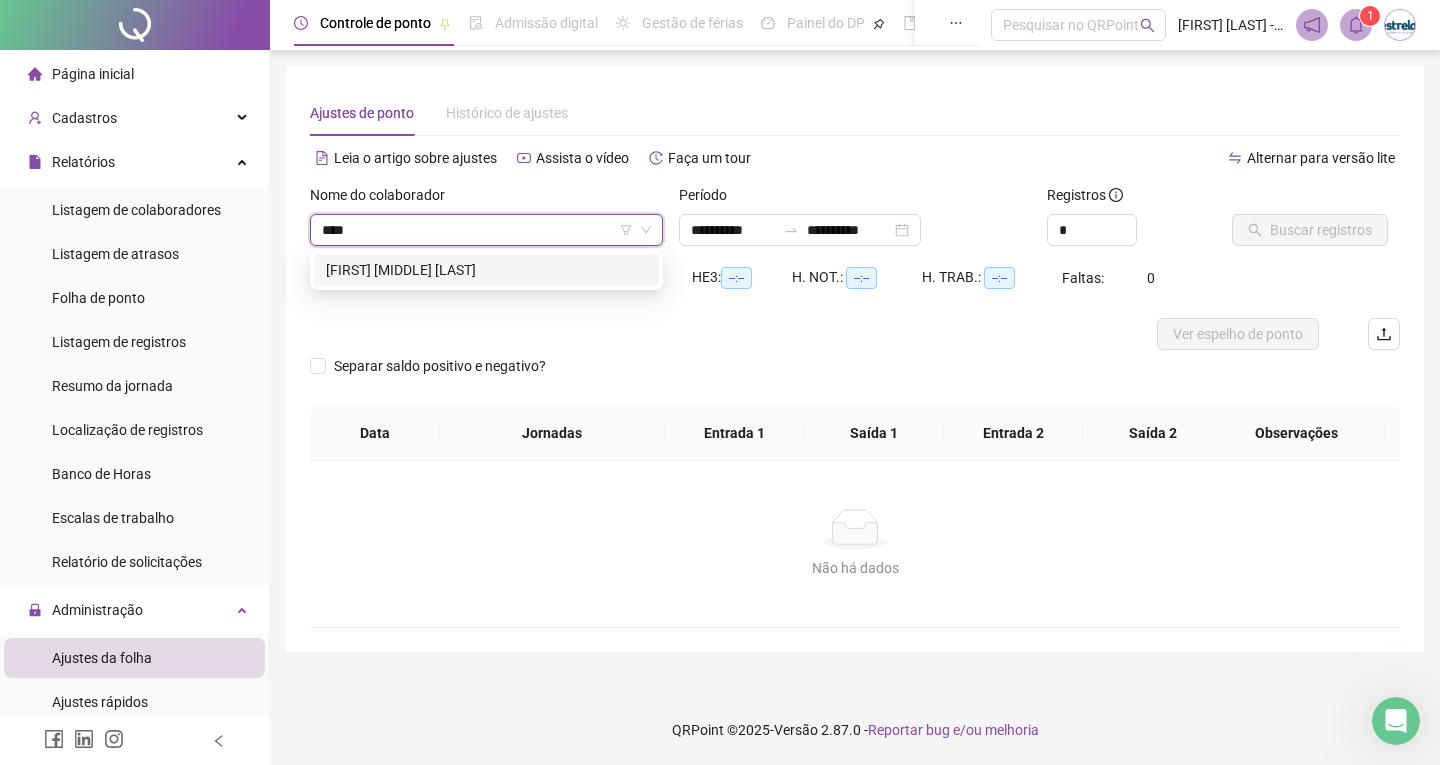 click on "[FIRST] [MIDDLE] [LAST]" at bounding box center (486, 270) 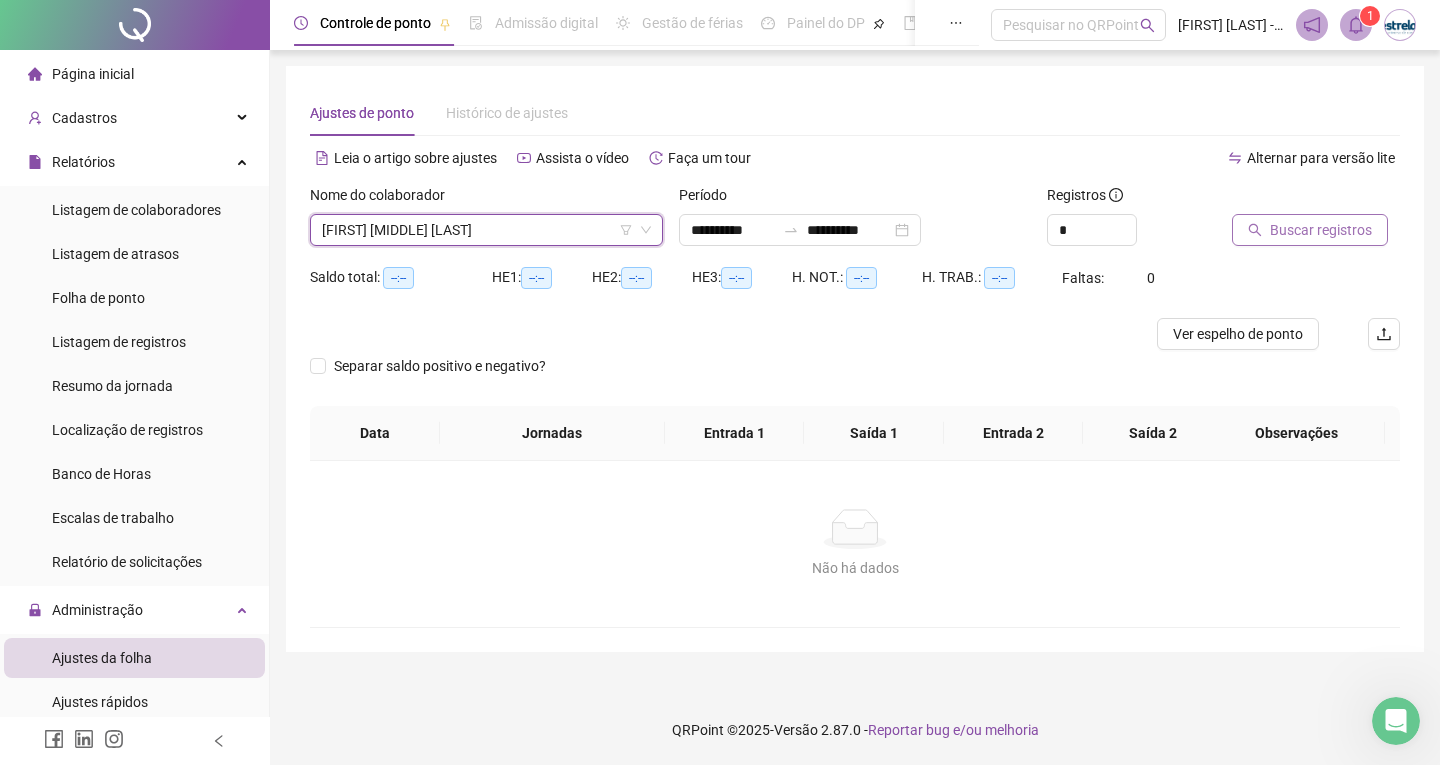 click on "Buscar registros" at bounding box center [1310, 230] 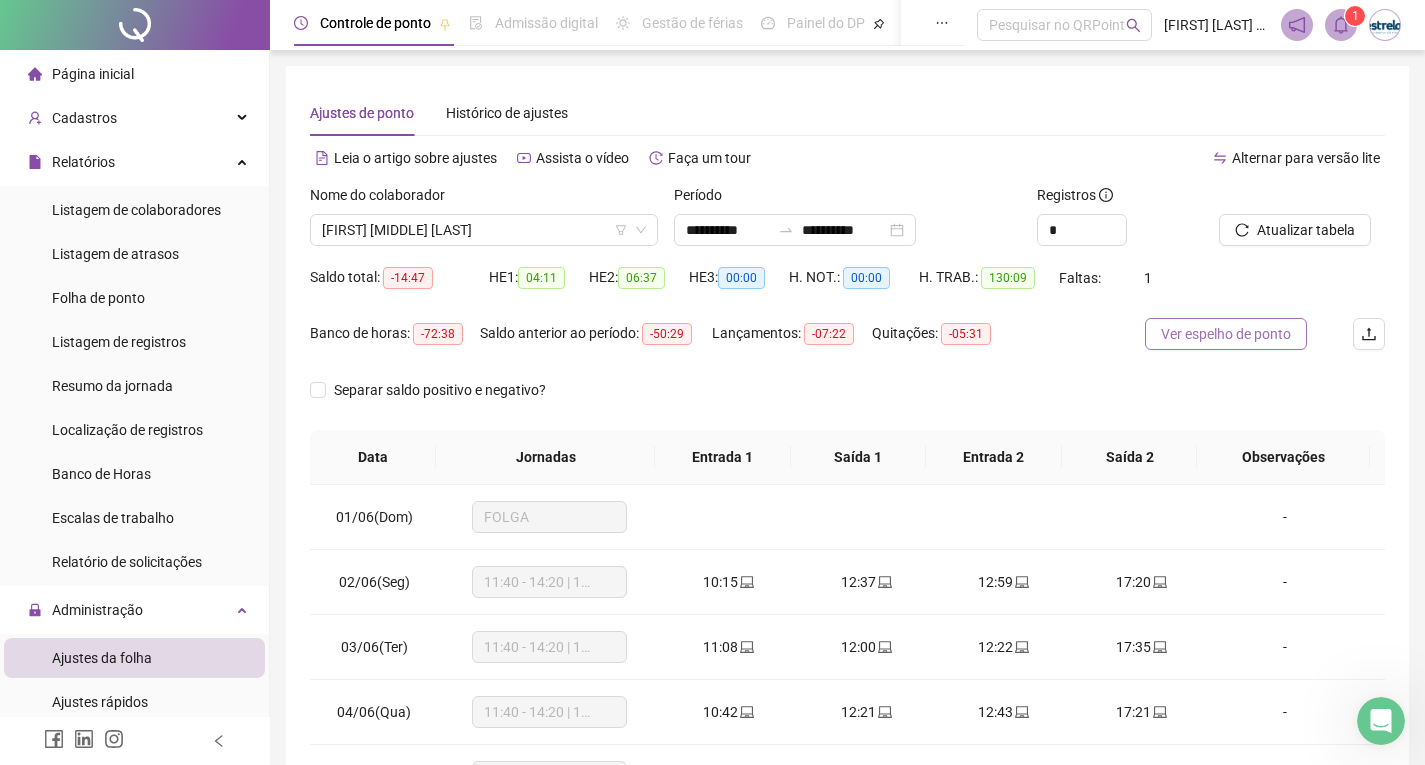 click on "Ver espelho de ponto" at bounding box center (1226, 334) 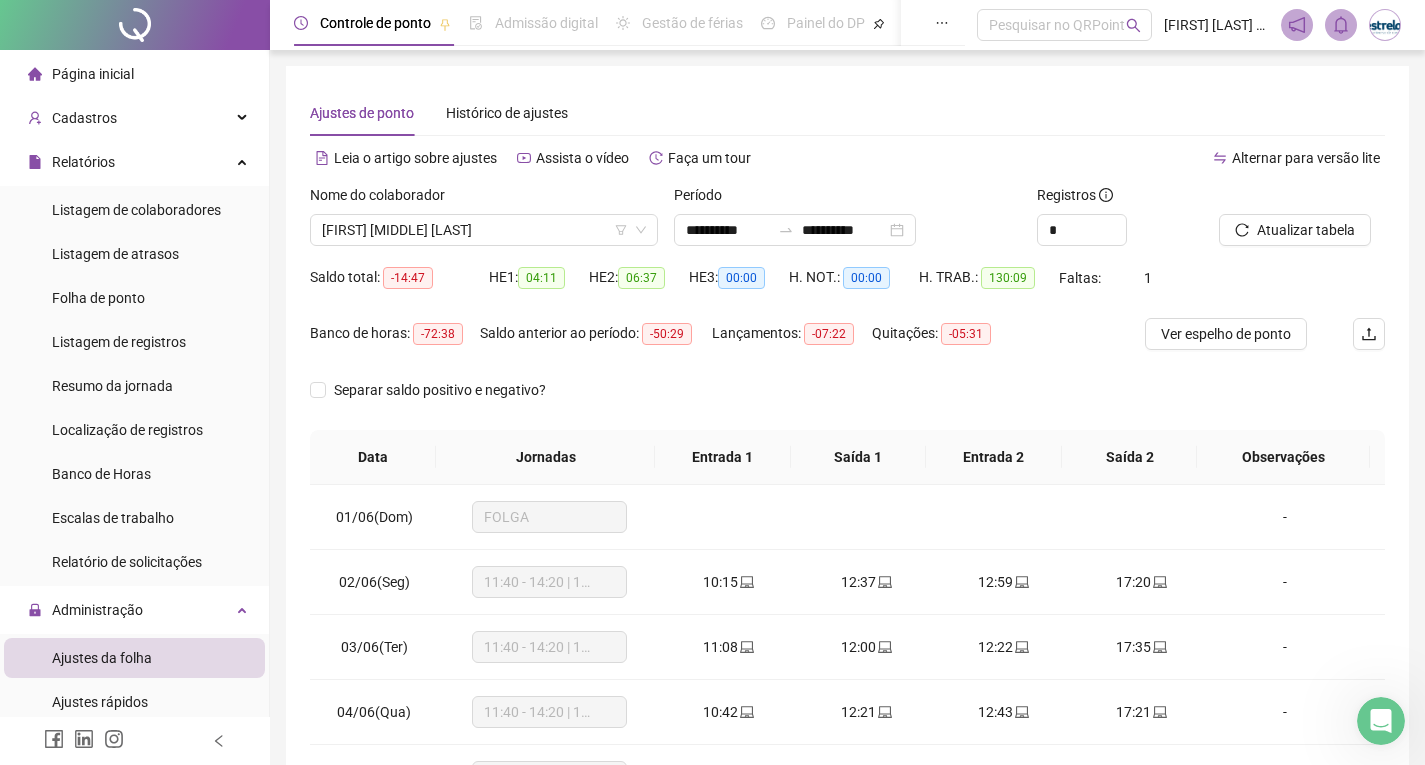 scroll, scrollTop: 176, scrollLeft: 0, axis: vertical 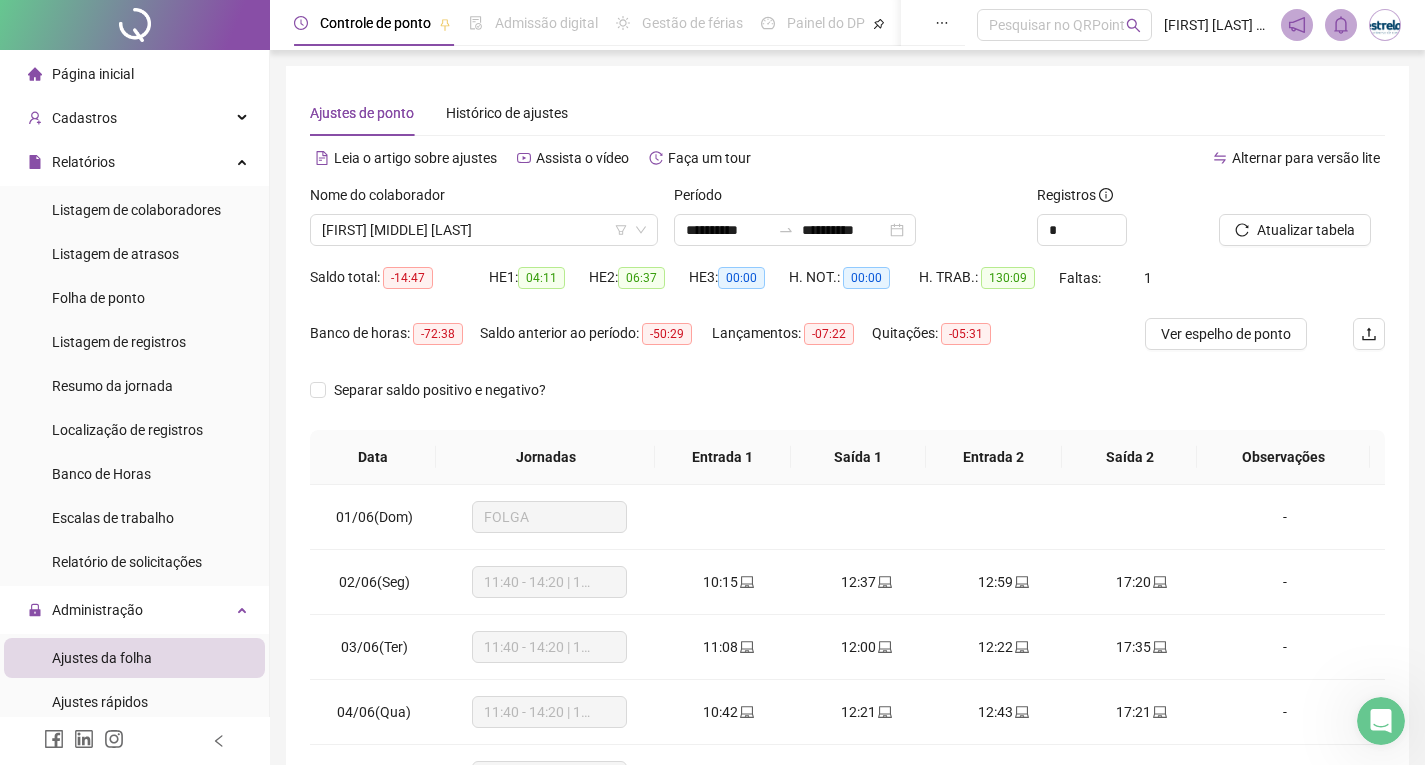click on "Página inicial" at bounding box center (93, 74) 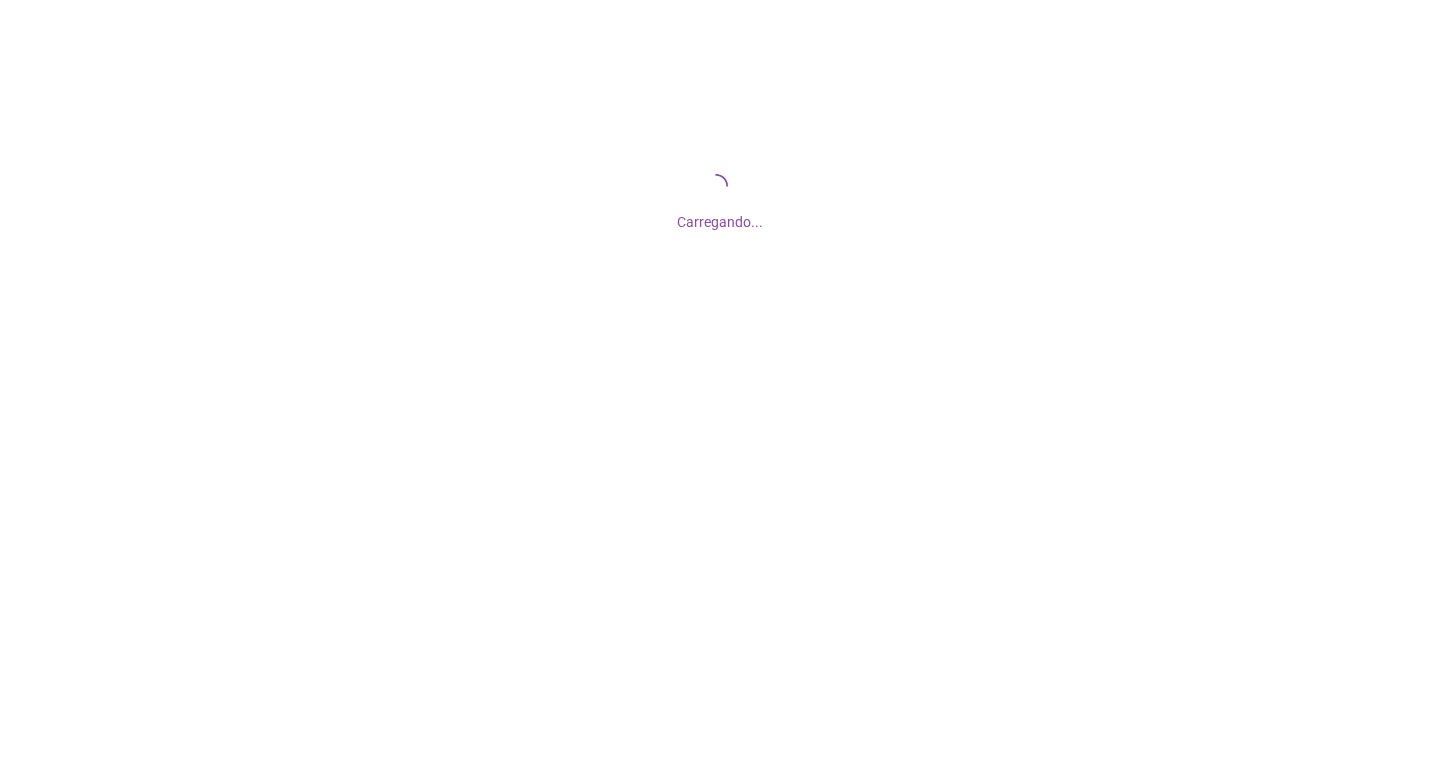 scroll, scrollTop: 0, scrollLeft: 0, axis: both 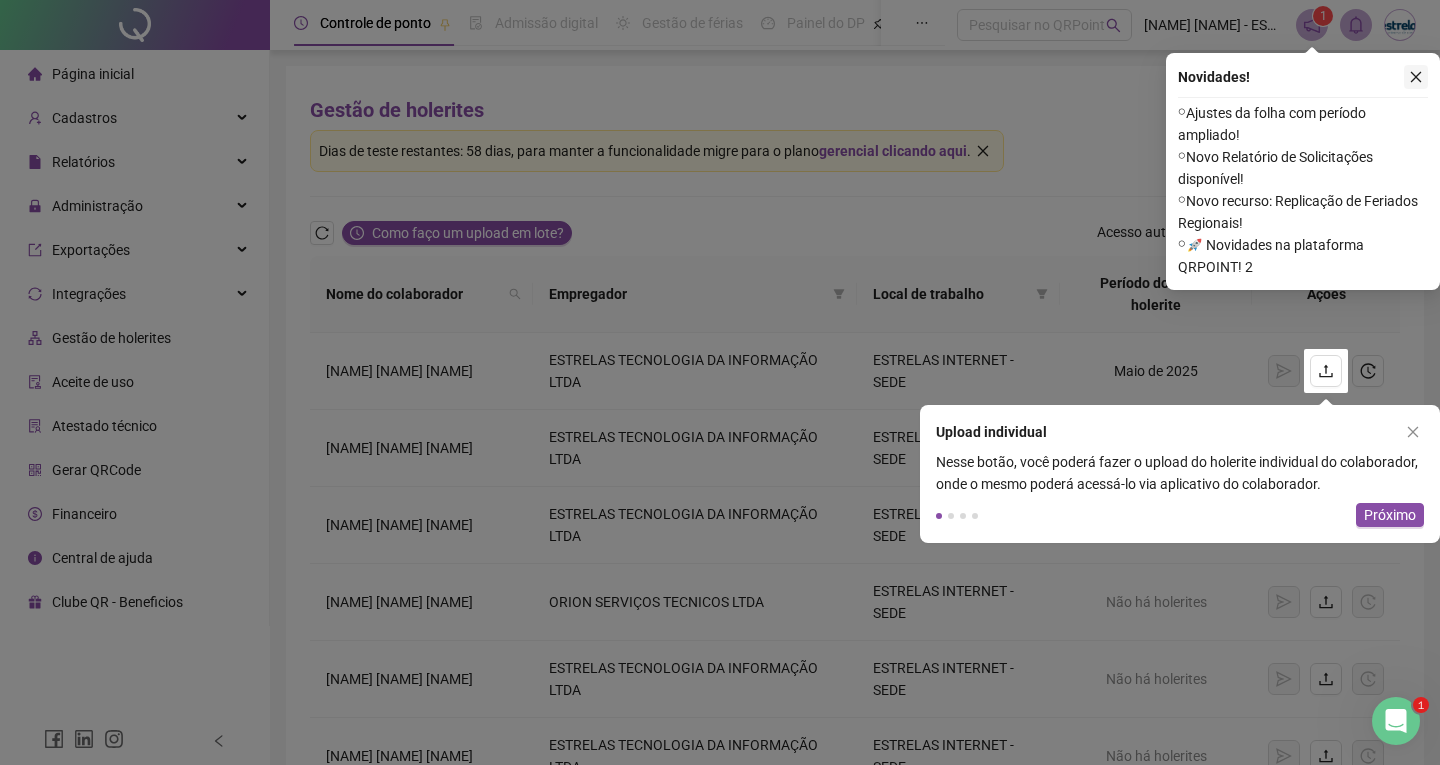 click 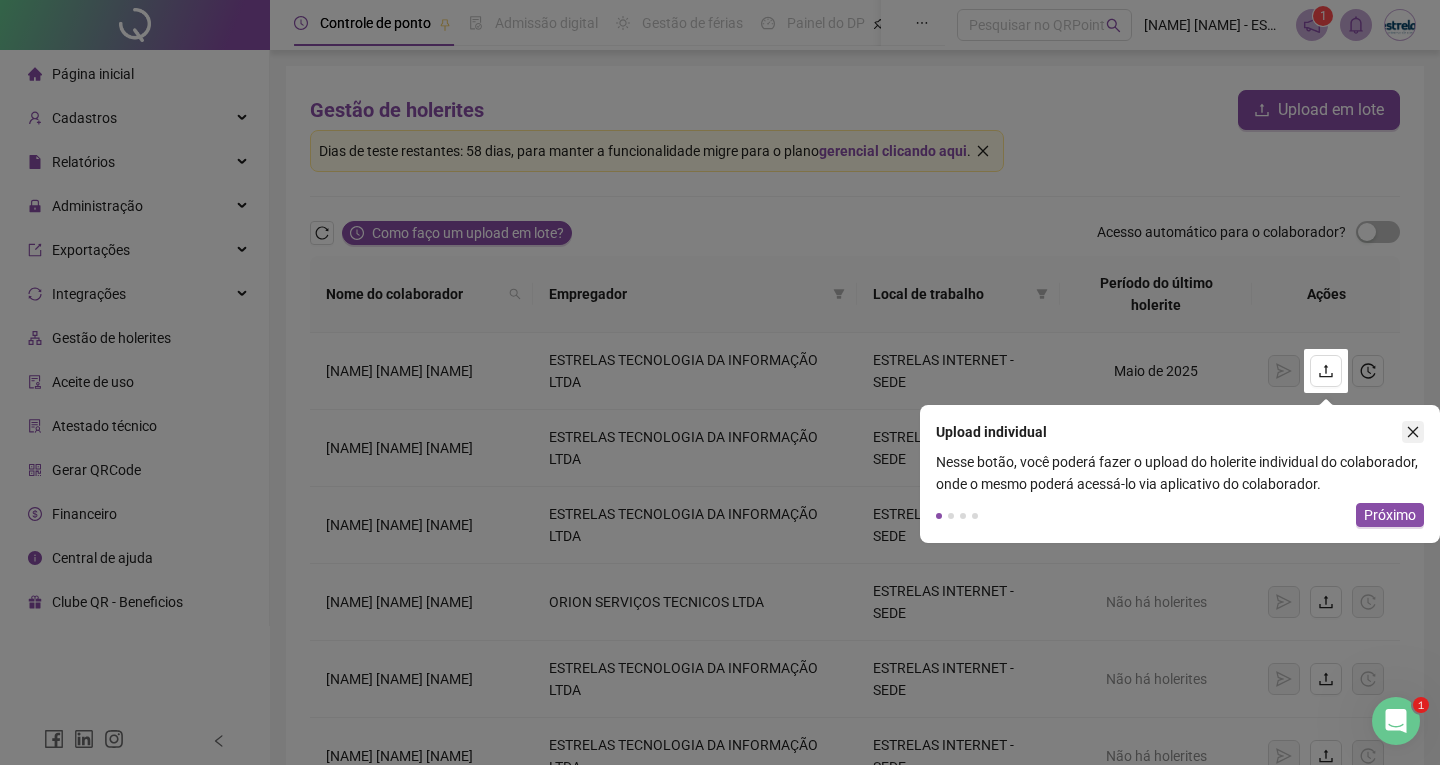click 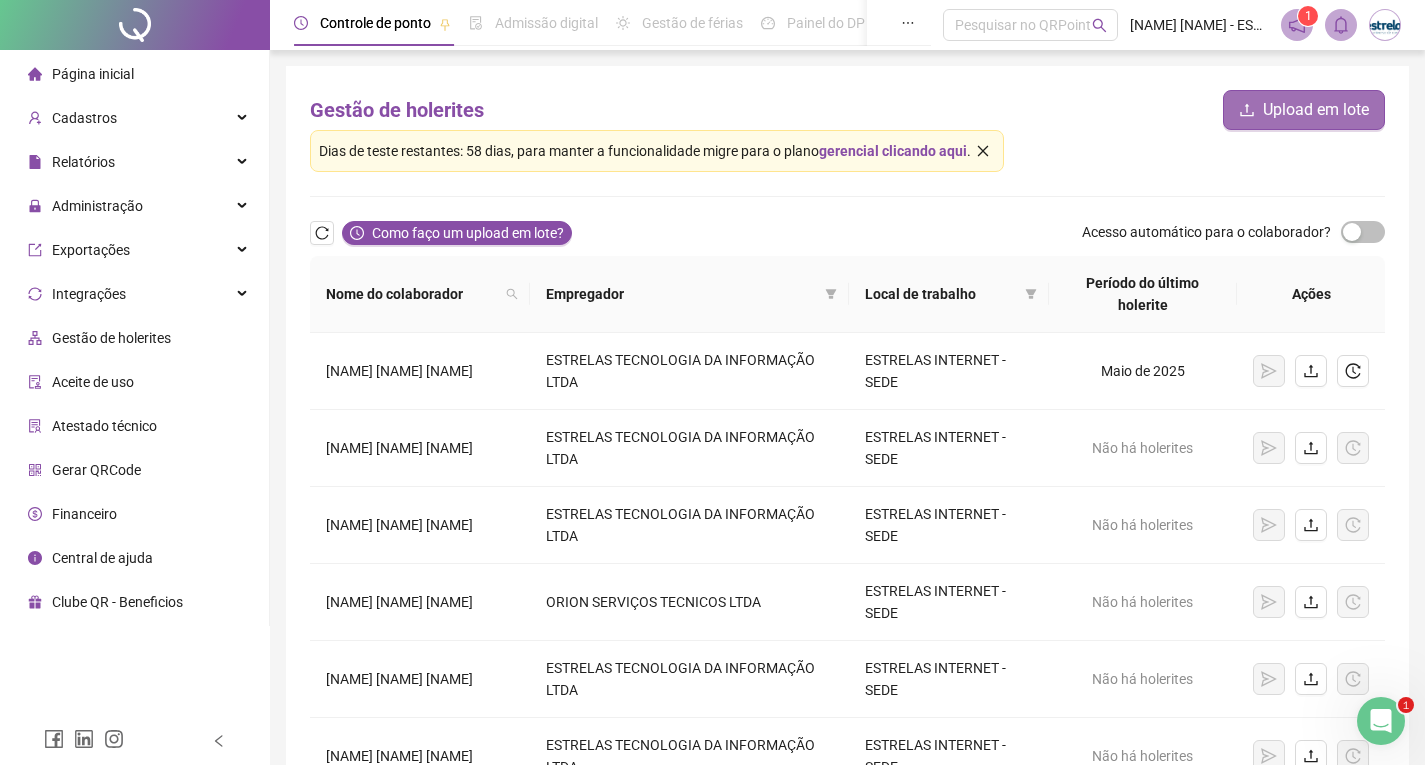 click on "Upload em lote" at bounding box center [1316, 110] 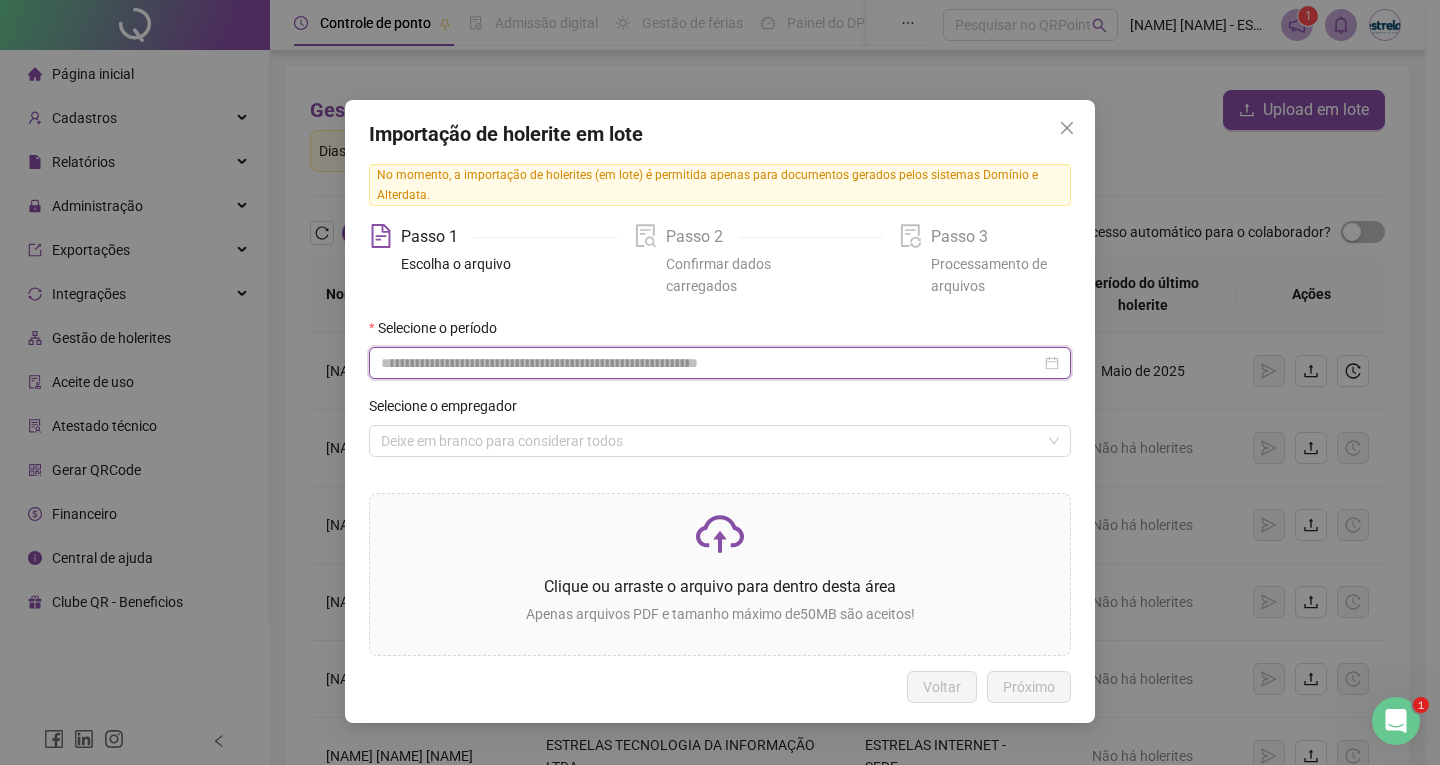 click at bounding box center (711, 363) 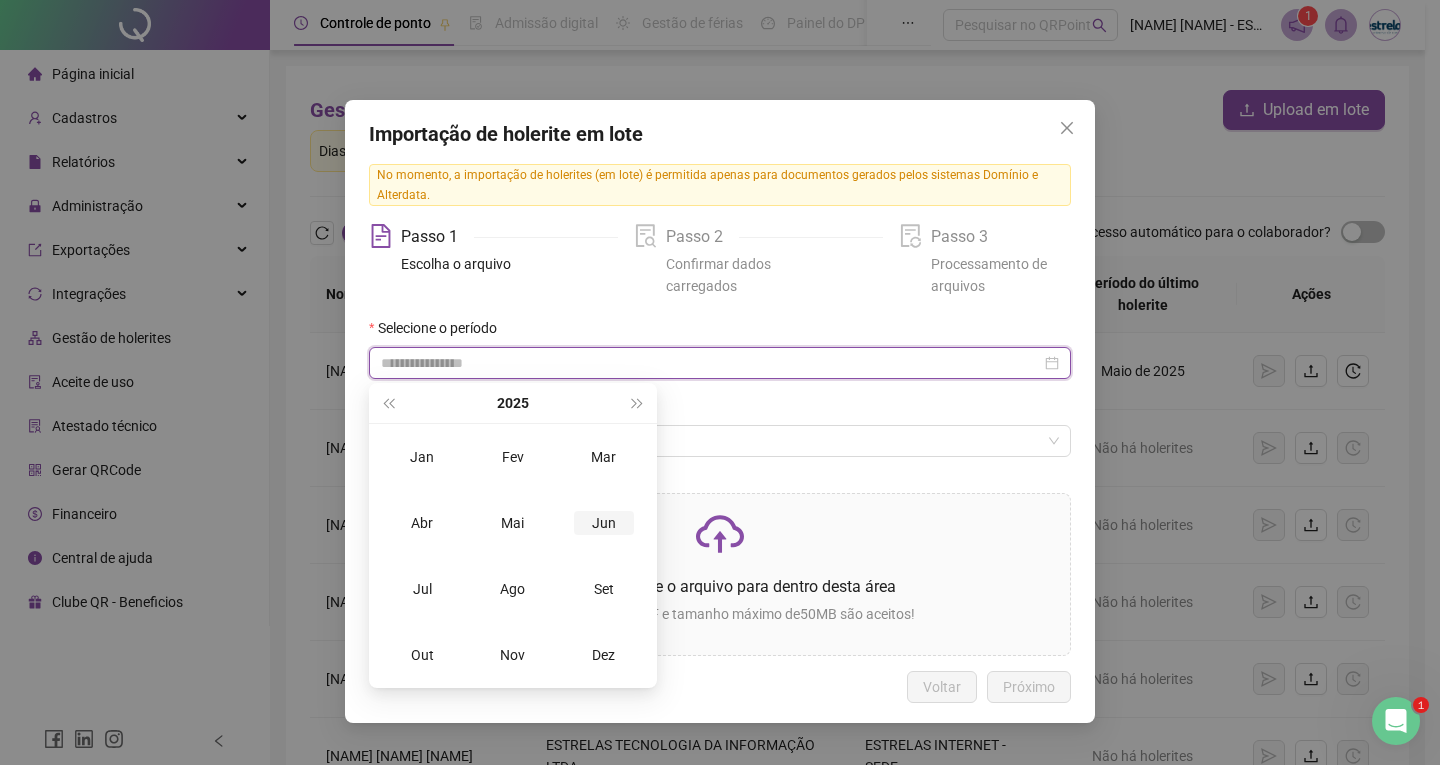 type on "**********" 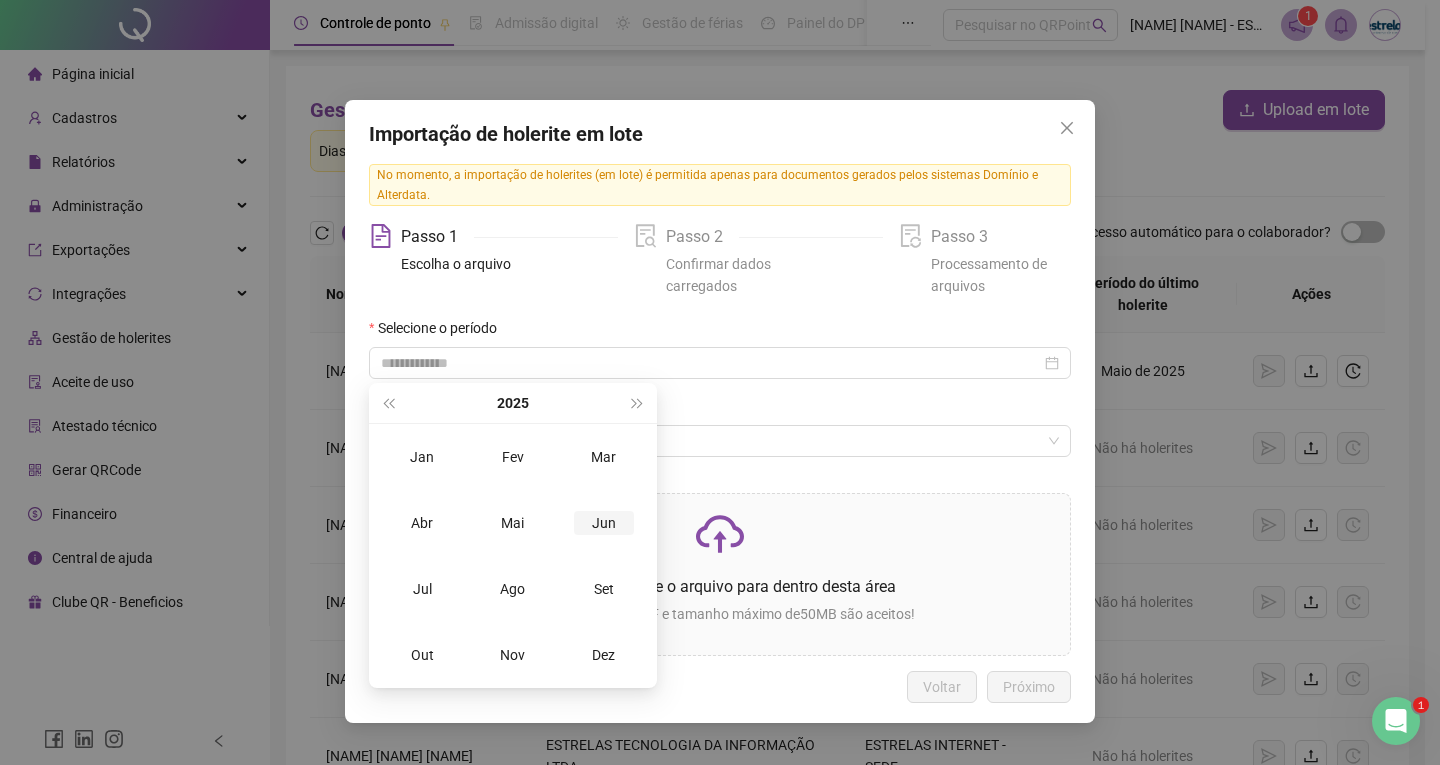 click on "Jun" at bounding box center [604, 523] 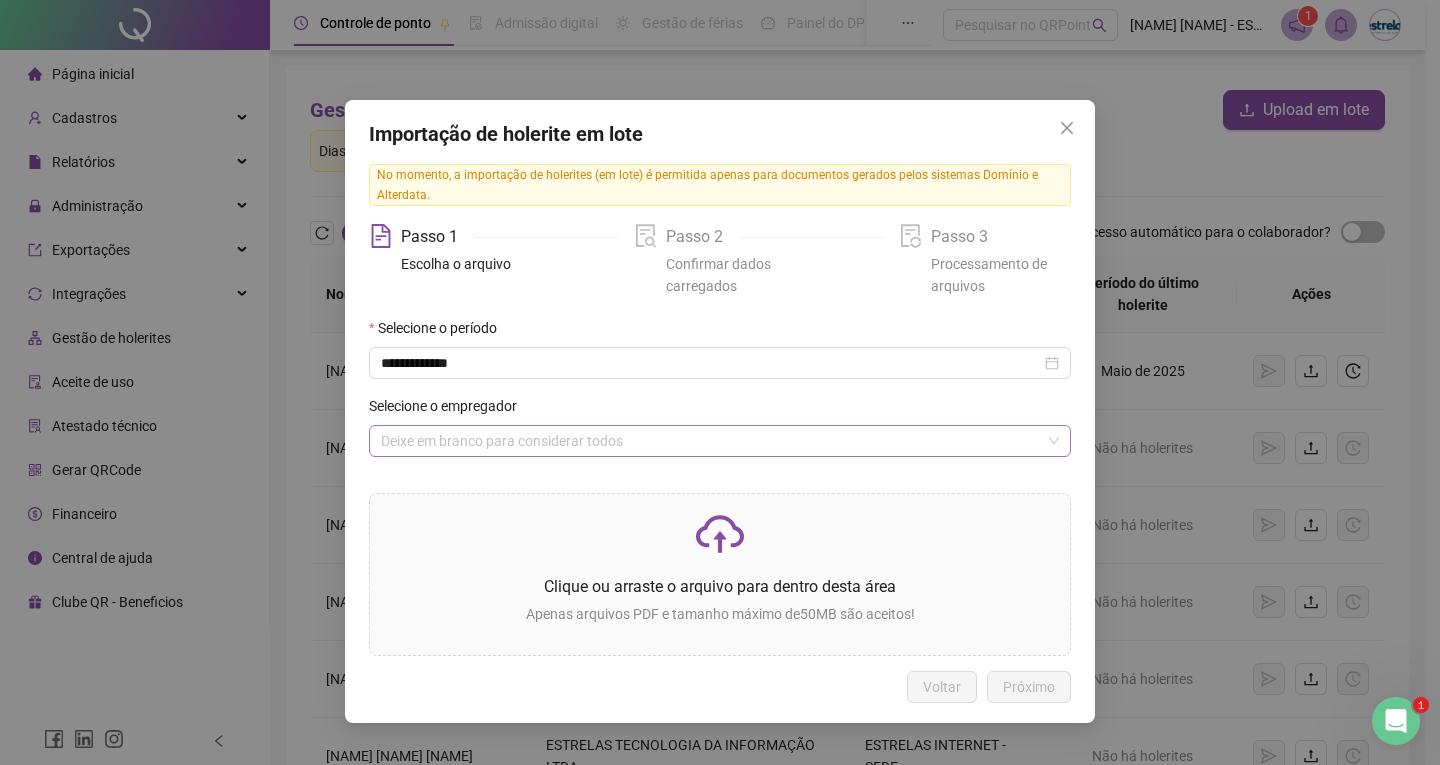 click at bounding box center [714, 441] 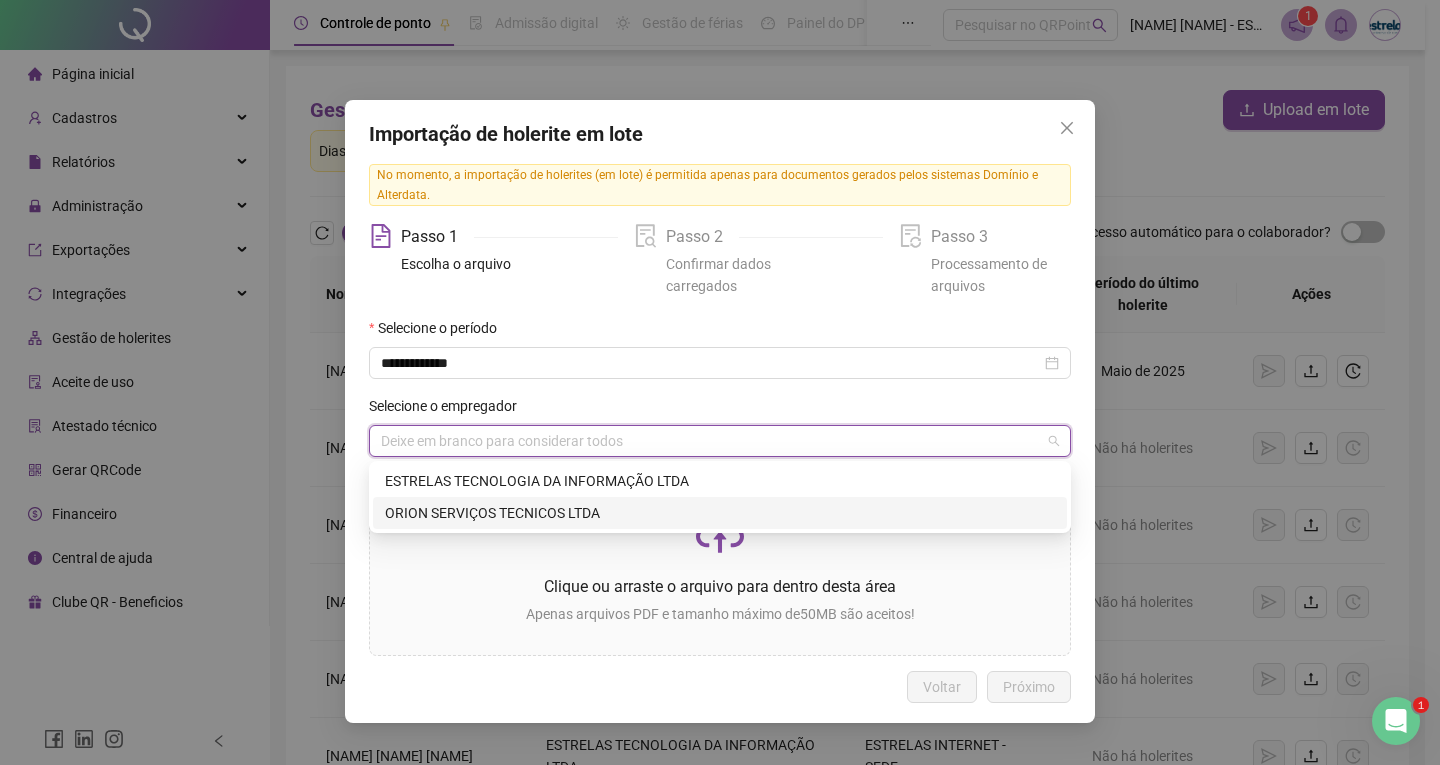 click on "ORION SERVIÇOS TECNICOS LTDA" at bounding box center [720, 513] 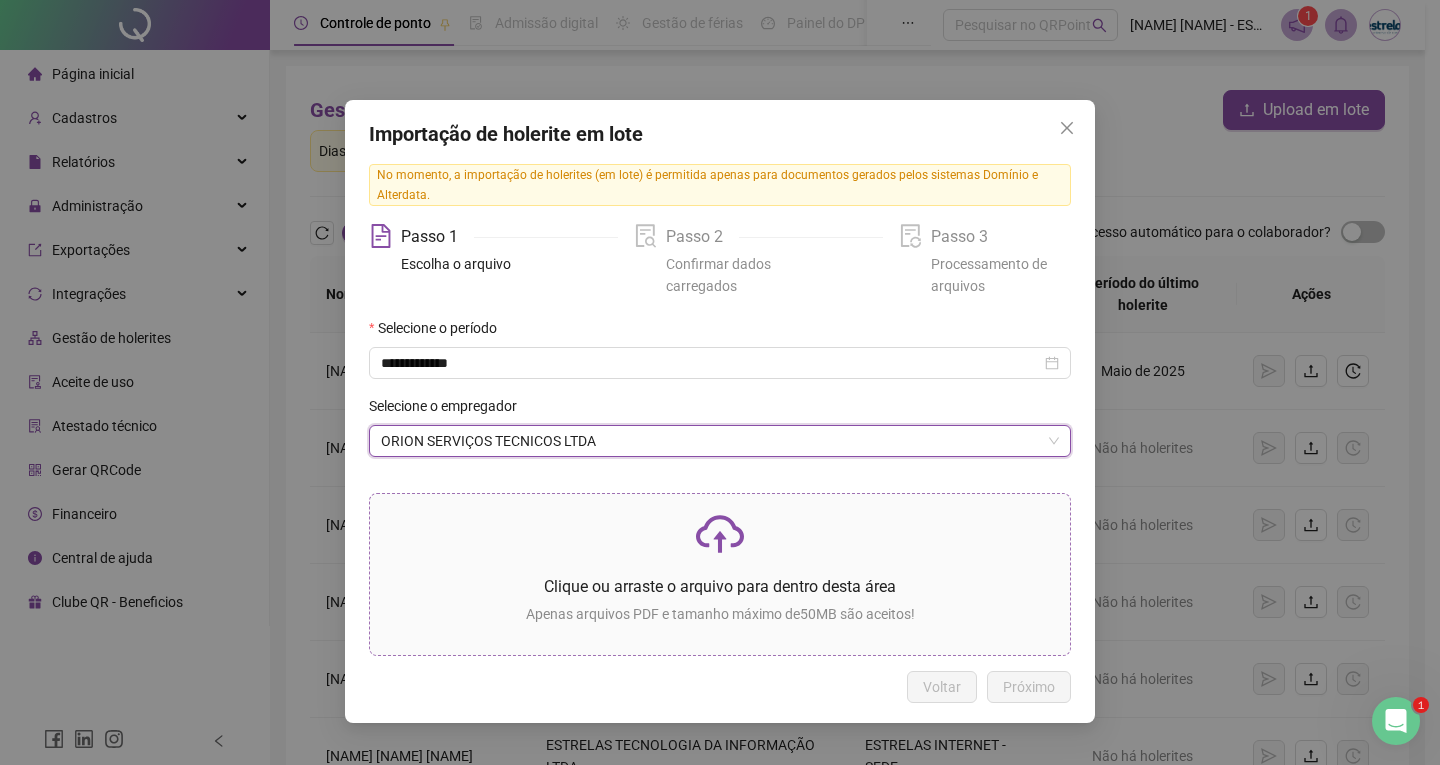 click 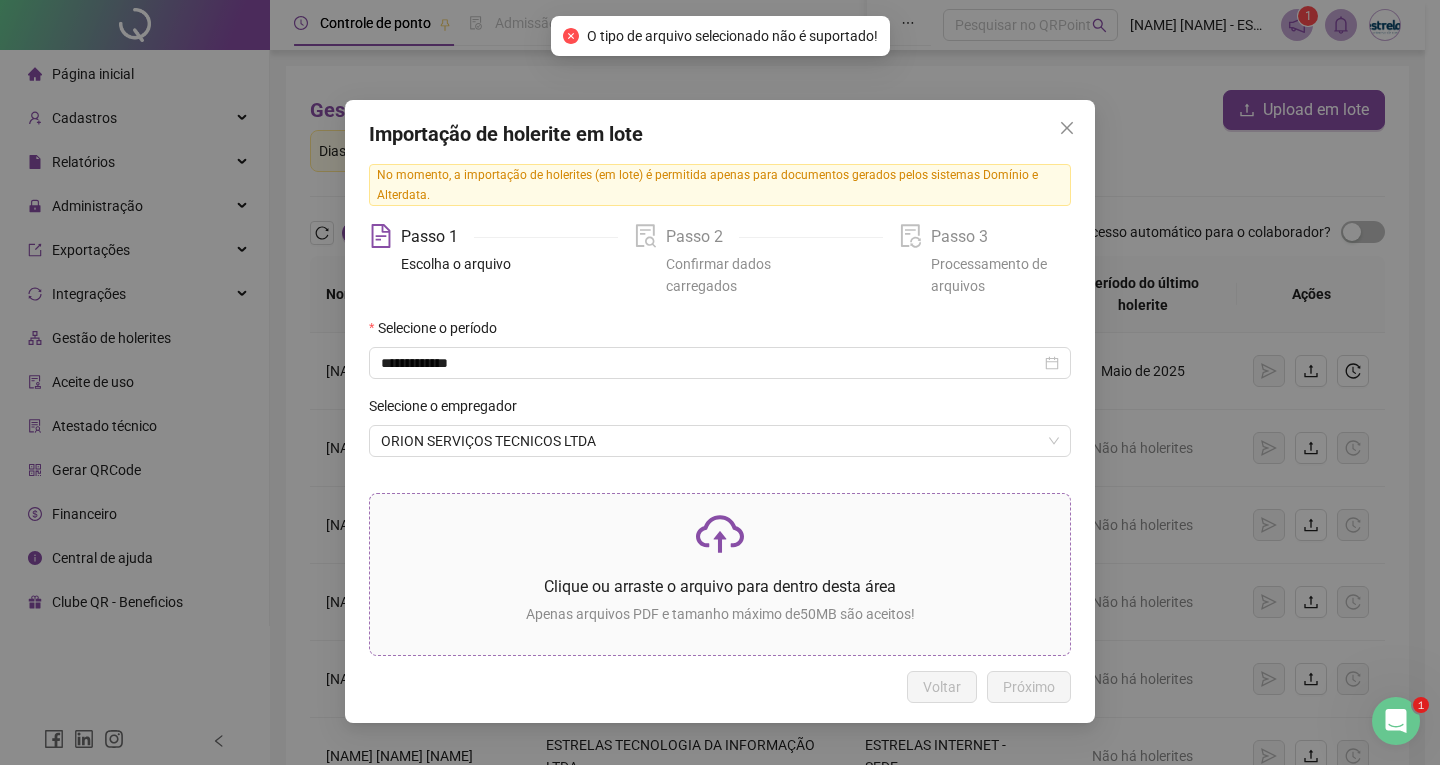 click 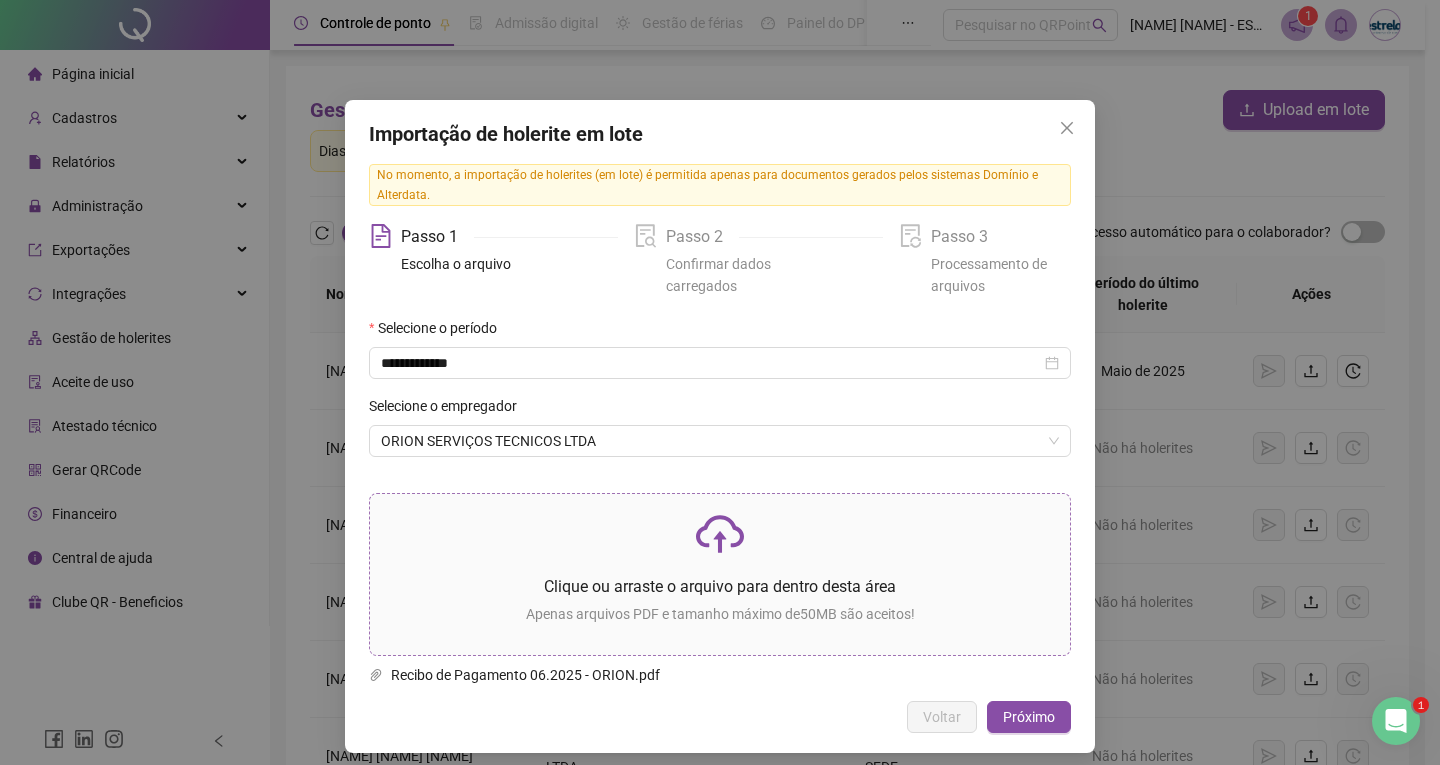 scroll, scrollTop: 12, scrollLeft: 0, axis: vertical 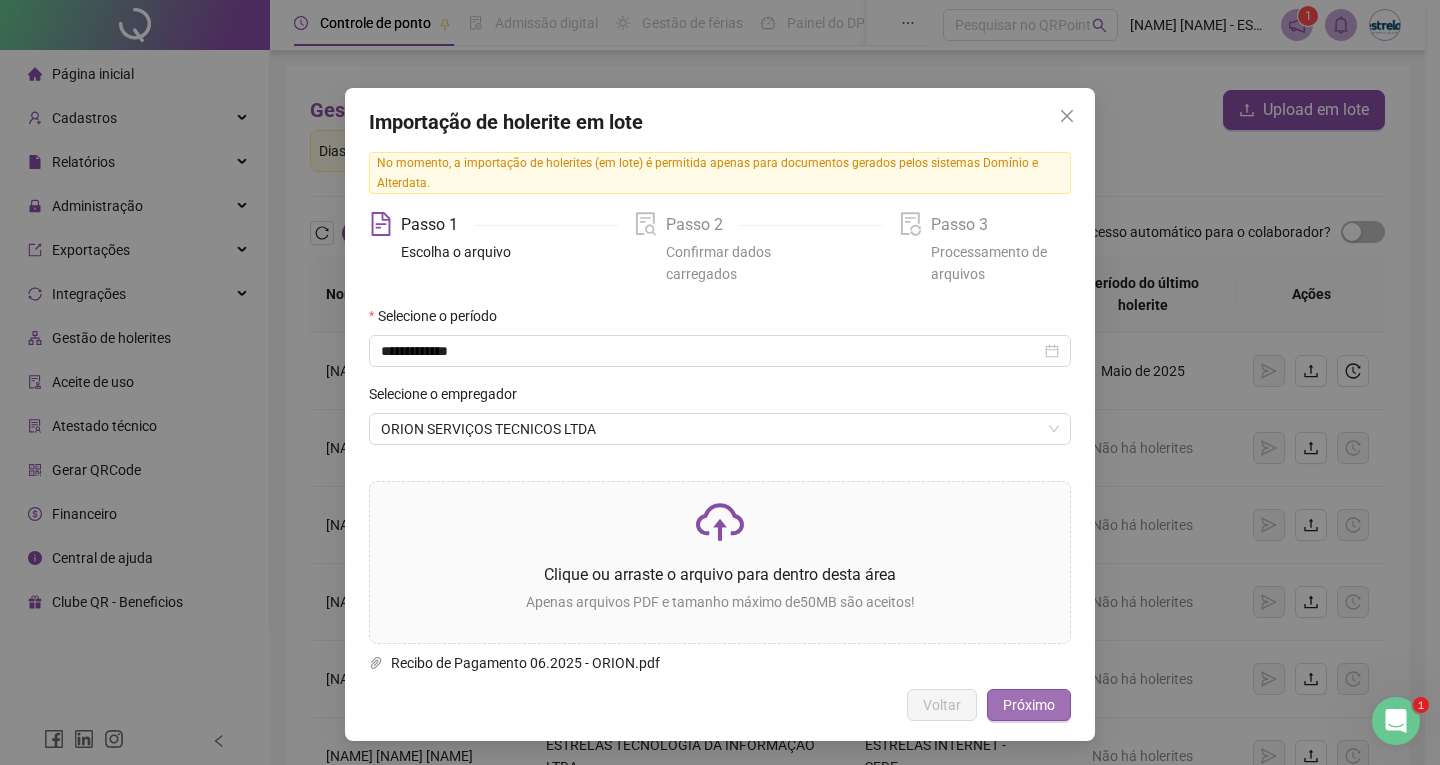 click on "Próximo" at bounding box center (1029, 705) 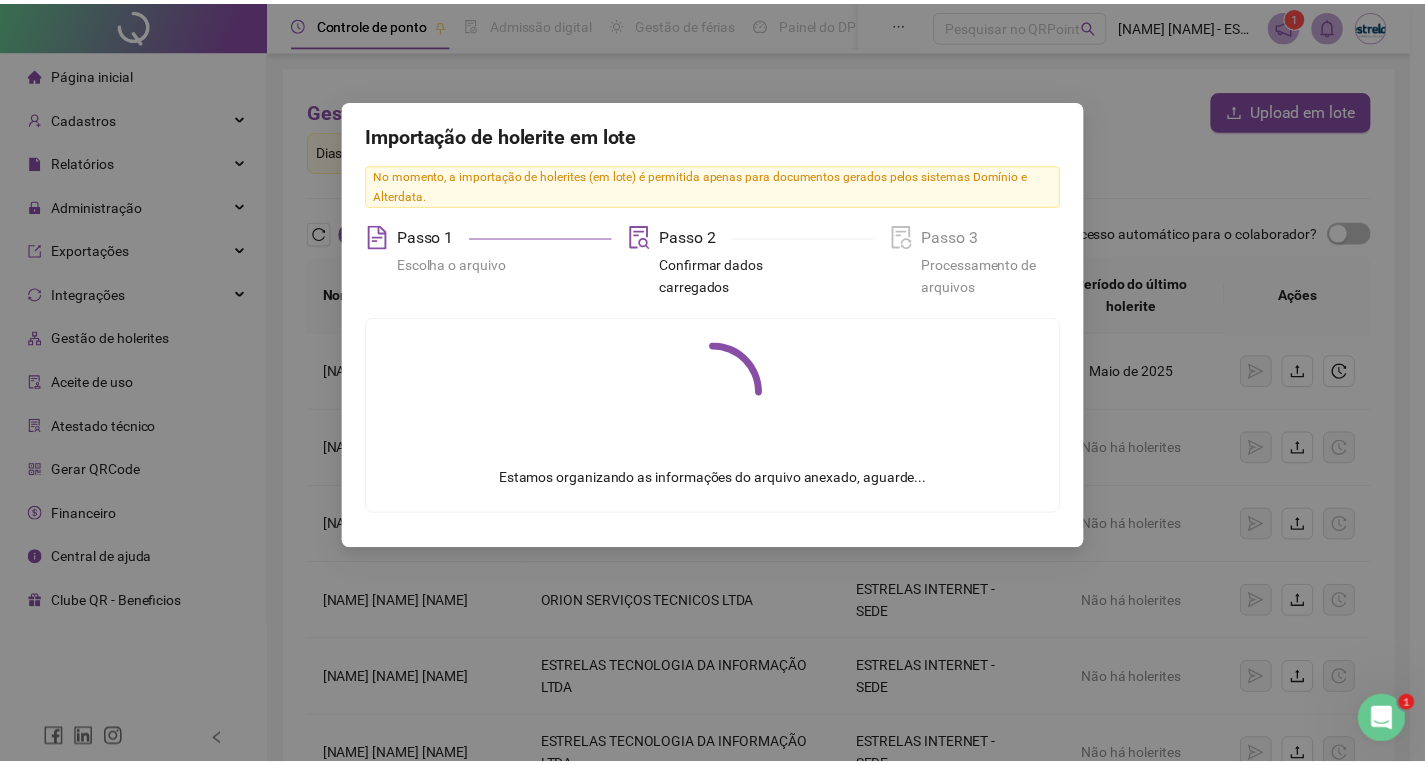 scroll, scrollTop: 0, scrollLeft: 0, axis: both 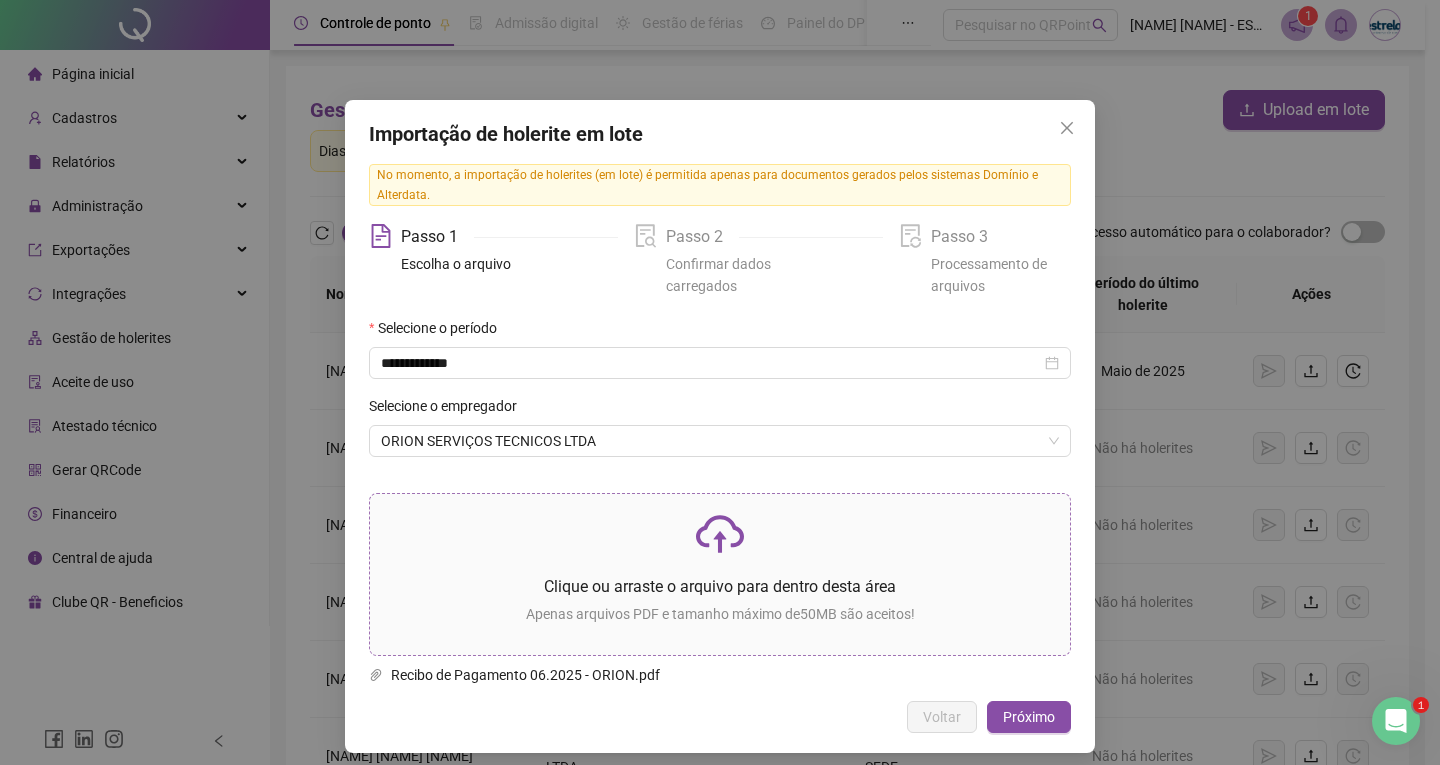 click 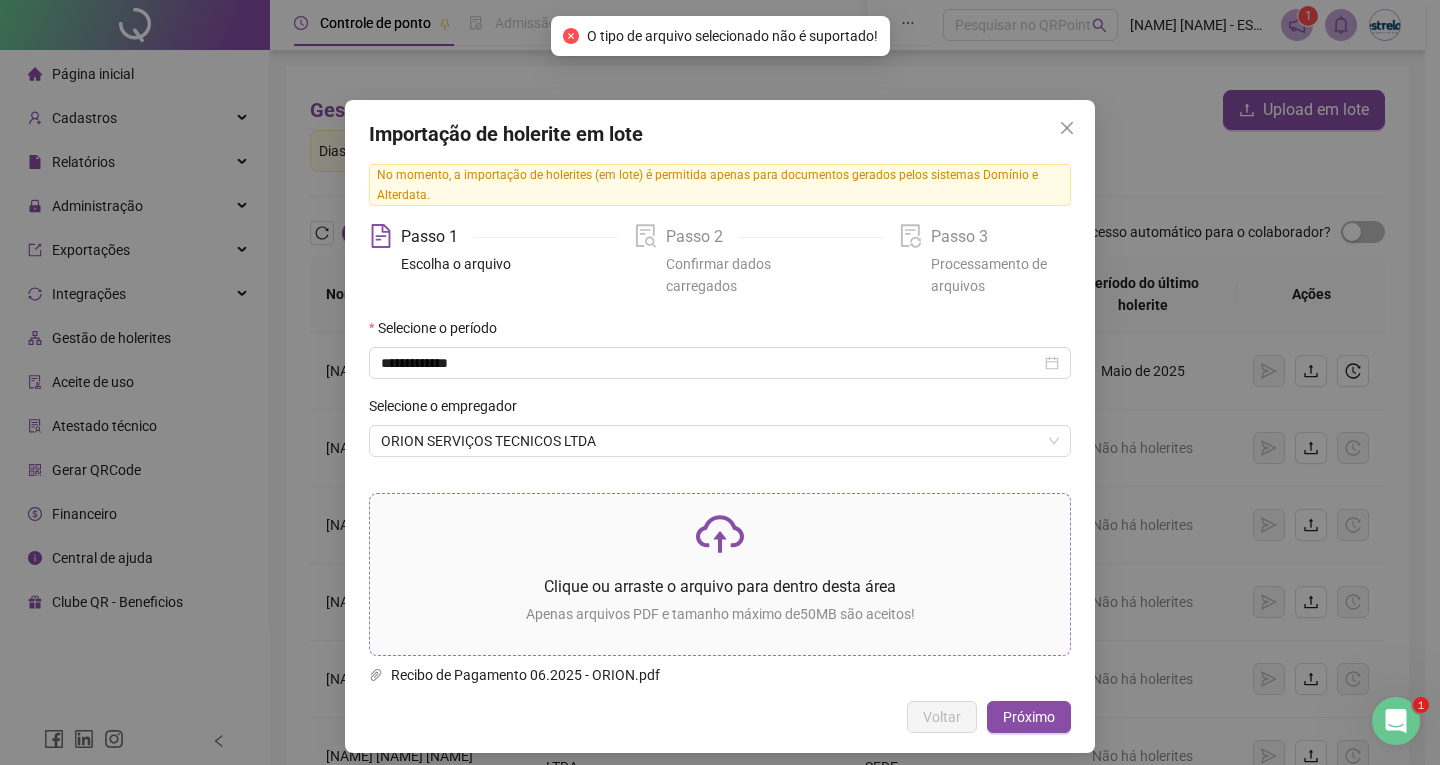 click 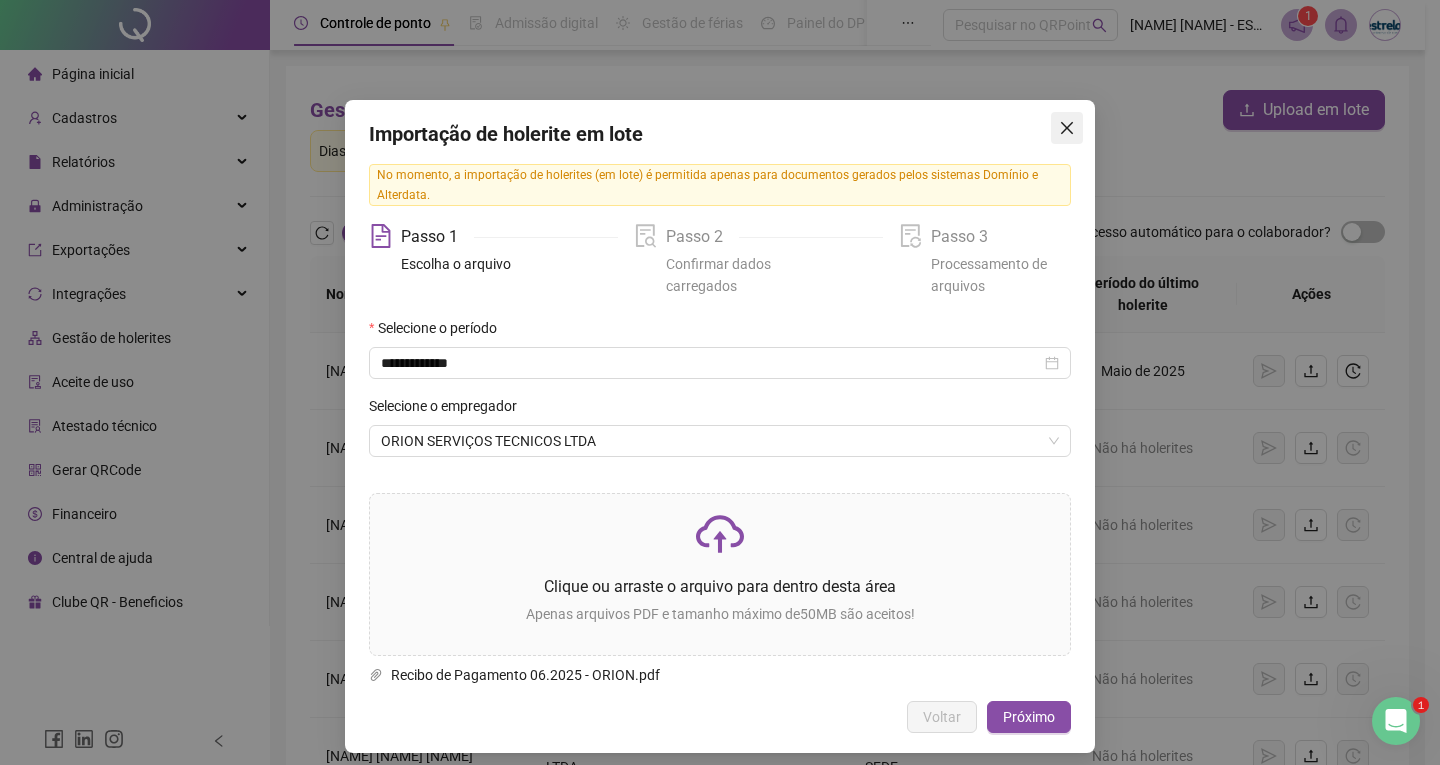 click 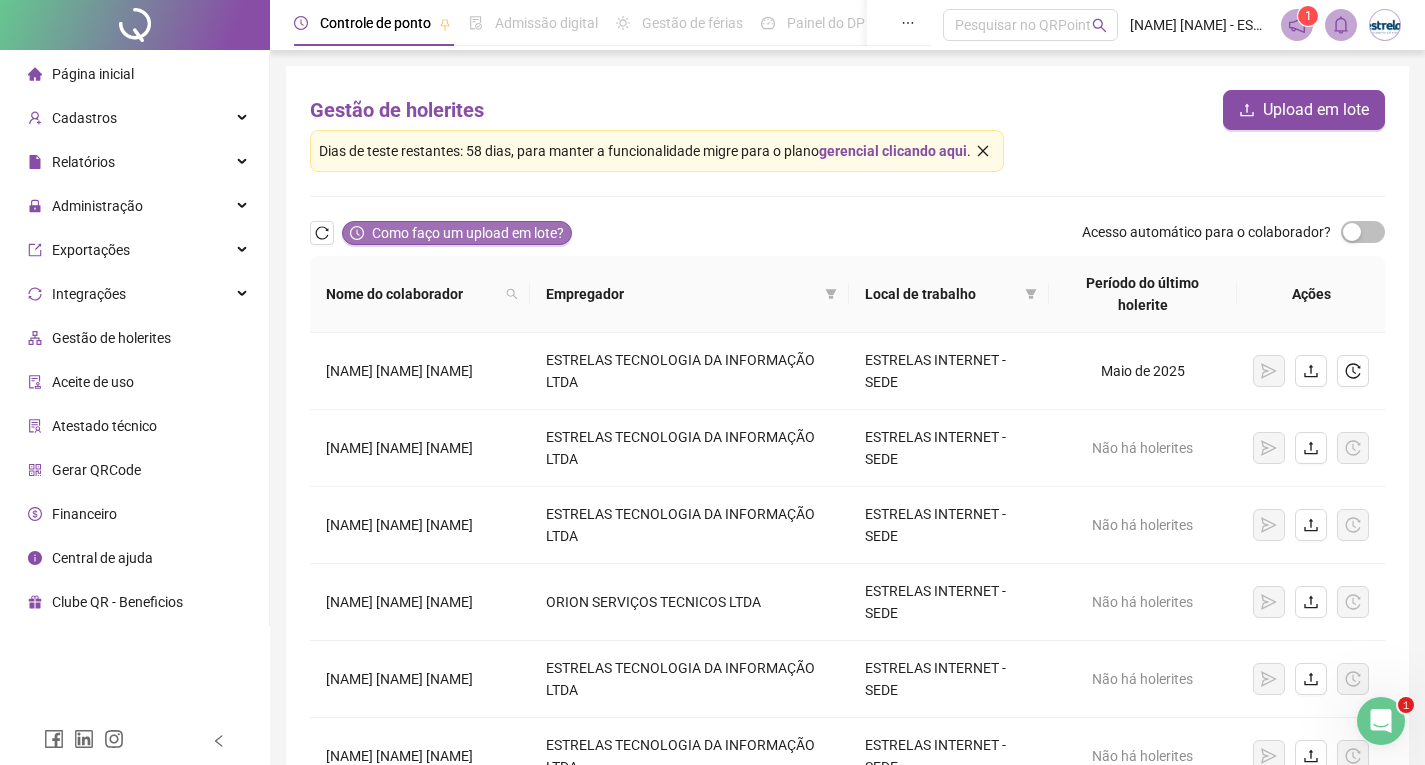 click on "Como faço um upload em lote?" at bounding box center (468, 233) 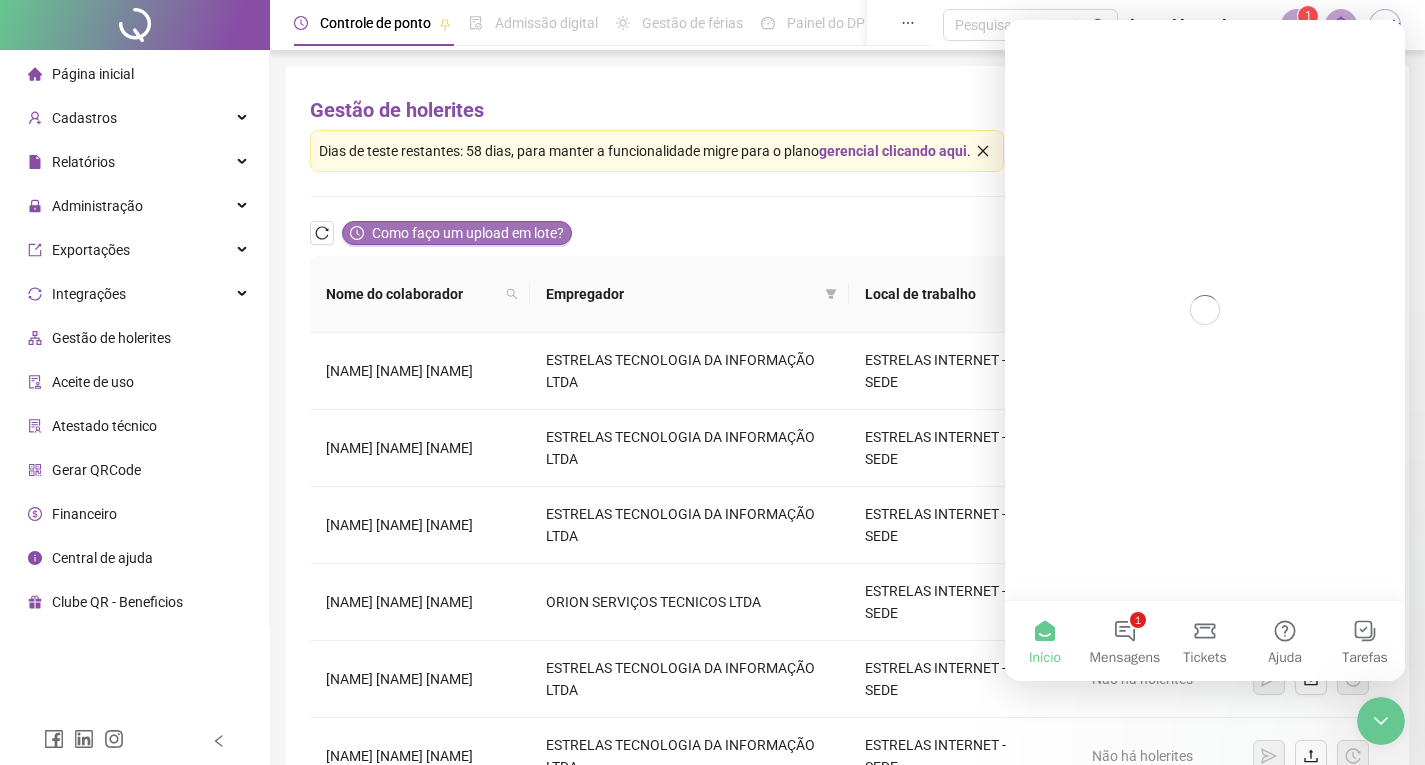 scroll, scrollTop: 0, scrollLeft: 0, axis: both 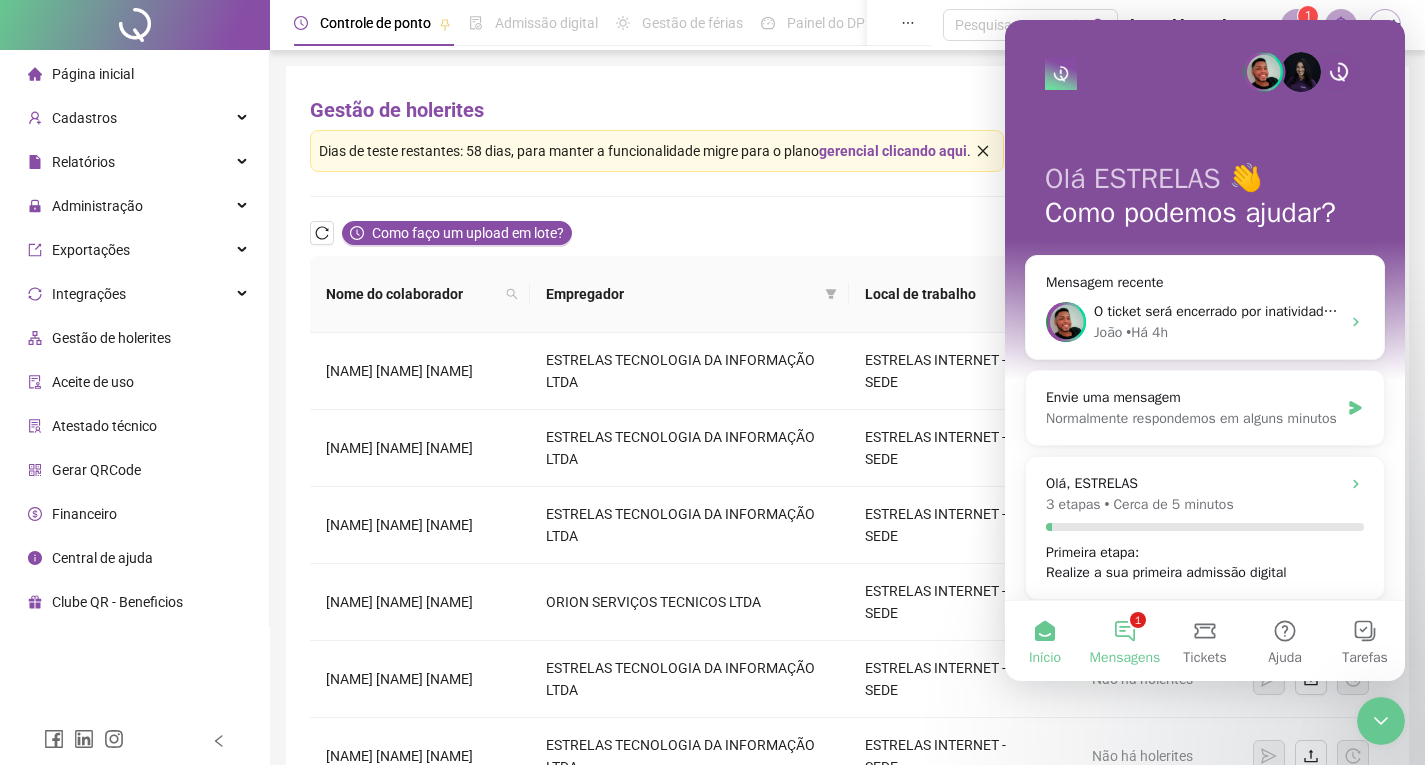click on "1 Mensagens" at bounding box center [1125, 641] 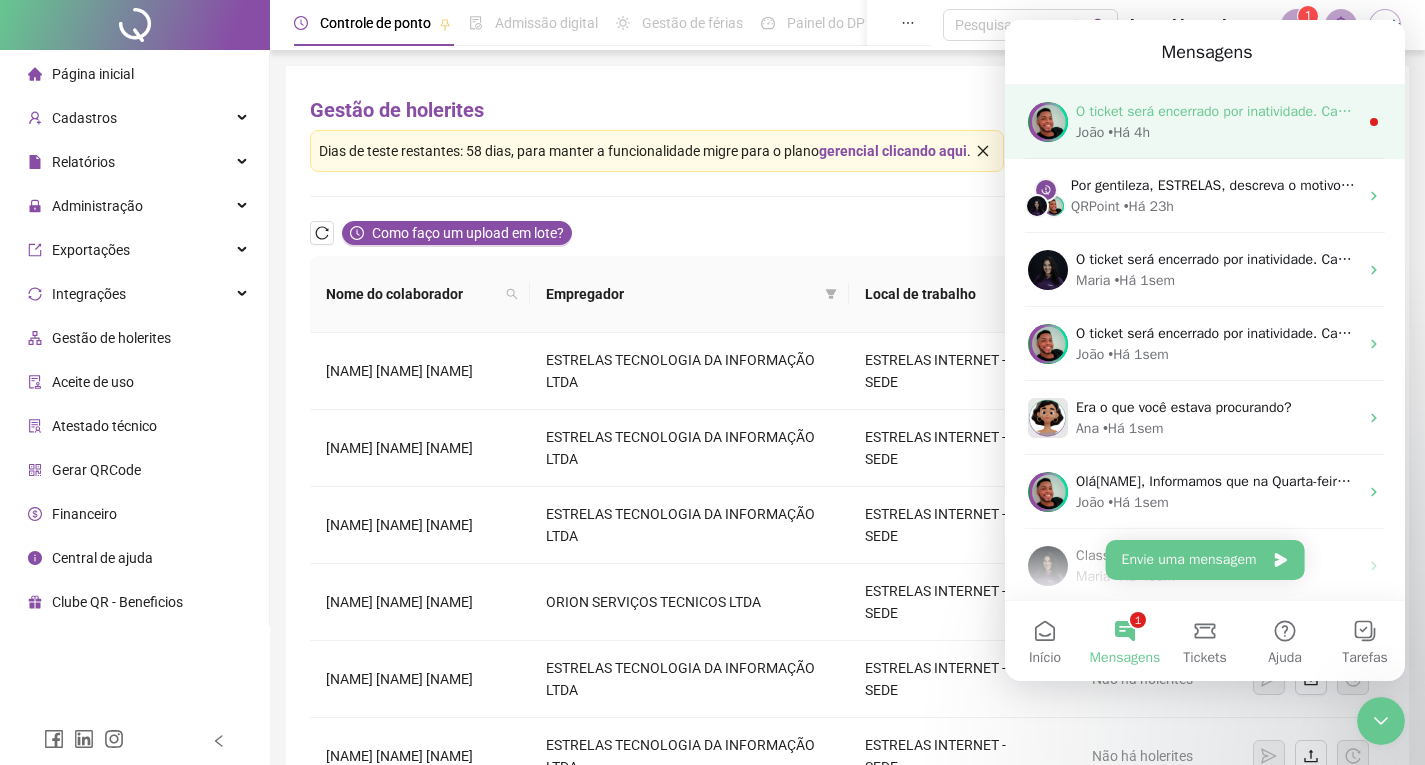 click on "João •  Há 4h" at bounding box center [1217, 132] 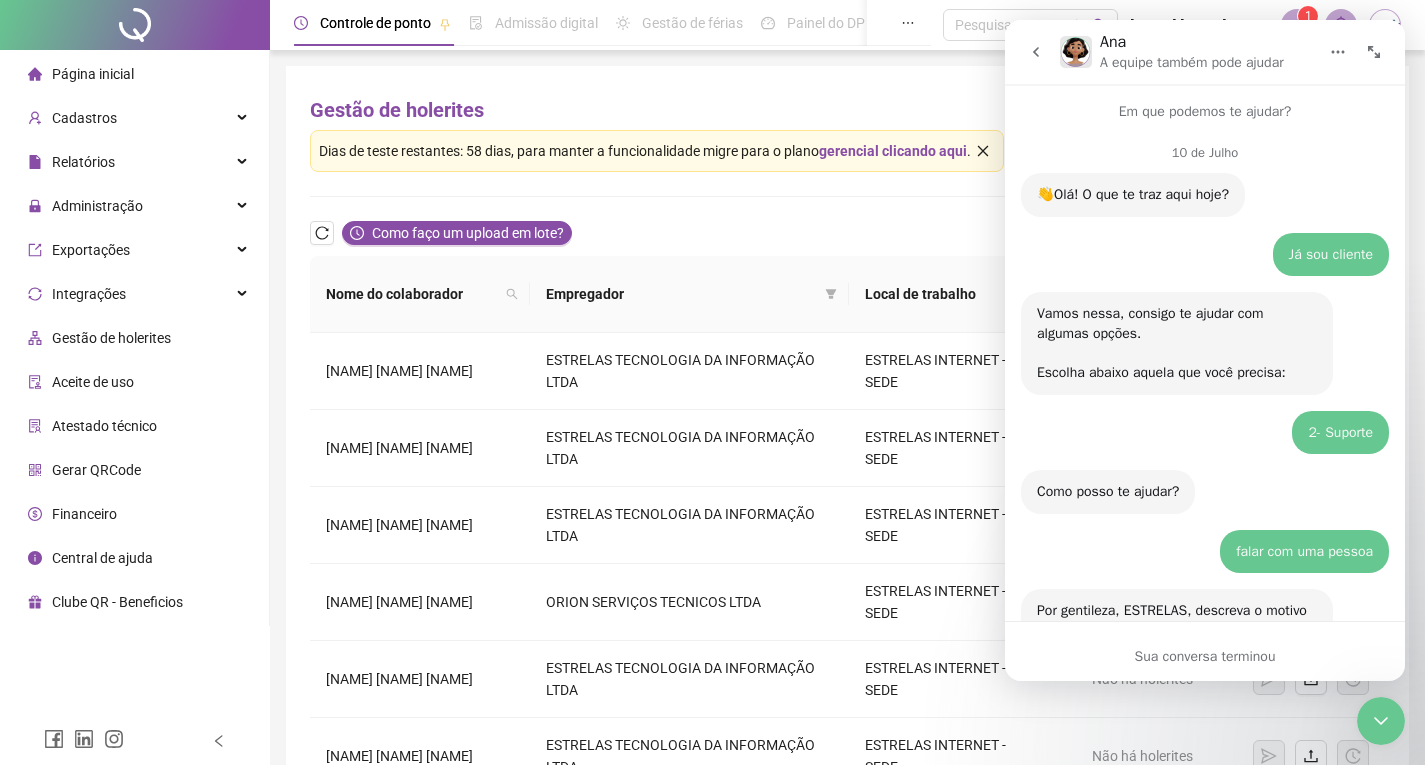 scroll, scrollTop: 3, scrollLeft: 0, axis: vertical 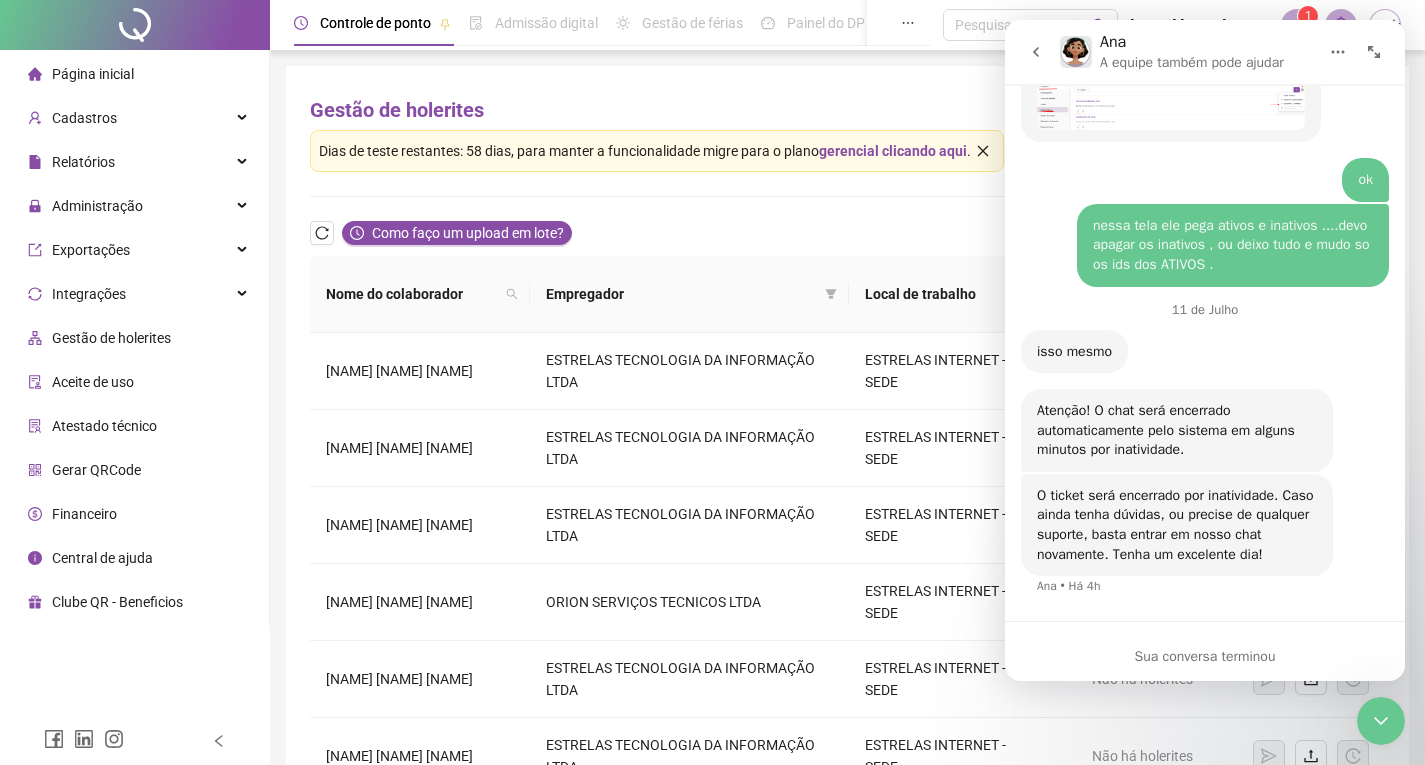 click 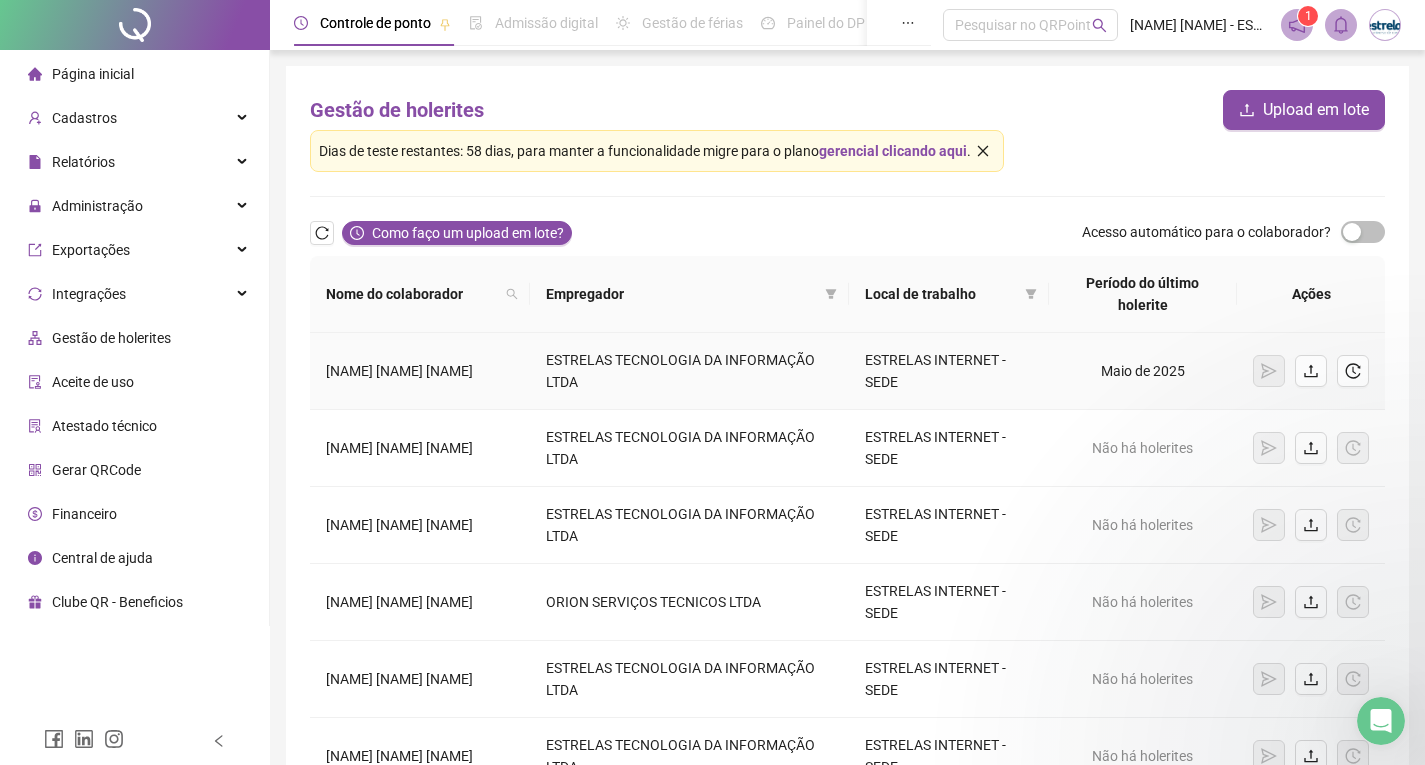 scroll, scrollTop: 0, scrollLeft: 0, axis: both 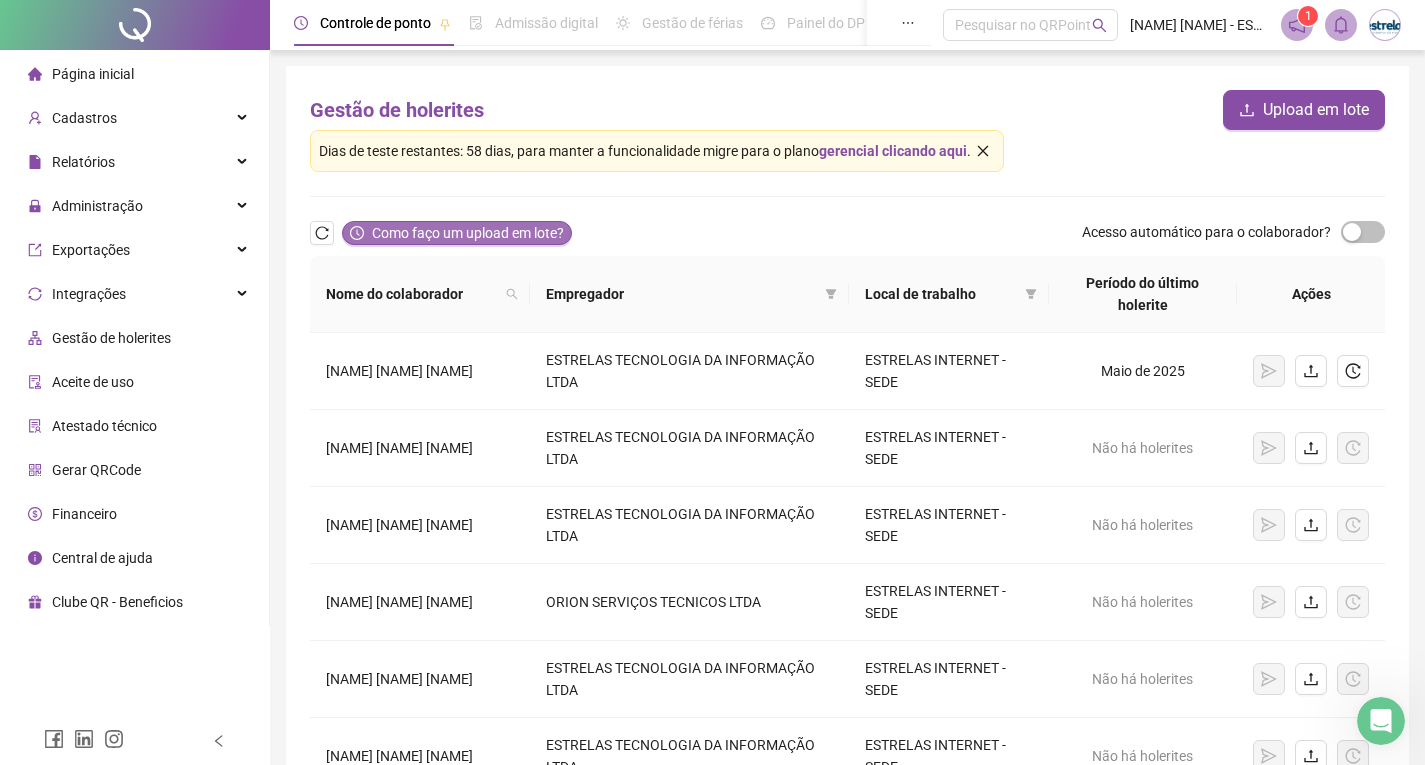 click on "Como faço um upload em lote?" at bounding box center [468, 233] 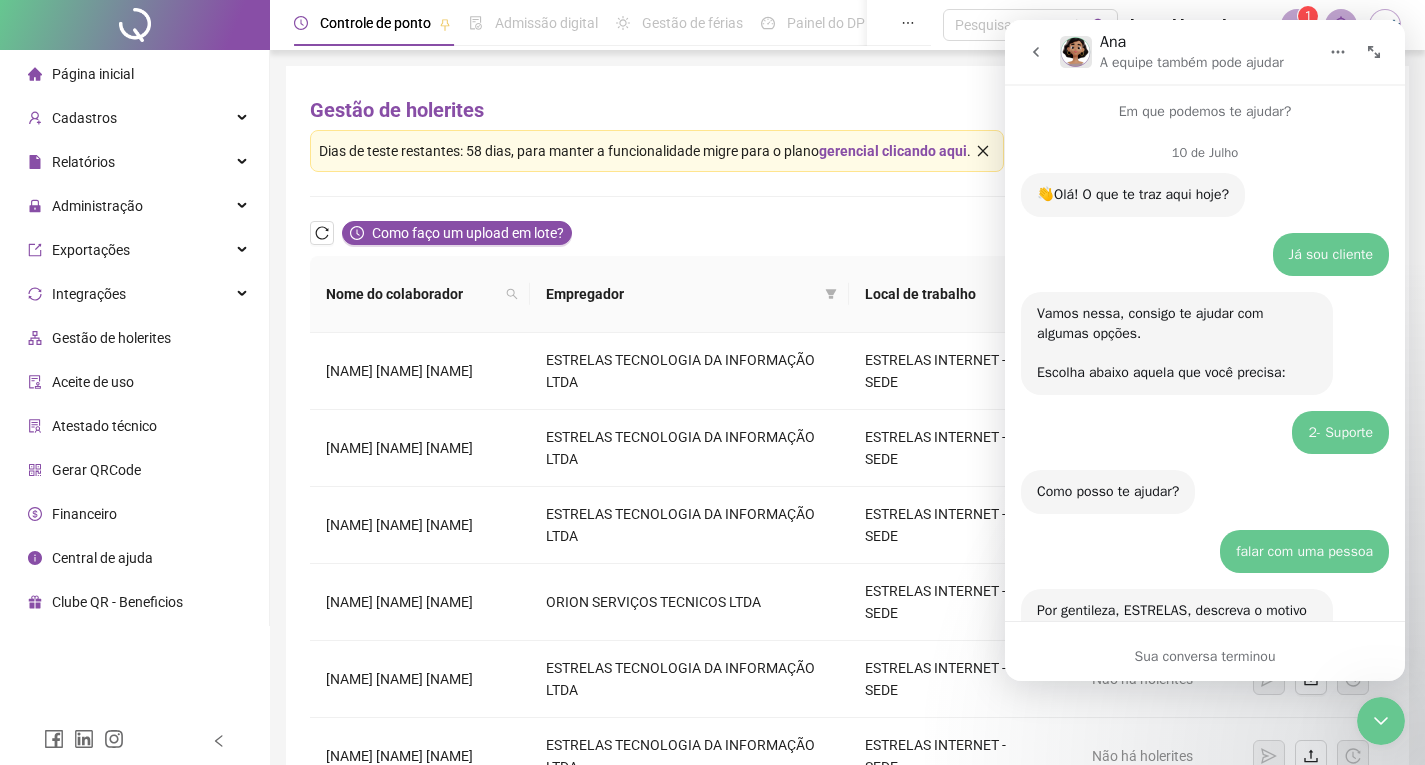 scroll, scrollTop: 3652, scrollLeft: 0, axis: vertical 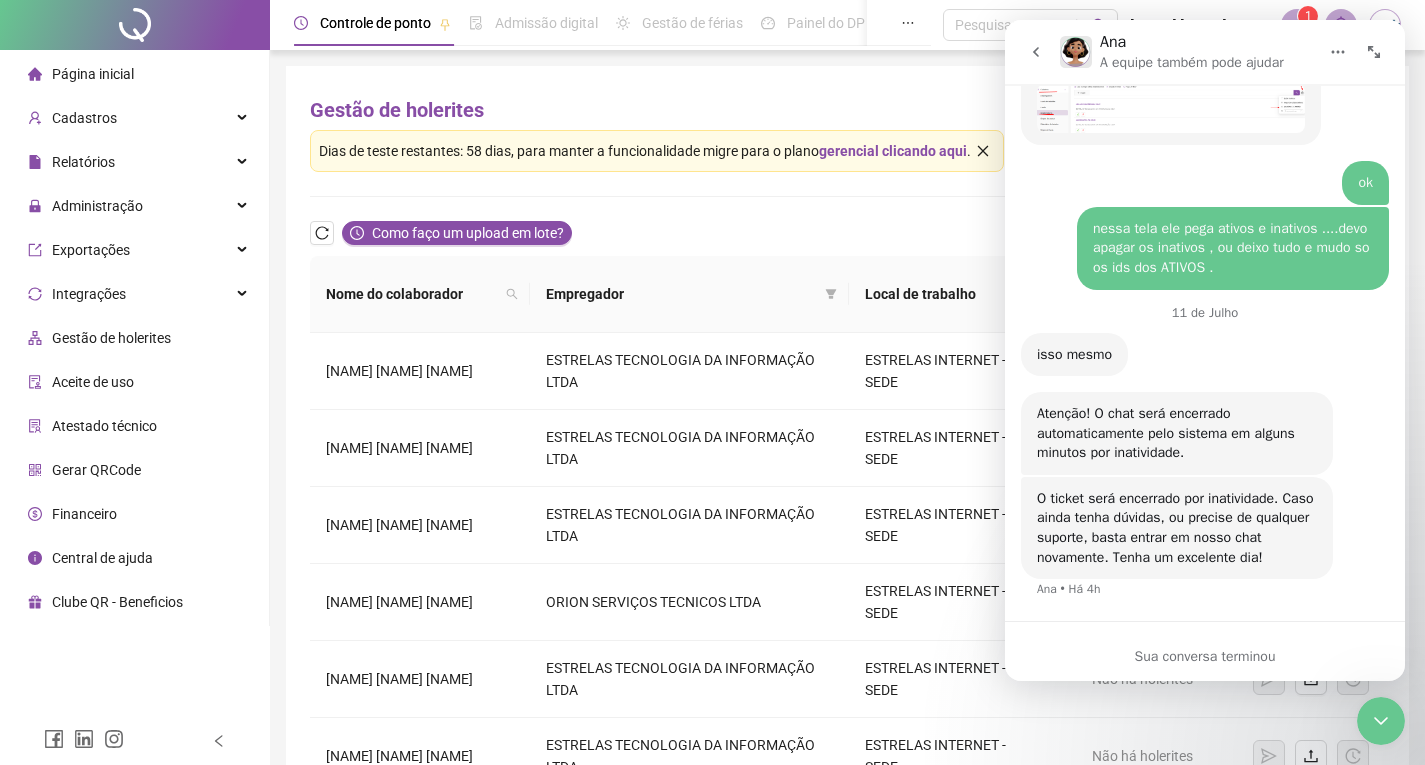 click 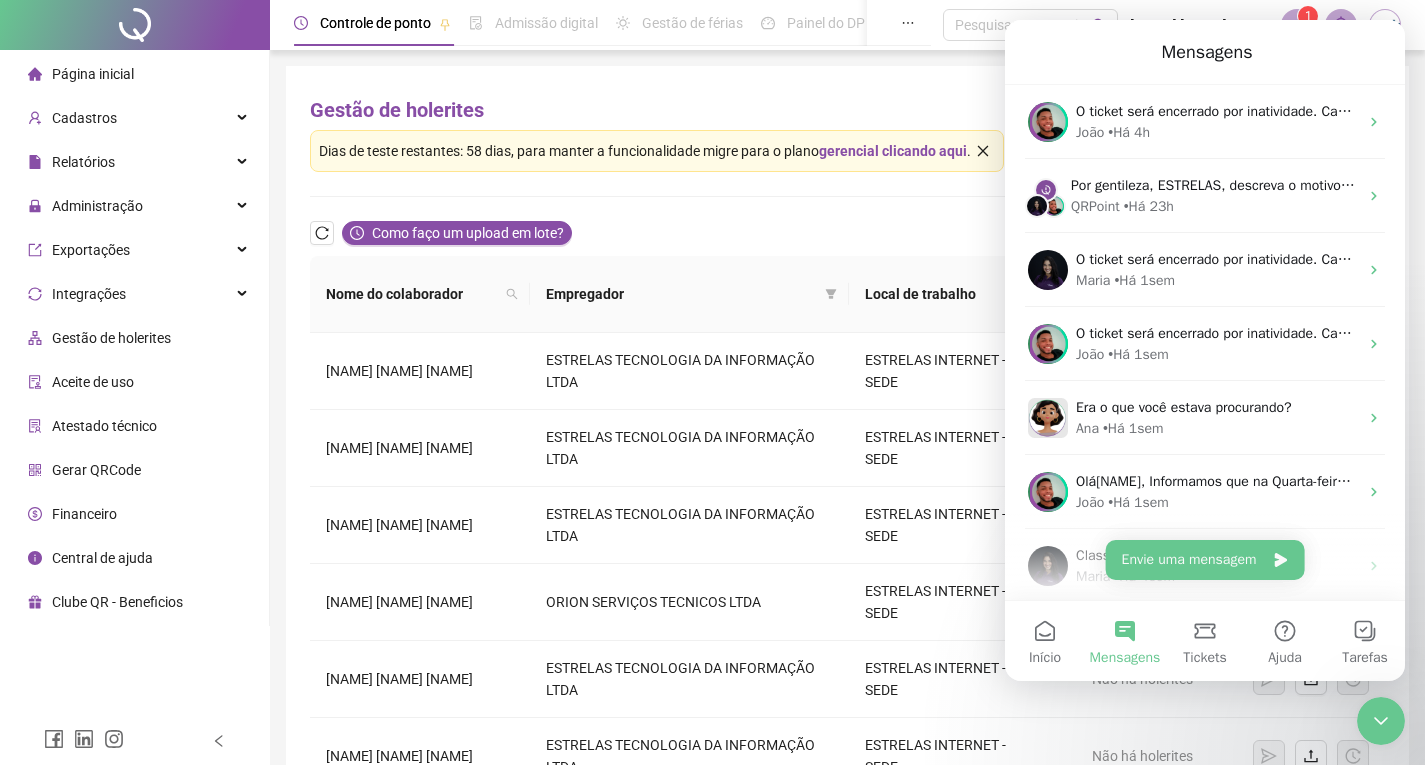 scroll, scrollTop: 0, scrollLeft: 0, axis: both 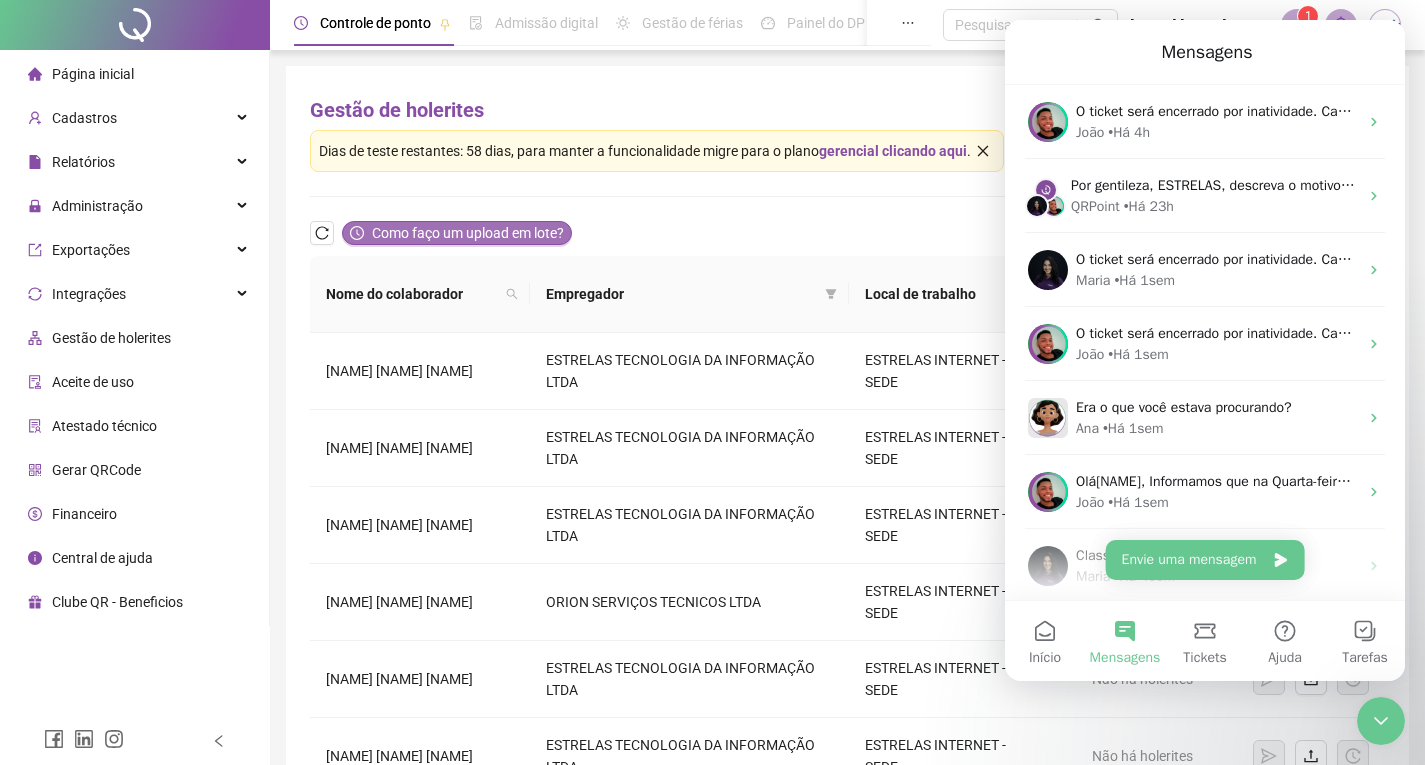 click on "Como faço um upload em lote?" at bounding box center [468, 233] 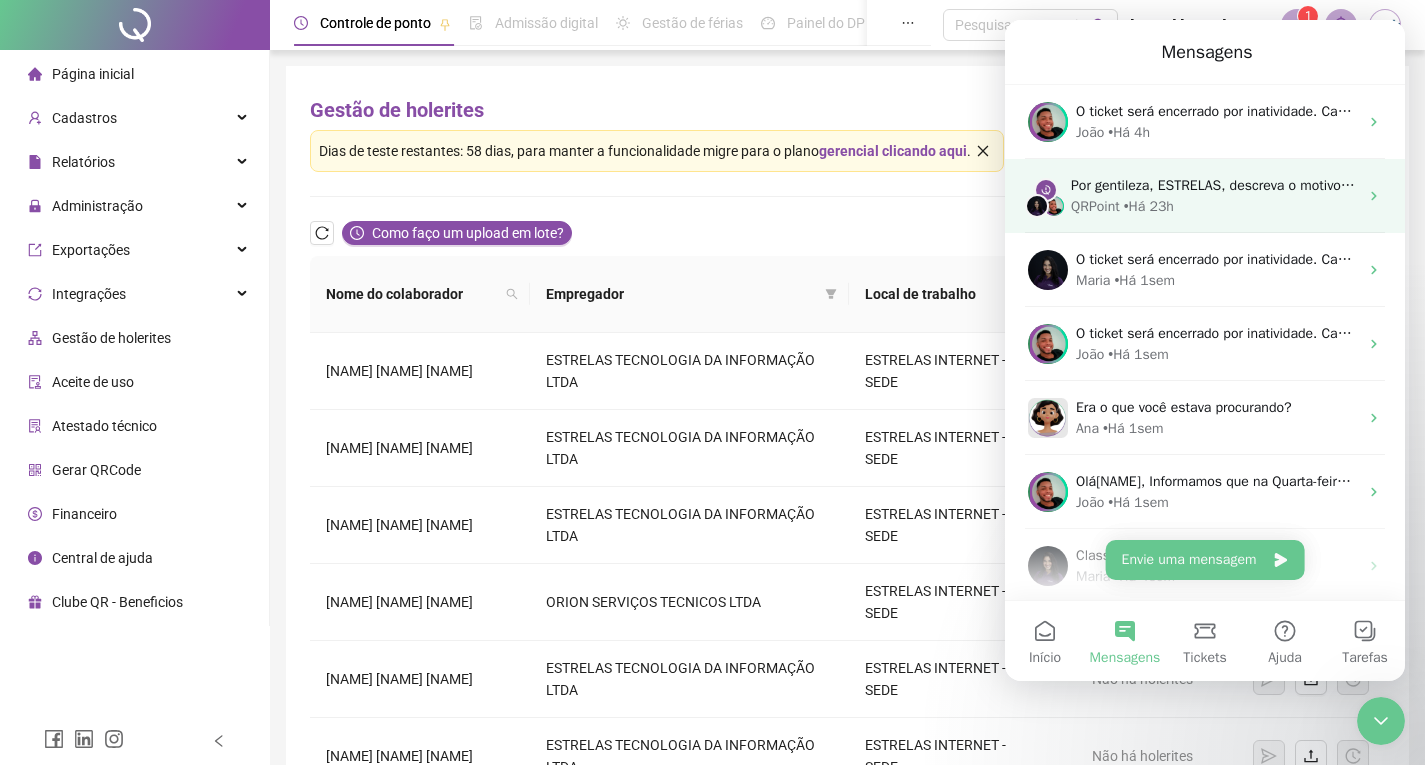 click on "Por gentileza, ESTRELAS, descreva o motivo do seu contato, para que possamos agilizar o seu atendimento:" at bounding box center [1404, 185] 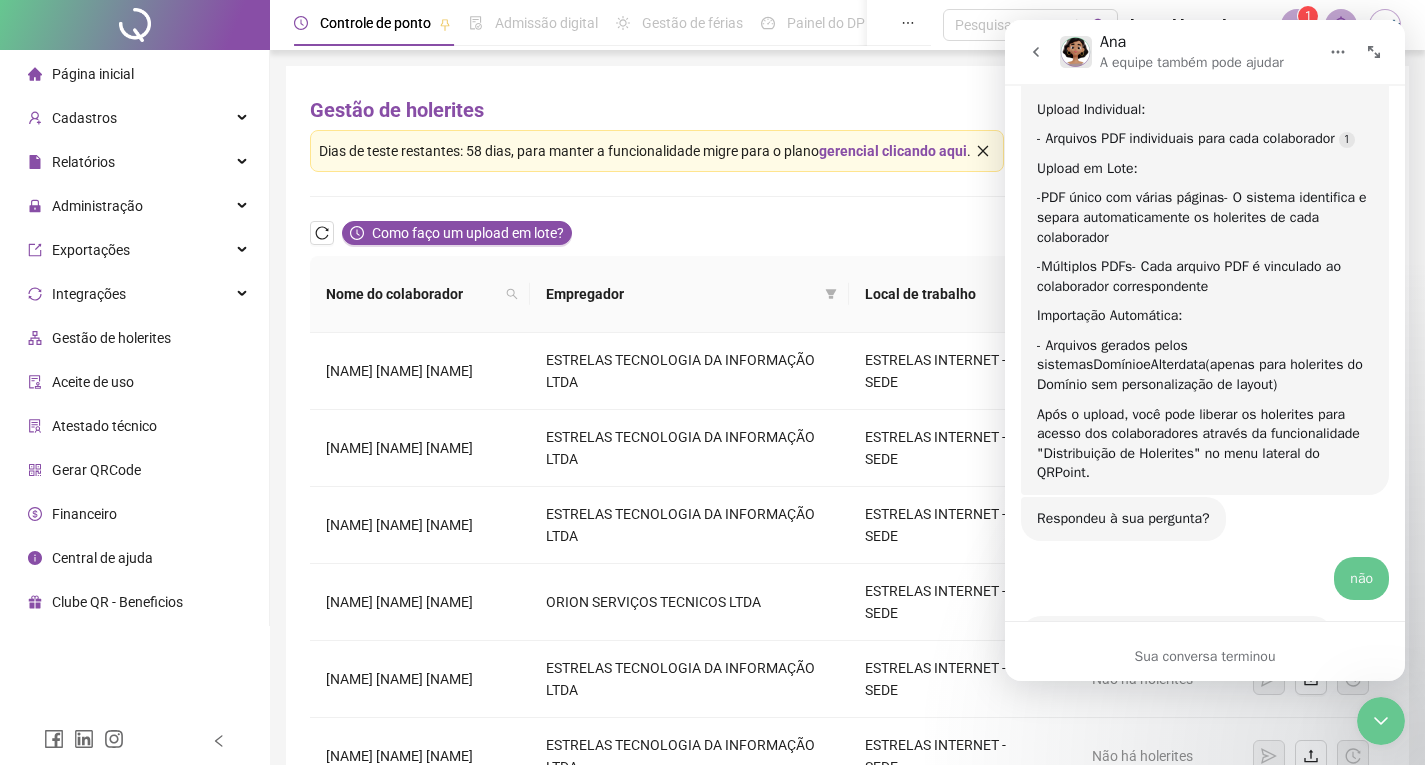 scroll, scrollTop: 841, scrollLeft: 0, axis: vertical 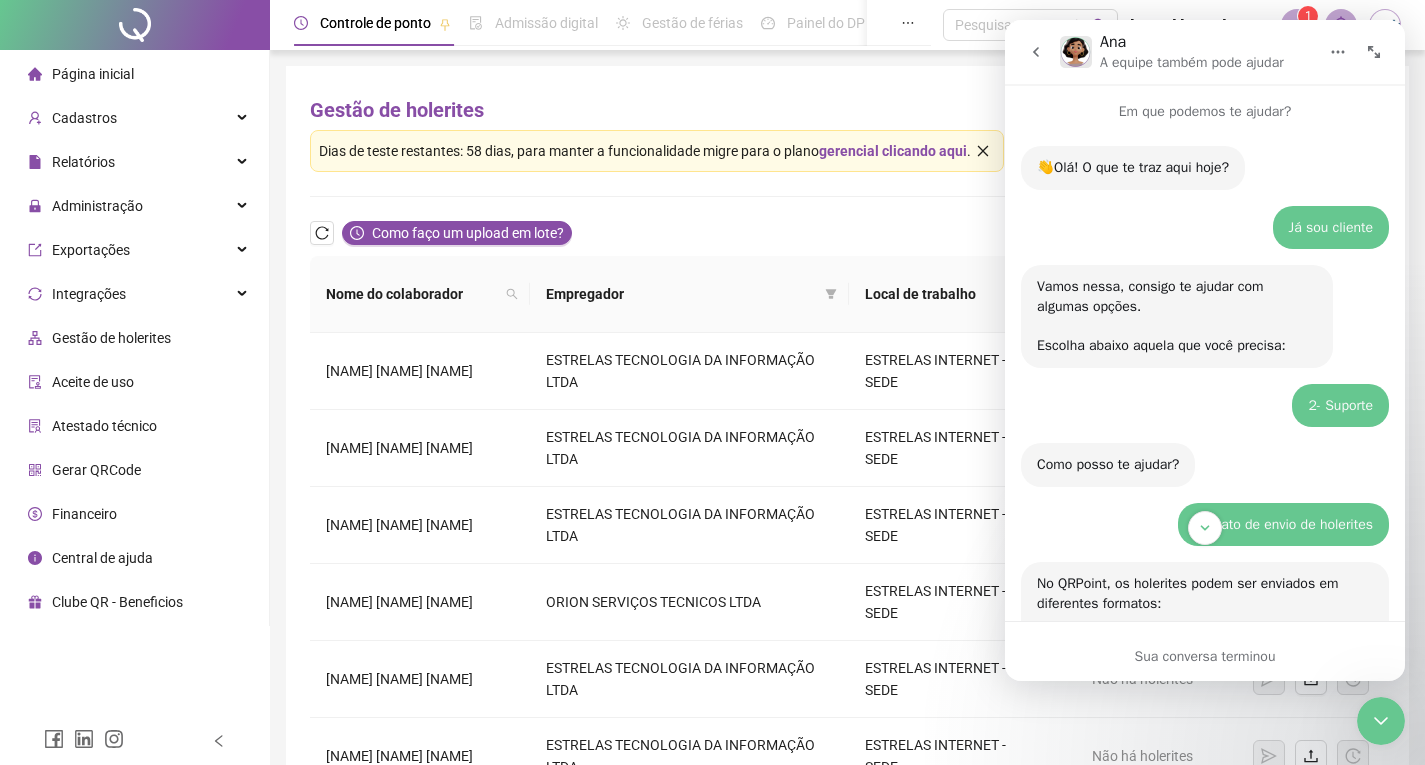 click 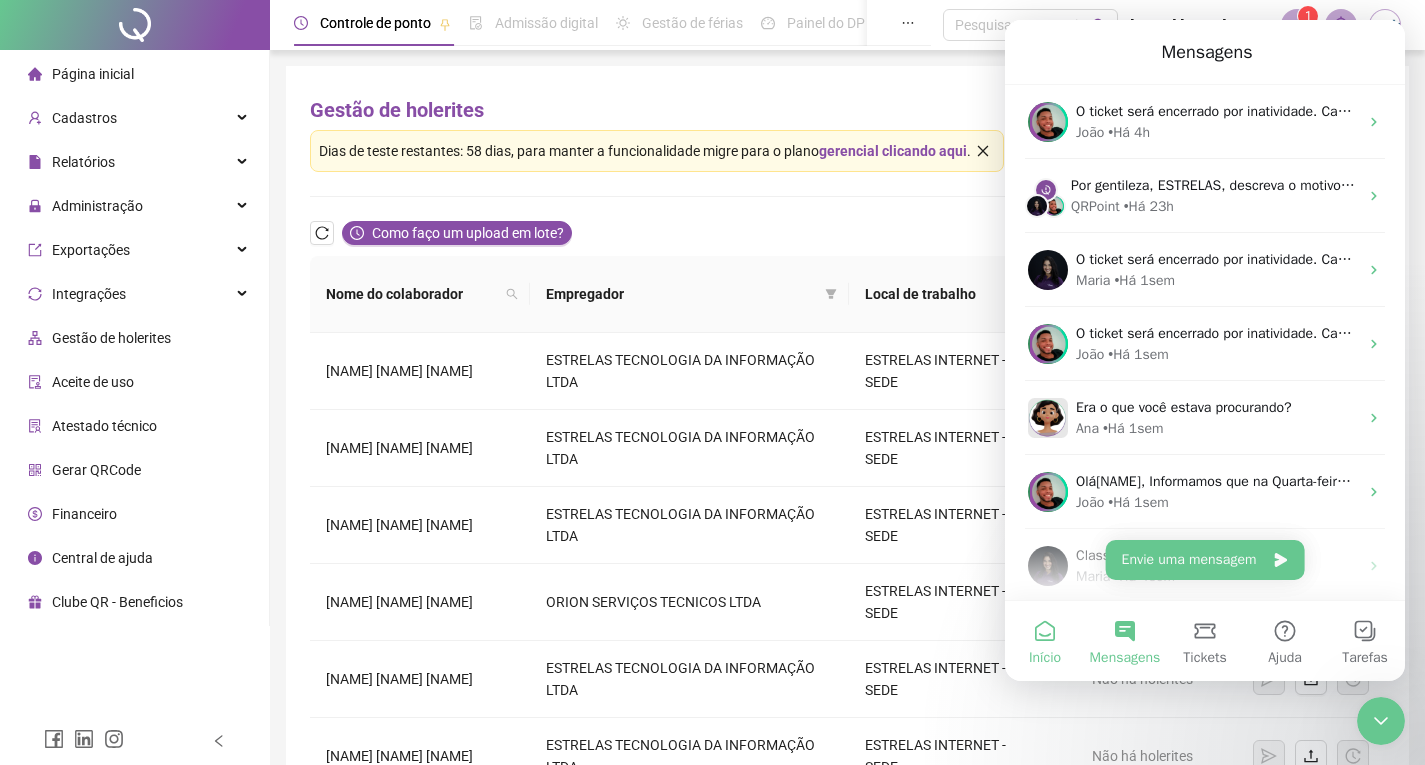 click on "Início" at bounding box center [1045, 658] 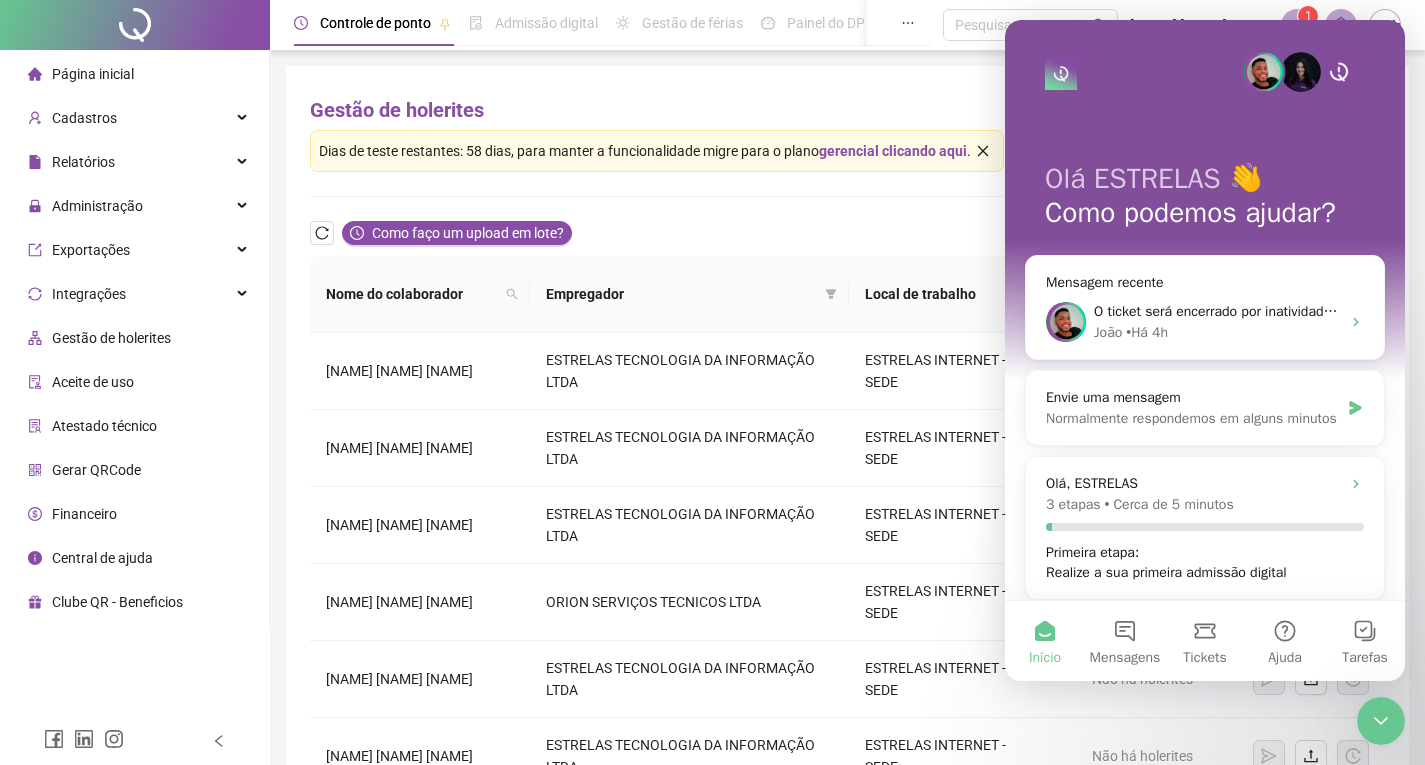 click 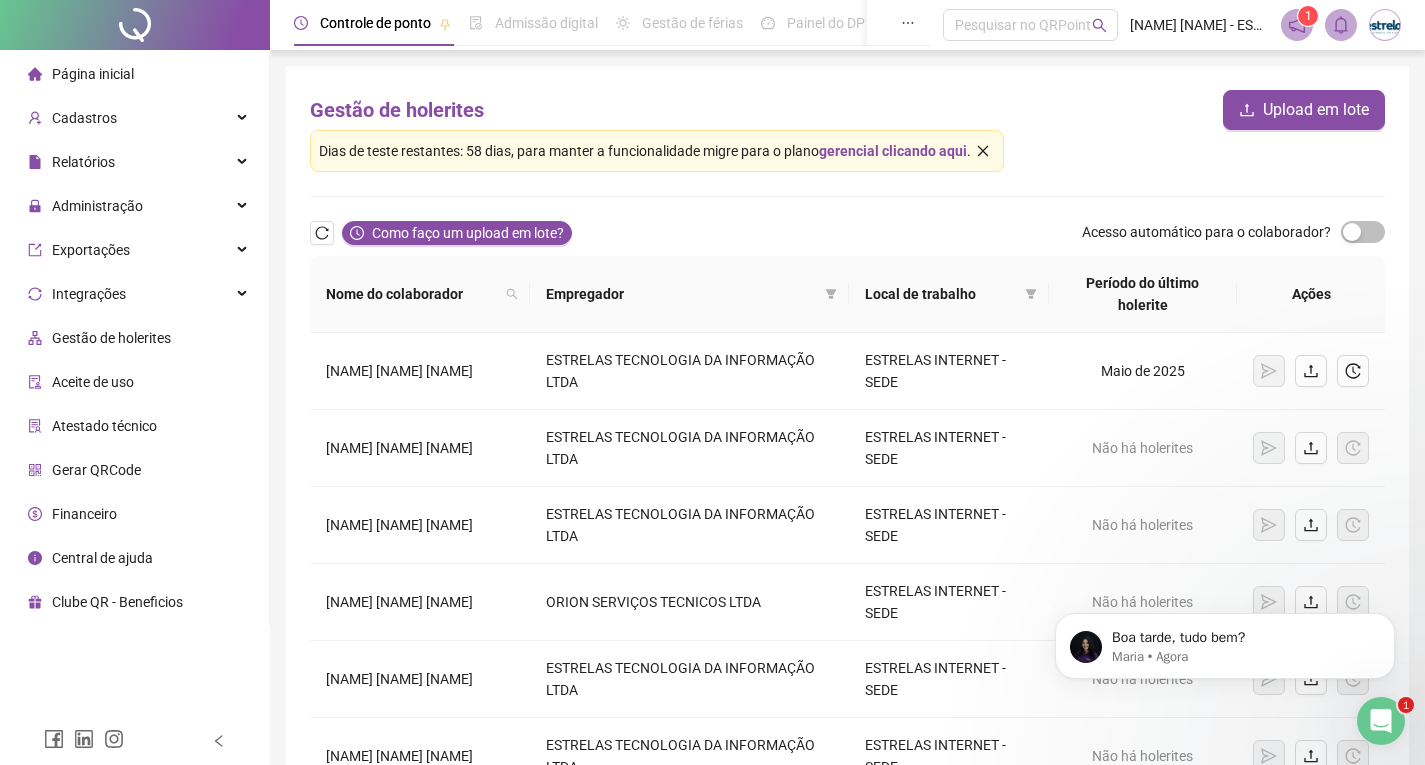 scroll, scrollTop: 0, scrollLeft: 0, axis: both 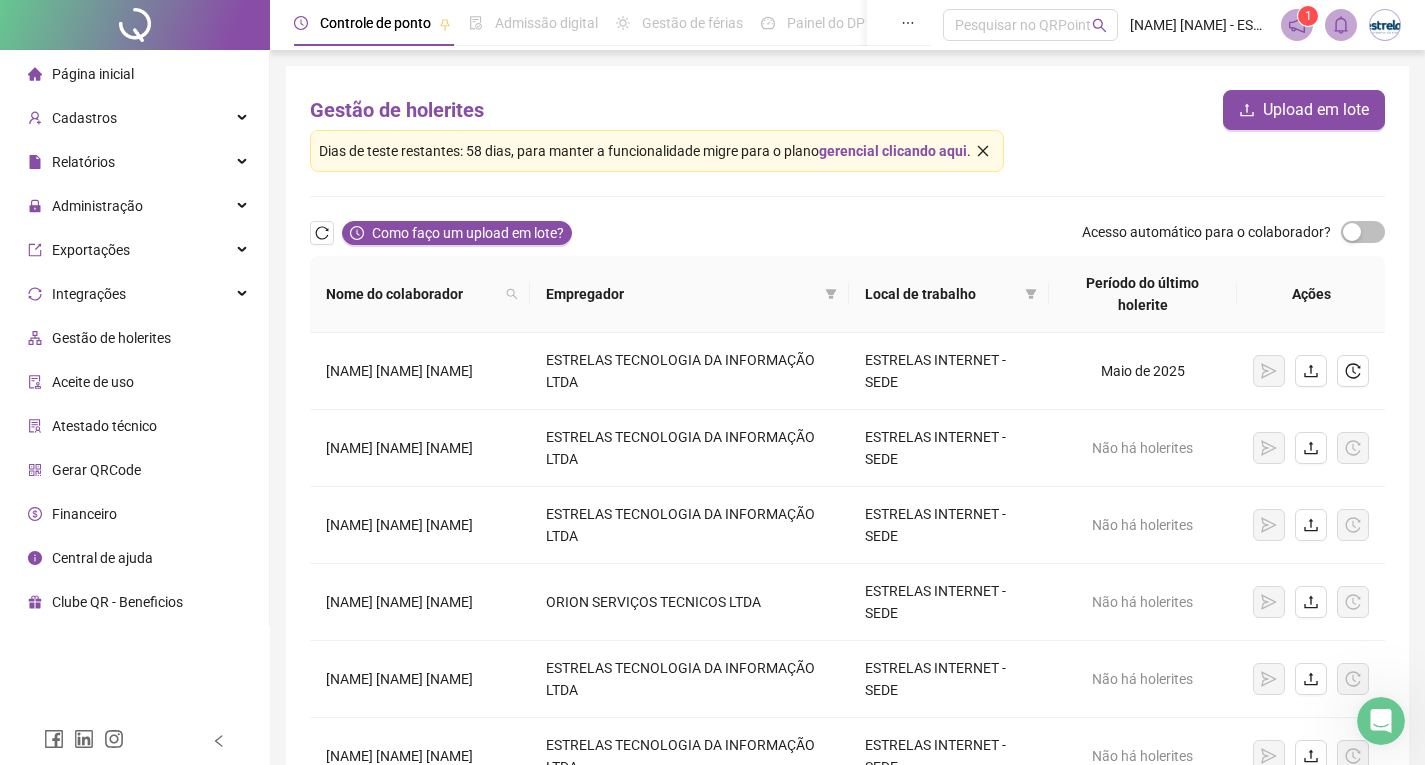 click on "Upload em lote" at bounding box center (1316, 110) 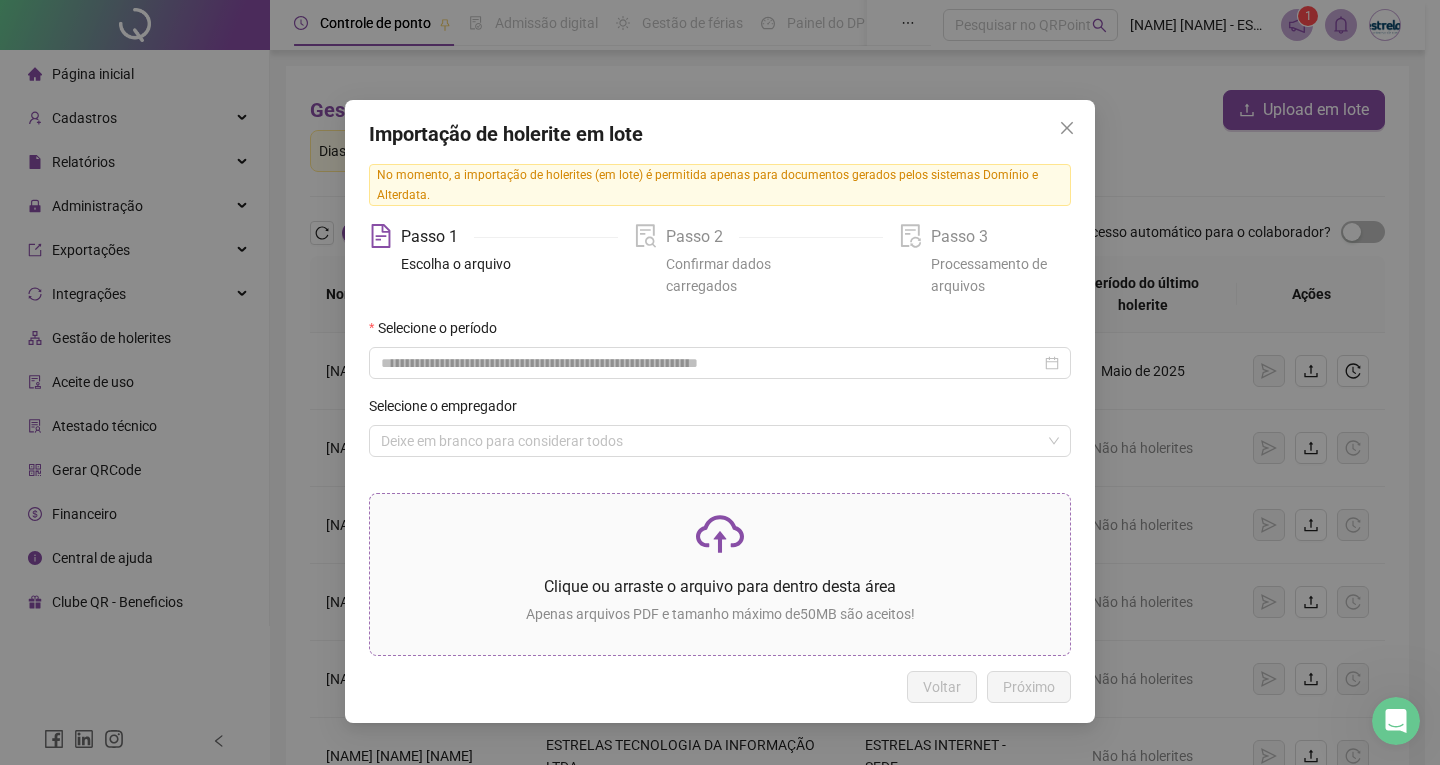 click 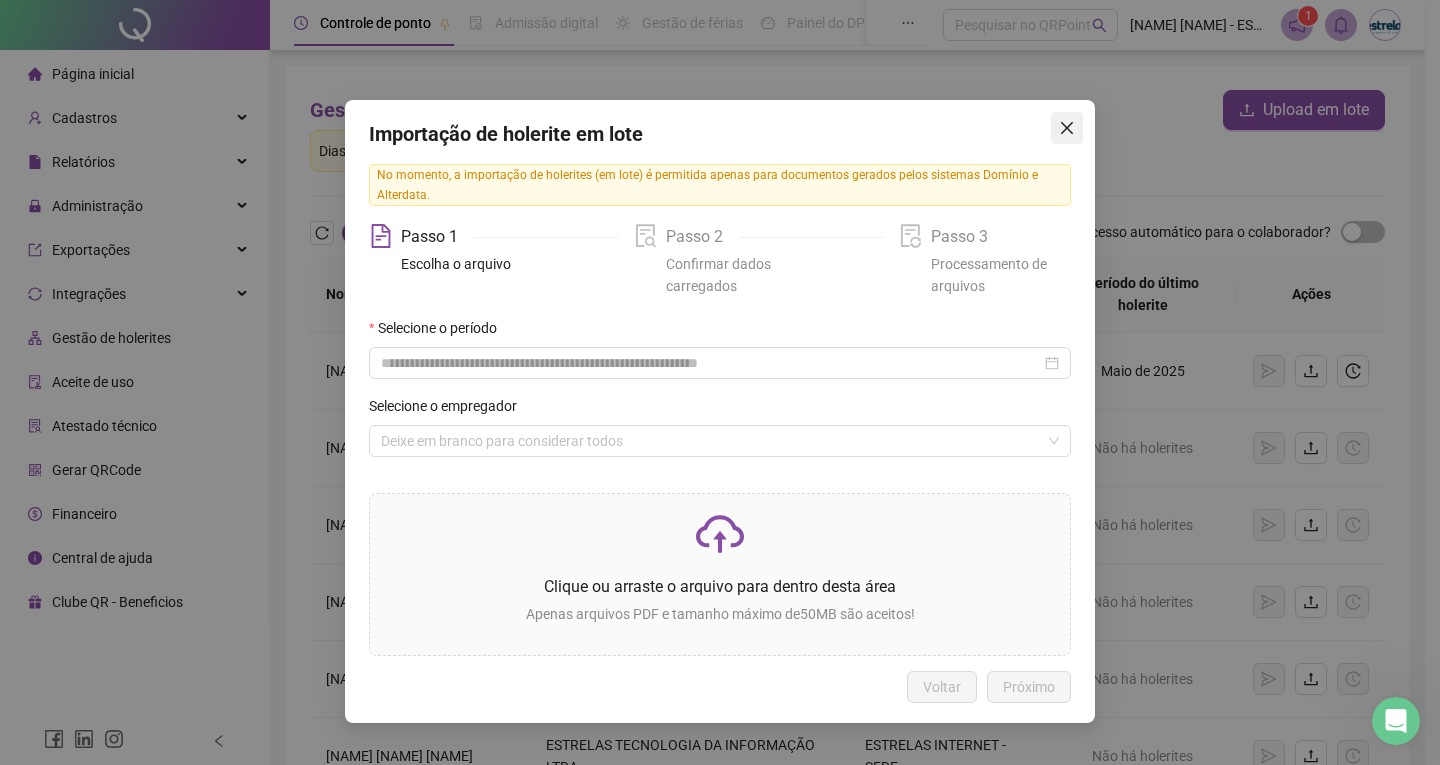 click 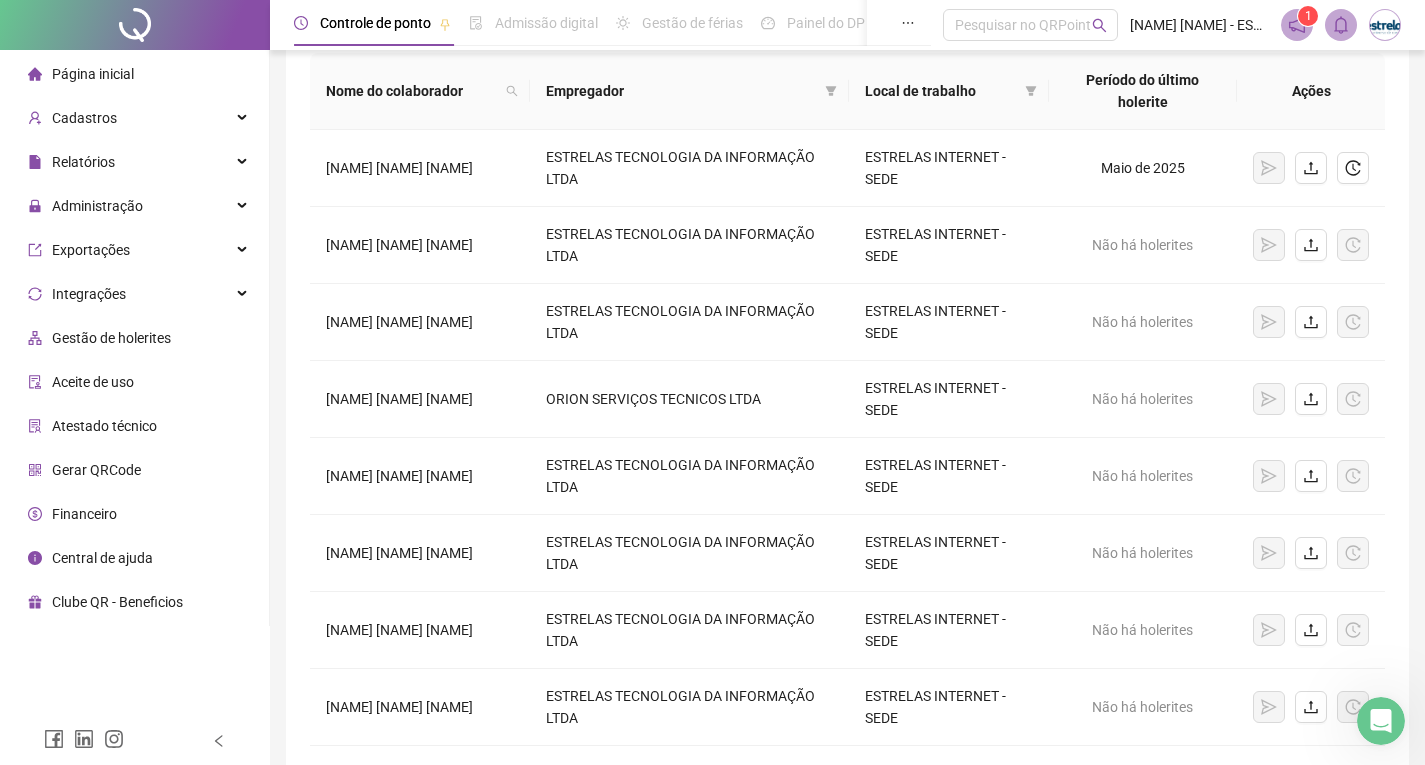 scroll, scrollTop: 0, scrollLeft: 0, axis: both 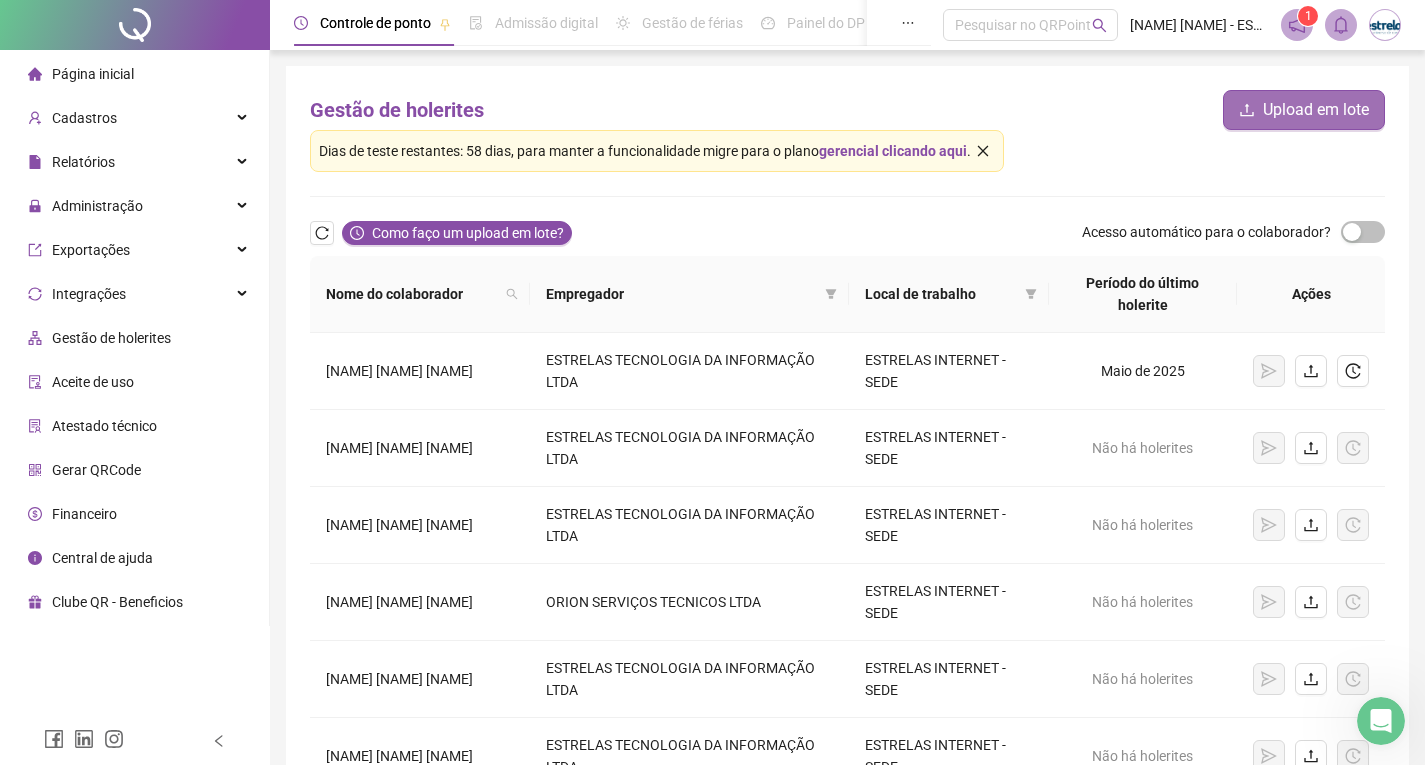 click on "Upload em lote" at bounding box center [1316, 110] 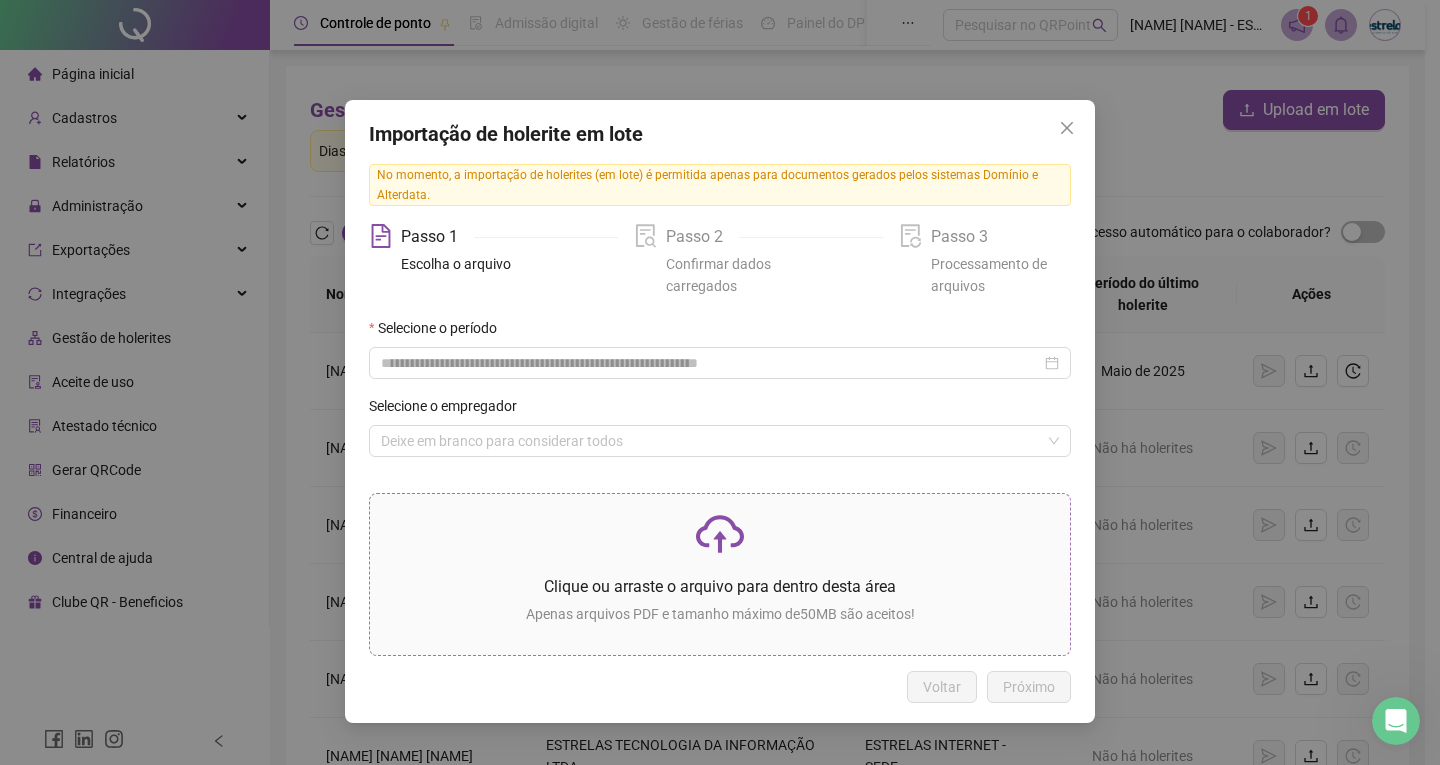 click 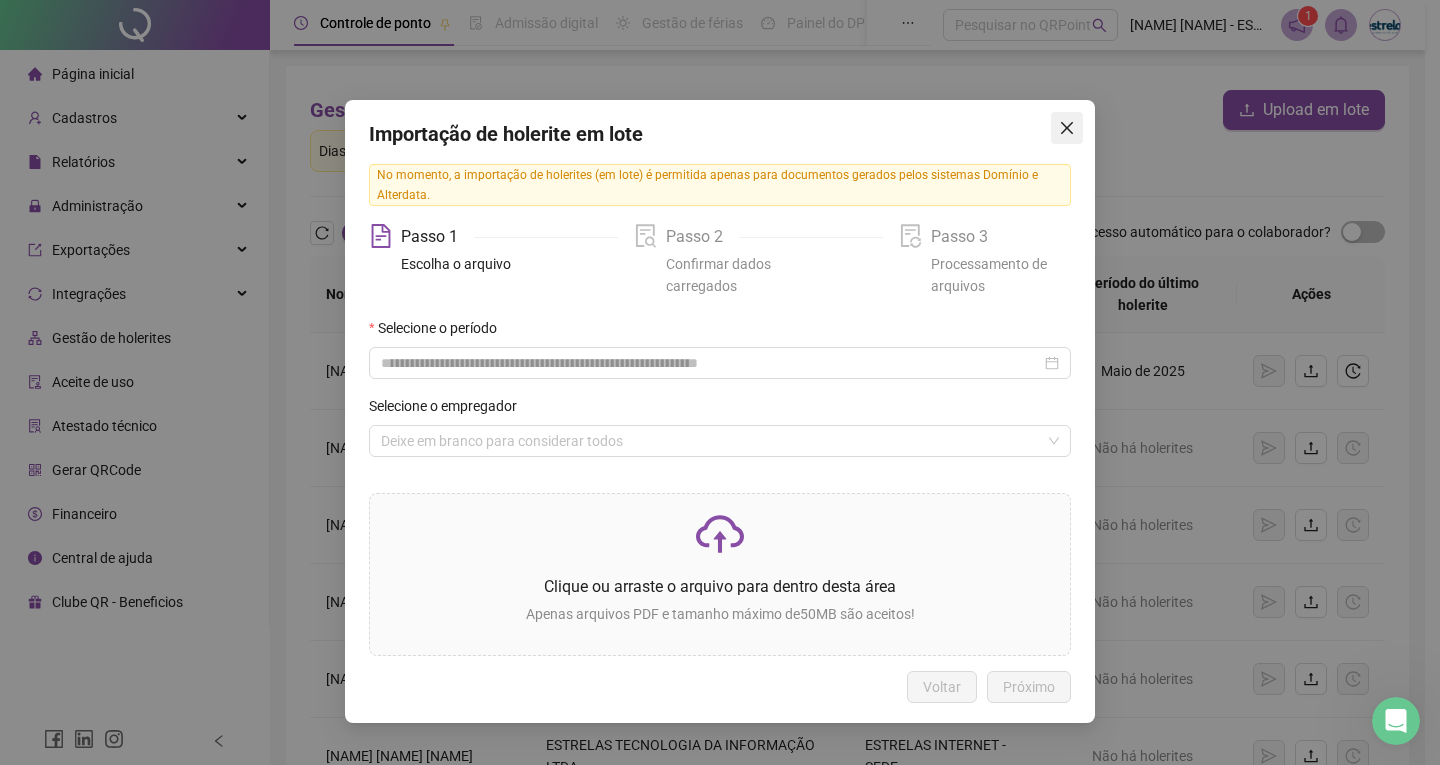 click 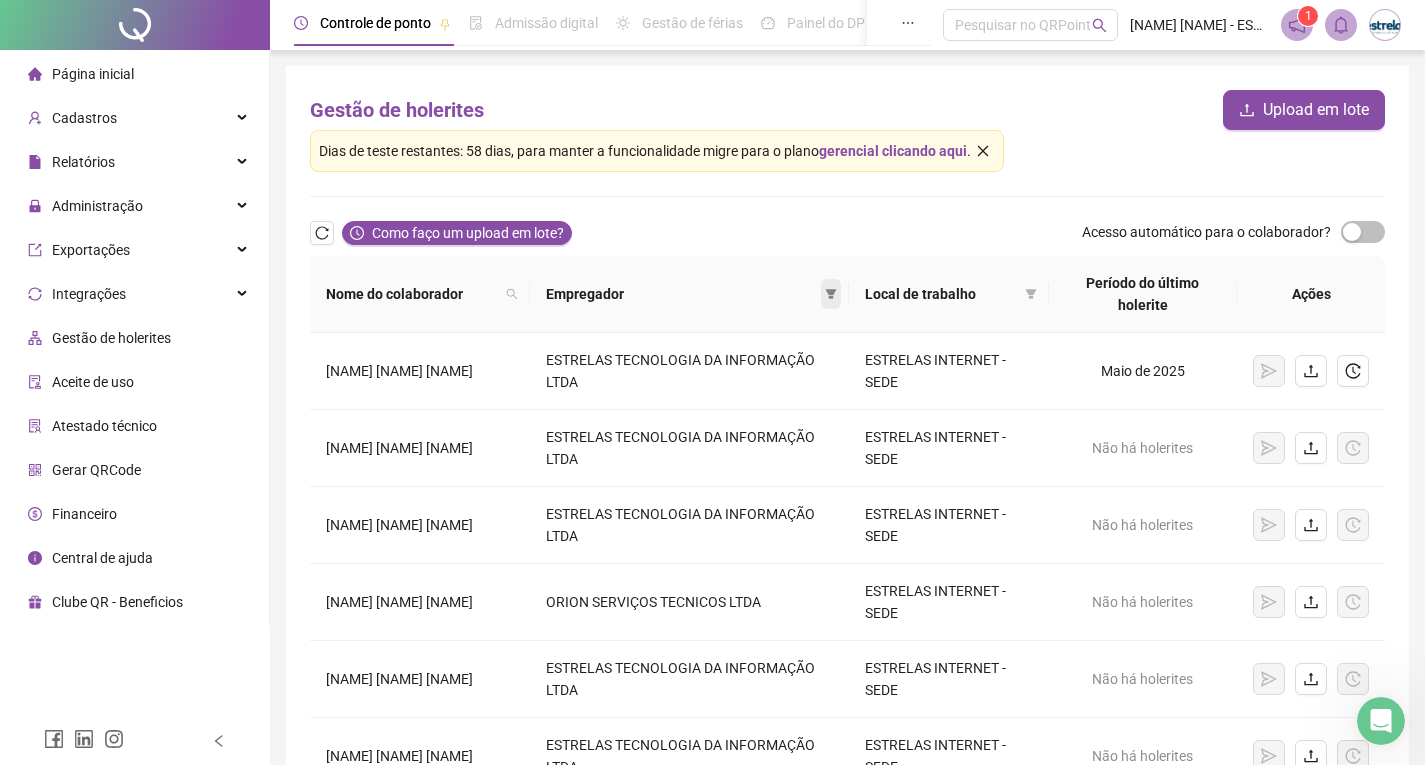 click 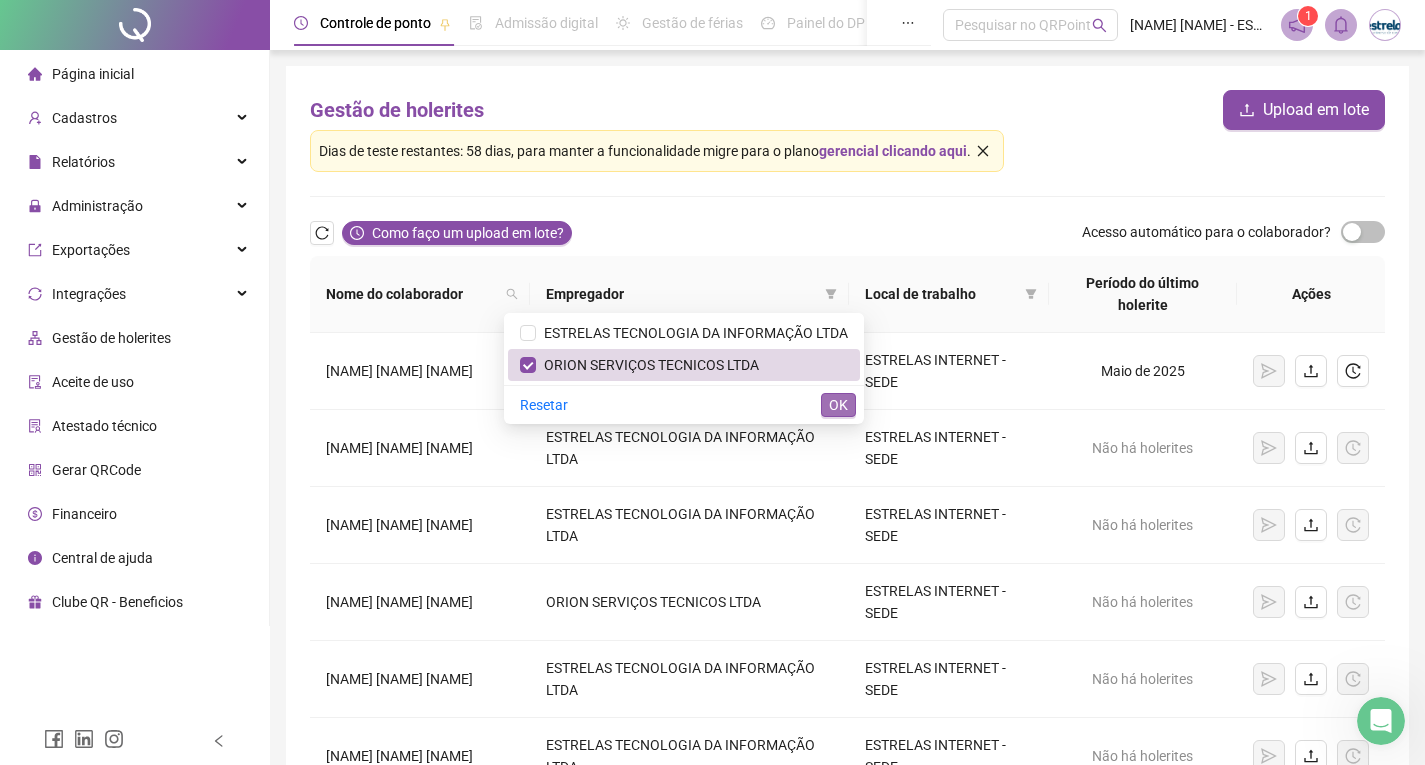 click on "OK" at bounding box center [838, 405] 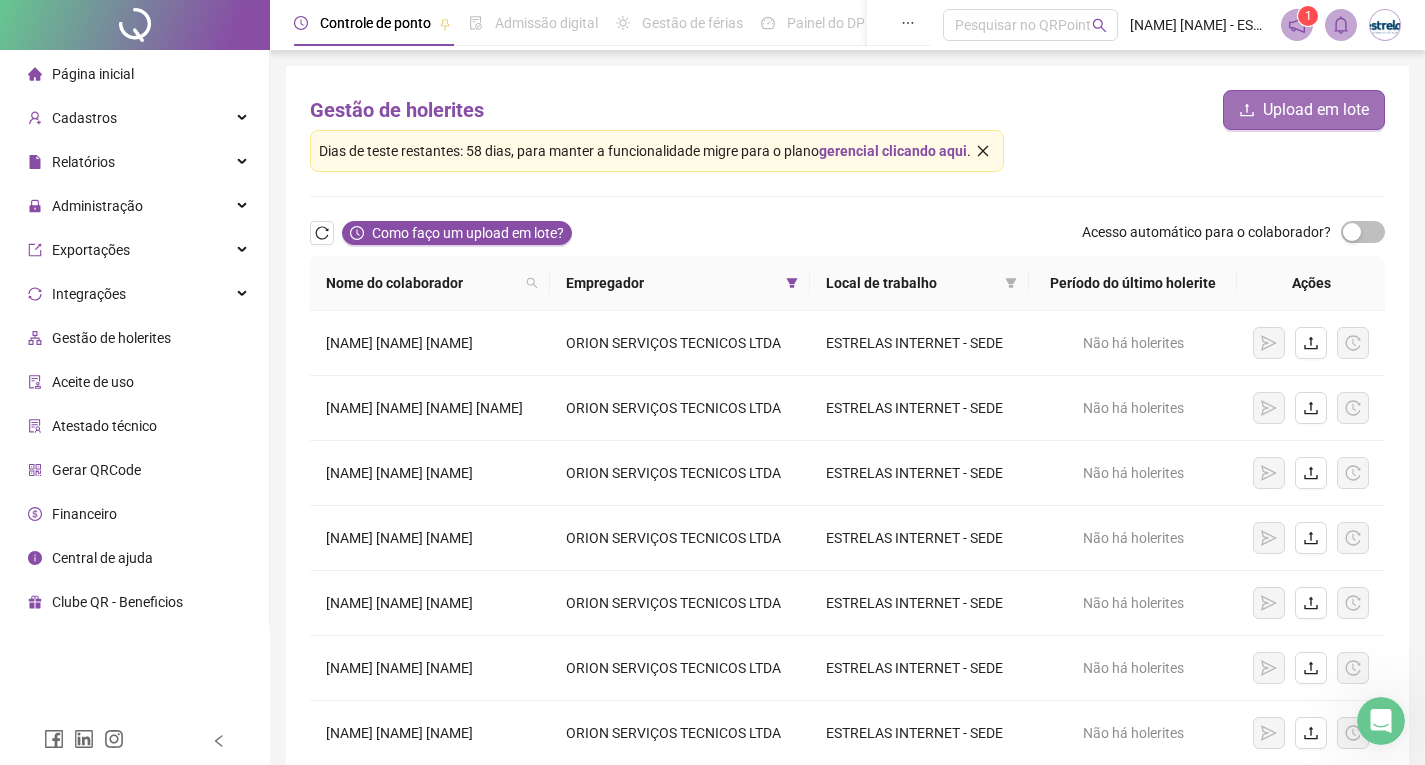 click on "Upload em lote" at bounding box center (1316, 110) 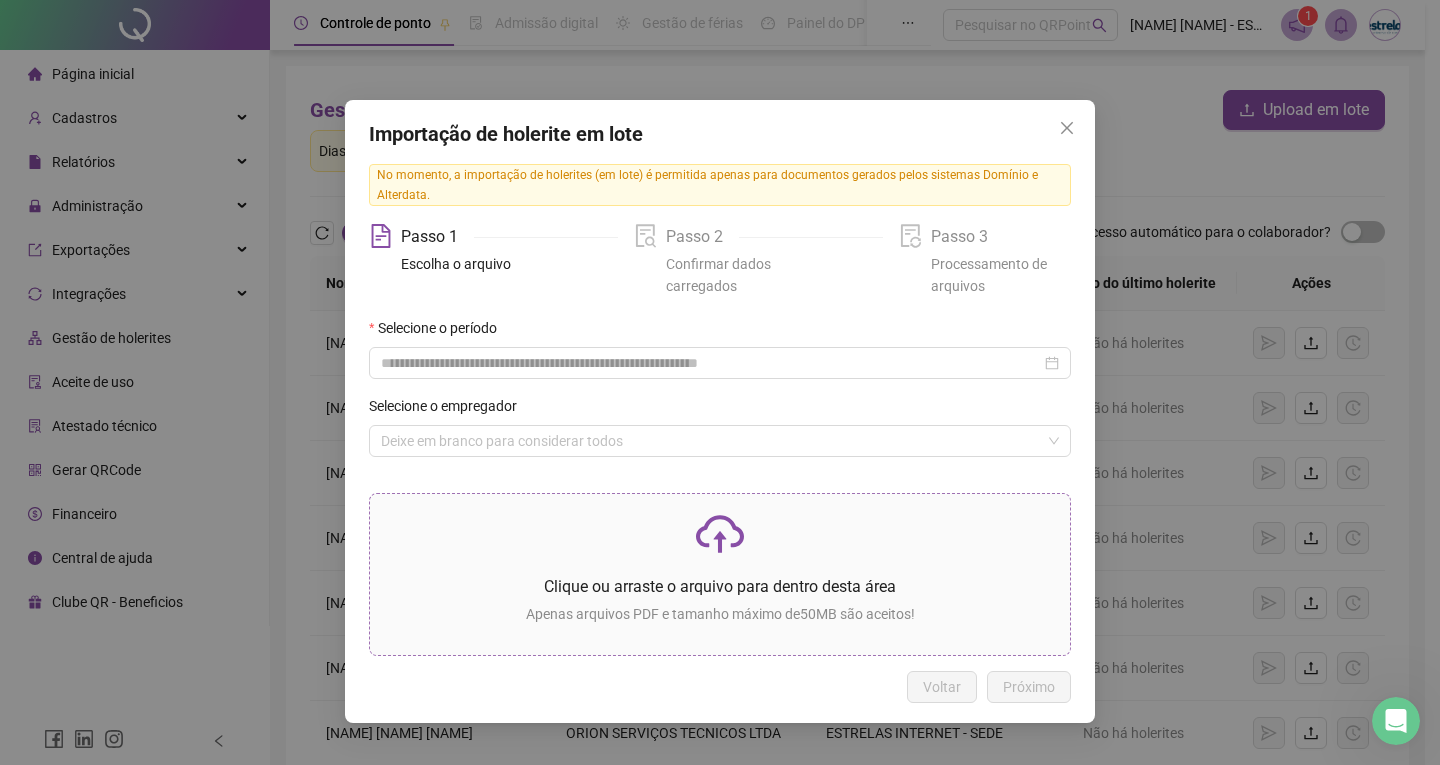 click at bounding box center [720, 534] 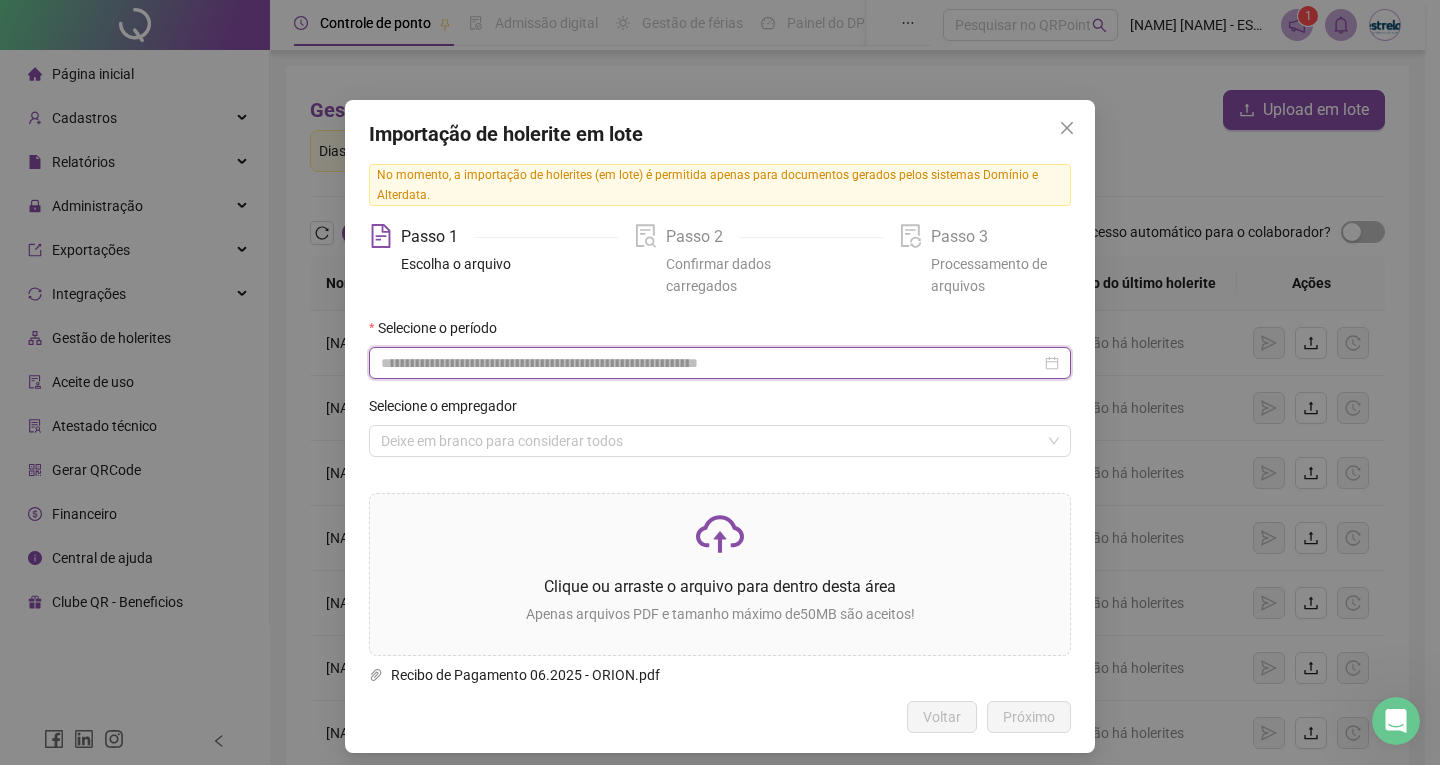 click at bounding box center (711, 363) 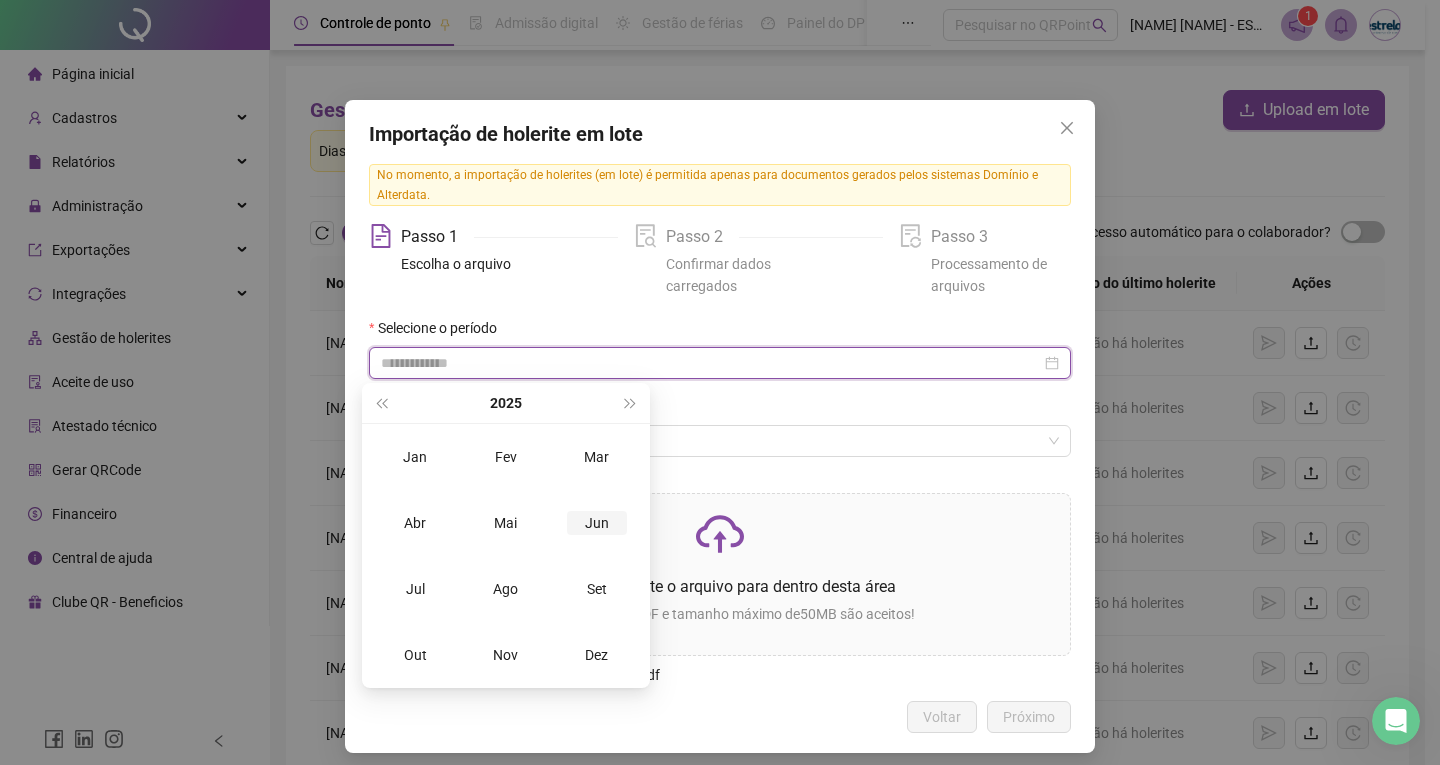 type on "**********" 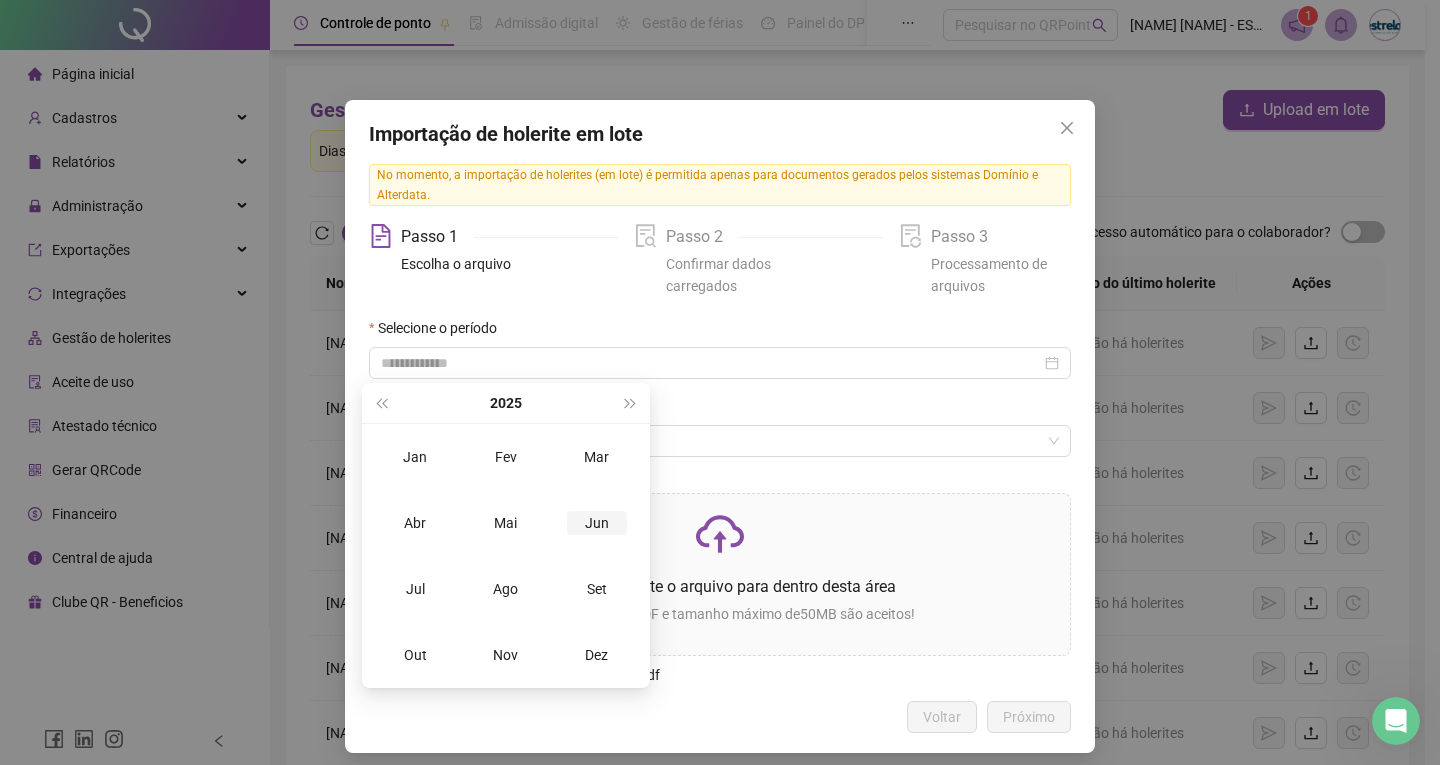 click on "Jun" at bounding box center (597, 523) 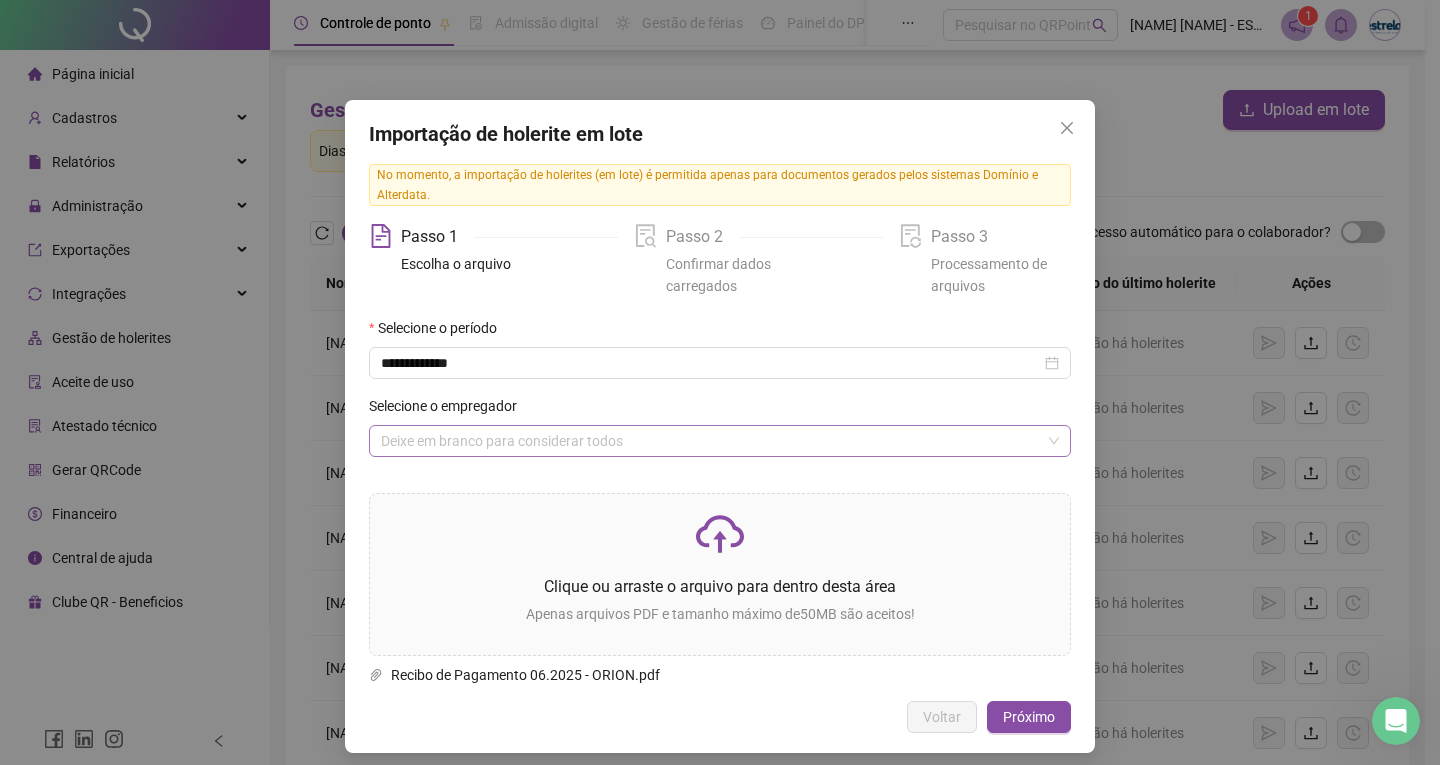 click at bounding box center (714, 441) 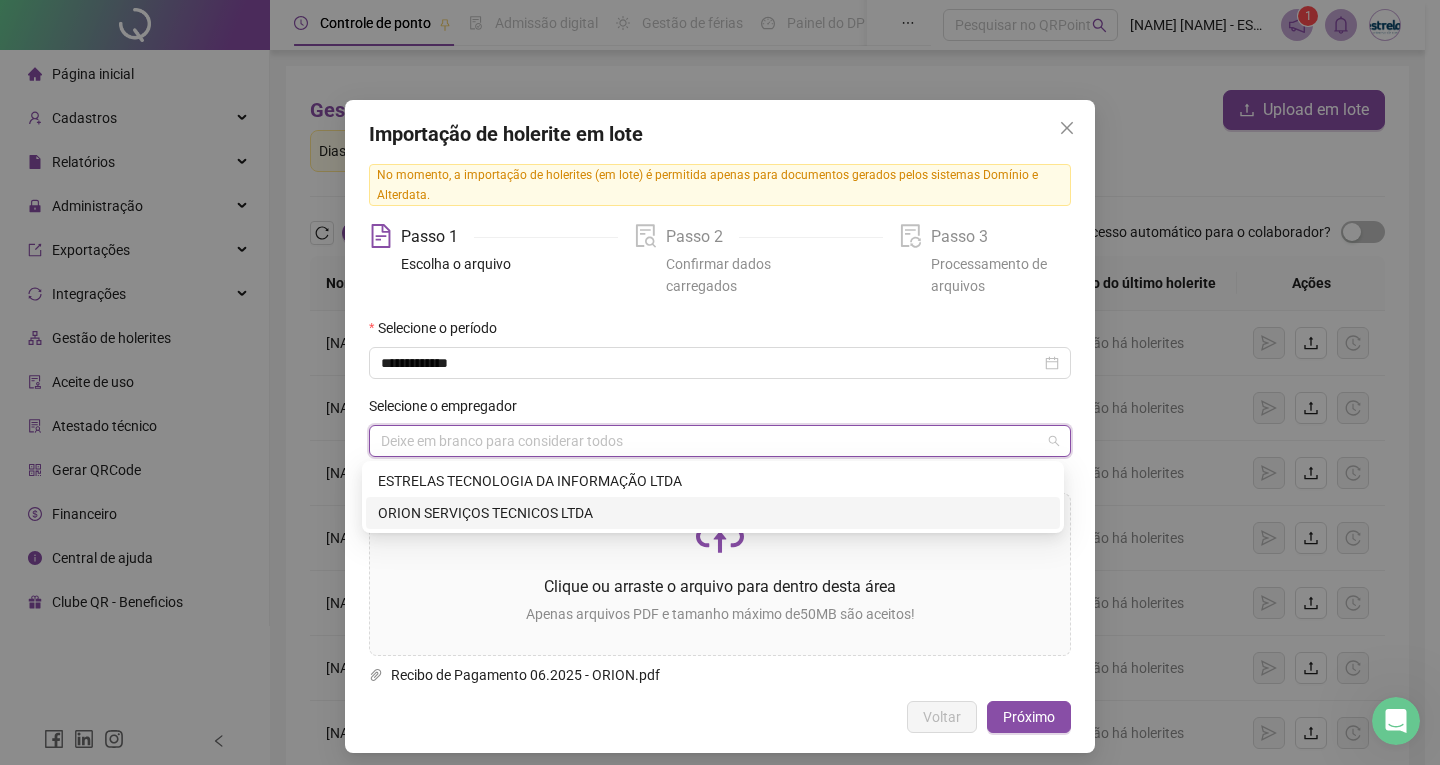 click on "ORION SERVIÇOS TECNICOS LTDA" at bounding box center [713, 513] 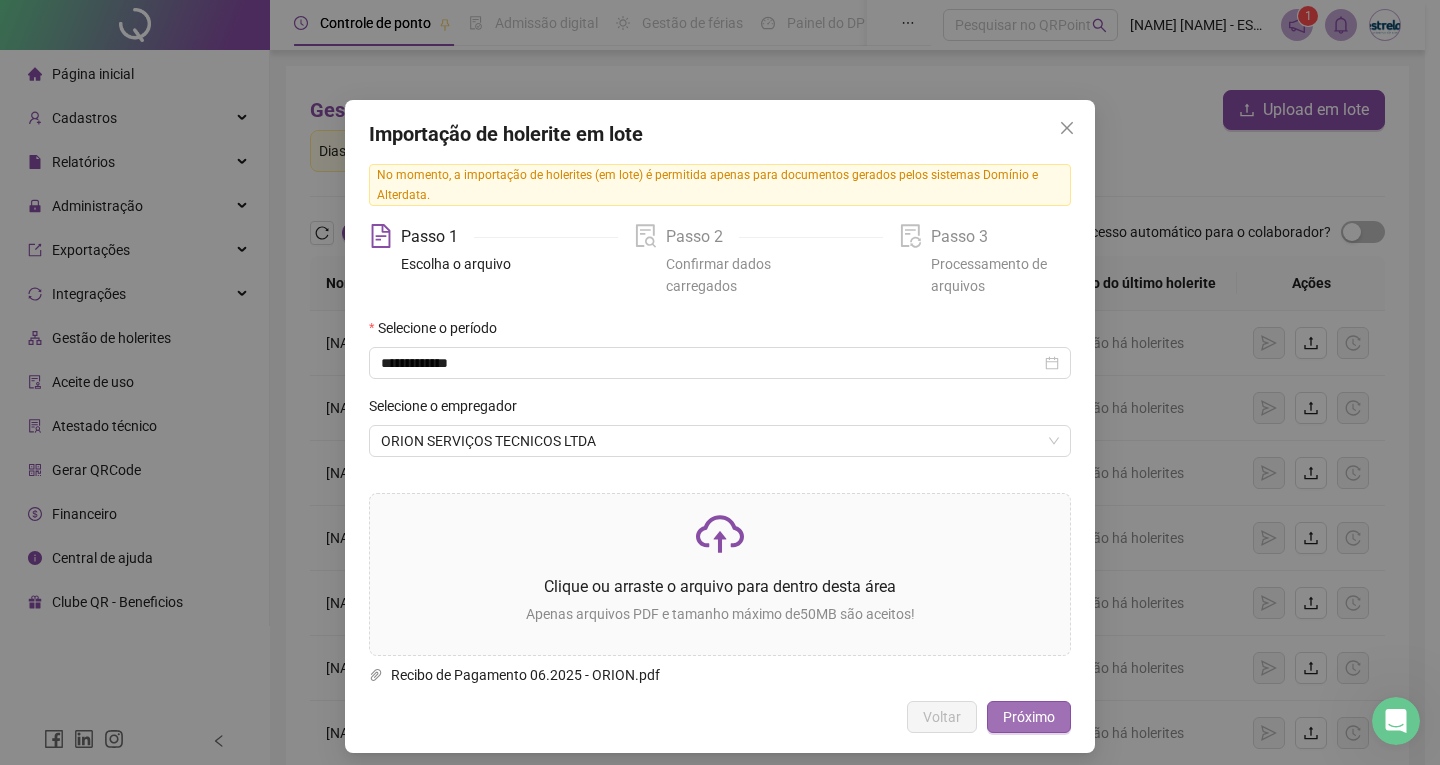 click on "Próximo" at bounding box center (1029, 717) 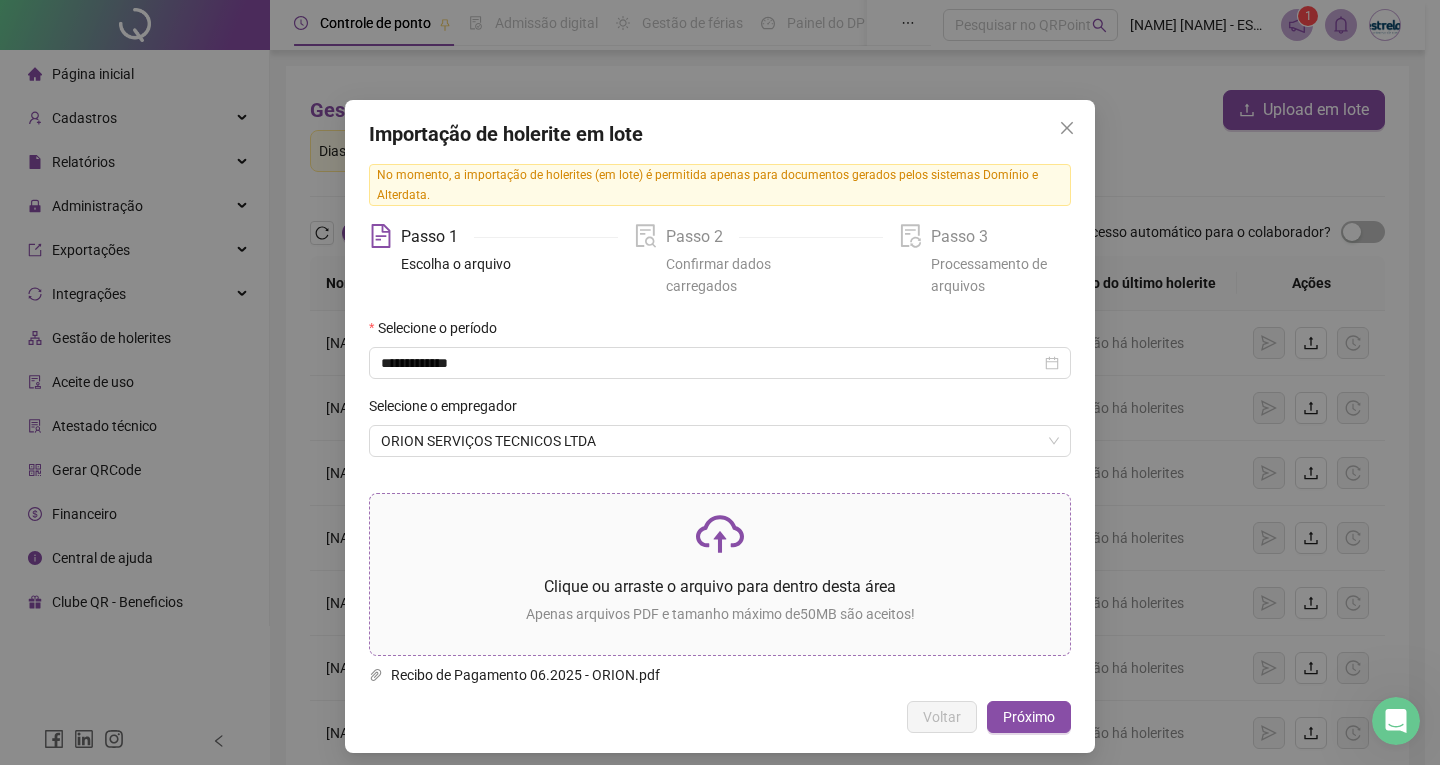 click 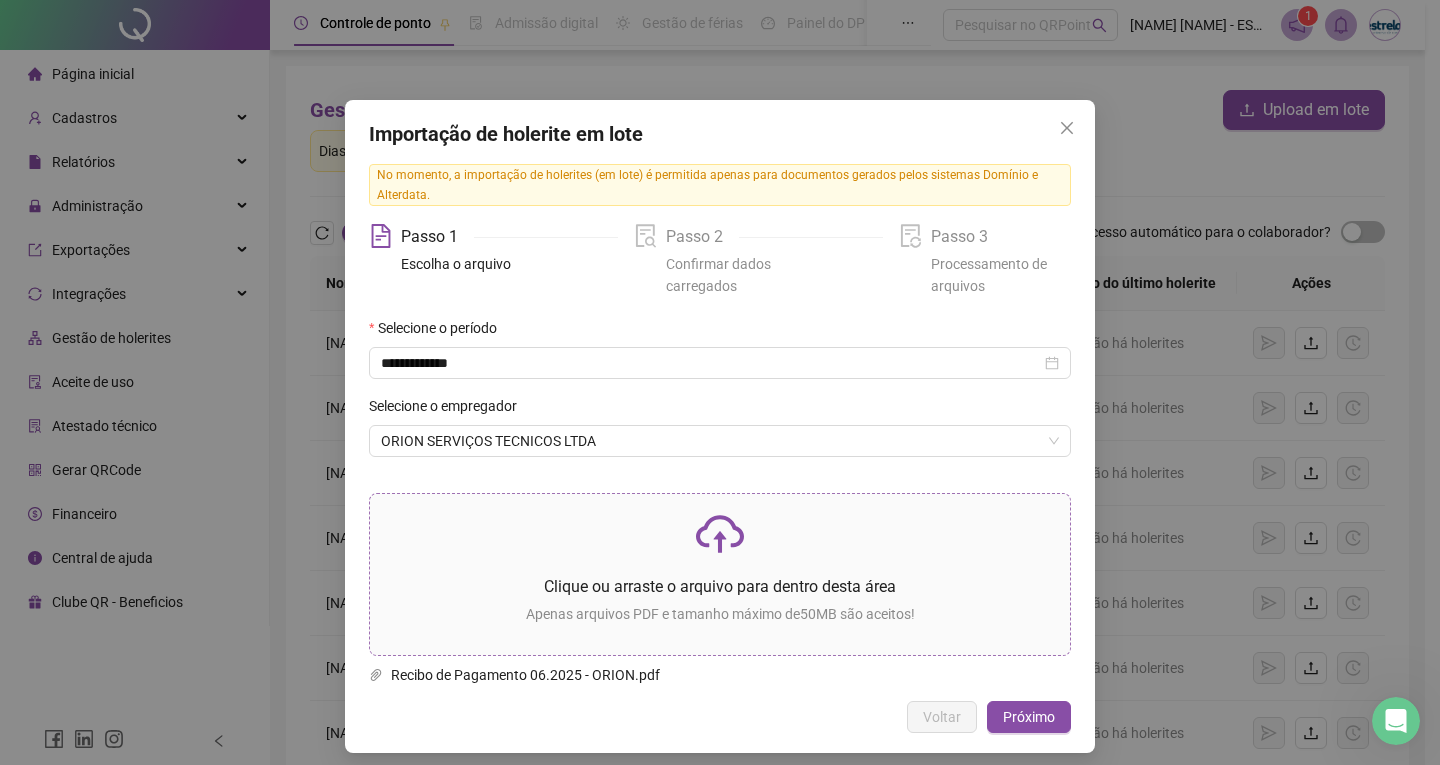 click 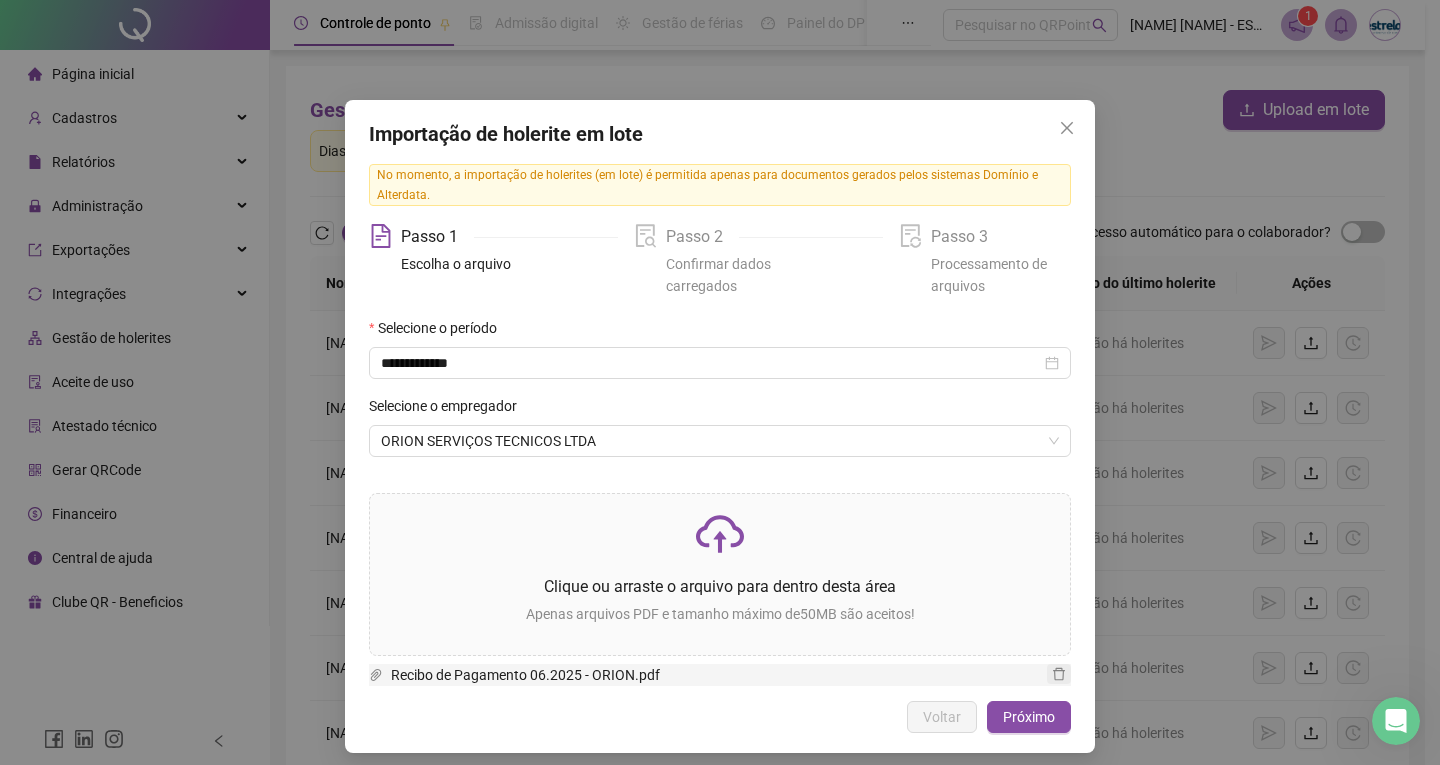 click 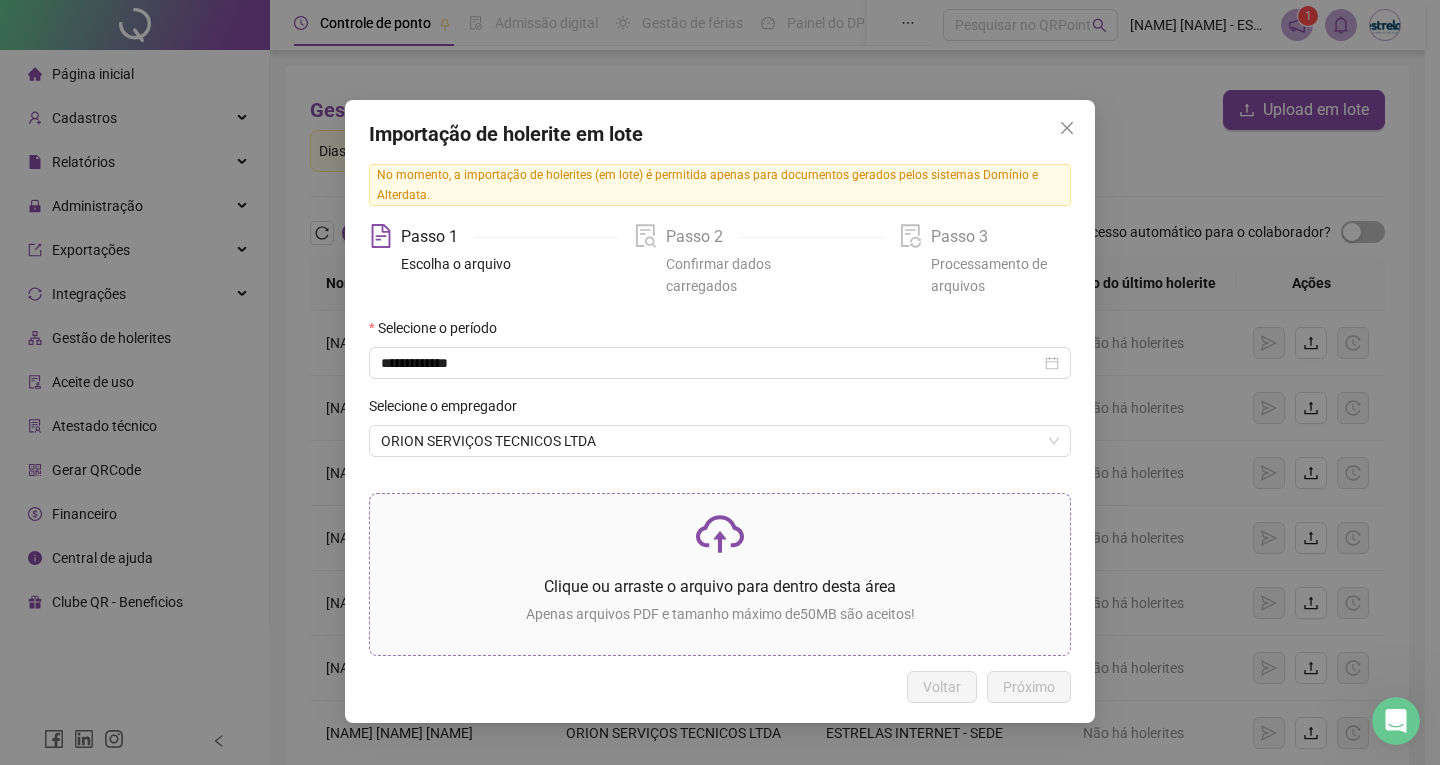 click 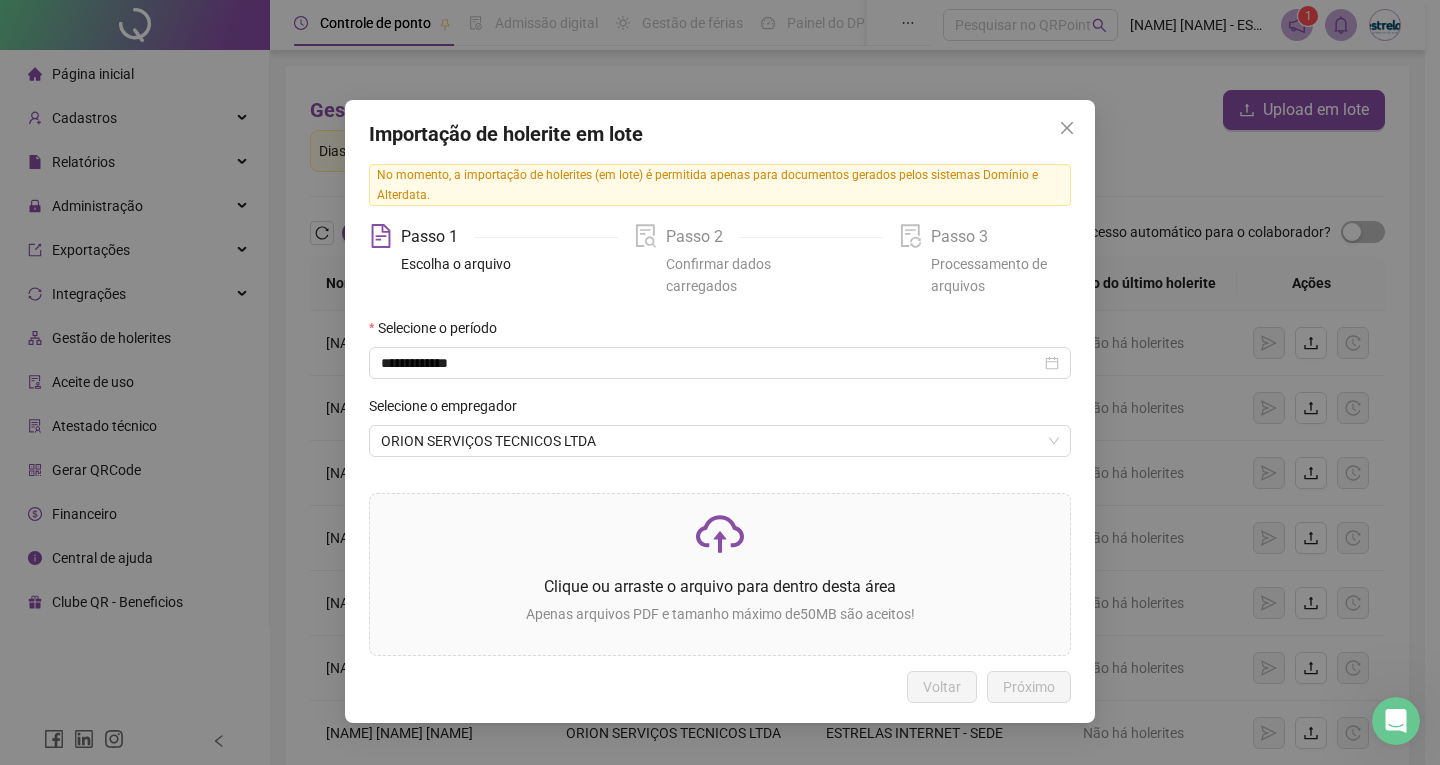 click 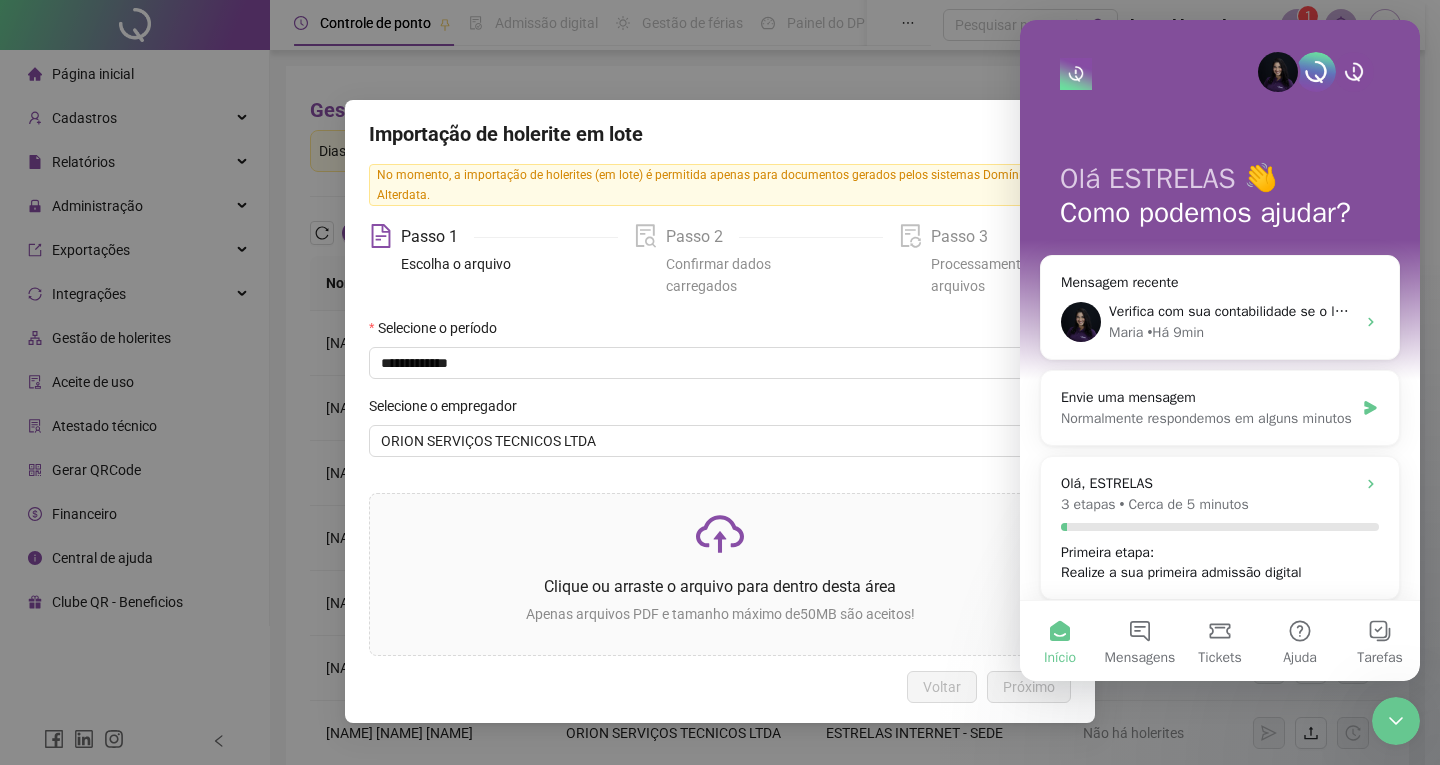 click 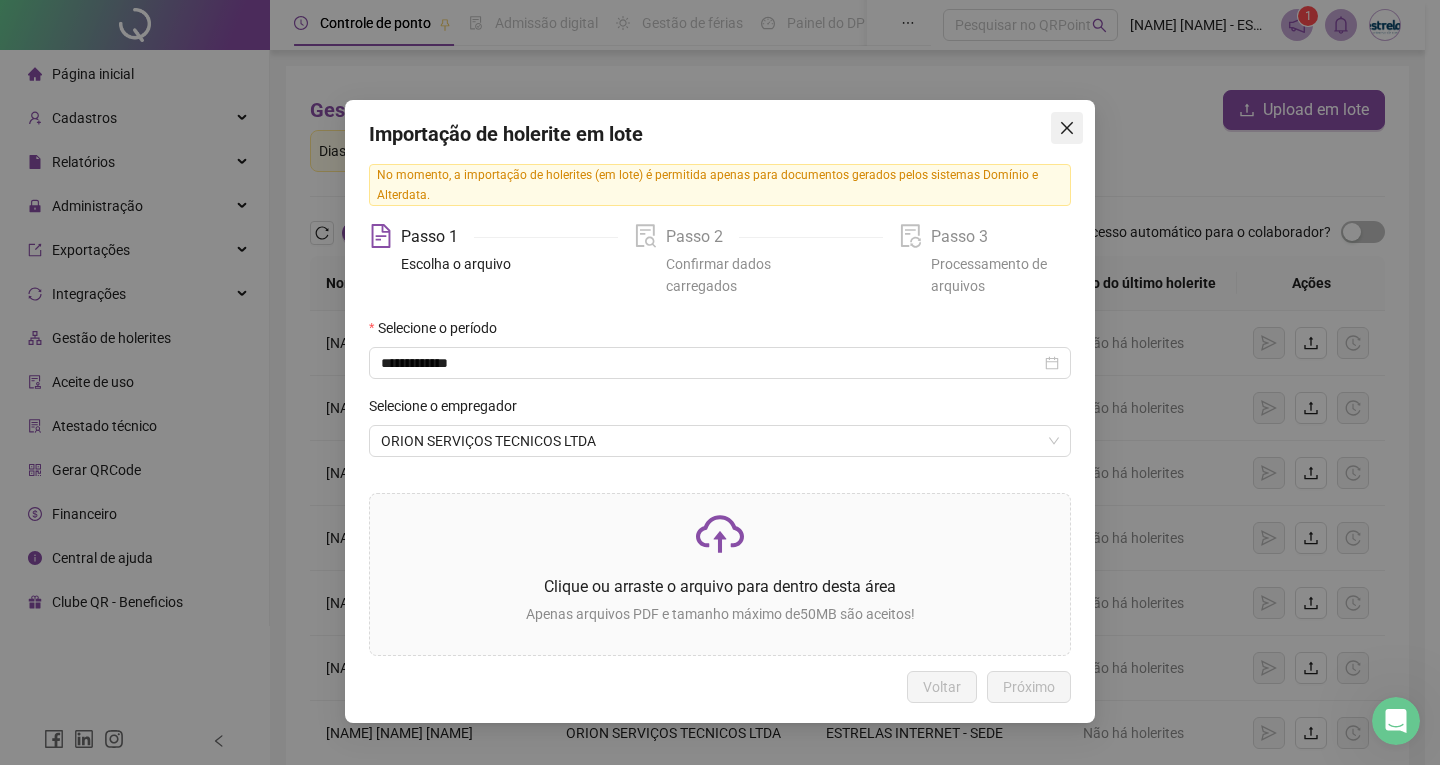 click 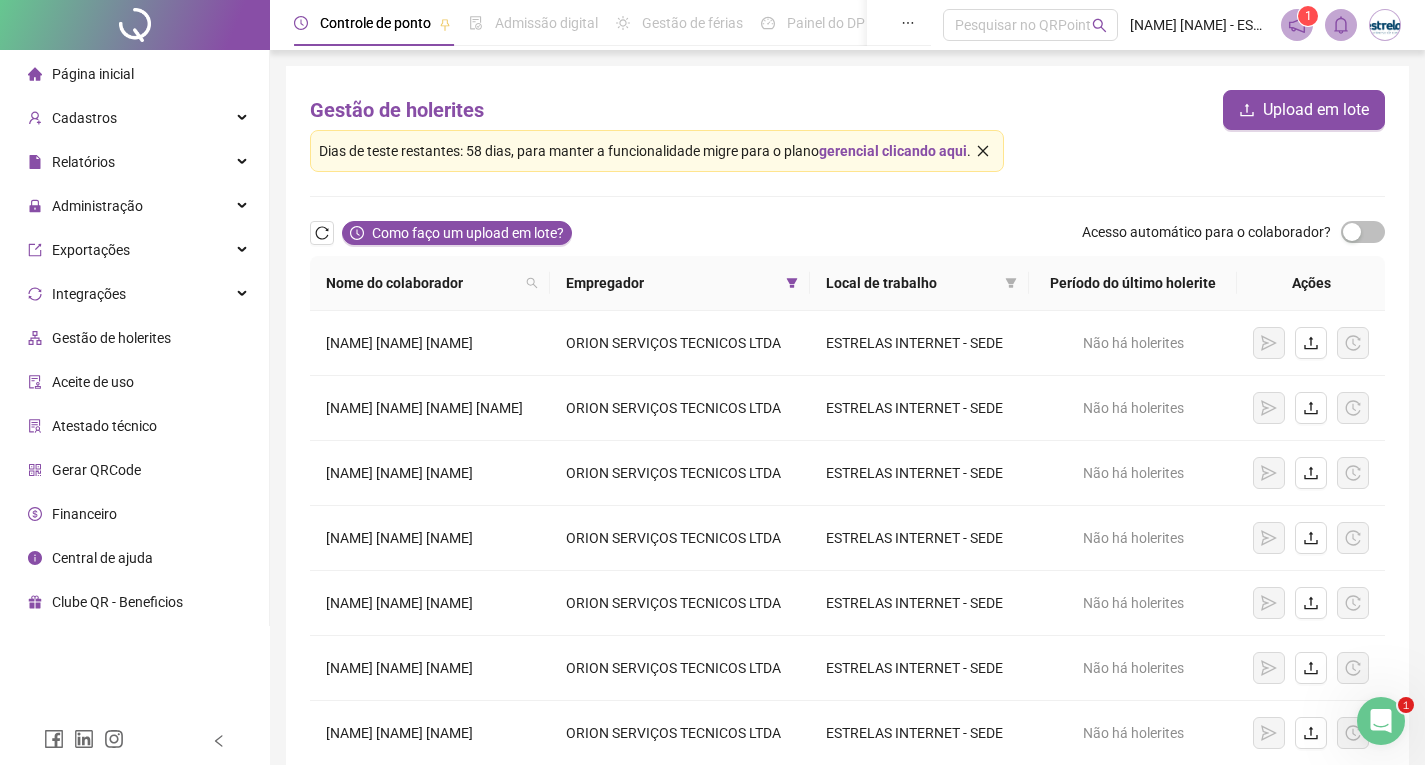 click 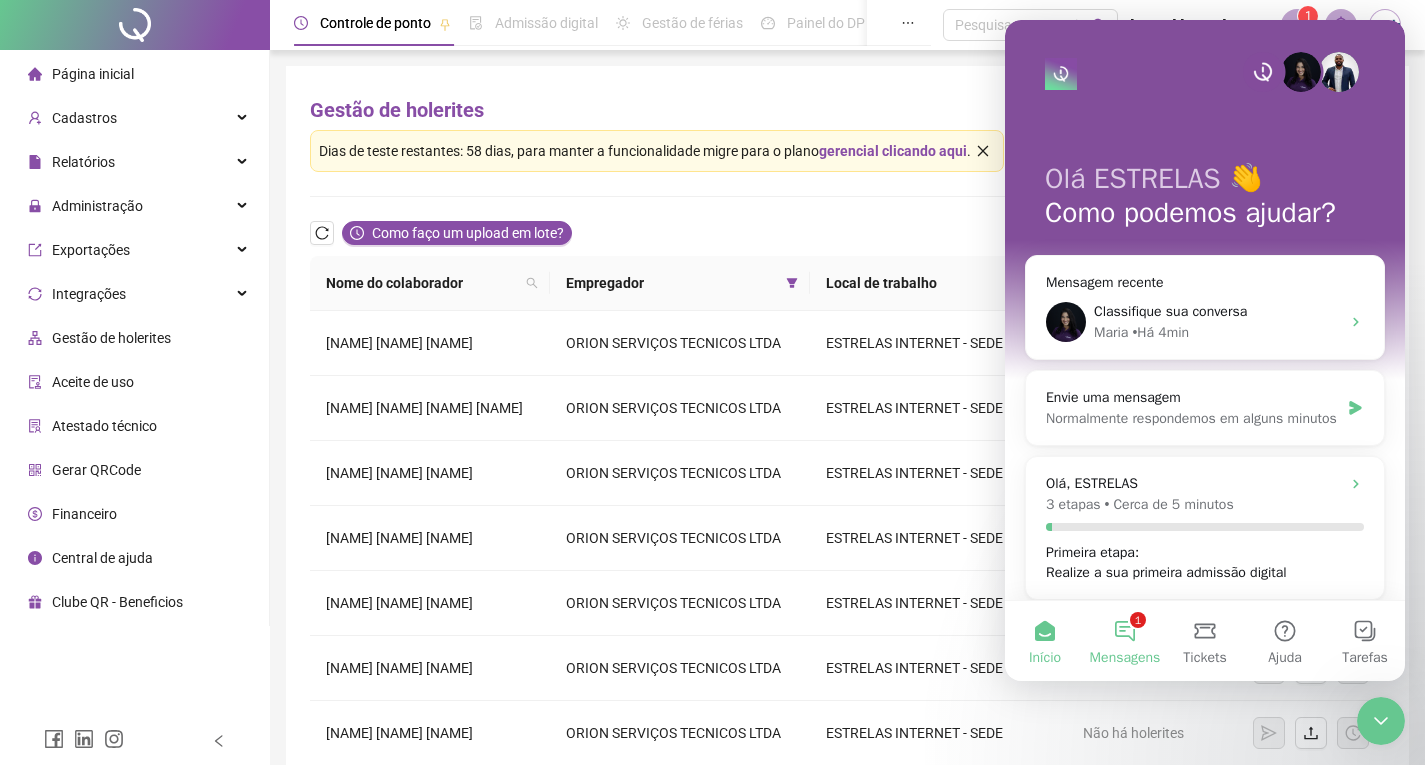 click on "1 Mensagens" at bounding box center [1125, 641] 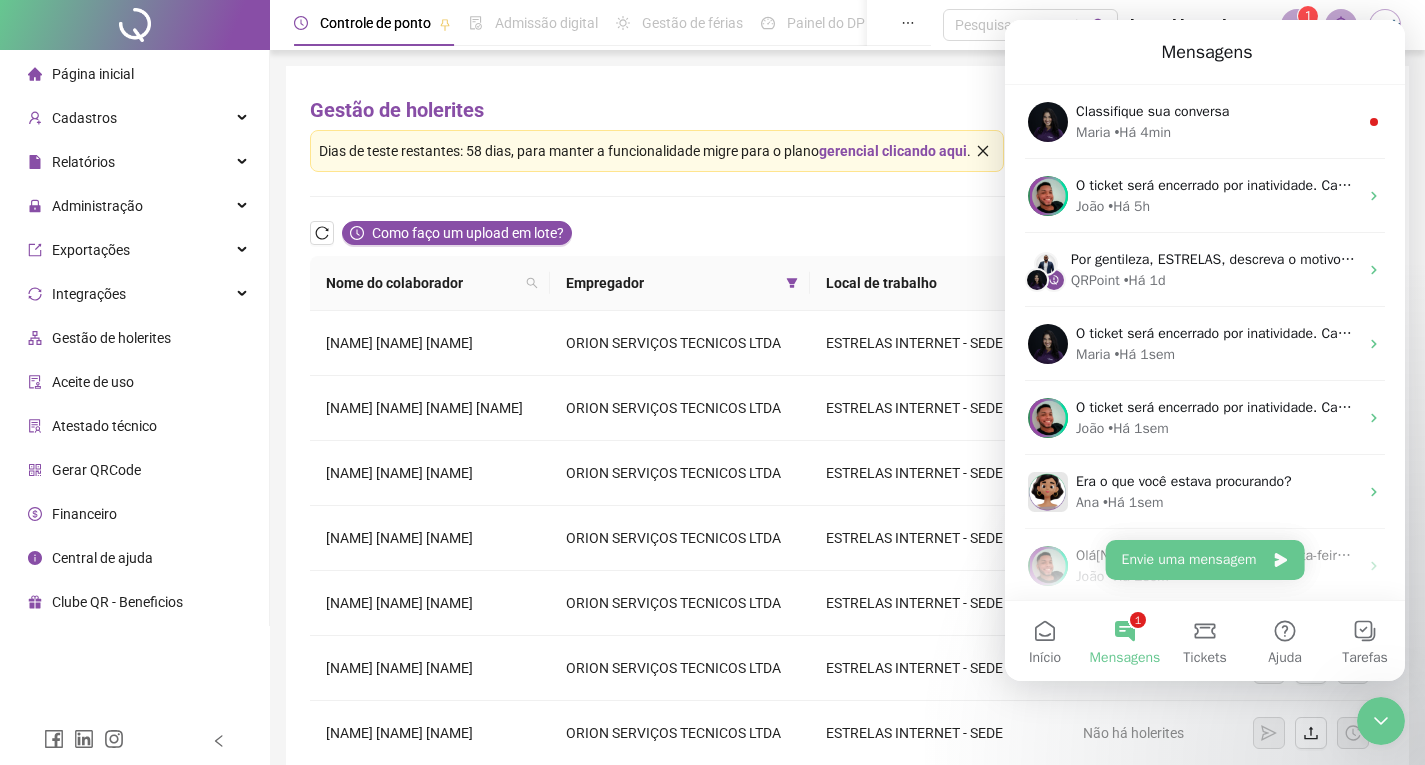 click on "1 Mensagens" at bounding box center (1125, 641) 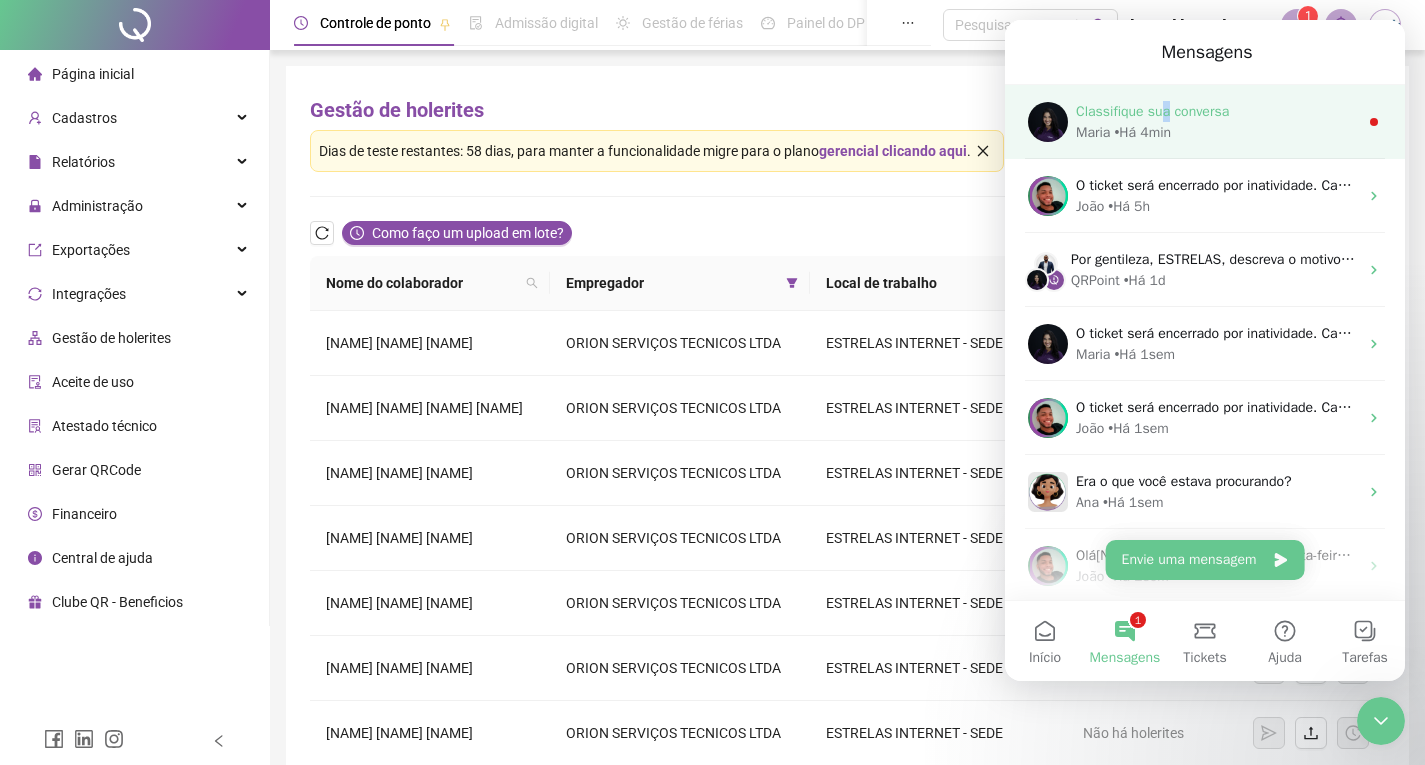 click on "Classifique sua conversa" at bounding box center (1152, 111) 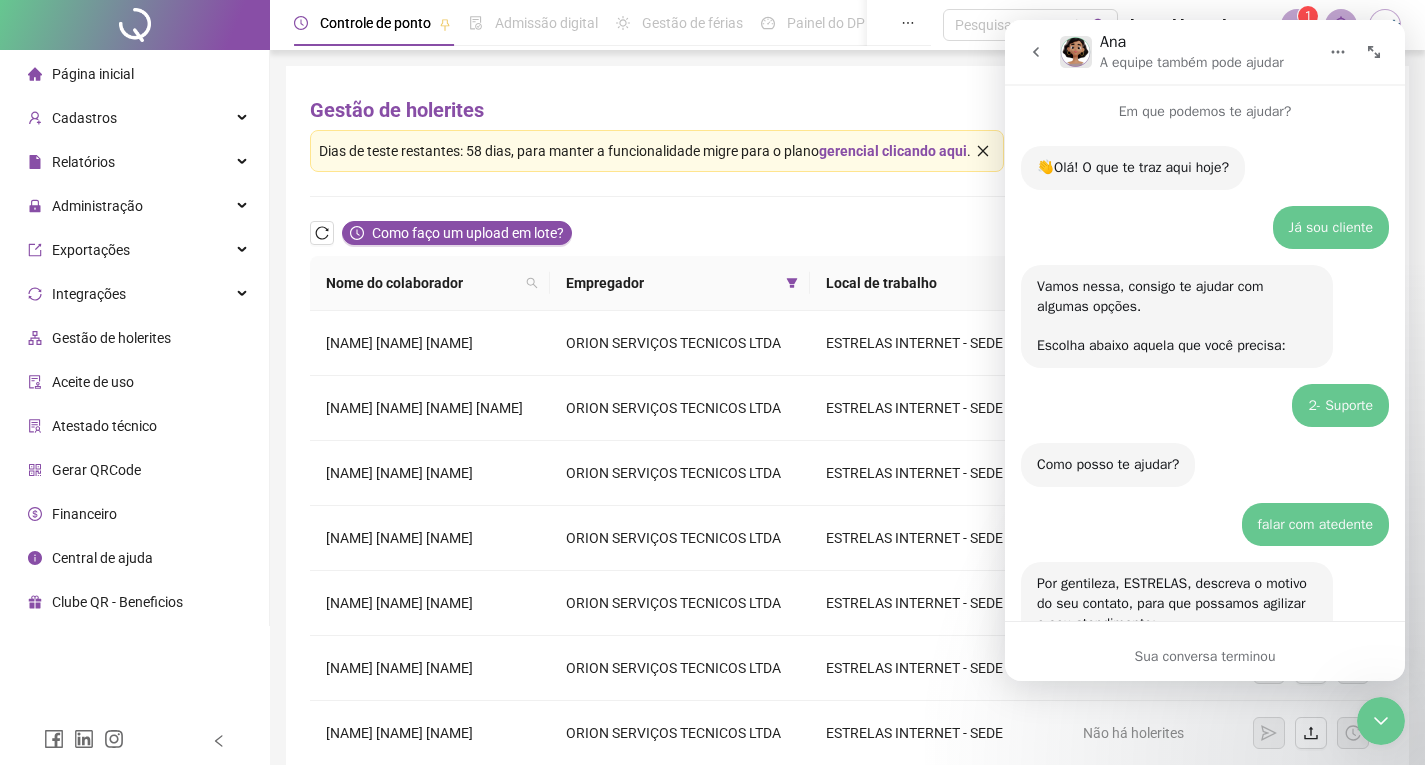 scroll, scrollTop: 3, scrollLeft: 0, axis: vertical 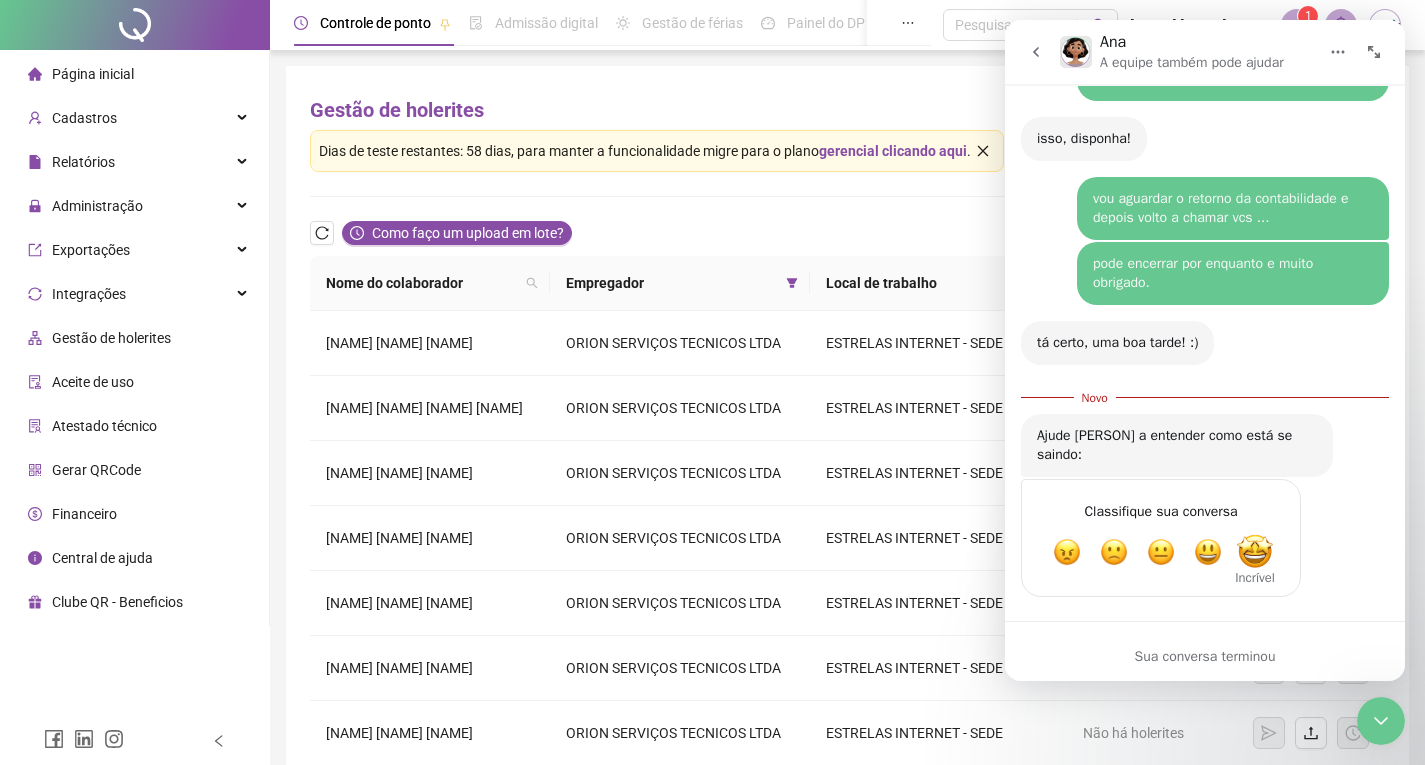 click at bounding box center [1255, 552] 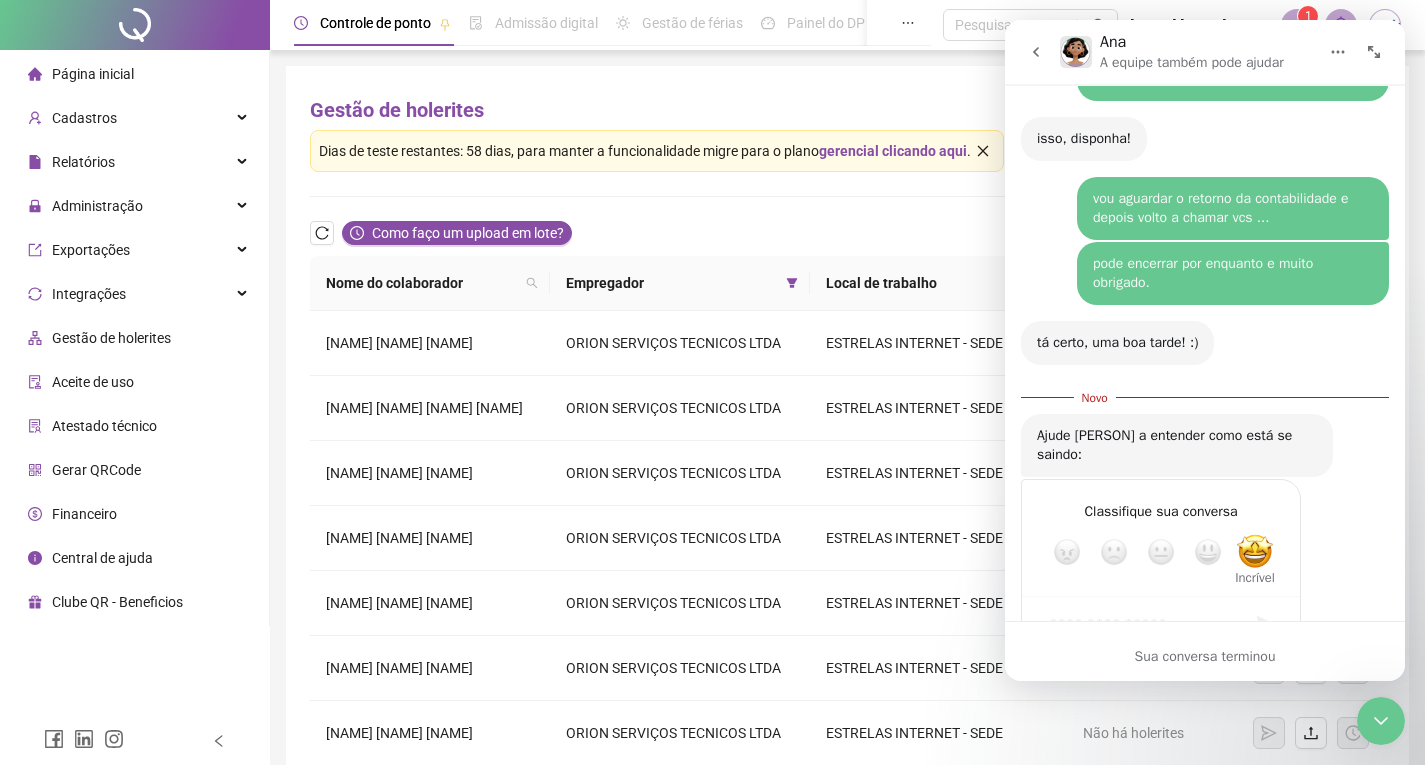 scroll, scrollTop: 2949, scrollLeft: 0, axis: vertical 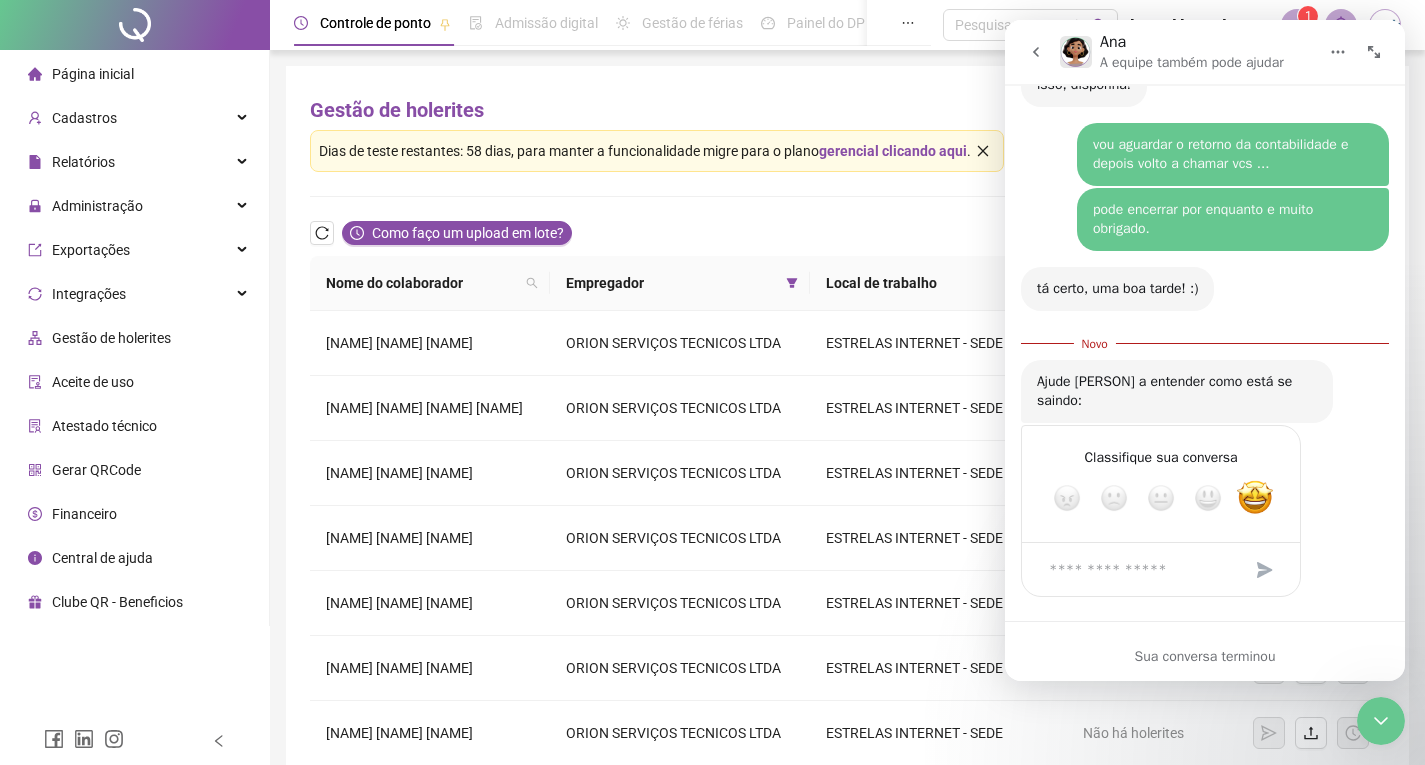 click at bounding box center [1265, 570] 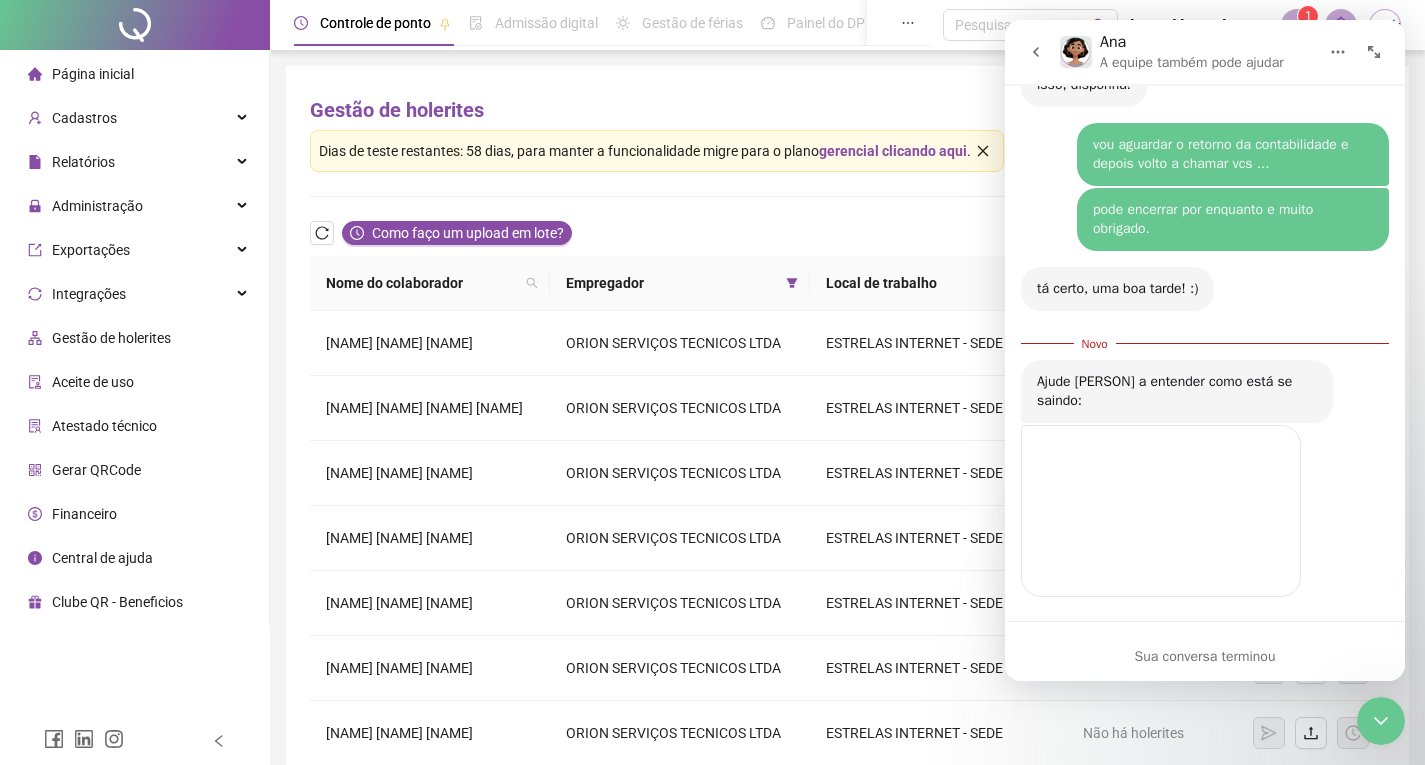 scroll, scrollTop: 2871, scrollLeft: 0, axis: vertical 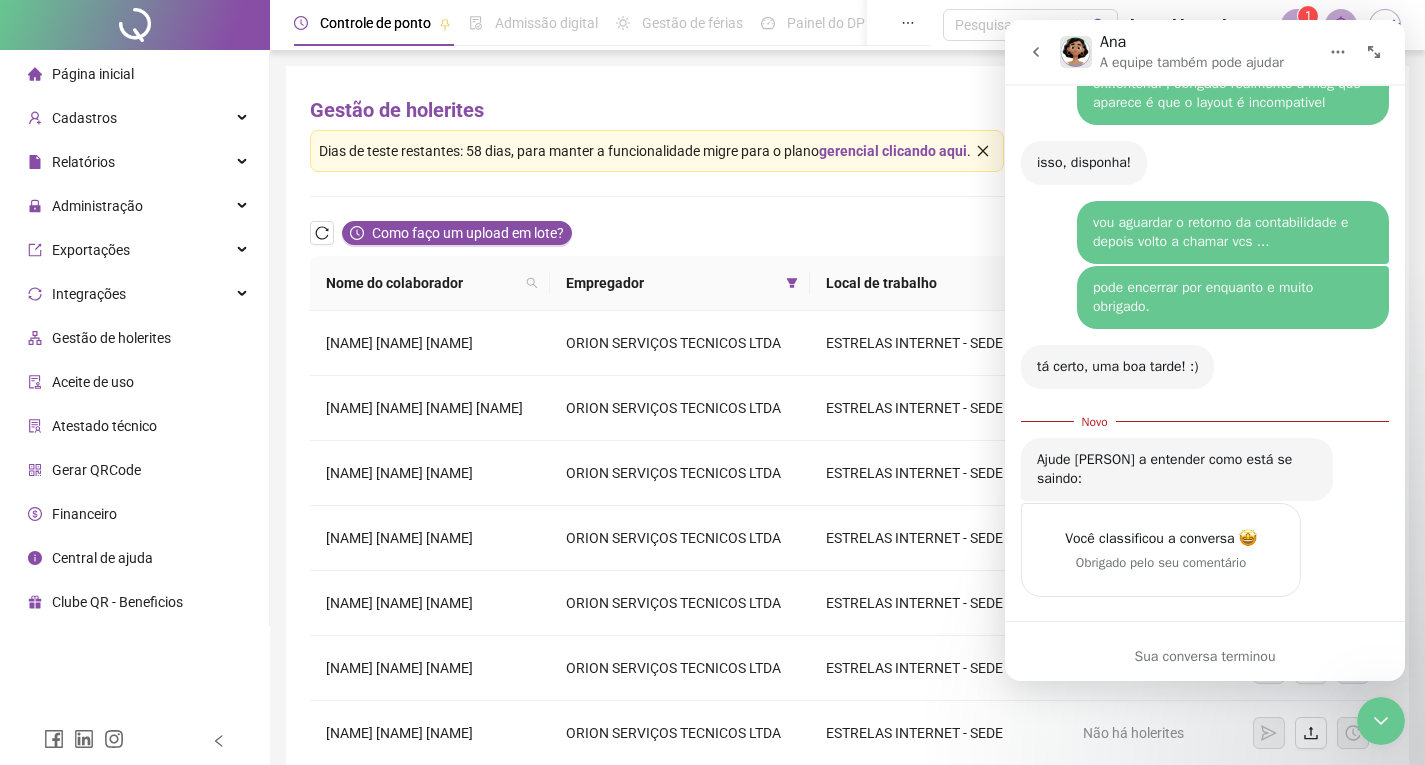 click 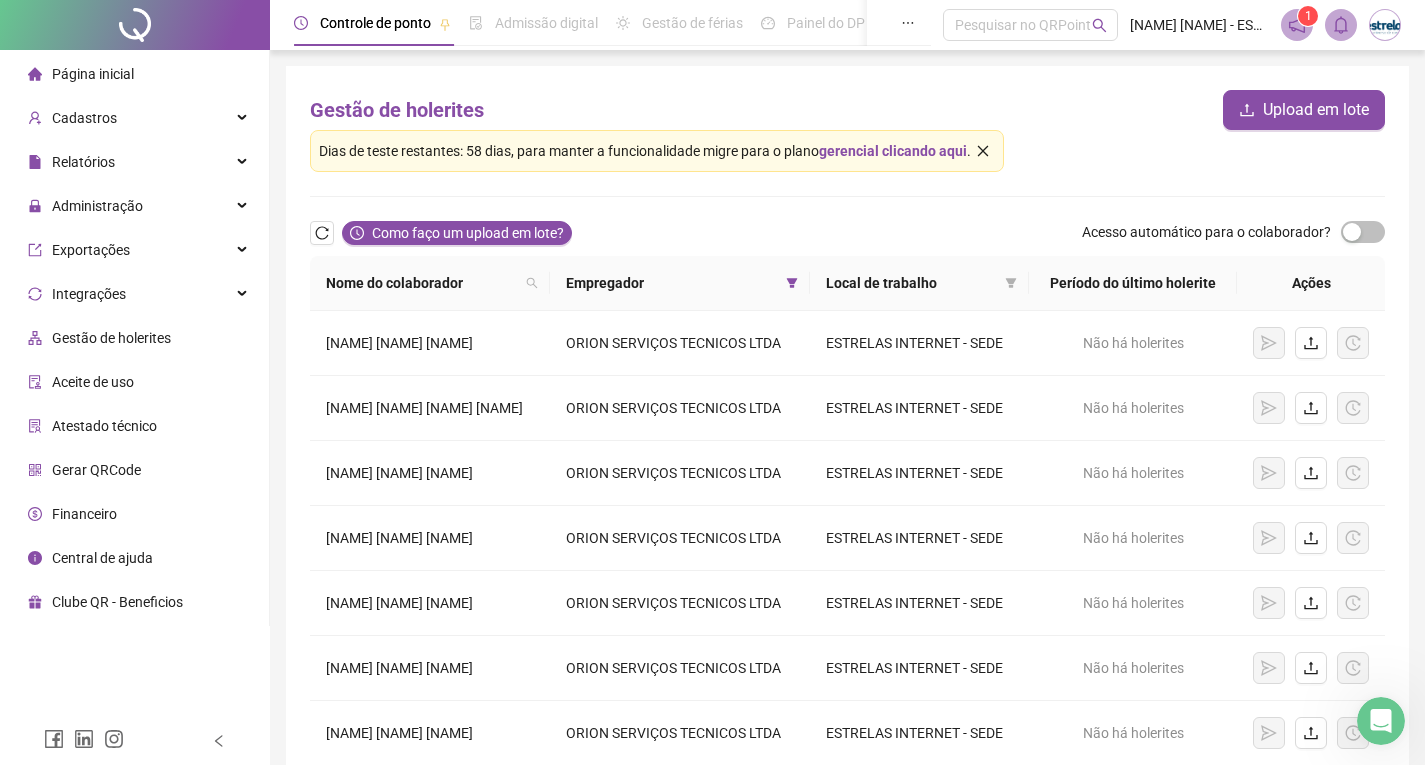 scroll, scrollTop: 2949, scrollLeft: 0, axis: vertical 